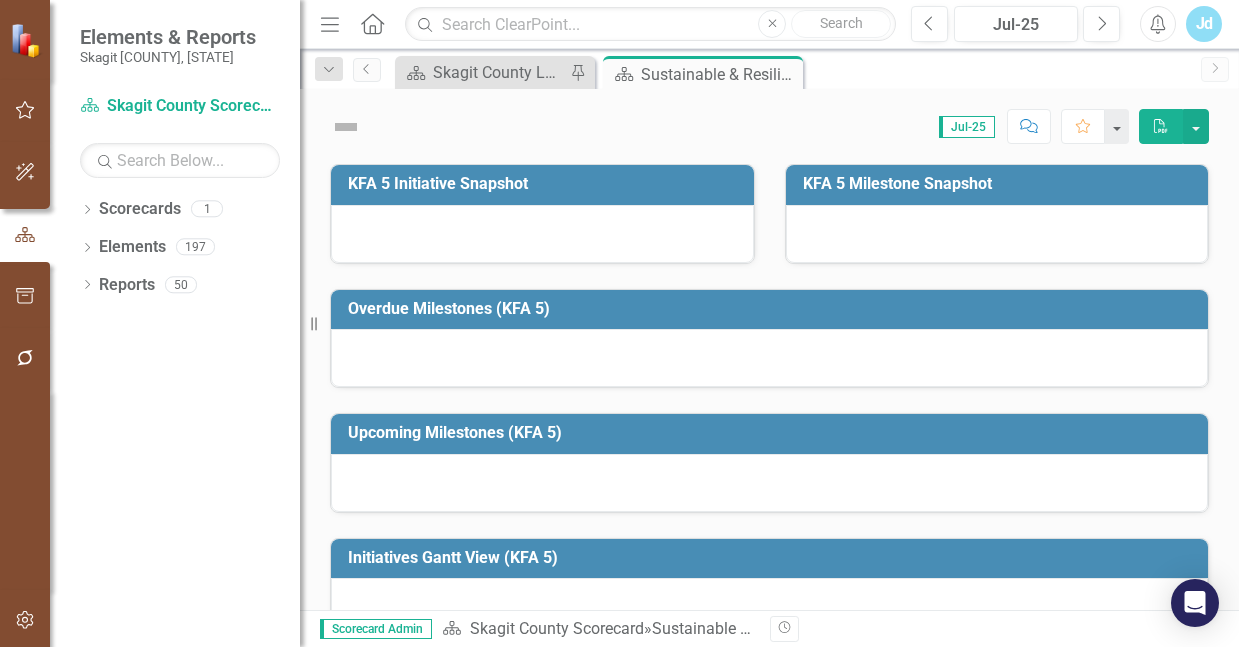 scroll, scrollTop: 0, scrollLeft: 0, axis: both 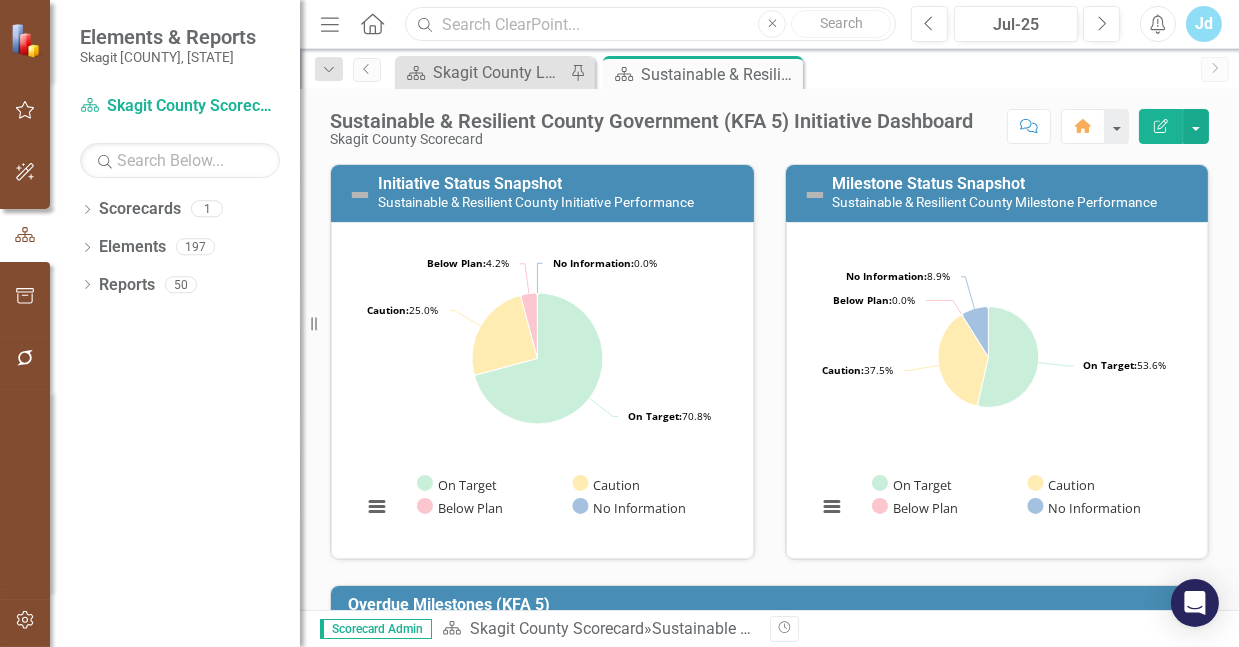 click at bounding box center (650, 24) 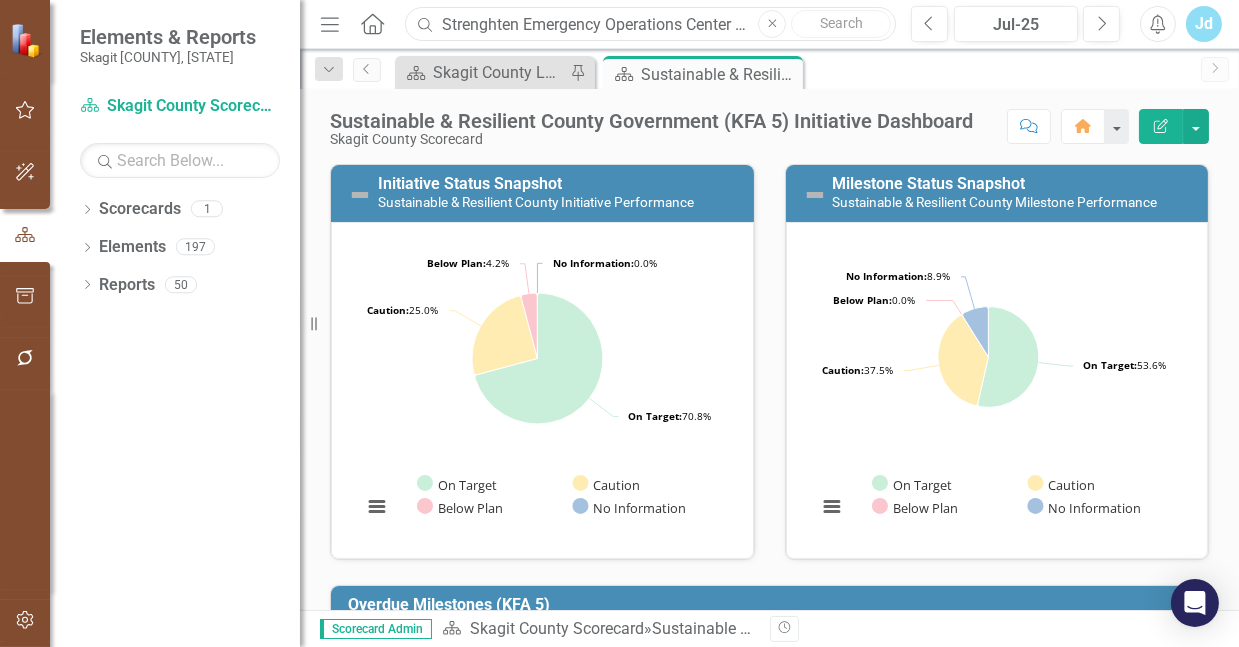 scroll, scrollTop: 0, scrollLeft: 61, axis: horizontal 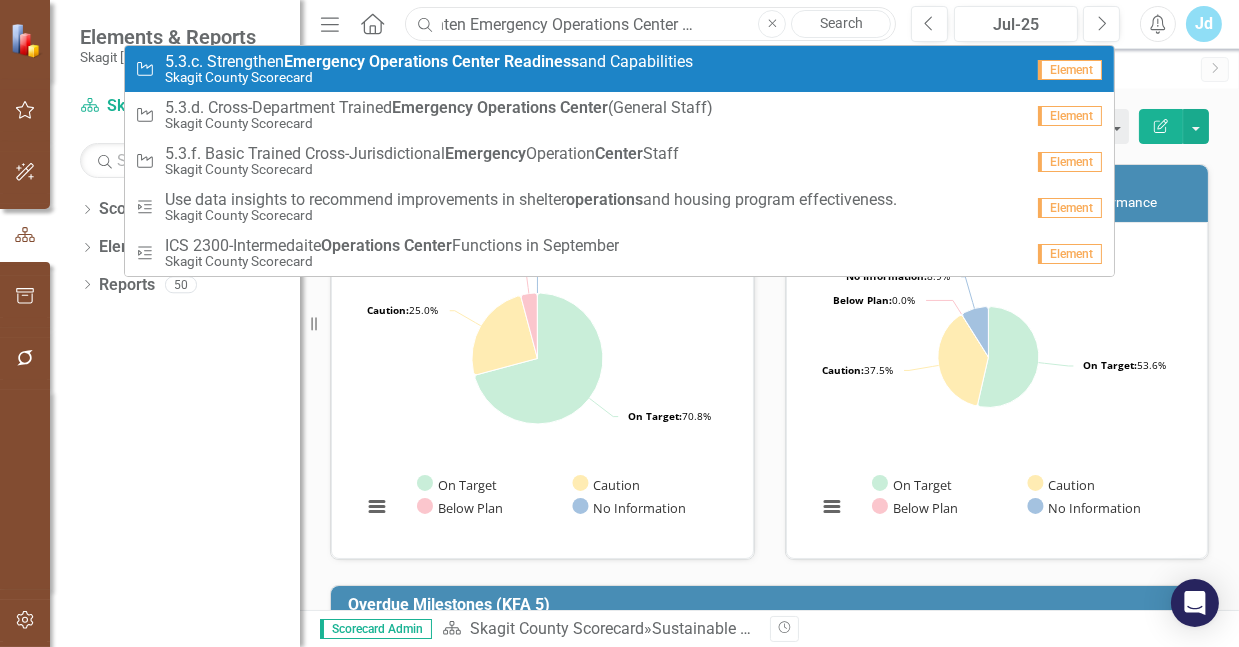 type on "Strenghten Emergency Operations Center Readiness" 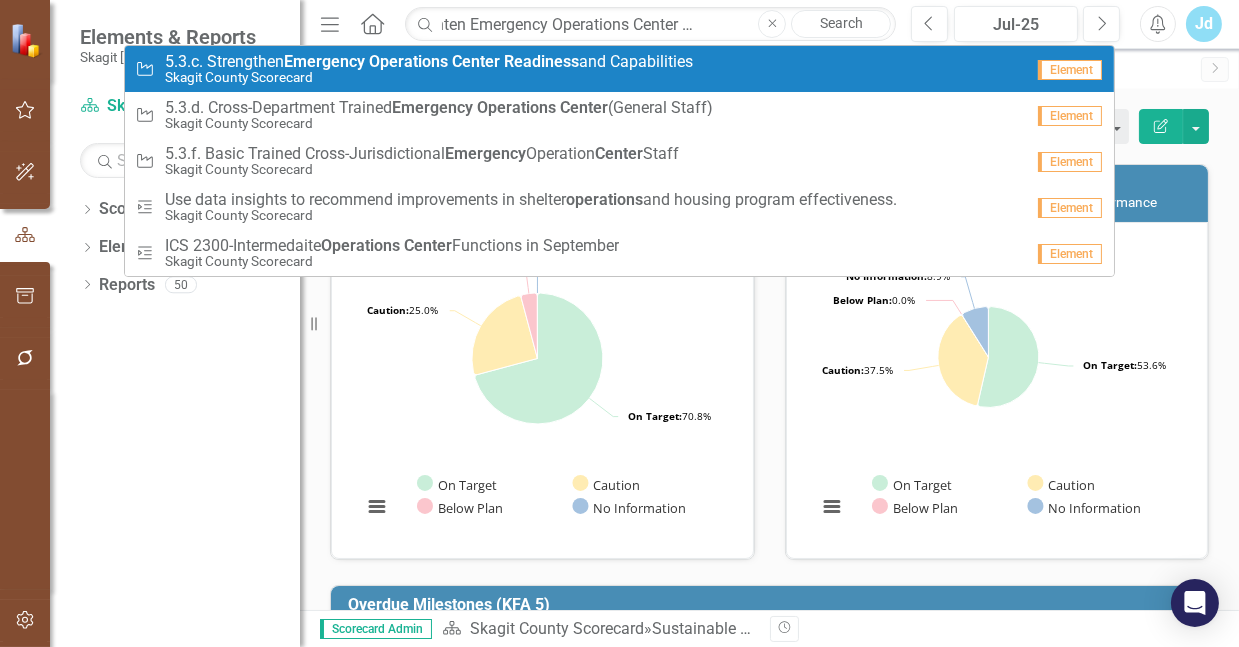 scroll, scrollTop: 0, scrollLeft: 0, axis: both 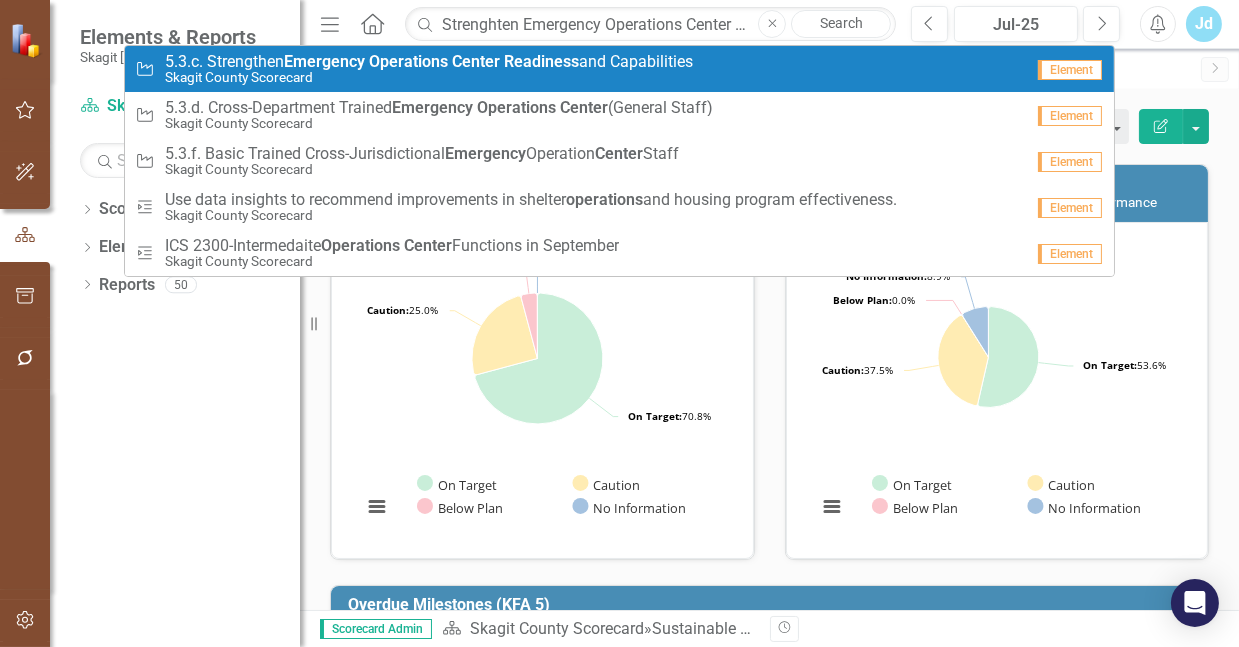 click on "Skagit County Scorecard" at bounding box center (429, 77) 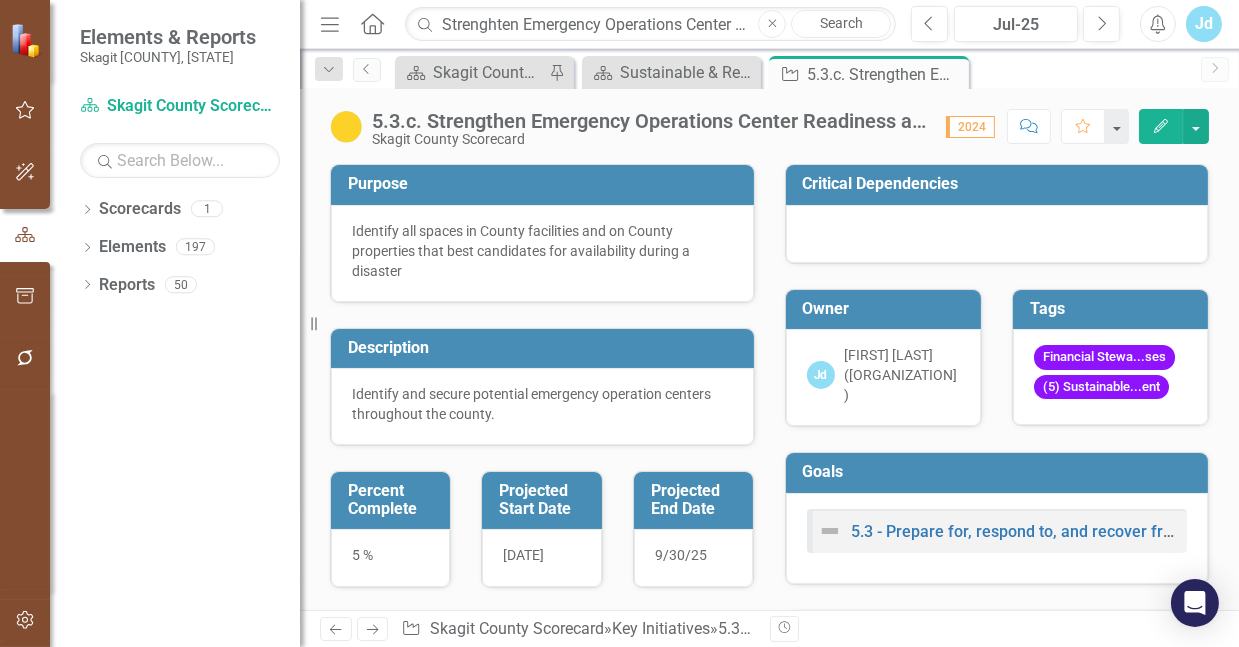 click on "5.3.c. Strengthen Emergency Operations Center Readiness and Capabilities" at bounding box center (649, 121) 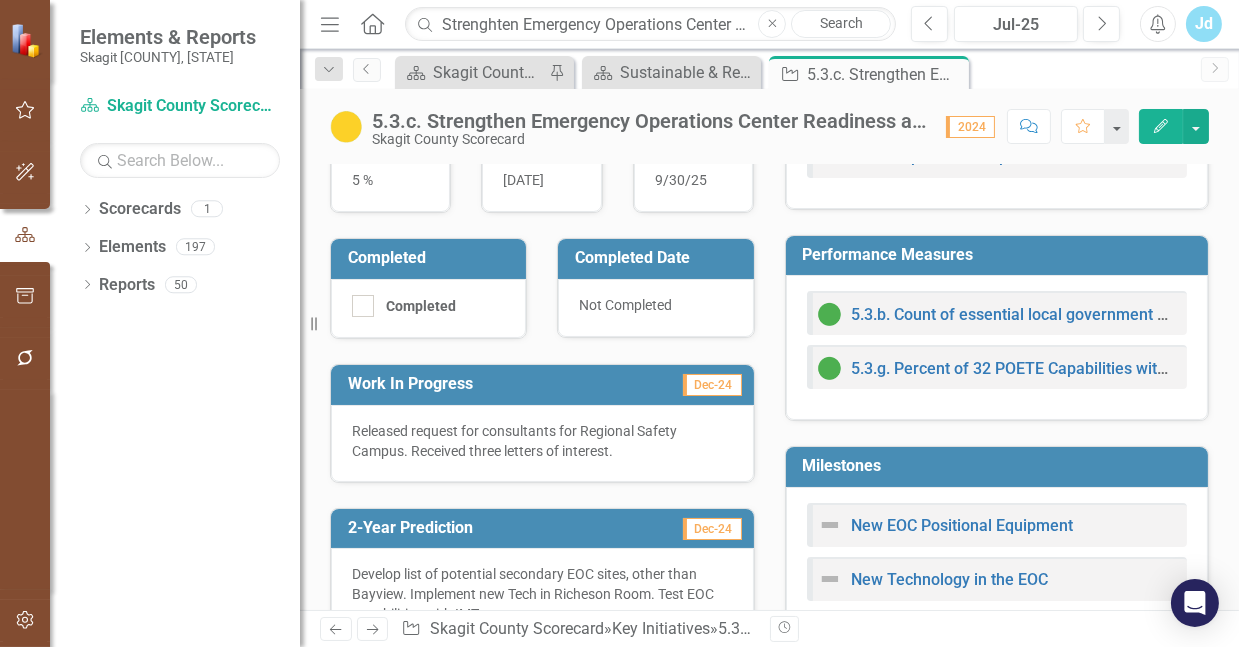 scroll, scrollTop: 376, scrollLeft: 0, axis: vertical 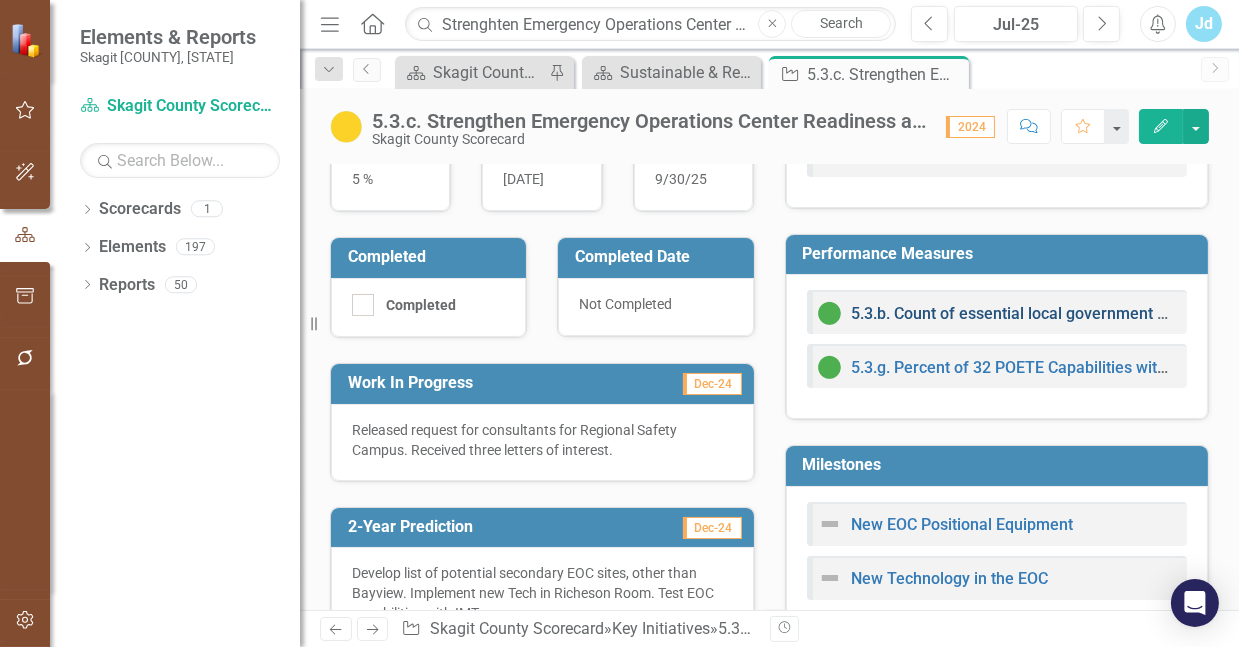 click on "5.3.b. Count of essential local government personnel who have completed National Incident Management System (NIMS) training relevant to their roles." at bounding box center [1398, 313] 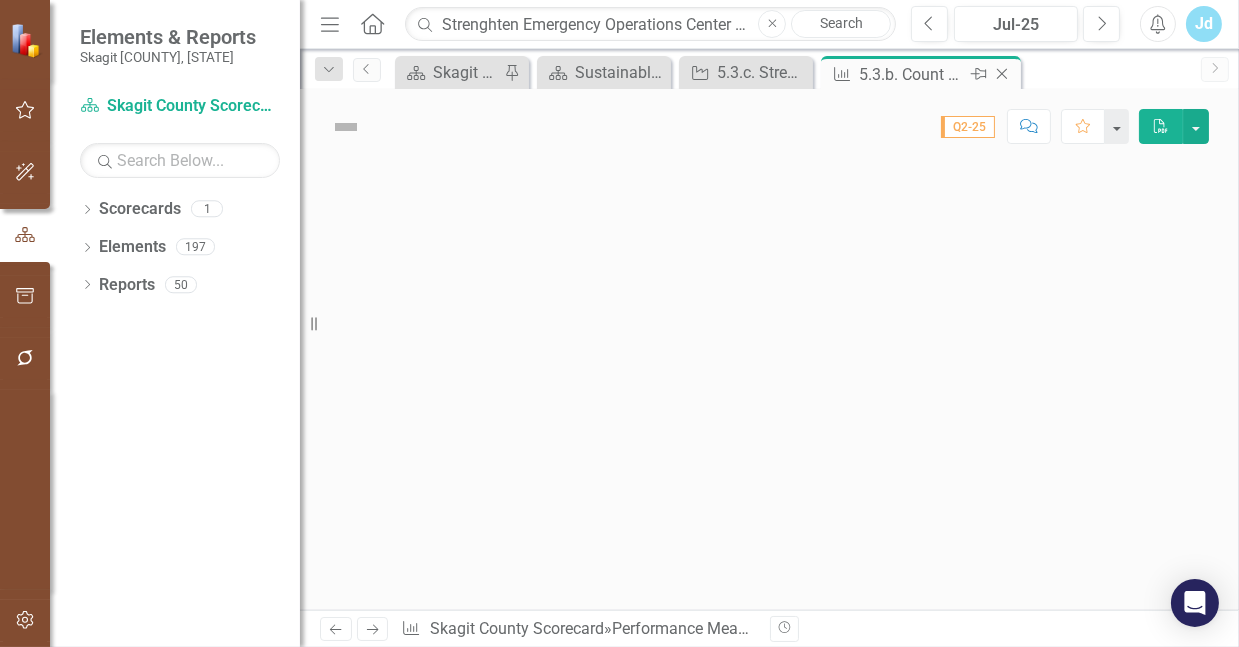 click on "5.3.b. Count of essential local government personnel who have completed National Incident Management System (NIMS) training relevant to their roles." at bounding box center [912, 74] 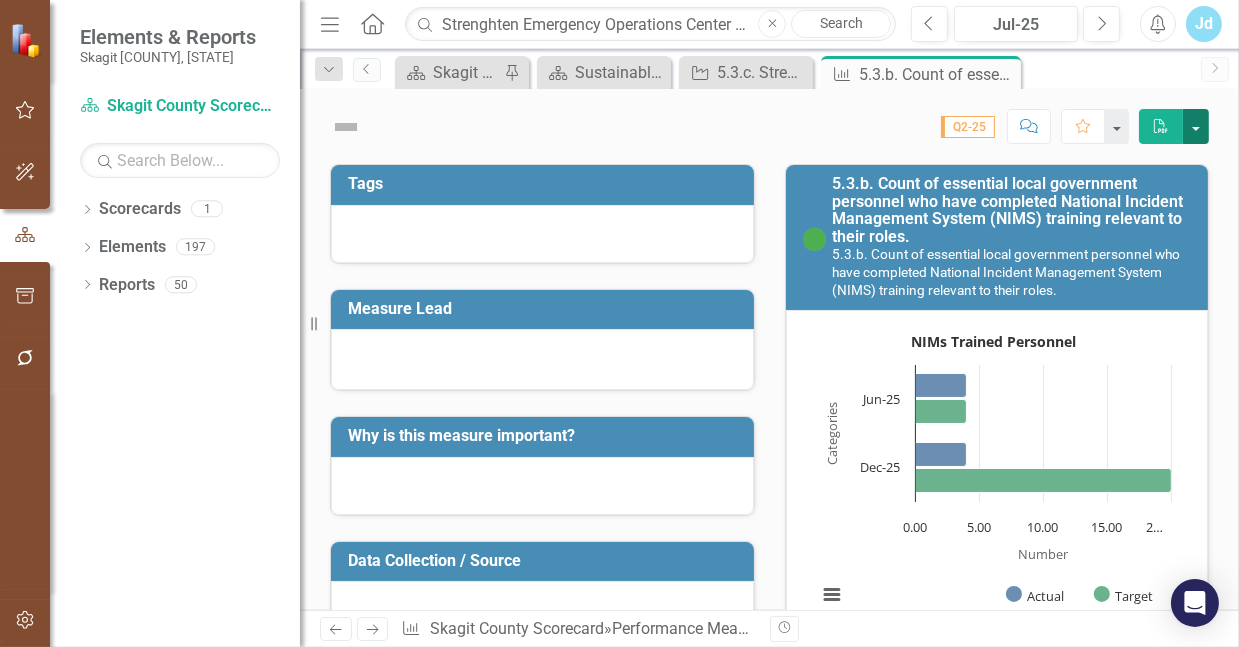 click at bounding box center (1196, 126) 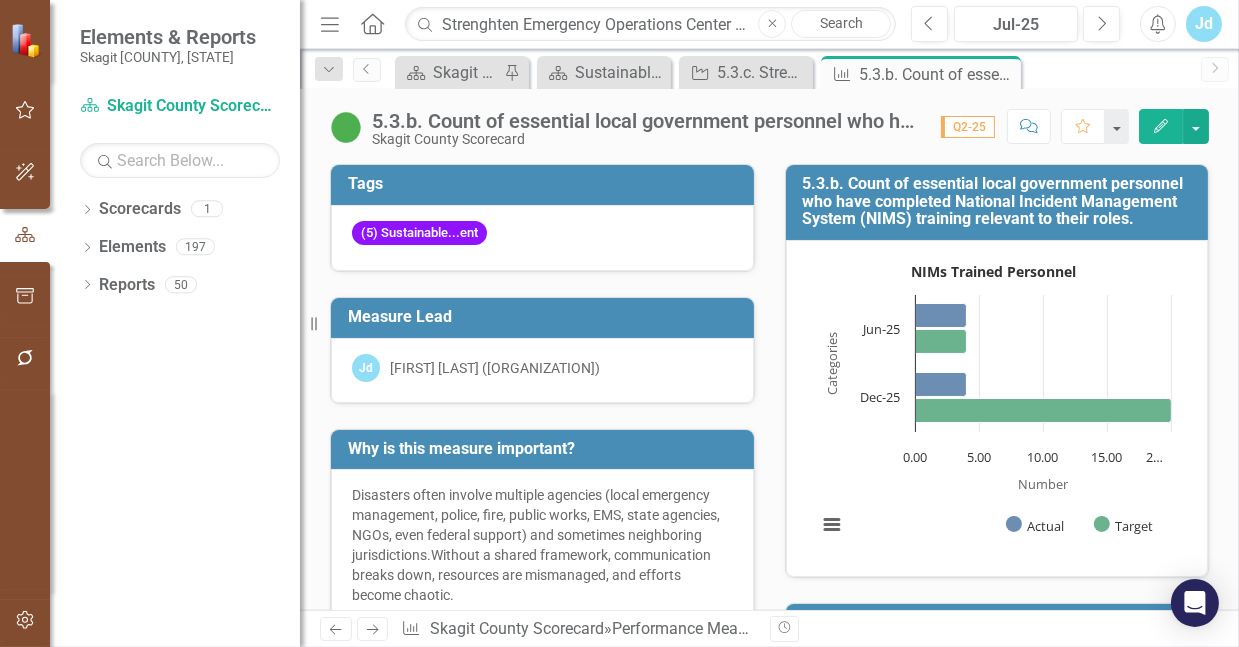 click on "Edit" at bounding box center (1161, 126) 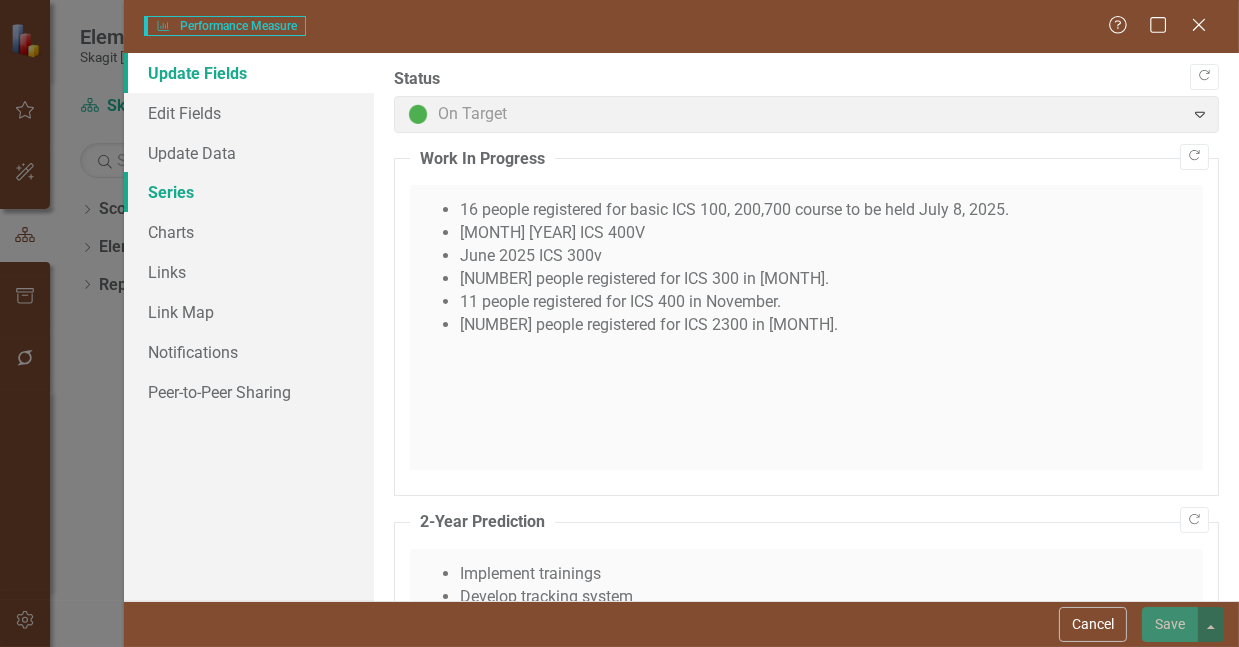 click on "Series" at bounding box center [249, 192] 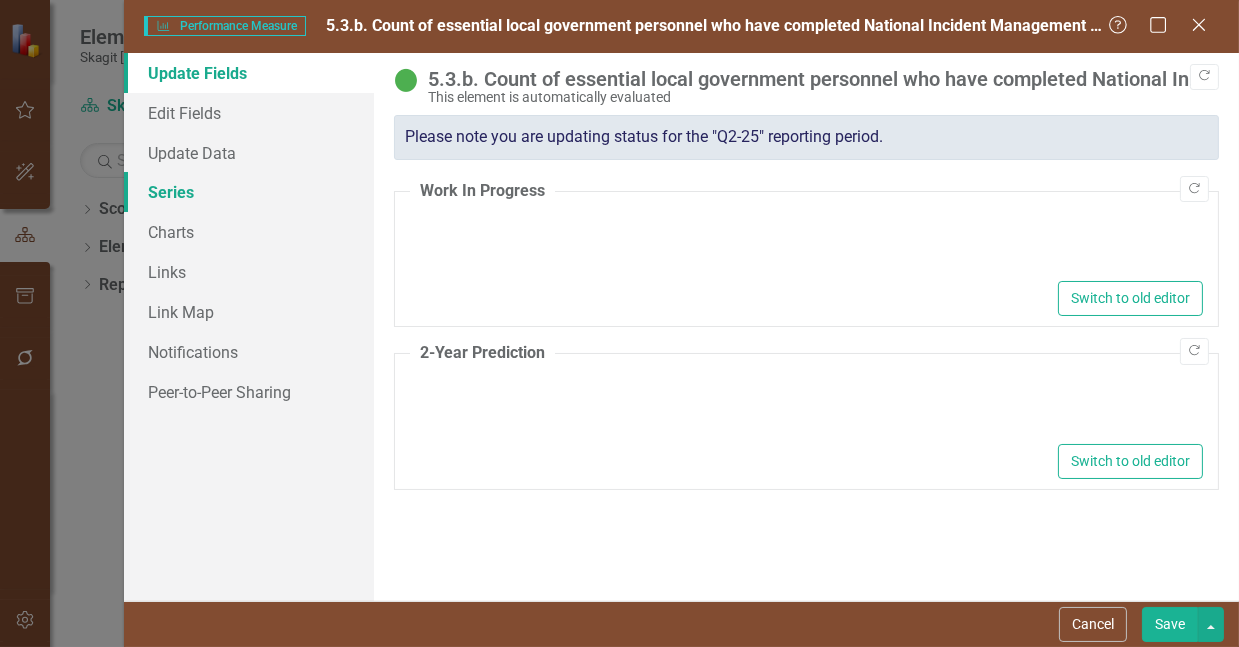 type on "<ul><li>16 people registered for basic ICS 100, 200,700 course to be held July 8, 2025.&nbsp;</li><li>April 2025 ICS 400V</li><li>June 2025 ICS 300v</li><li>29 people registered for ICS 300 in August.</li><li>11 people registered for ICS 400 in November.</li><li>17 people registered for ICS 2300 in September.&nbsp;</li></ul>" 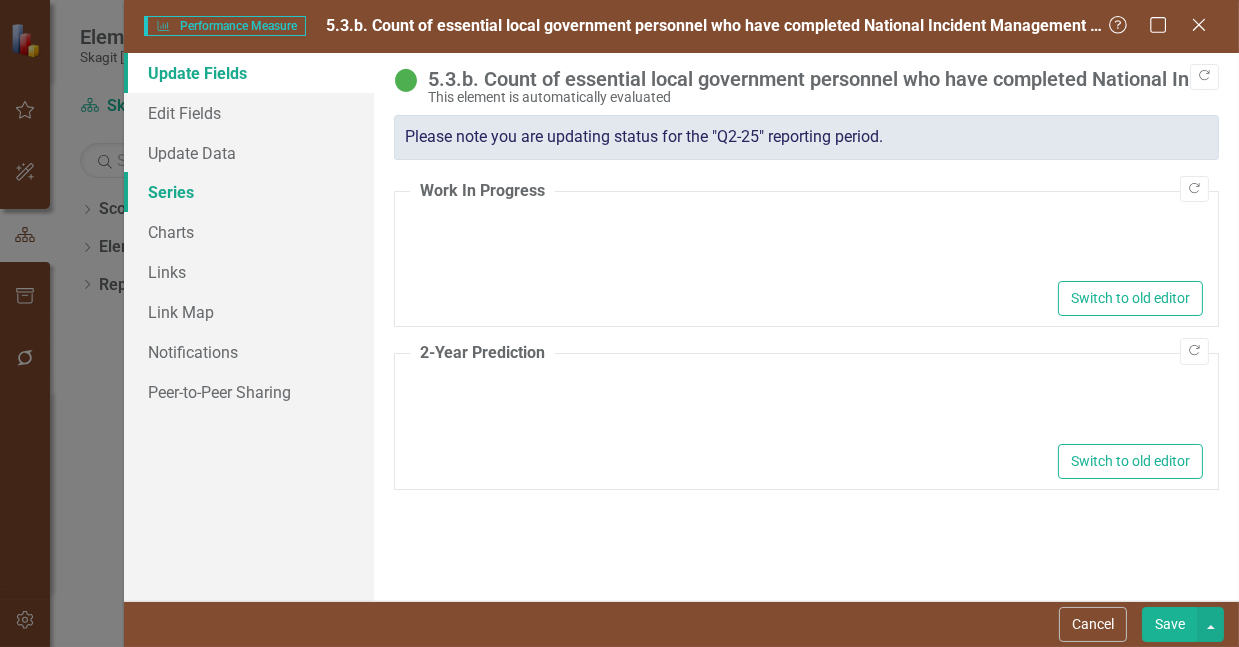 type on "<ul>
<li>Implement trainings</li>
<li>Develop tracking system</li>
<li>Launch Train the Trainer program.</li>
</ul>" 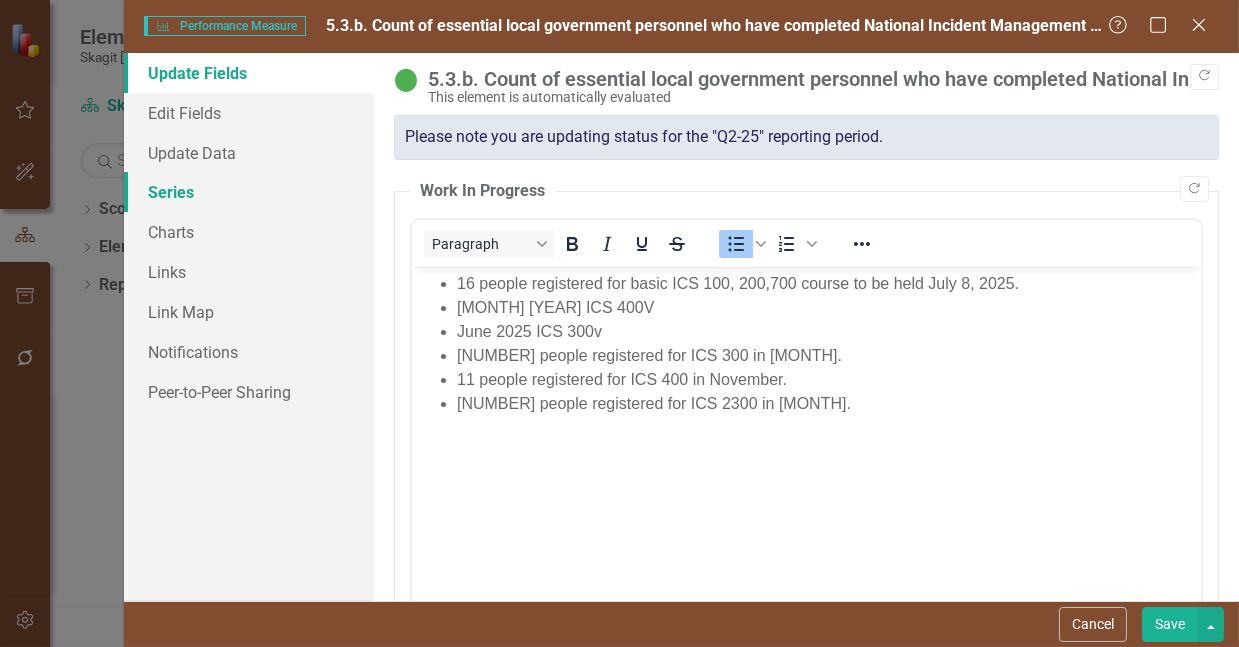 scroll, scrollTop: 0, scrollLeft: 0, axis: both 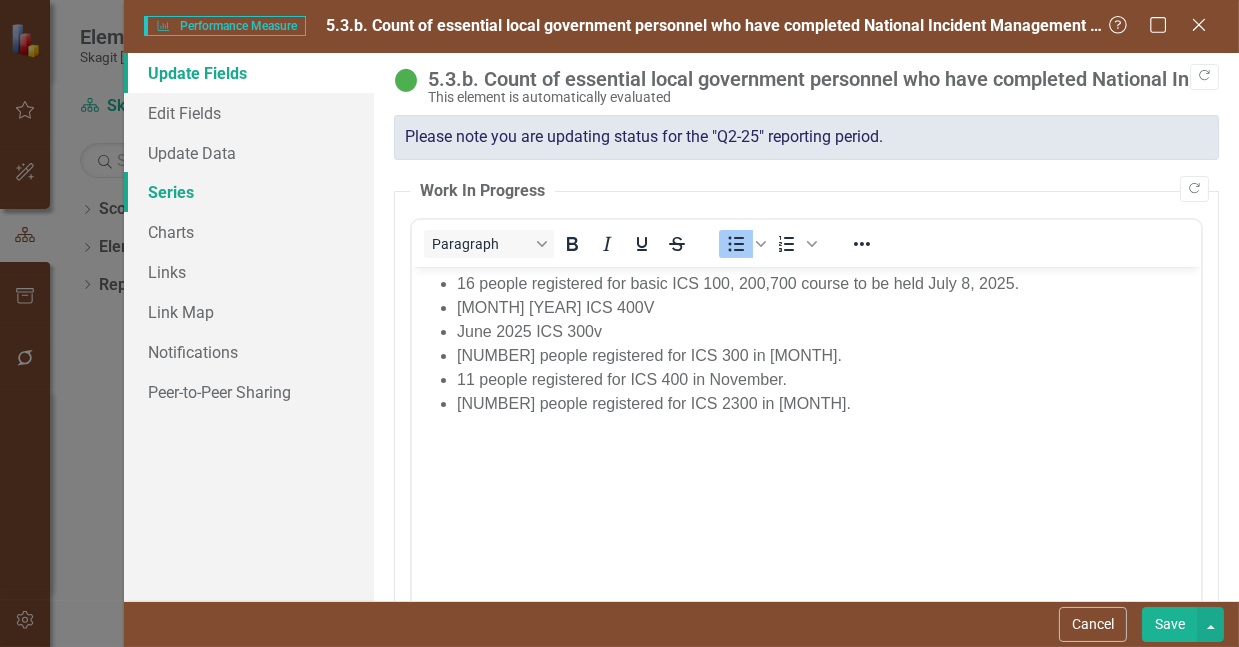 click on "Series" at bounding box center [249, 192] 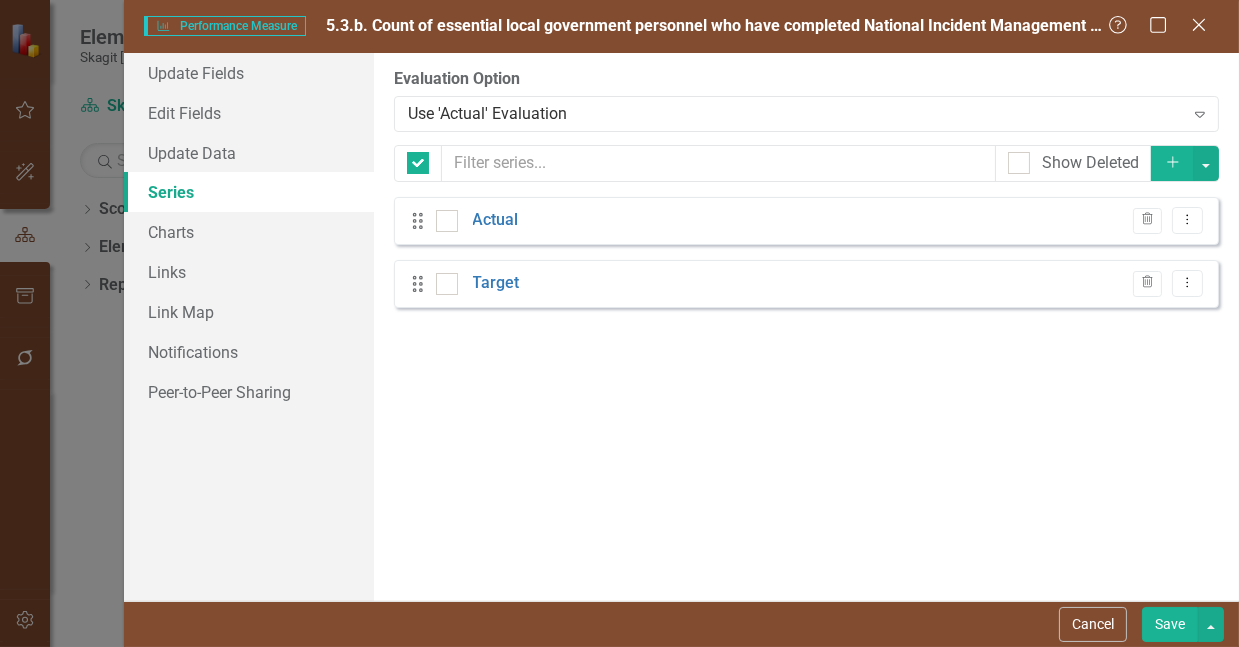 checkbox on "false" 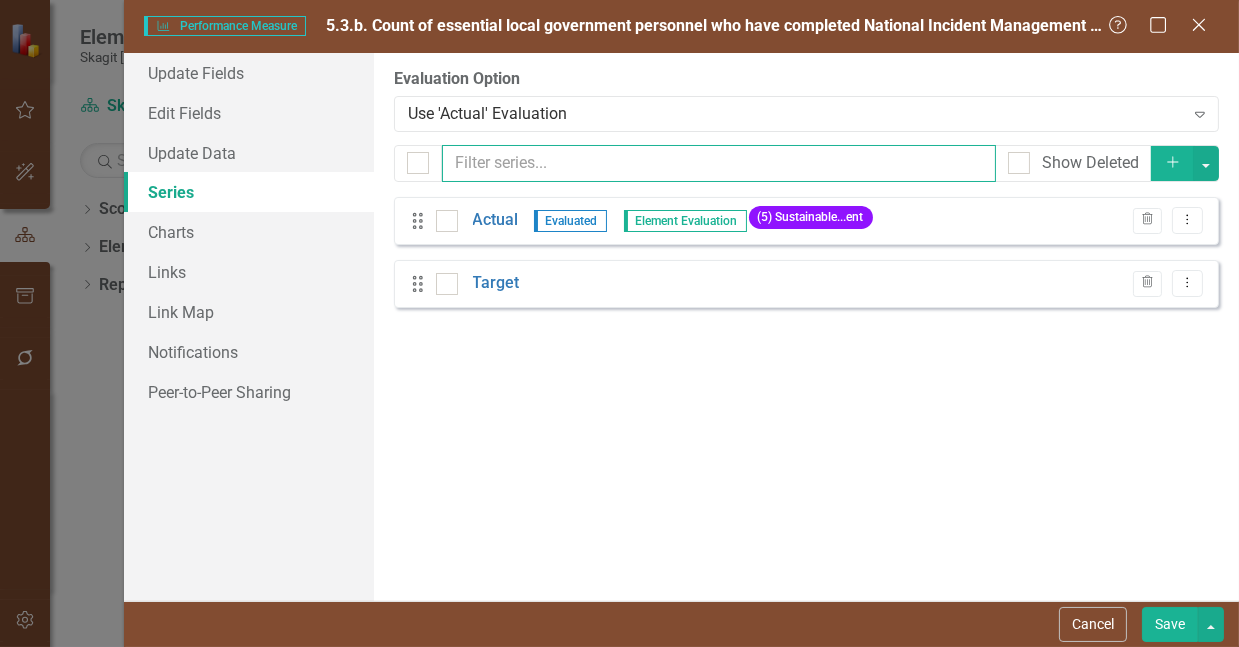 click at bounding box center (719, 163) 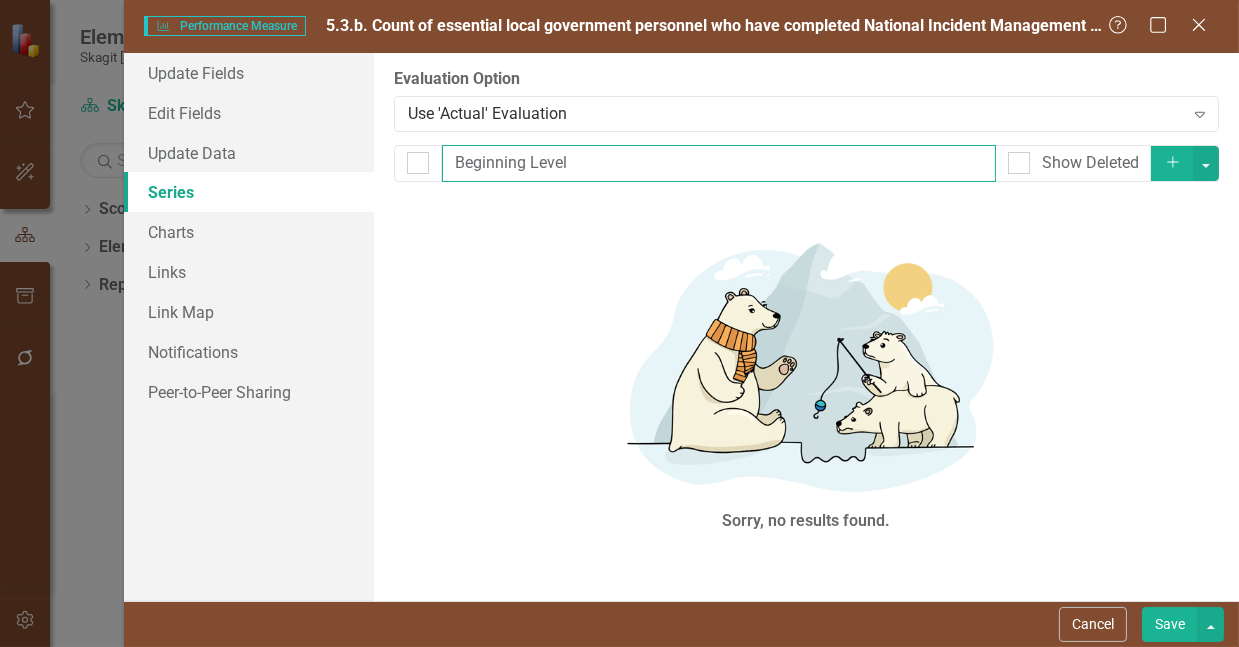 type on "Beginning Level" 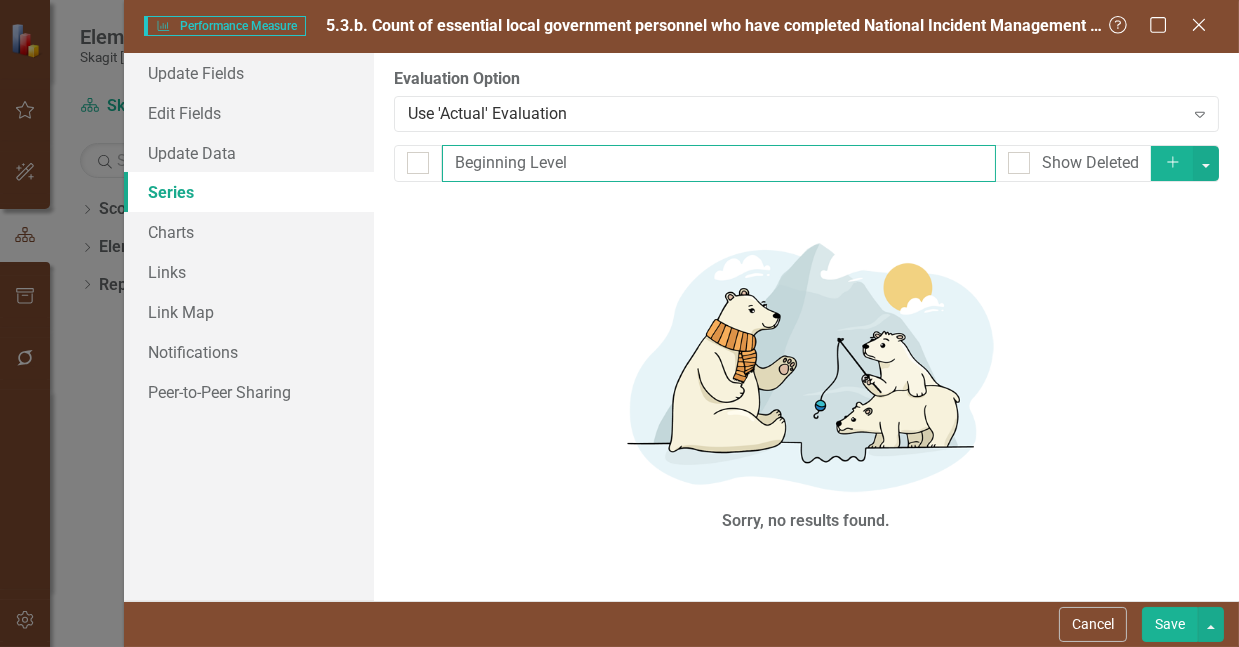 click on "Save" at bounding box center [1170, 624] 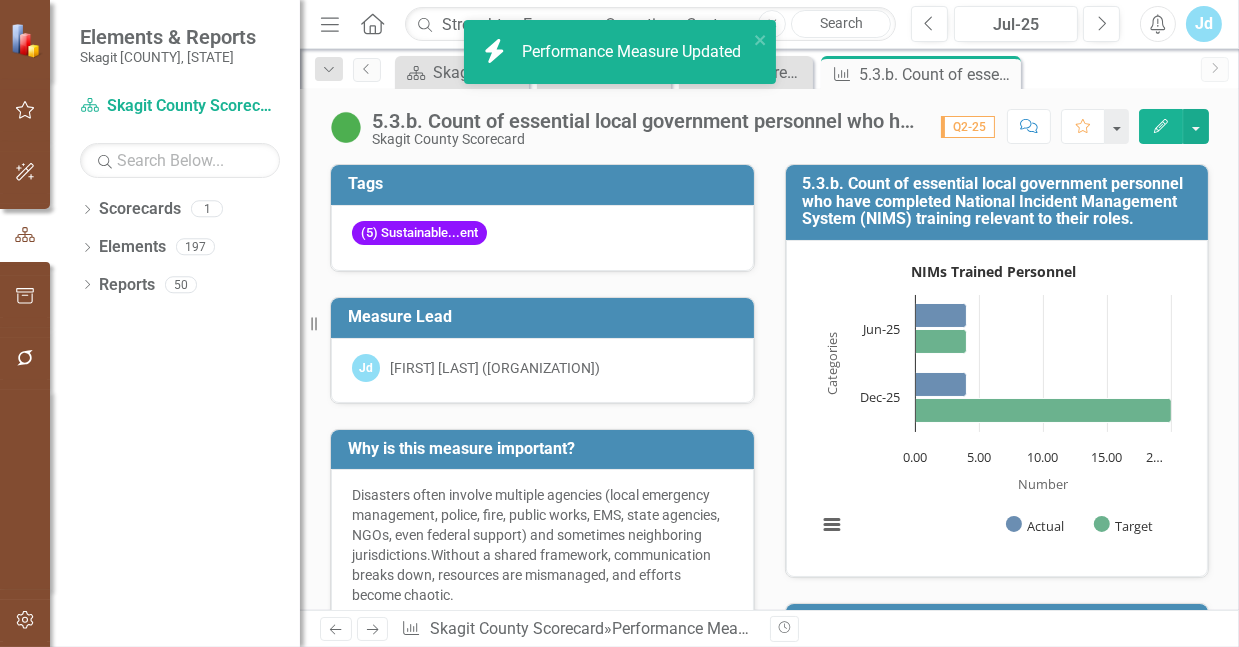 click on "Edit" 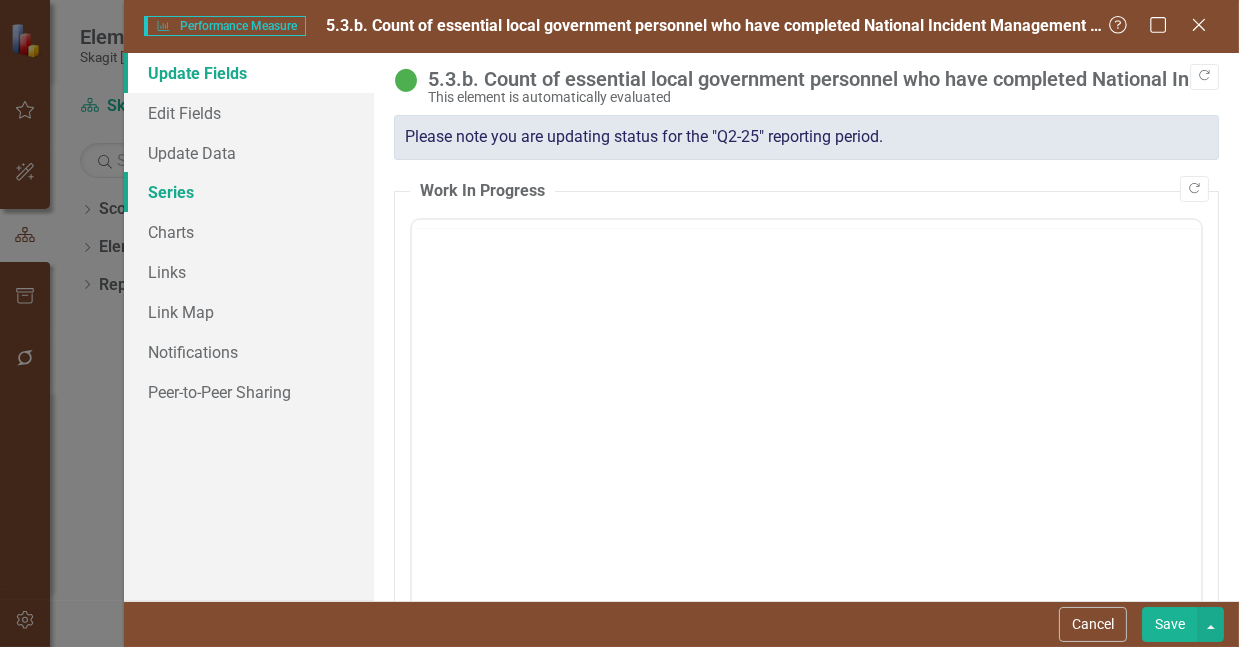 click on "Series" at bounding box center [249, 192] 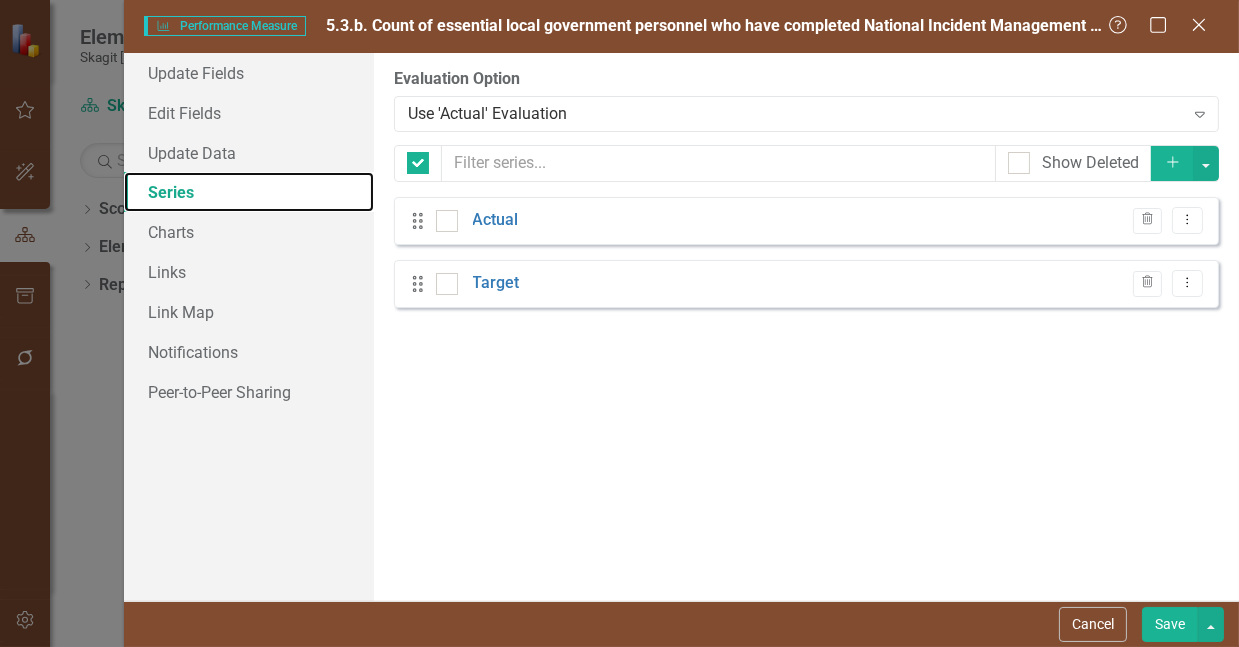 checkbox on "false" 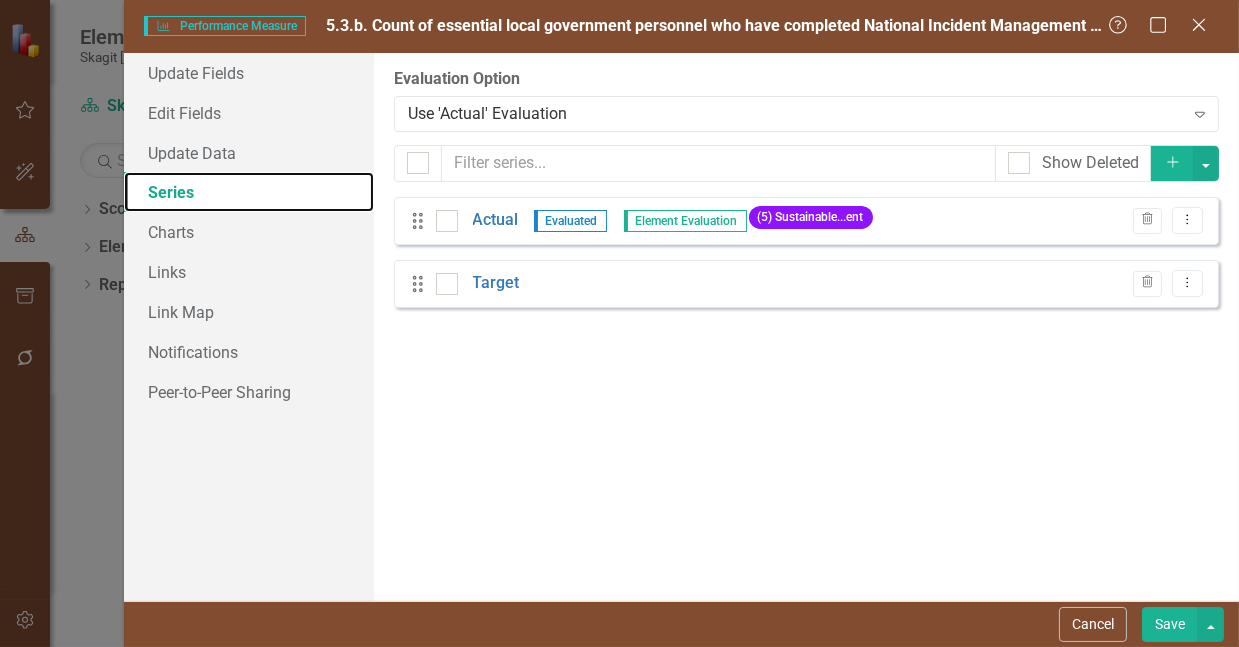 scroll, scrollTop: 0, scrollLeft: 0, axis: both 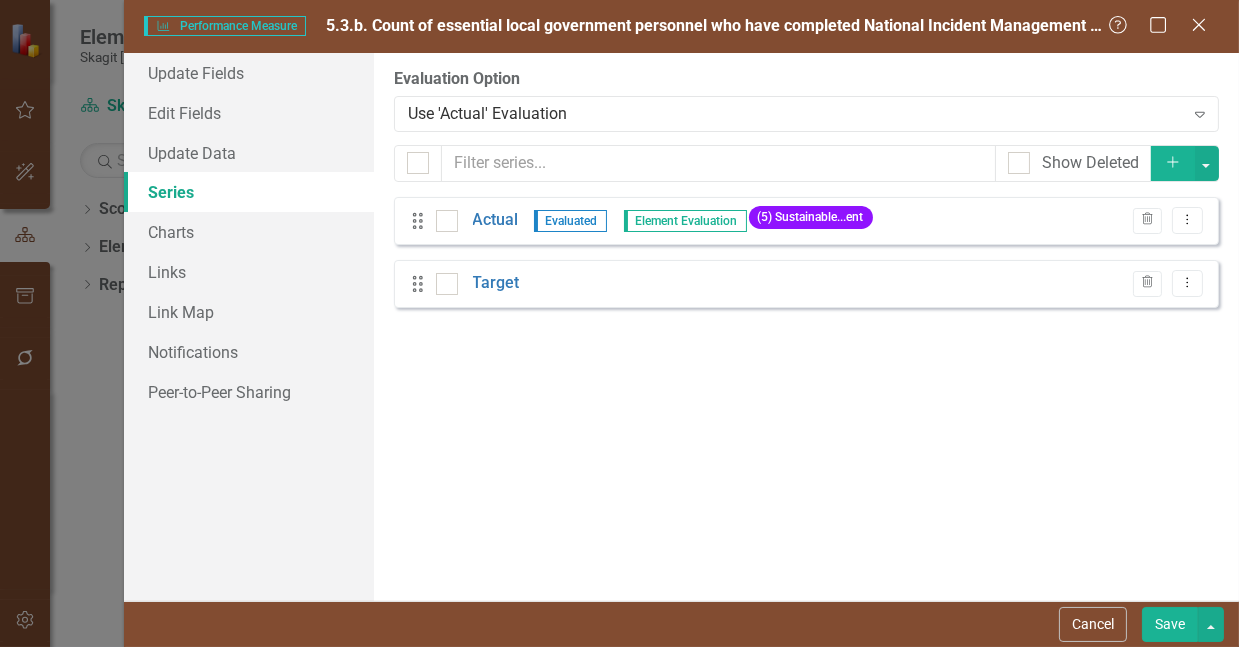 click on "Add" 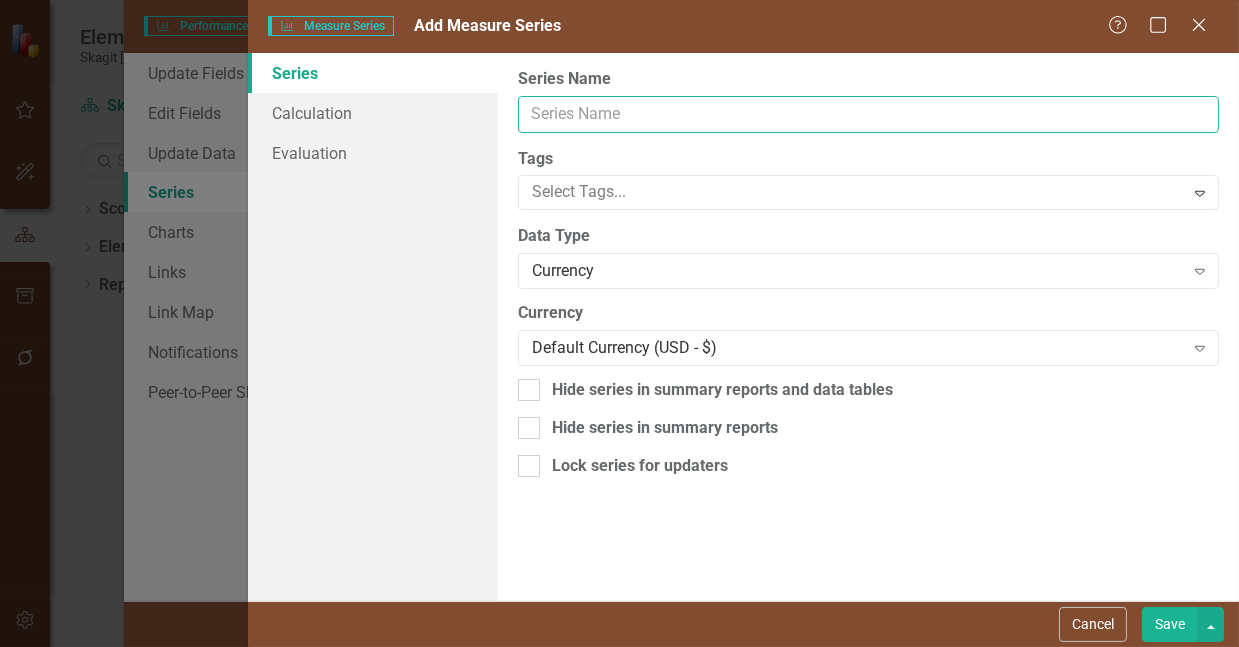 click on "Series Name" at bounding box center [868, 114] 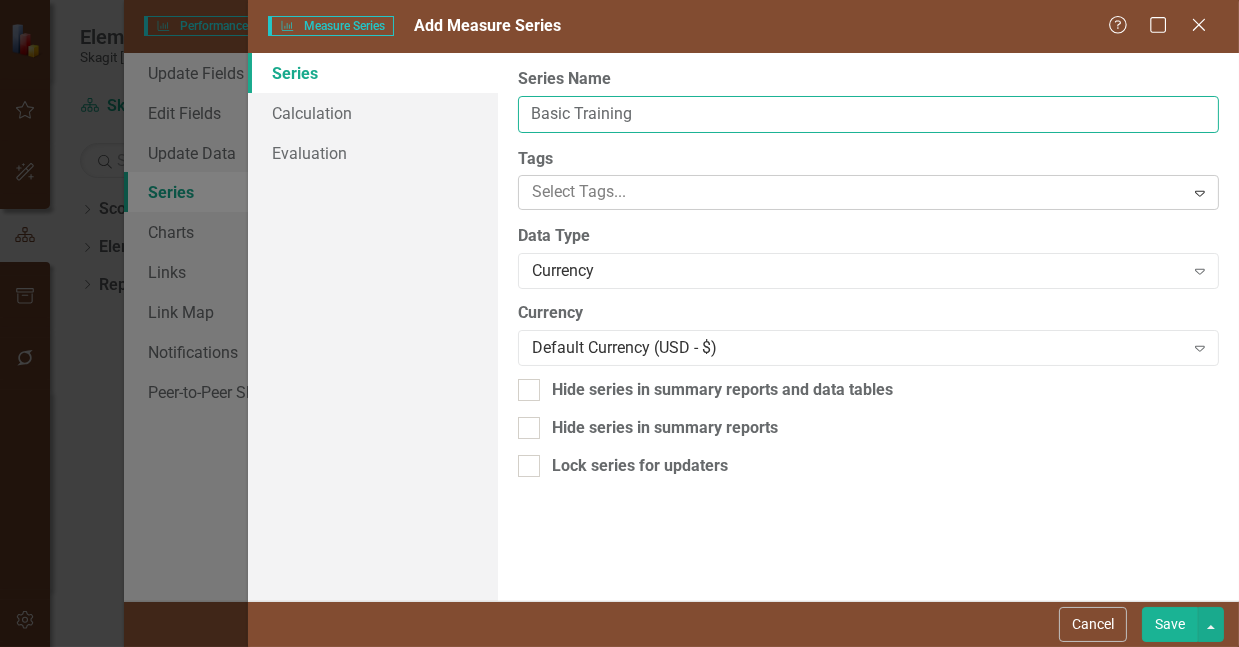 type on "Basic Training" 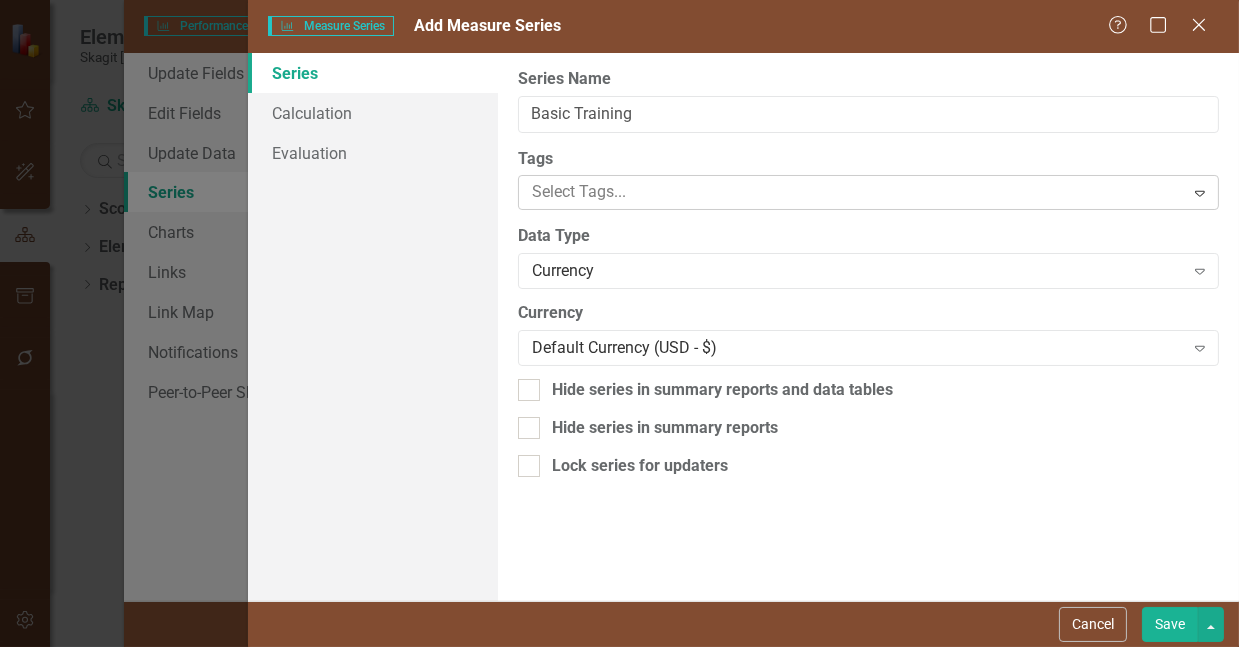 click at bounding box center [854, 192] 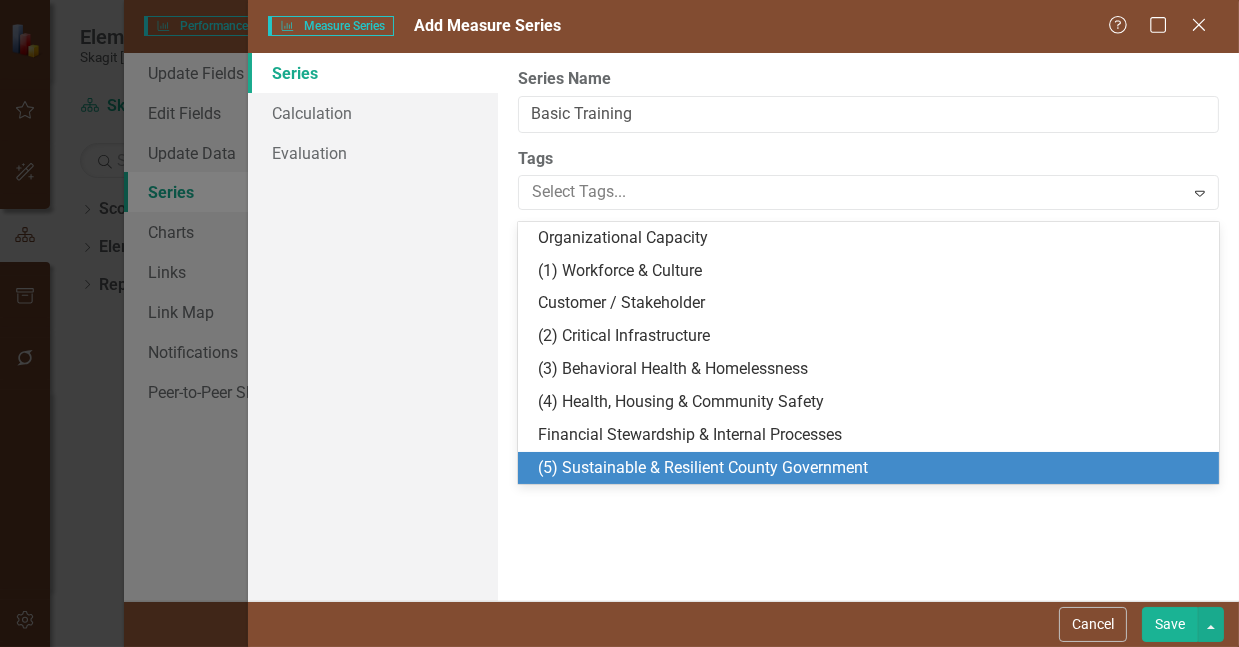 click on "(5) Sustainable & Resilient County Government" at bounding box center [703, 467] 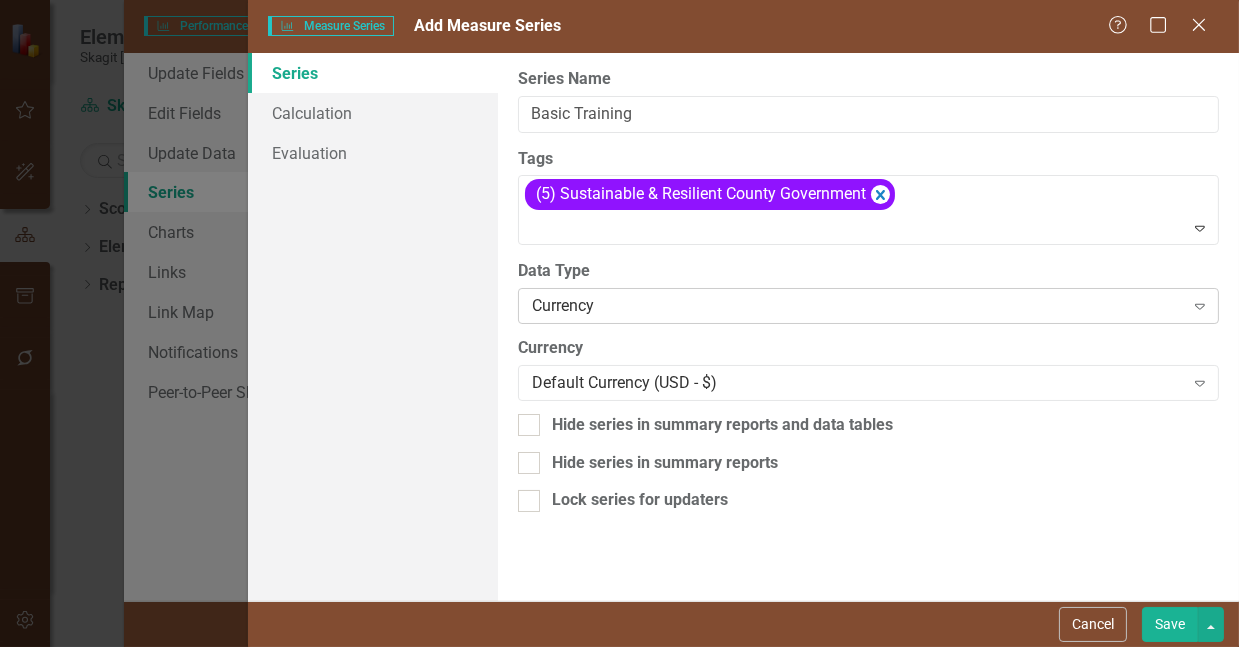 click on "Currency" at bounding box center (858, 306) 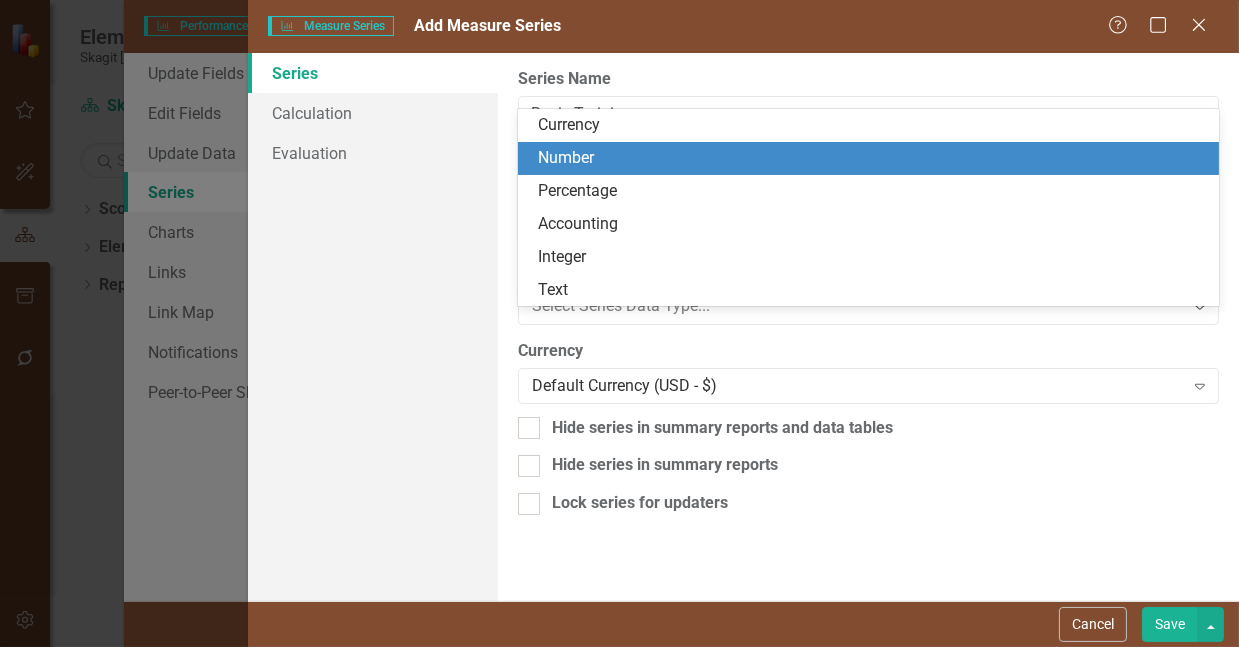 click on "Number" at bounding box center [872, 158] 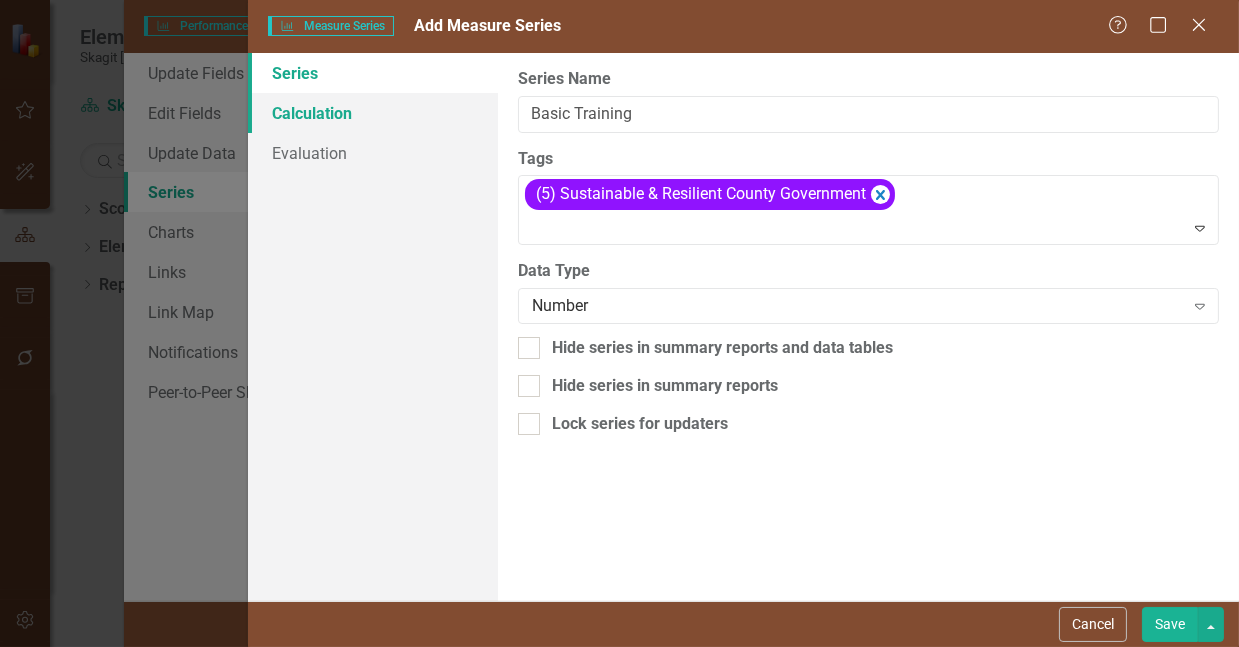 click on "Calculation" at bounding box center (373, 113) 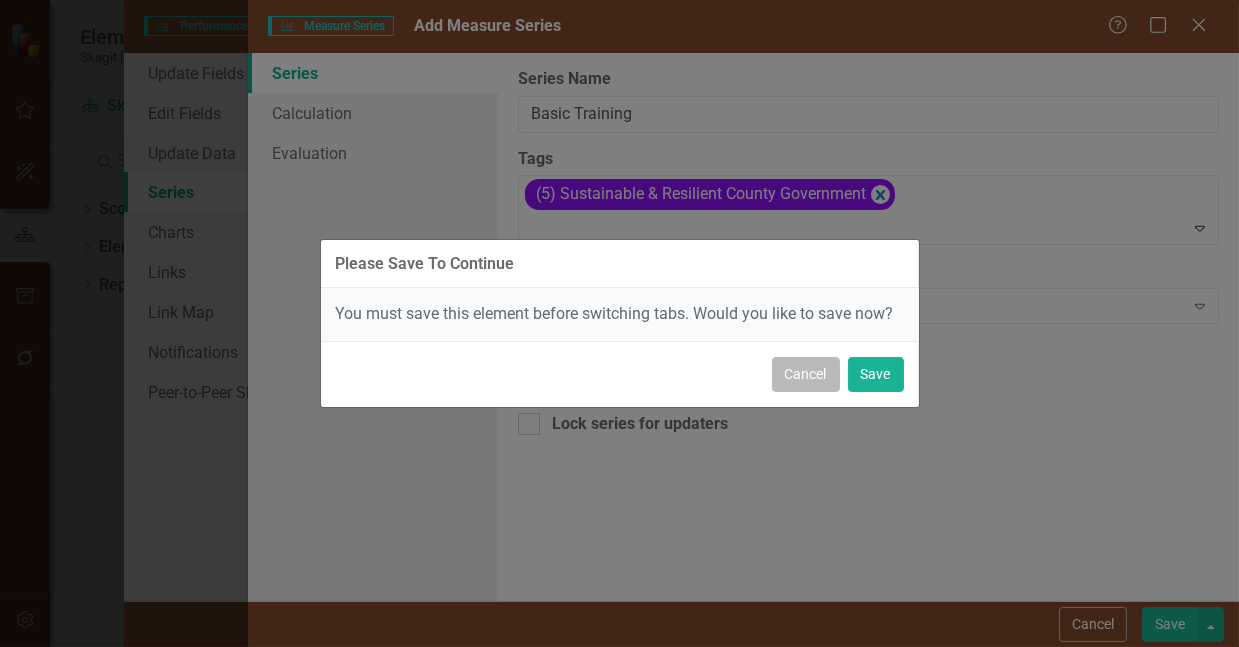 click on "Cancel" at bounding box center (806, 374) 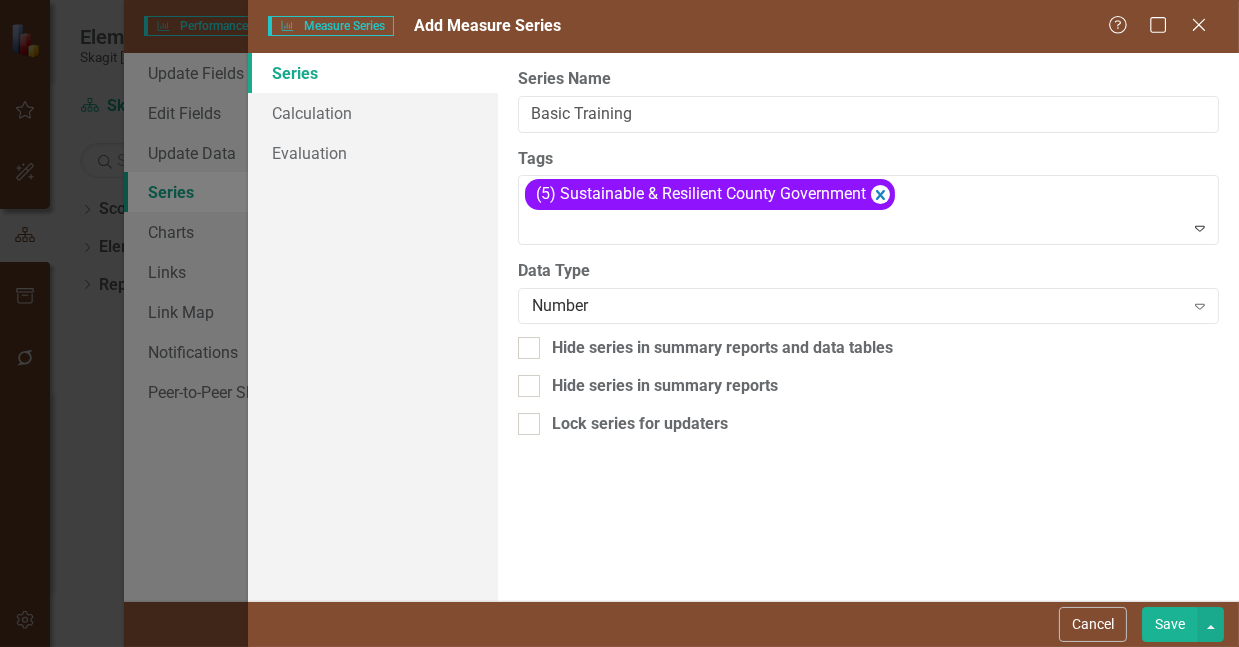 click on "Save" at bounding box center [1170, 624] 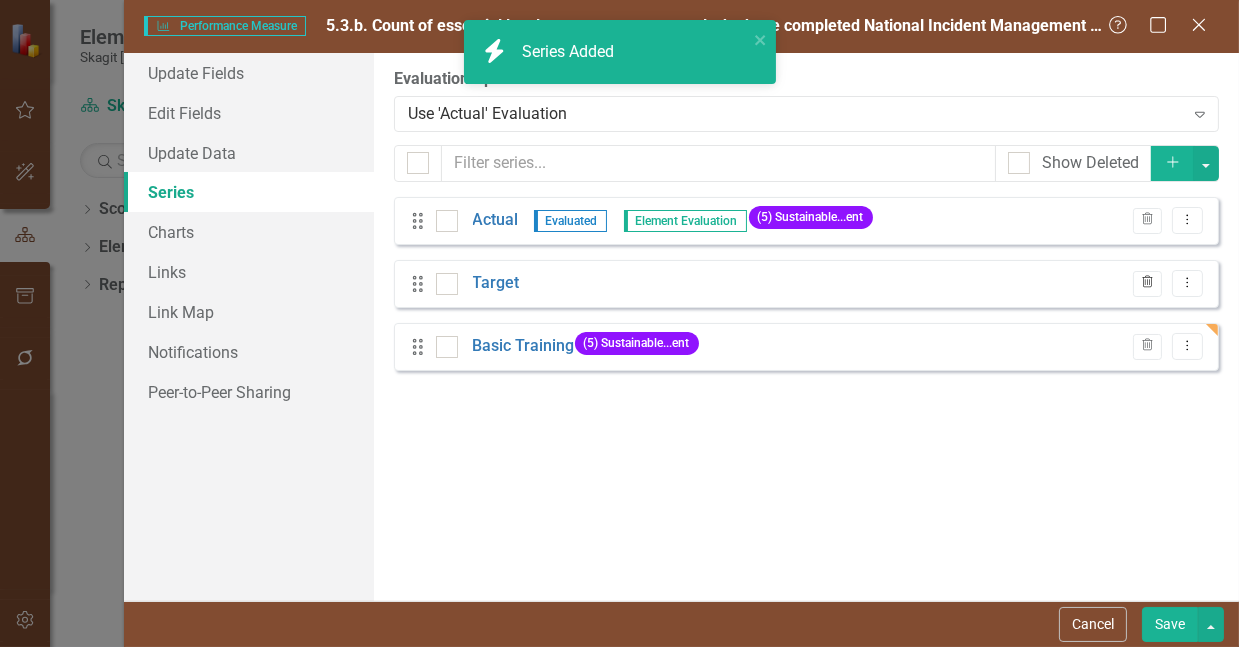 click 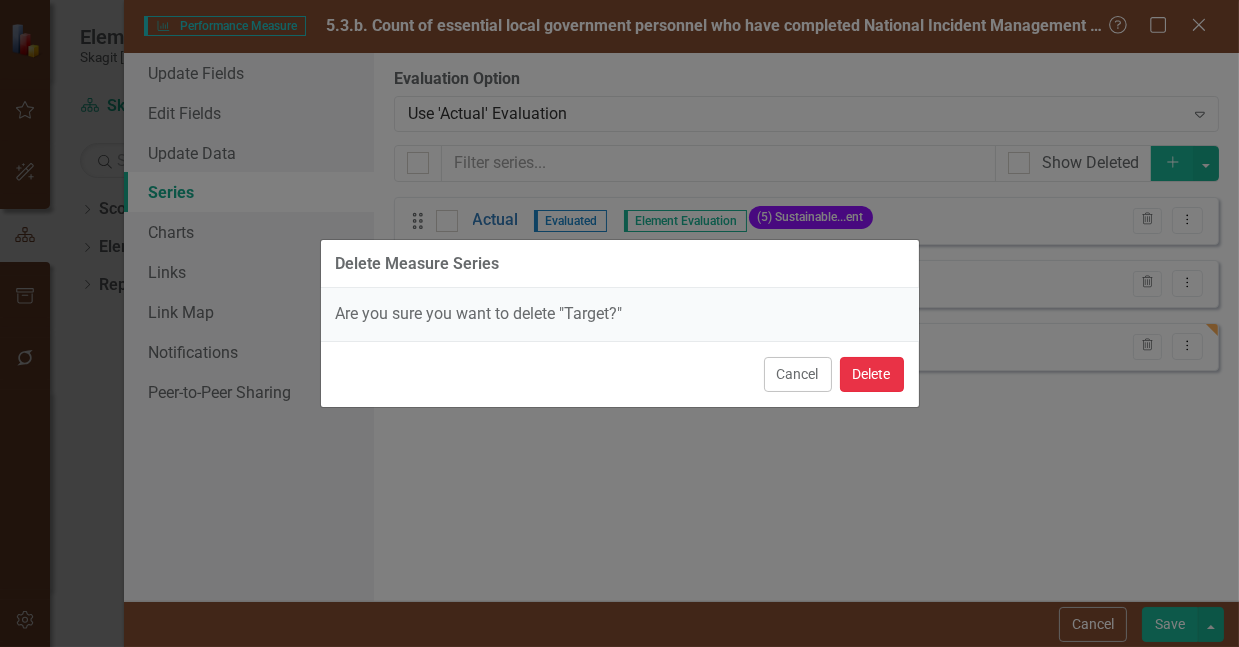 click on "Delete" at bounding box center [872, 374] 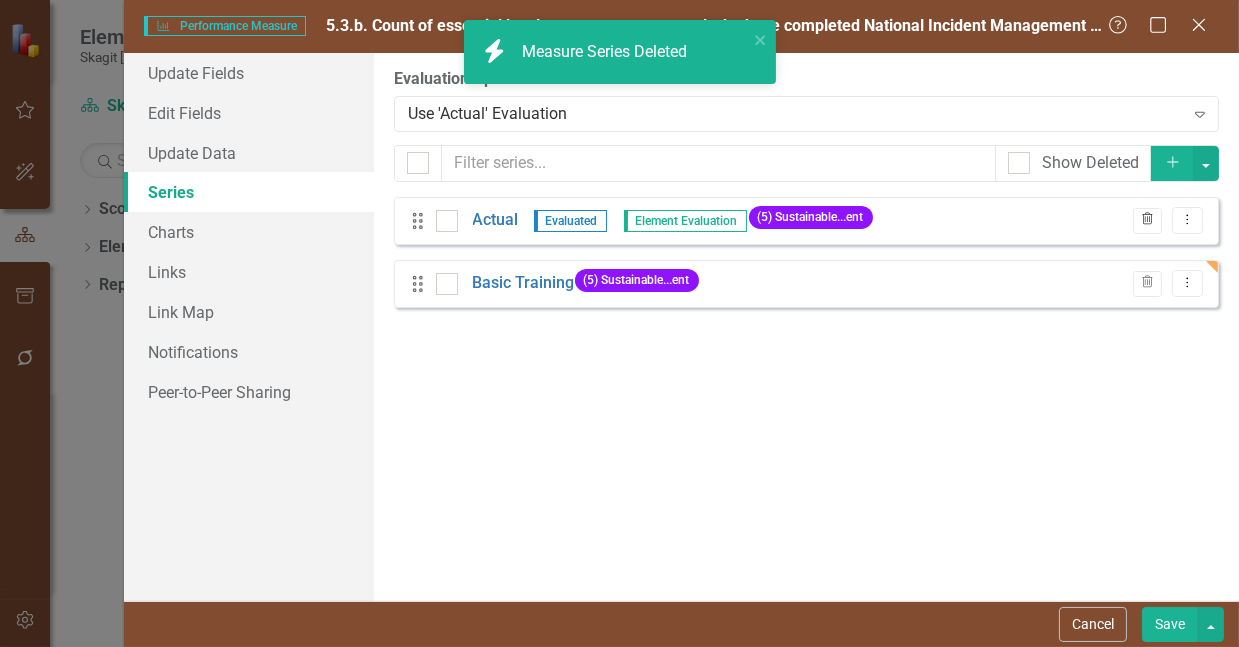 click on "Trash" 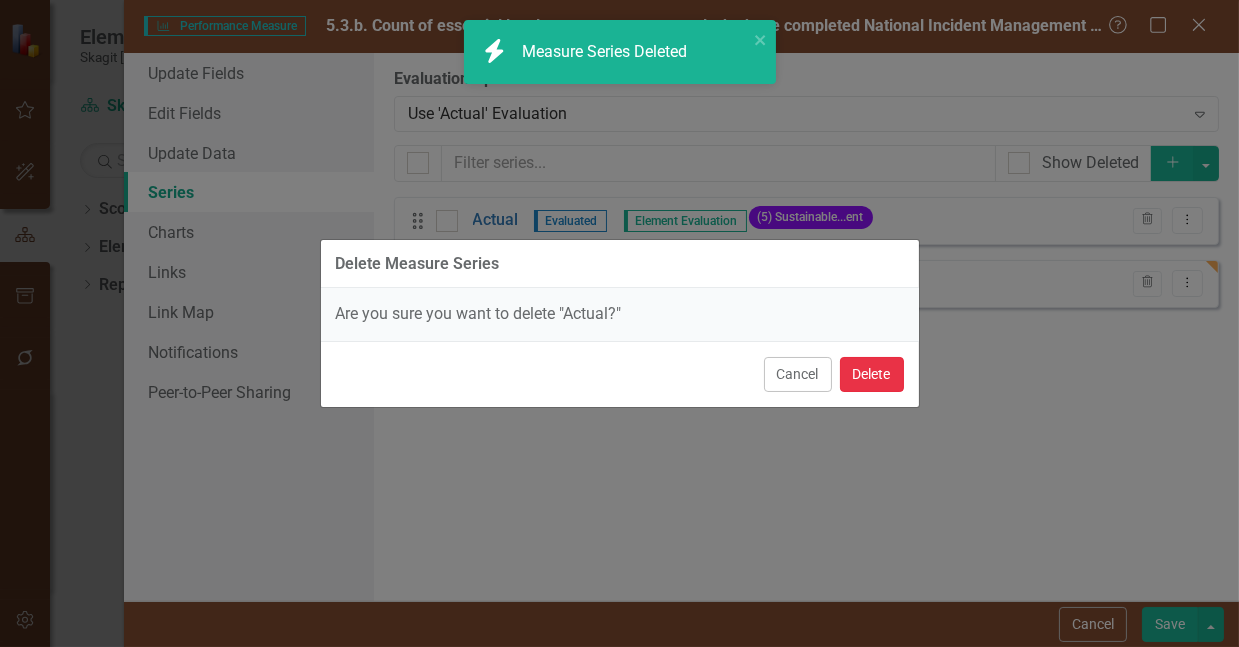 click on "Delete" at bounding box center [872, 374] 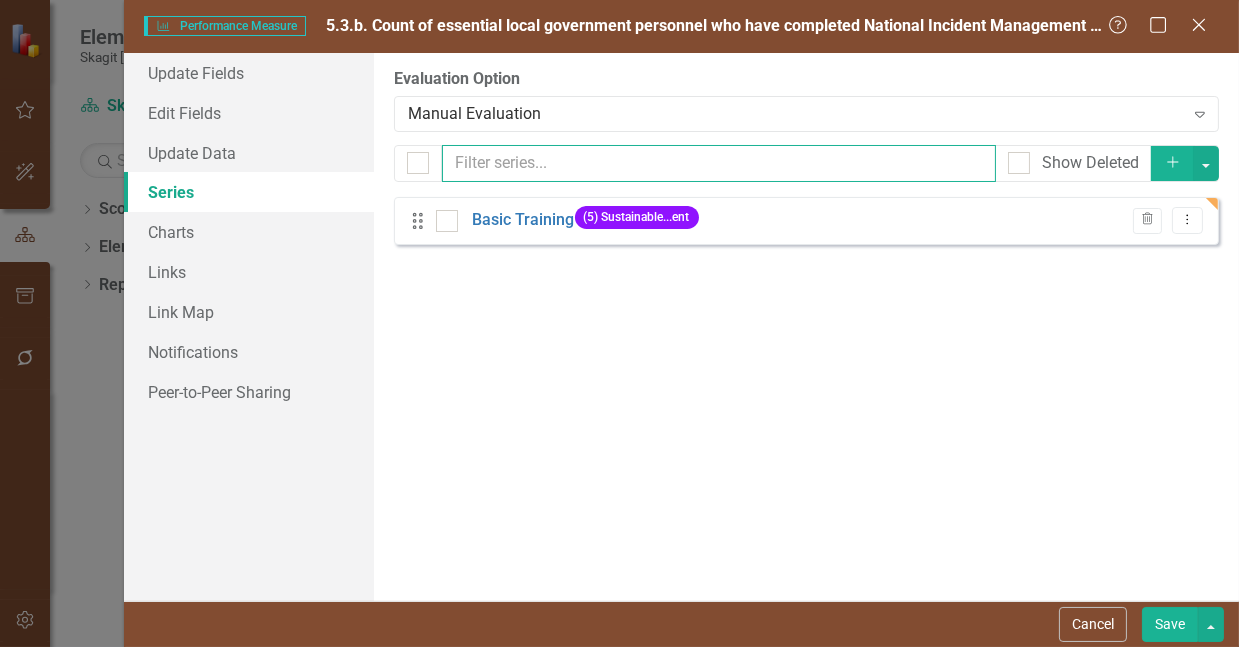 click at bounding box center [719, 163] 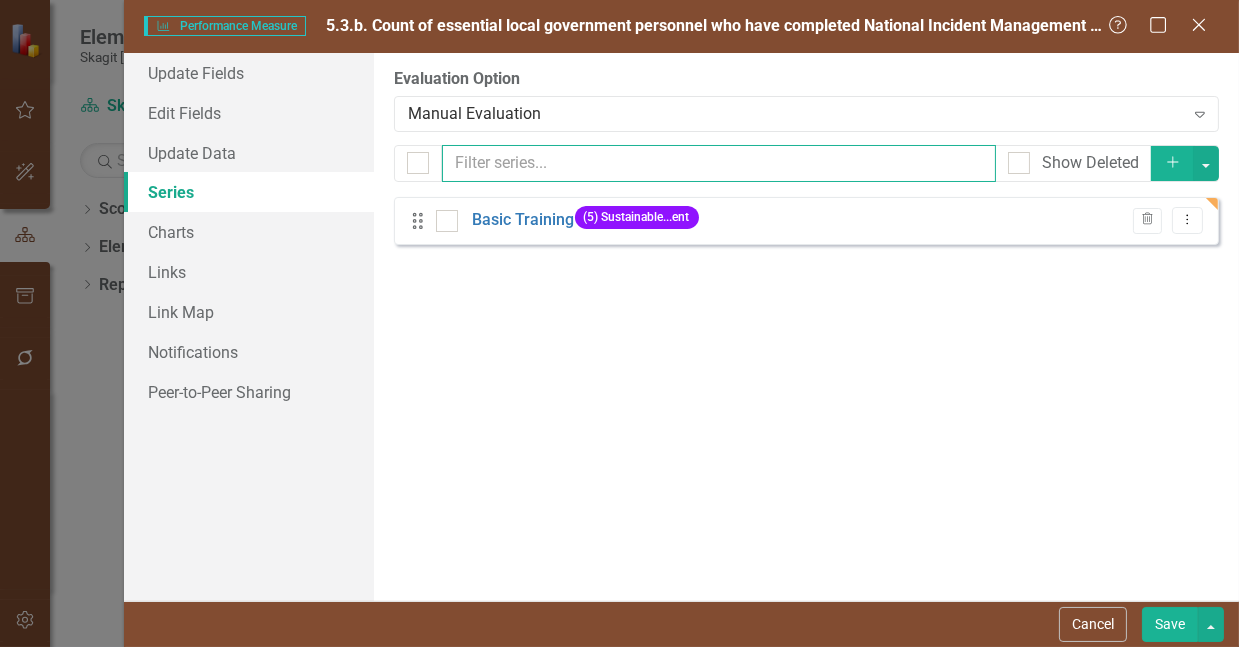 type on "I" 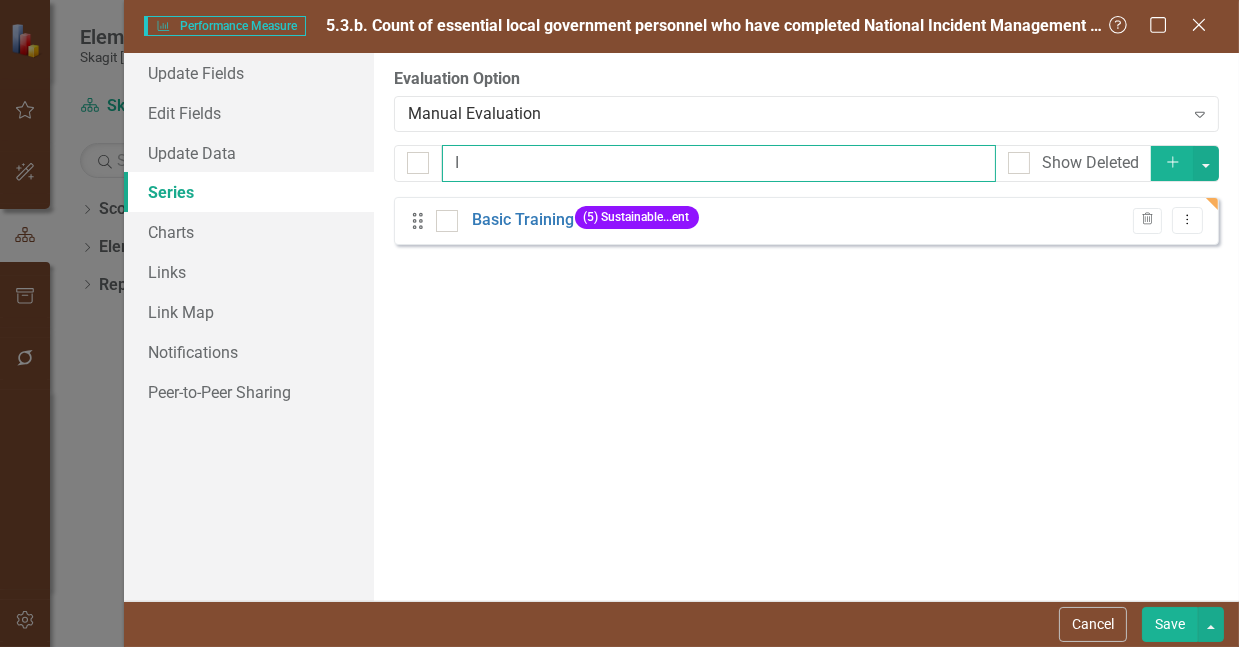type 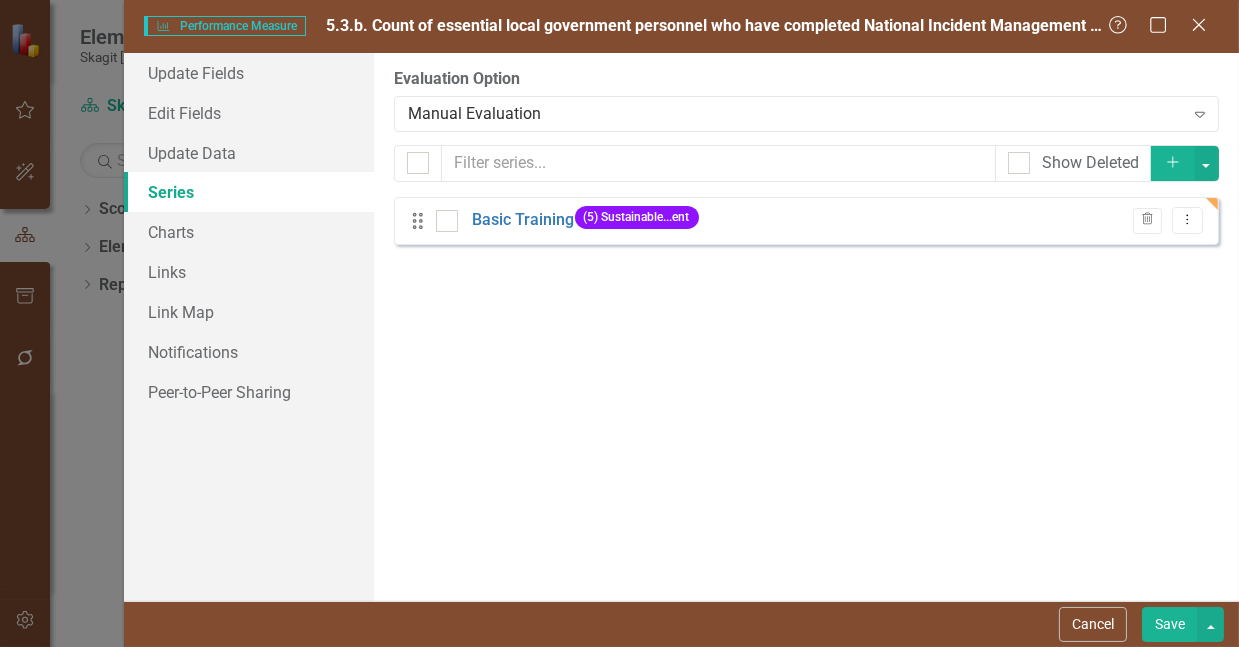 click on "Add" 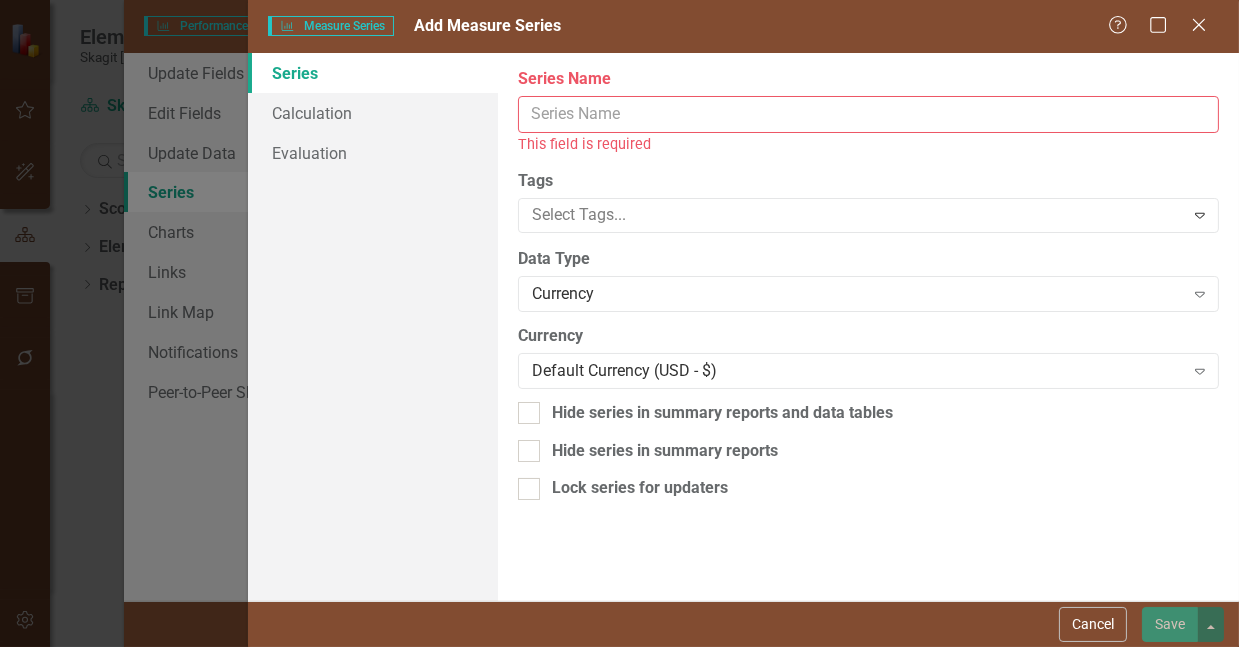 click on "Series Name" at bounding box center [868, 114] 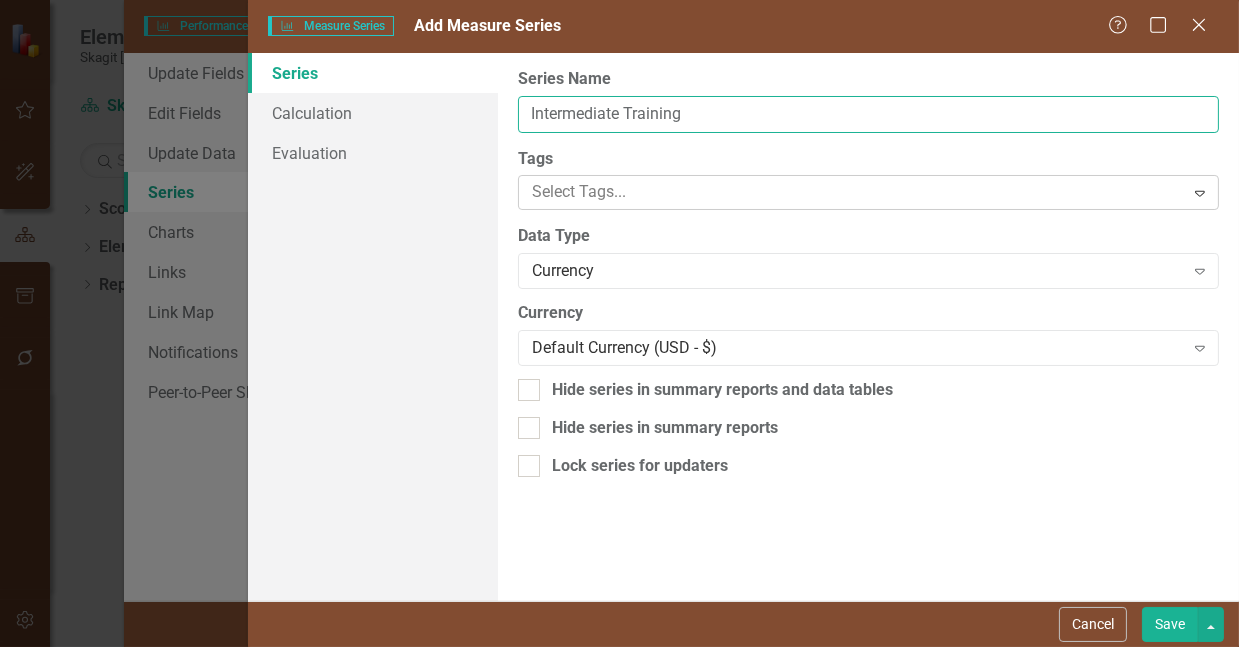 type on "Intermediate Training" 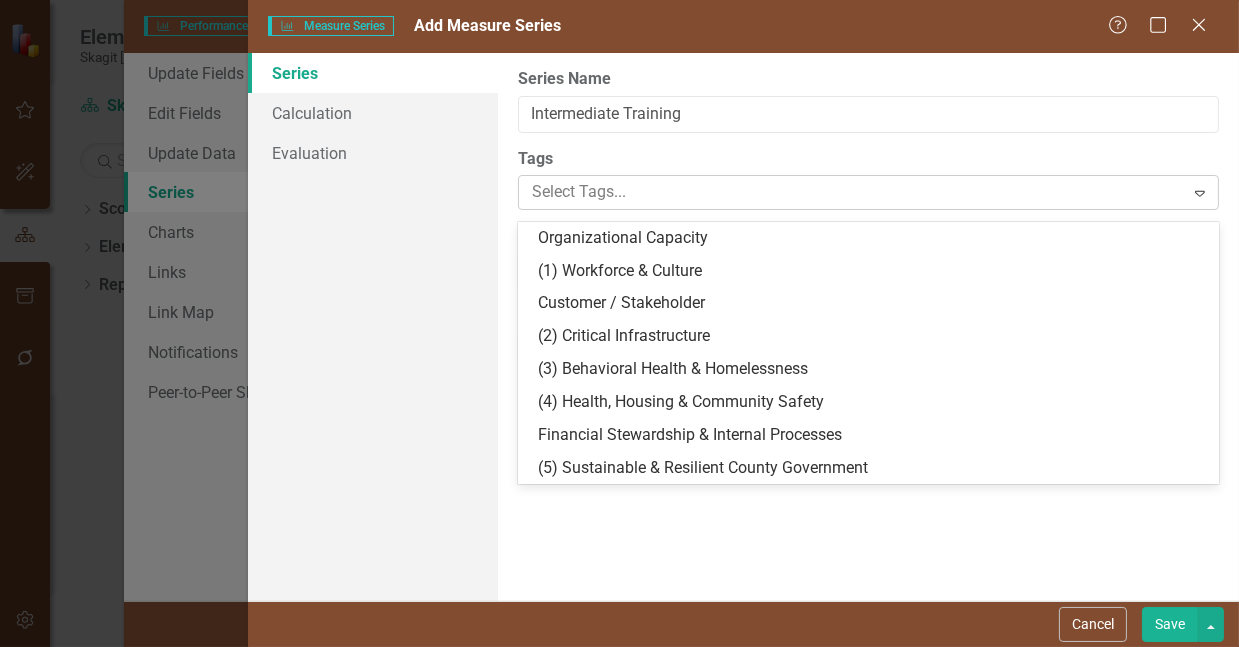 click at bounding box center [854, 192] 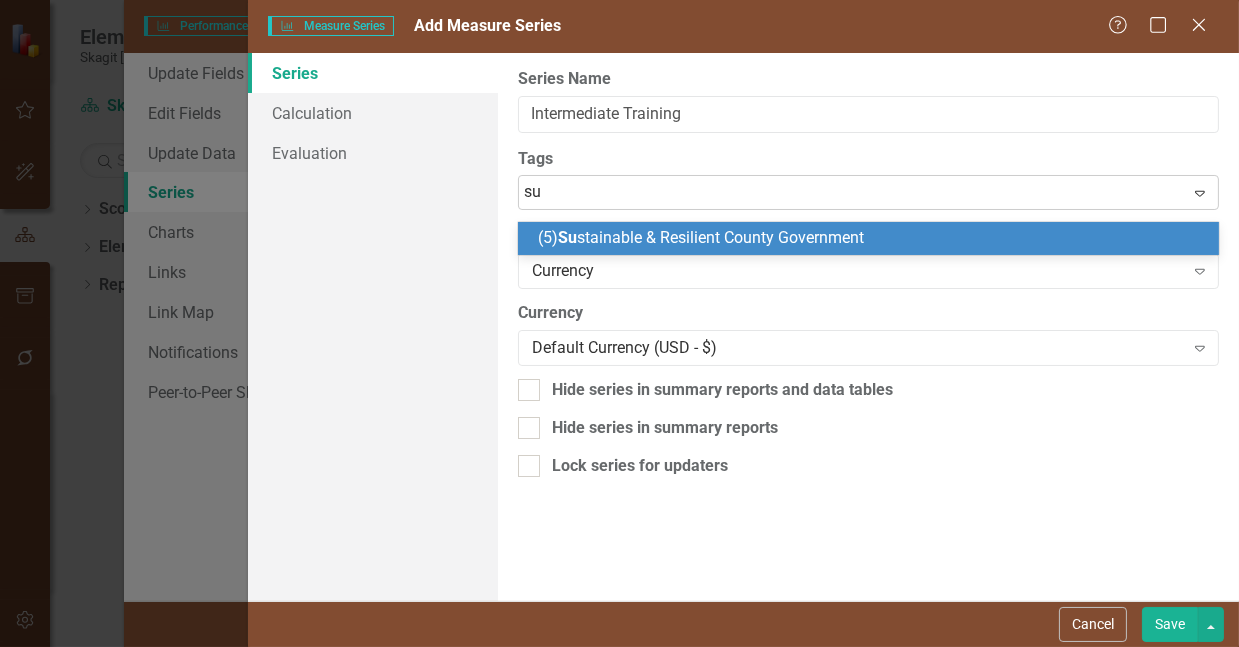 type on "sus" 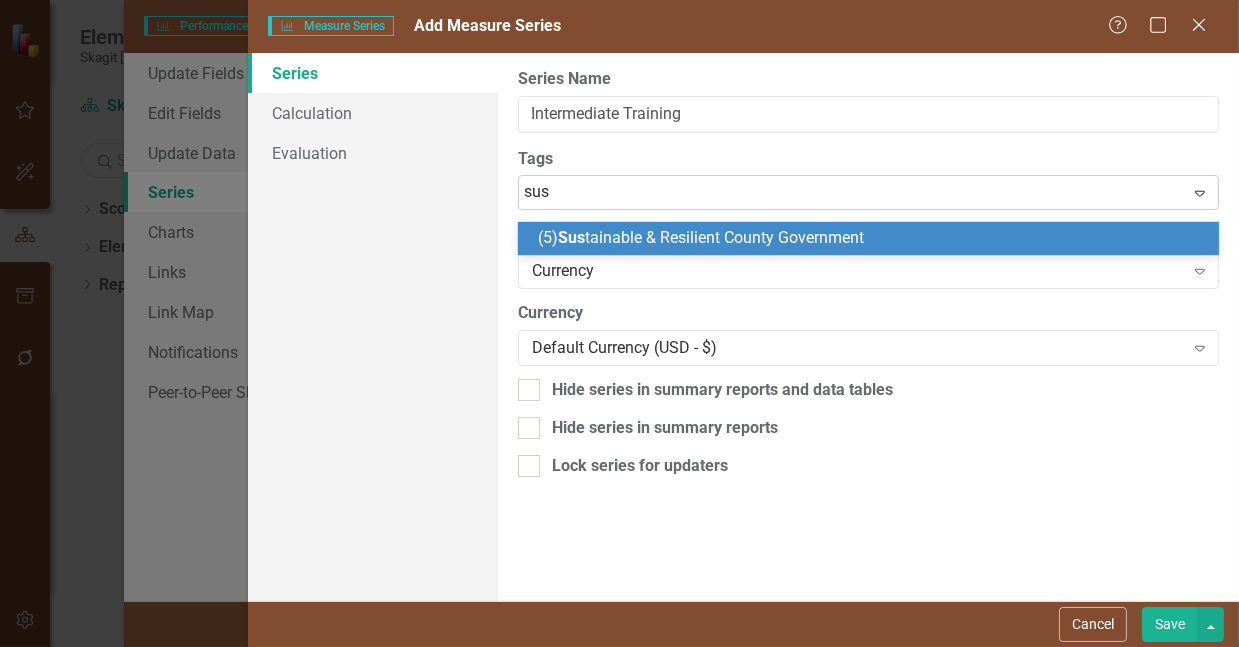type 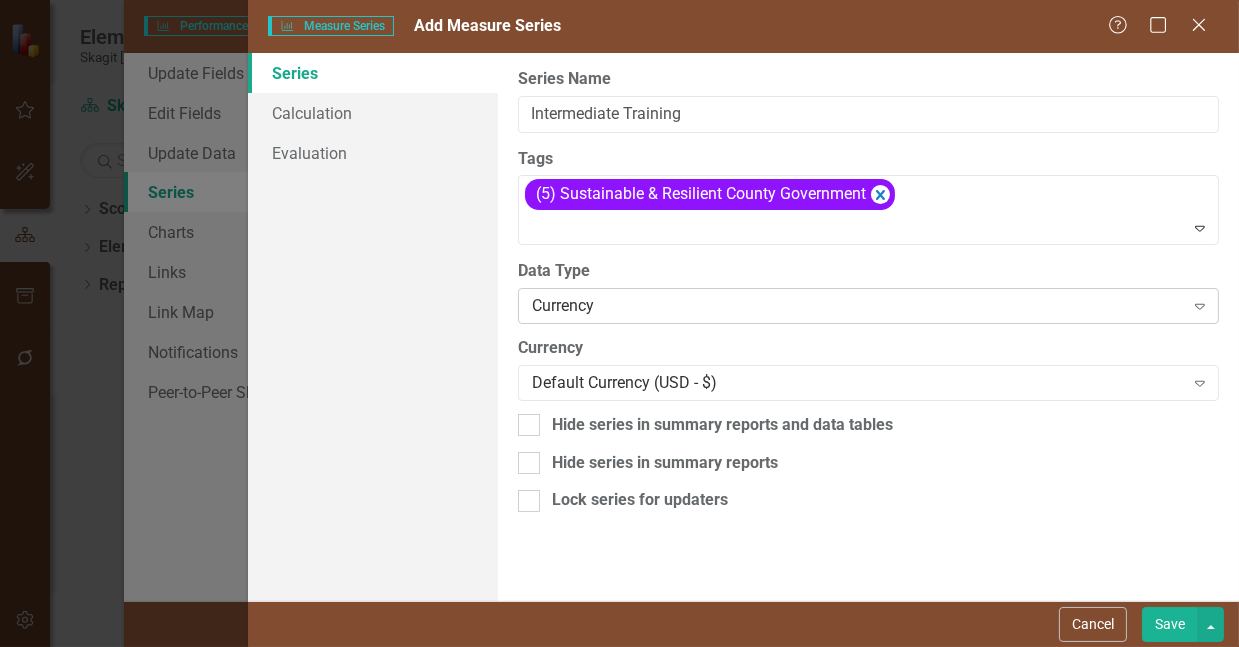 click on "Currency" at bounding box center [858, 306] 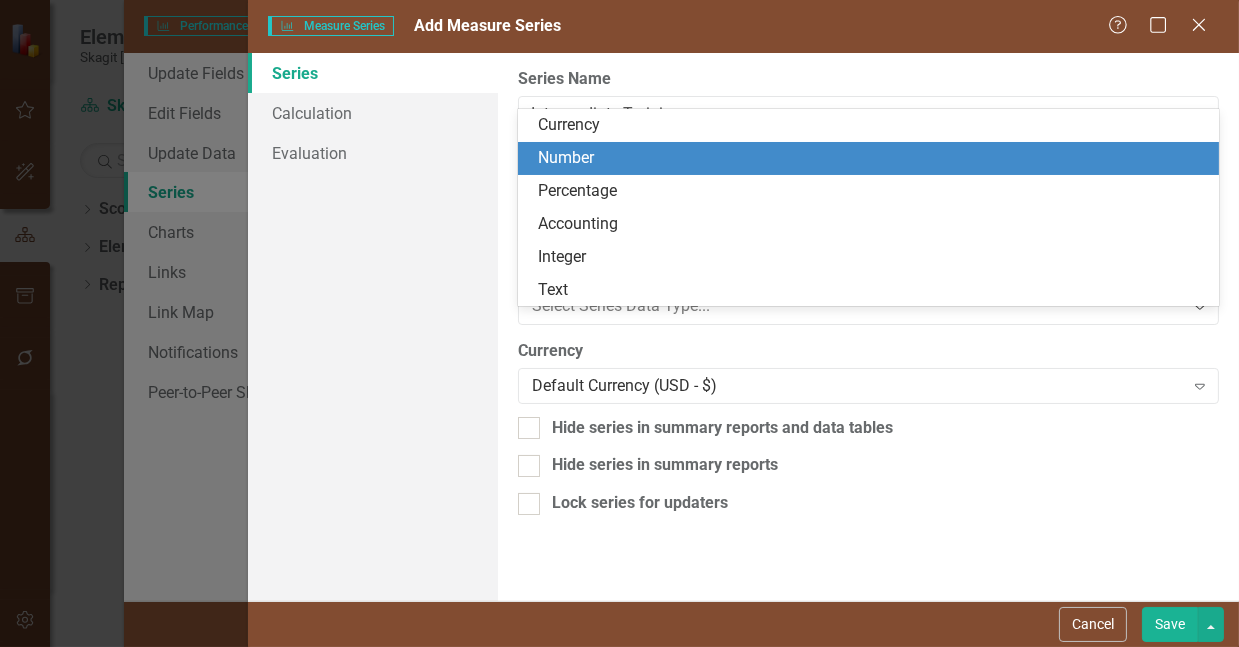 click on "Number" at bounding box center [872, 158] 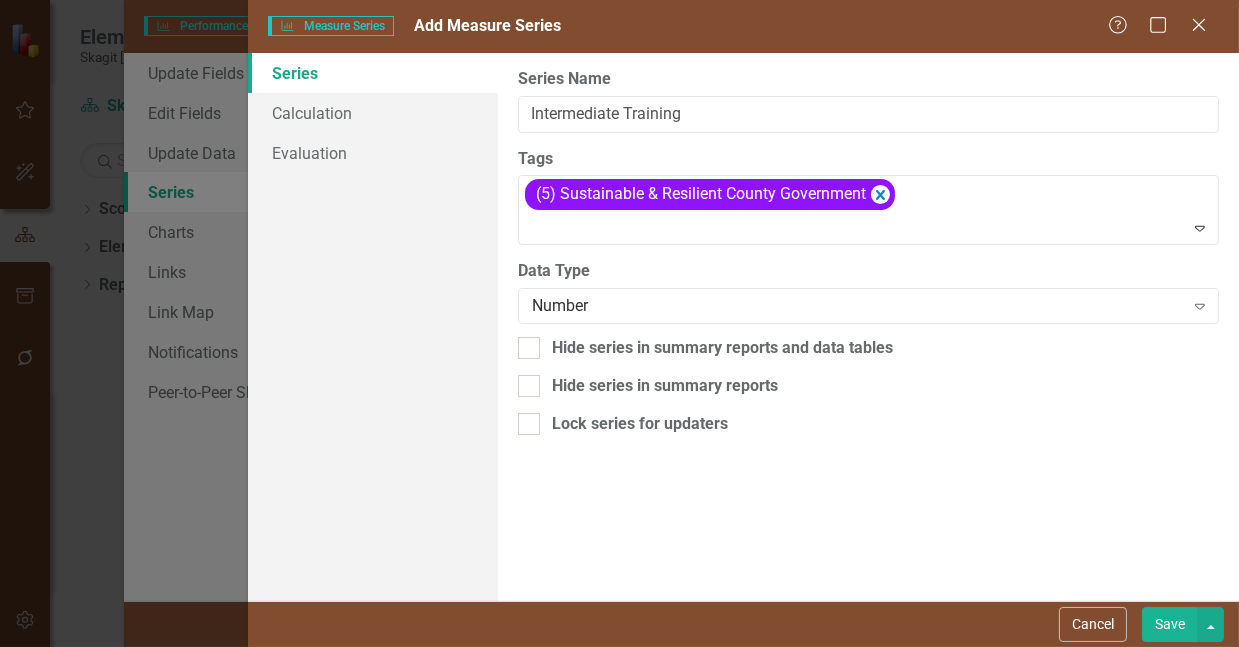 click on "Save" at bounding box center (1170, 624) 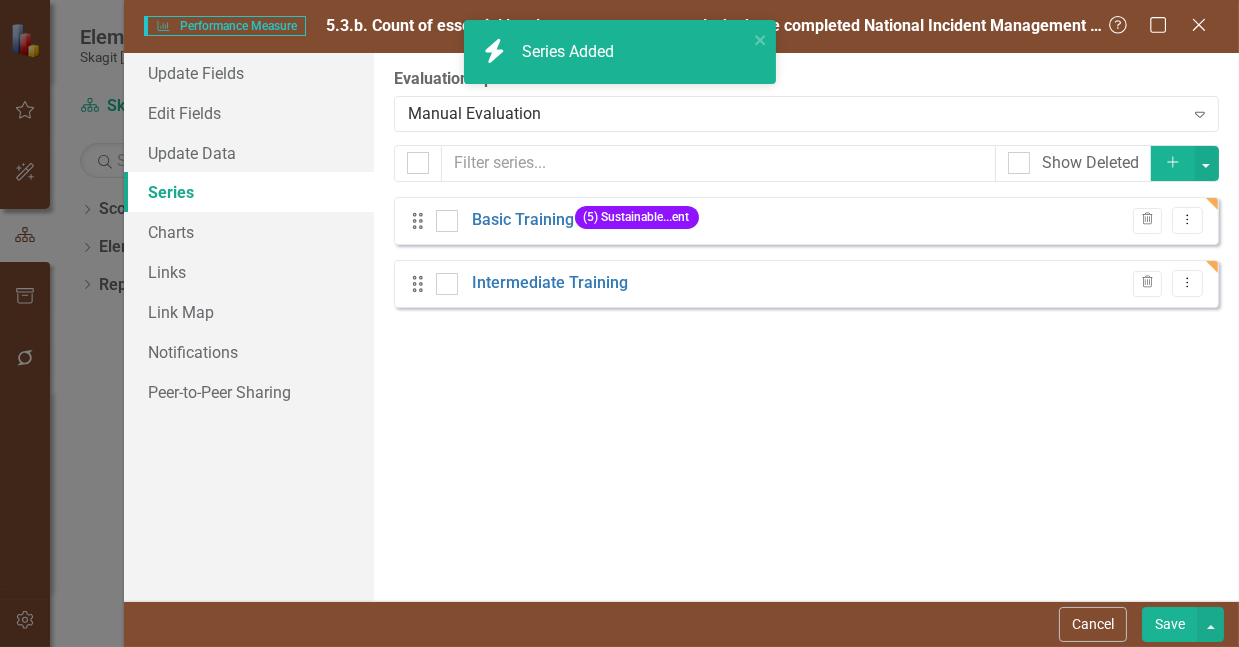 click on "Add" 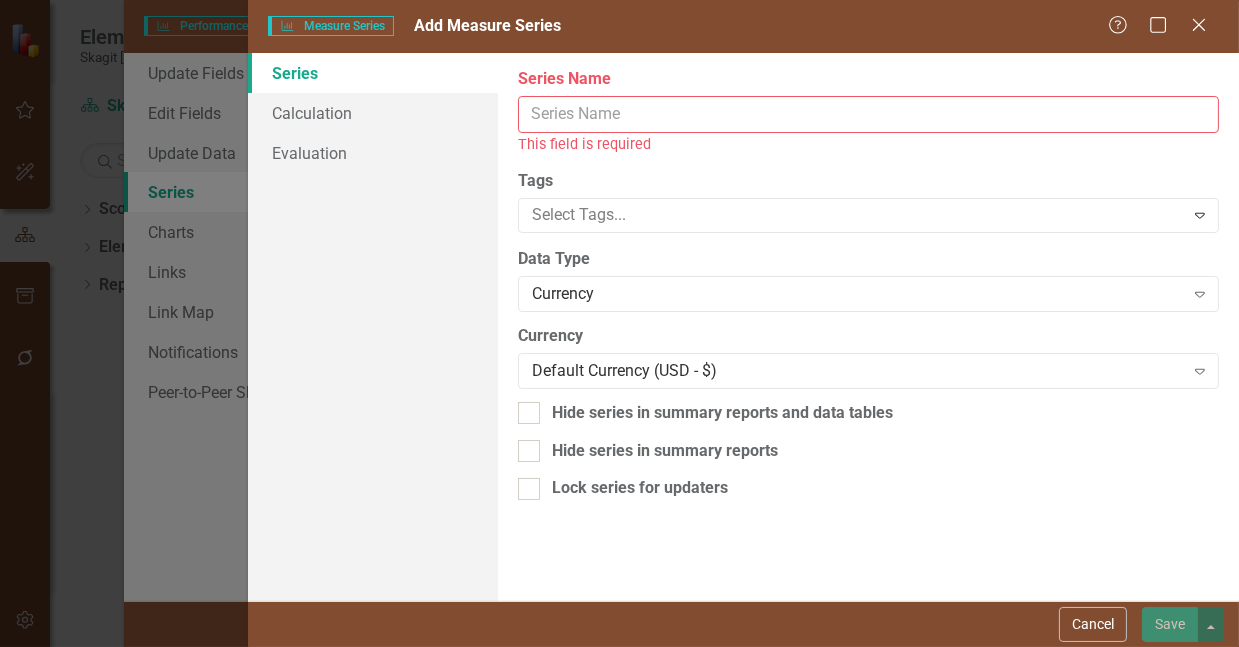 click on "Series Name" at bounding box center [868, 114] 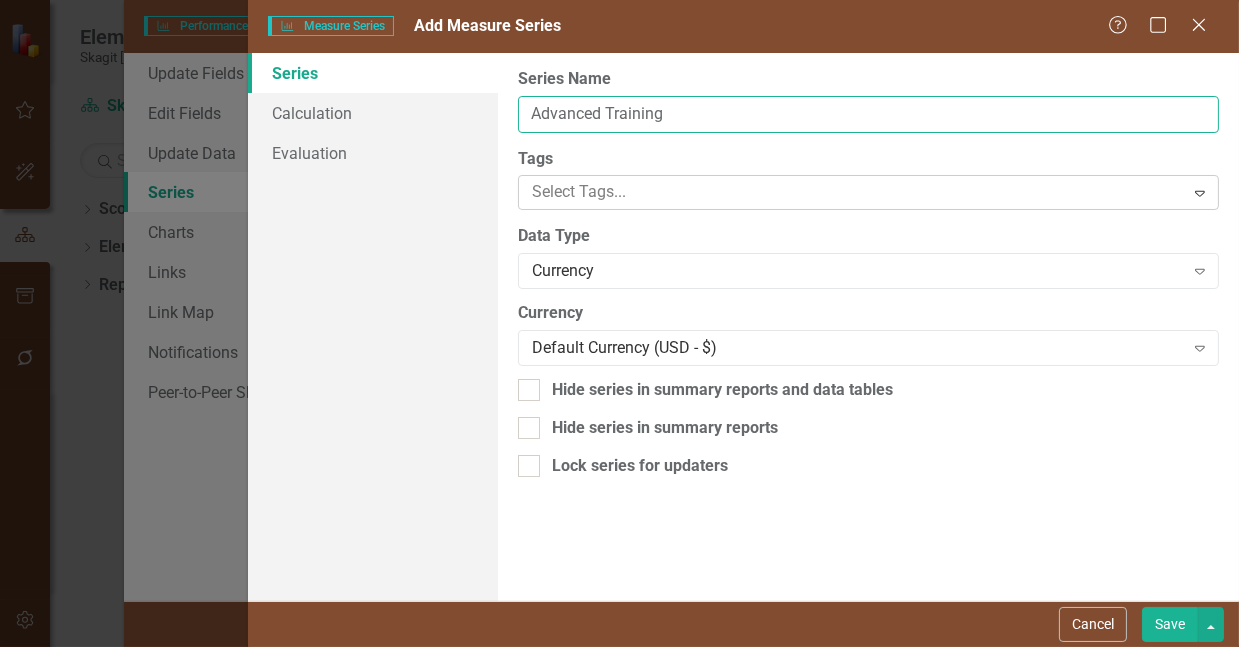 type on "Advanced Training" 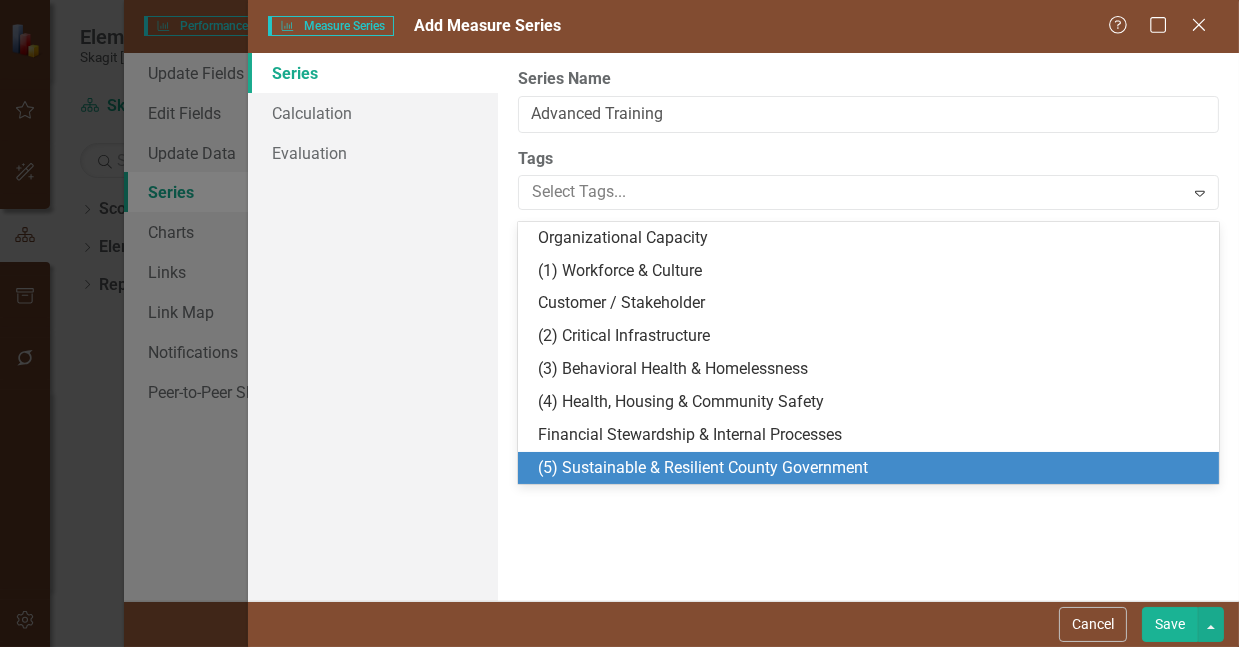 drag, startPoint x: 764, startPoint y: 217, endPoint x: 600, endPoint y: 479, distance: 309.09546 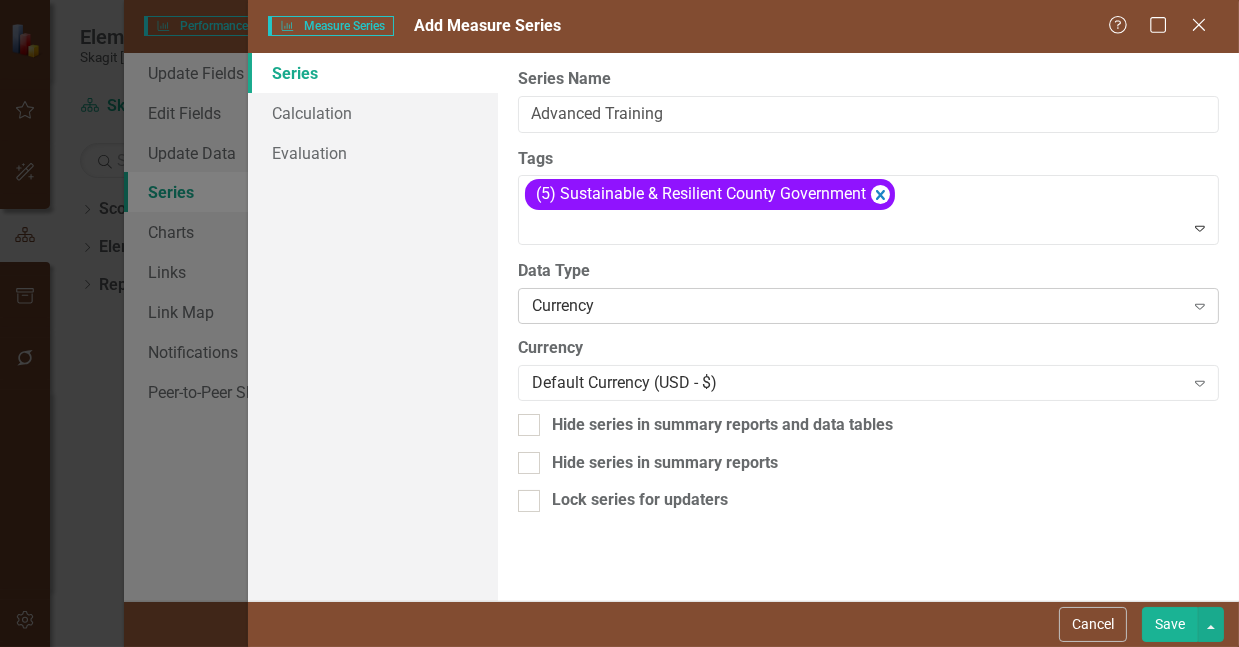click on "Currency" at bounding box center [858, 306] 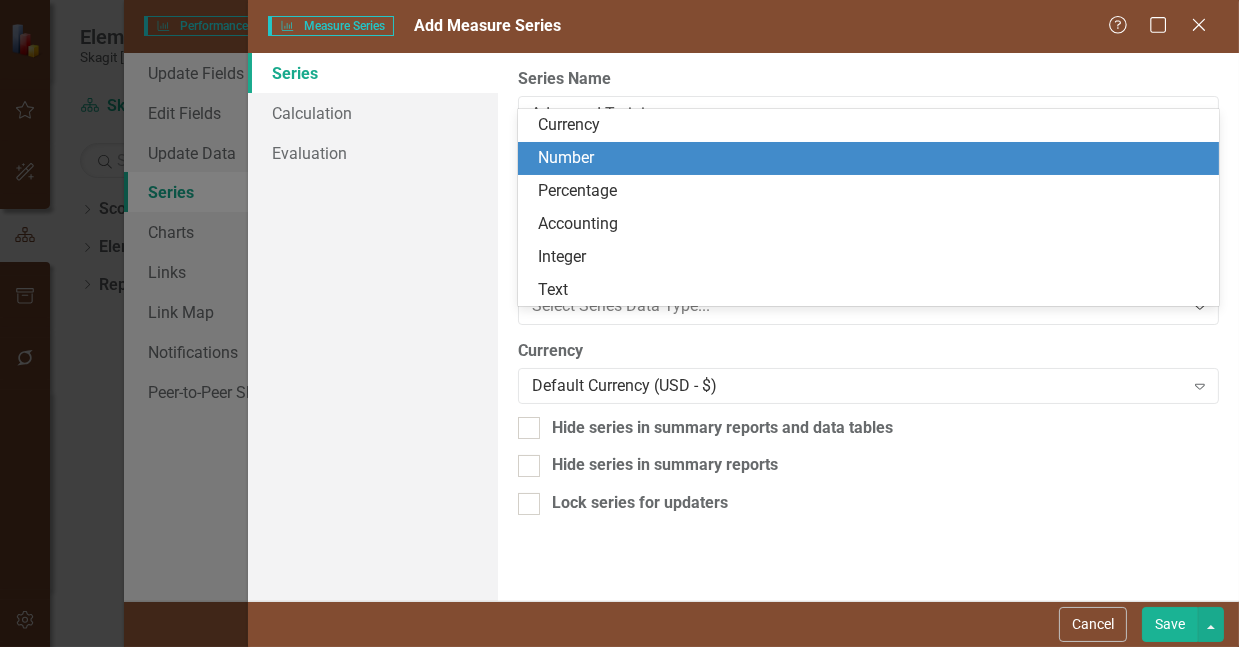 click on "Number" at bounding box center (872, 158) 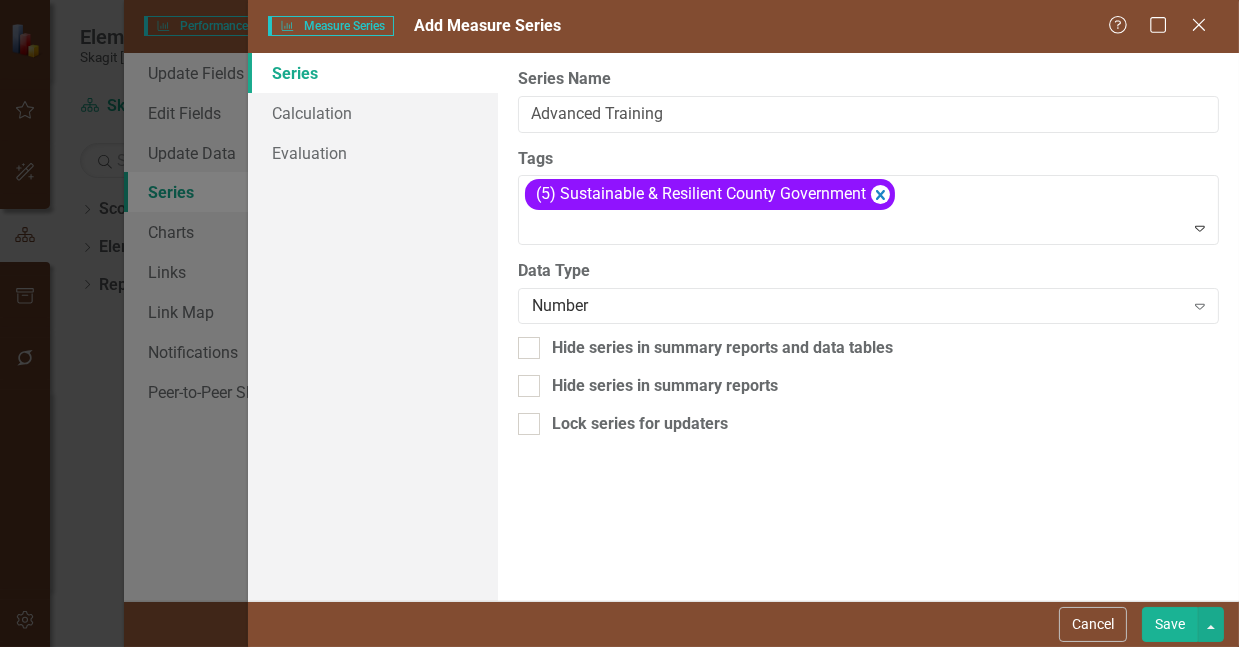 click on "Save" at bounding box center (1170, 624) 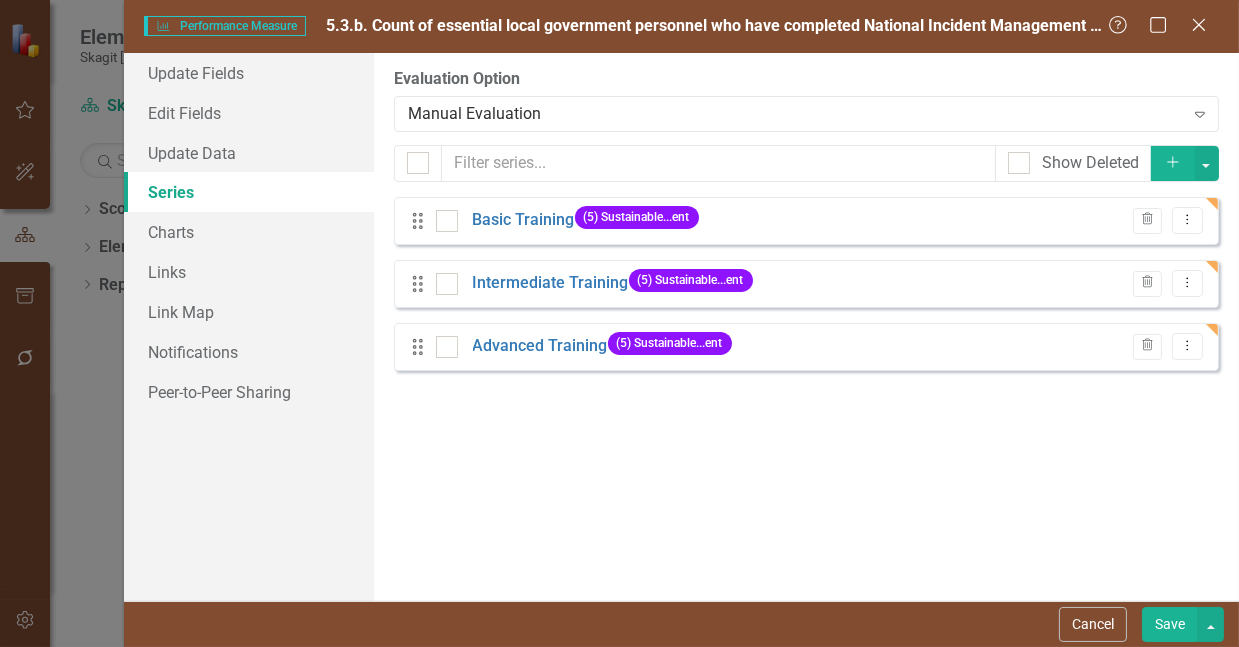 type 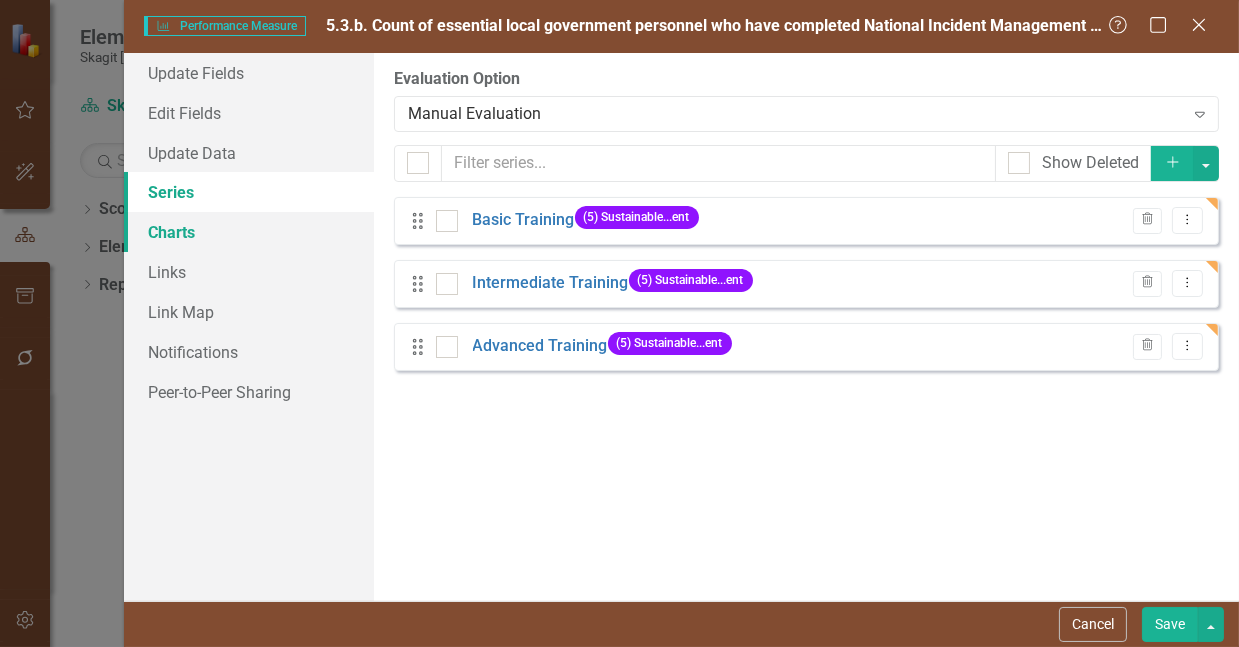 click on "Charts" at bounding box center [249, 232] 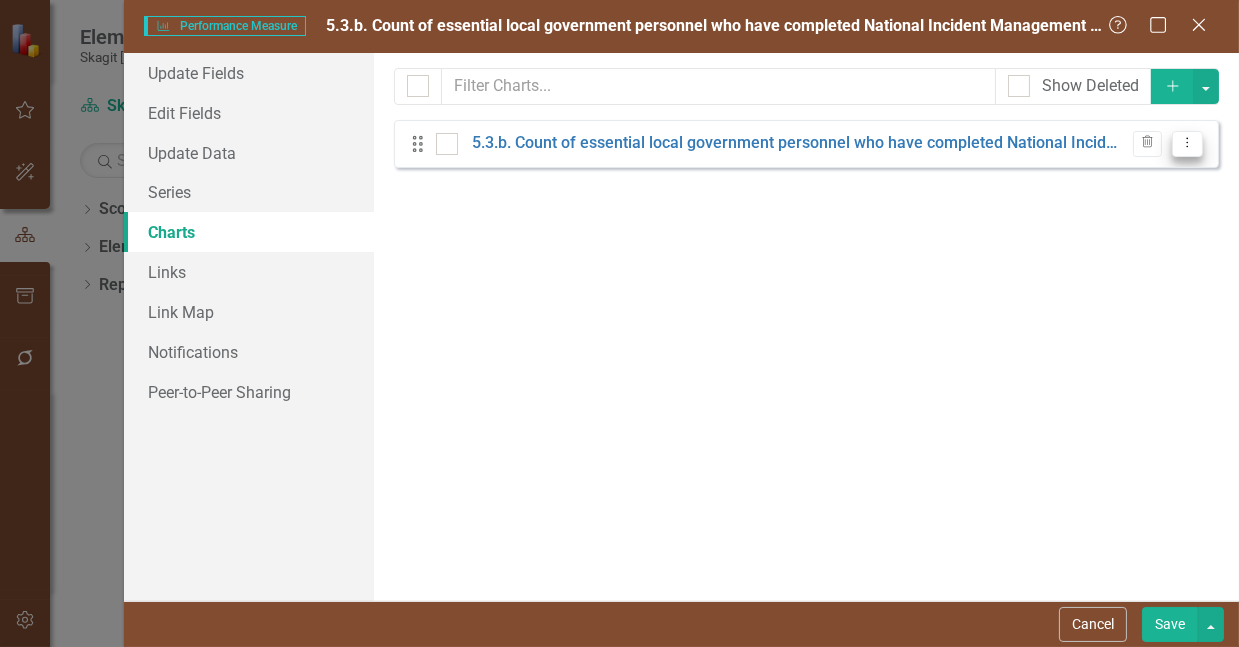 click on "Dropdown Menu" 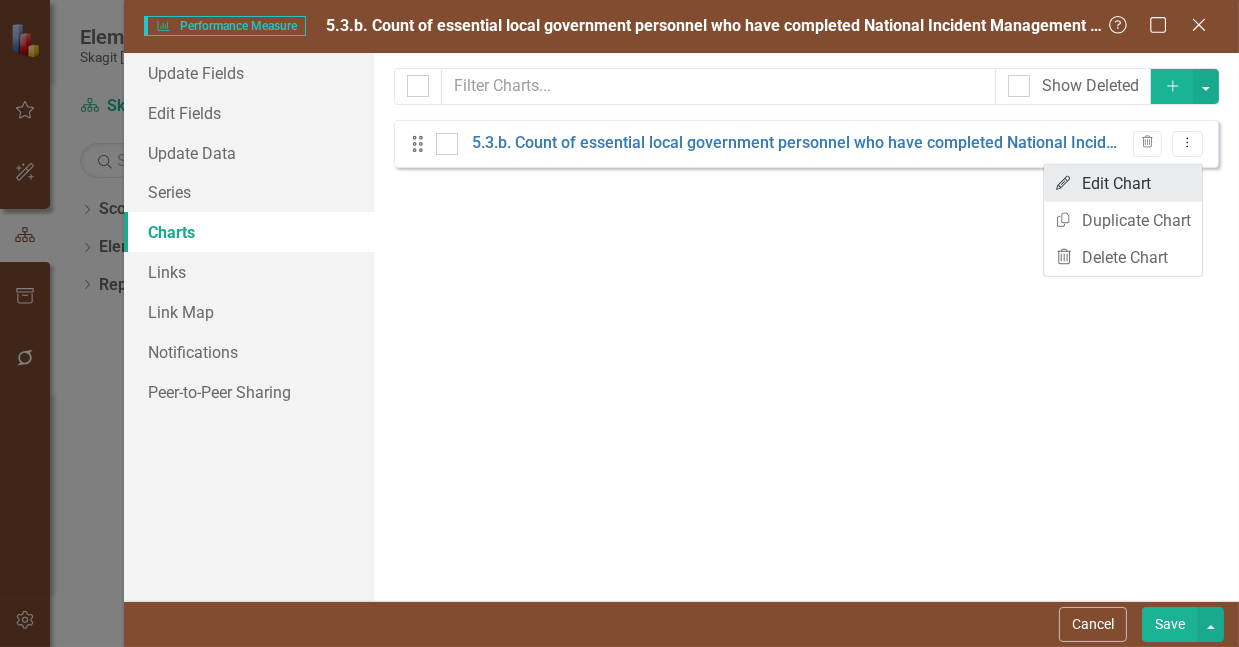 click on "Edit Edit Chart" at bounding box center [1123, 183] 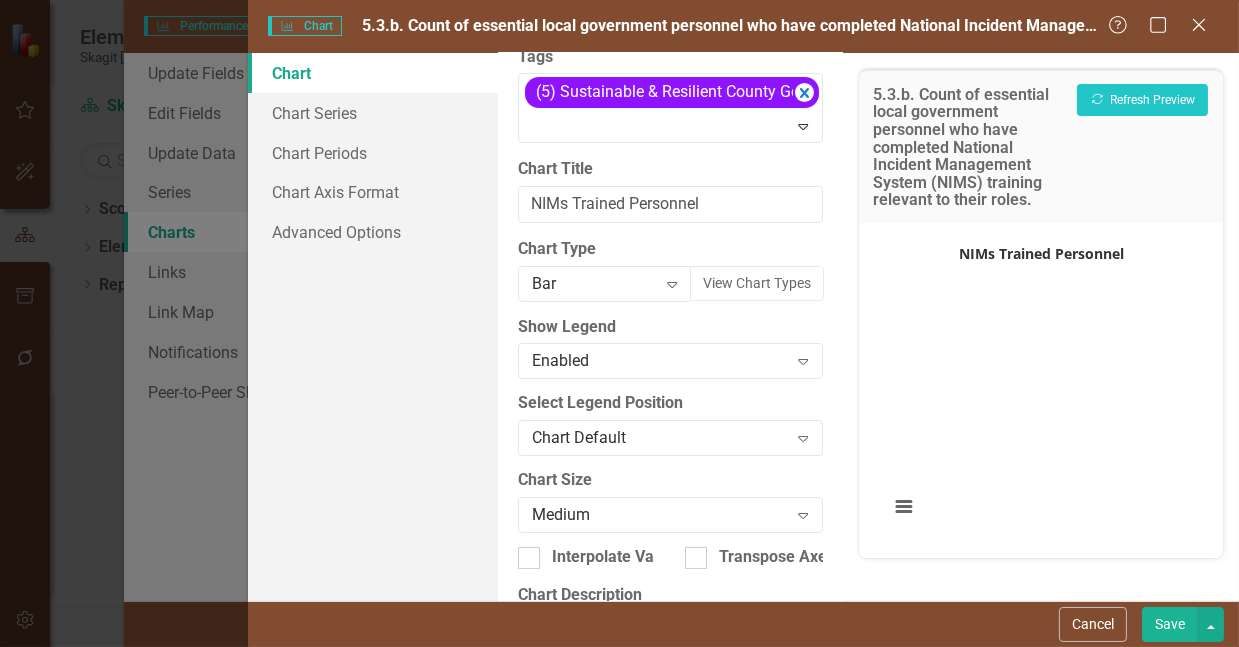scroll, scrollTop: 118, scrollLeft: 0, axis: vertical 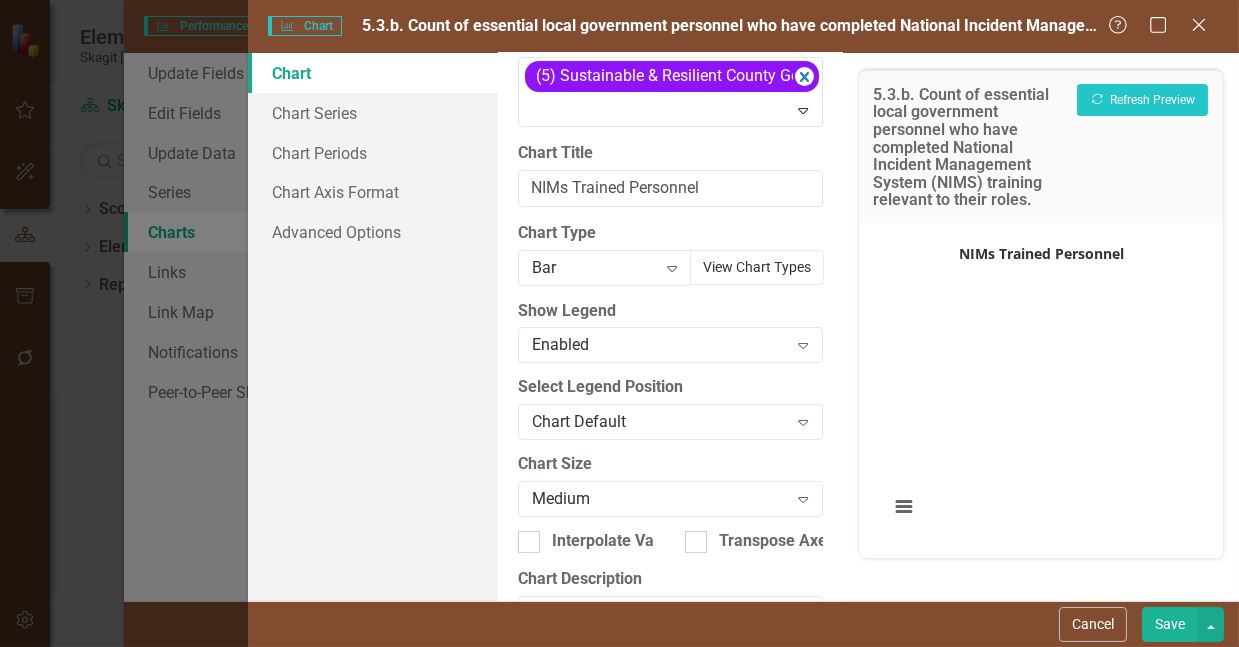 click on "View Chart Types" at bounding box center (757, 267) 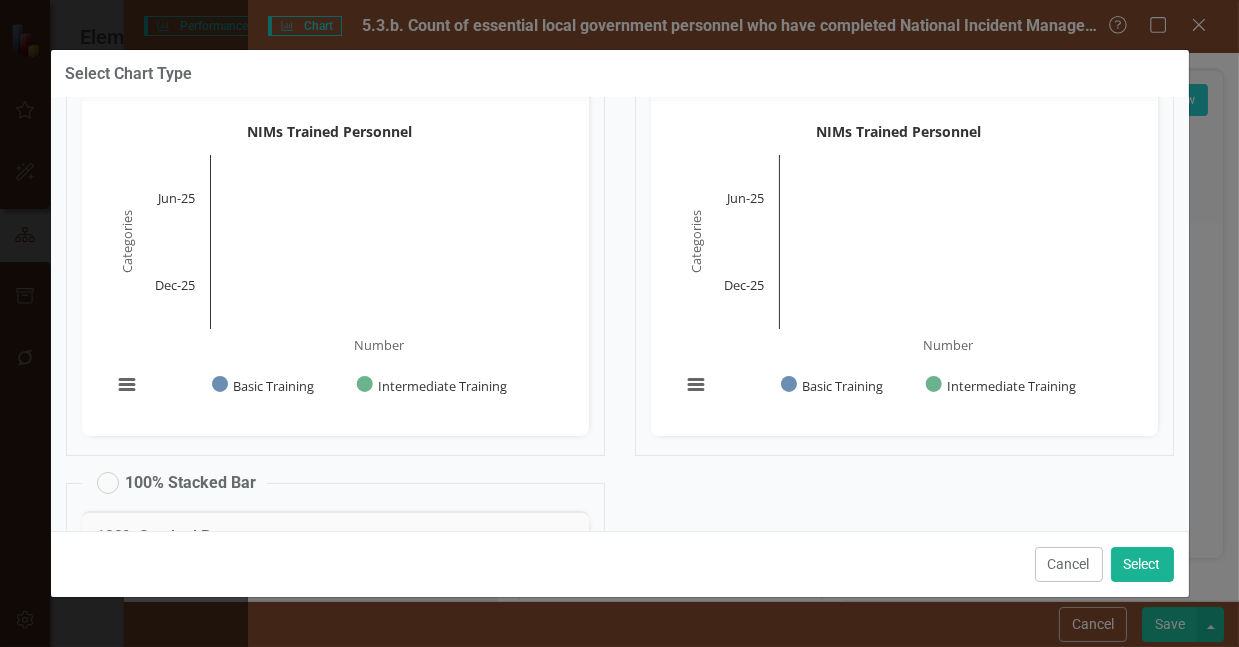 scroll, scrollTop: 151, scrollLeft: 0, axis: vertical 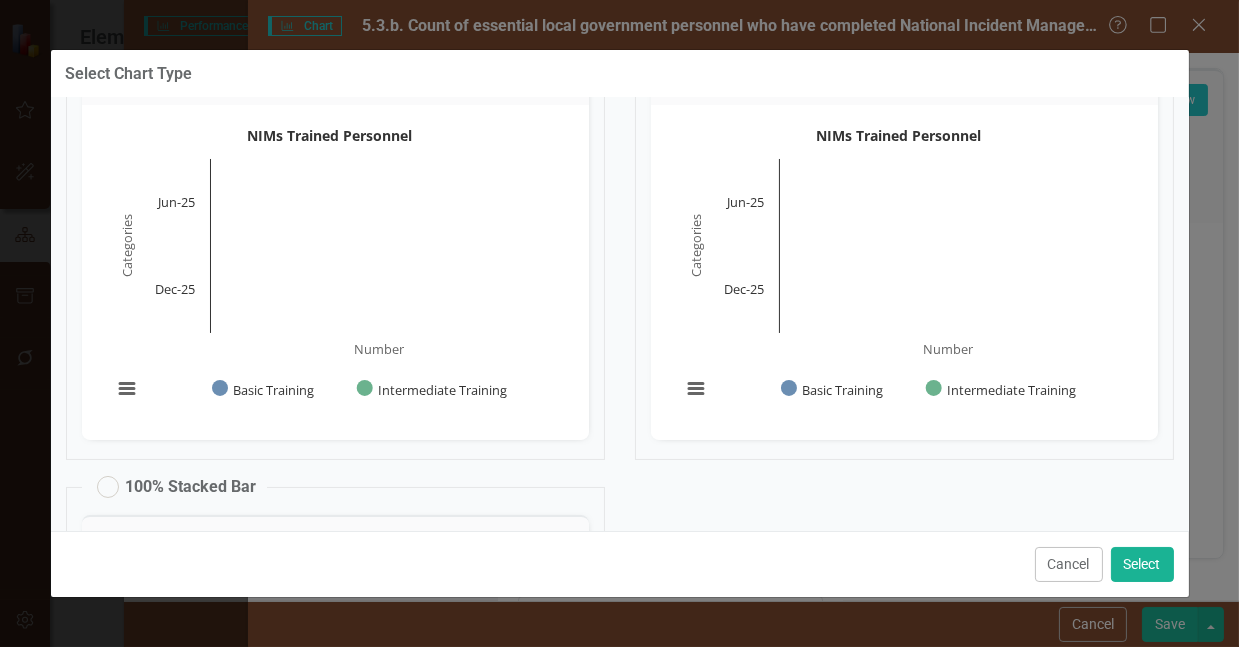 drag, startPoint x: 1170, startPoint y: 337, endPoint x: 1170, endPoint y: 263, distance: 74 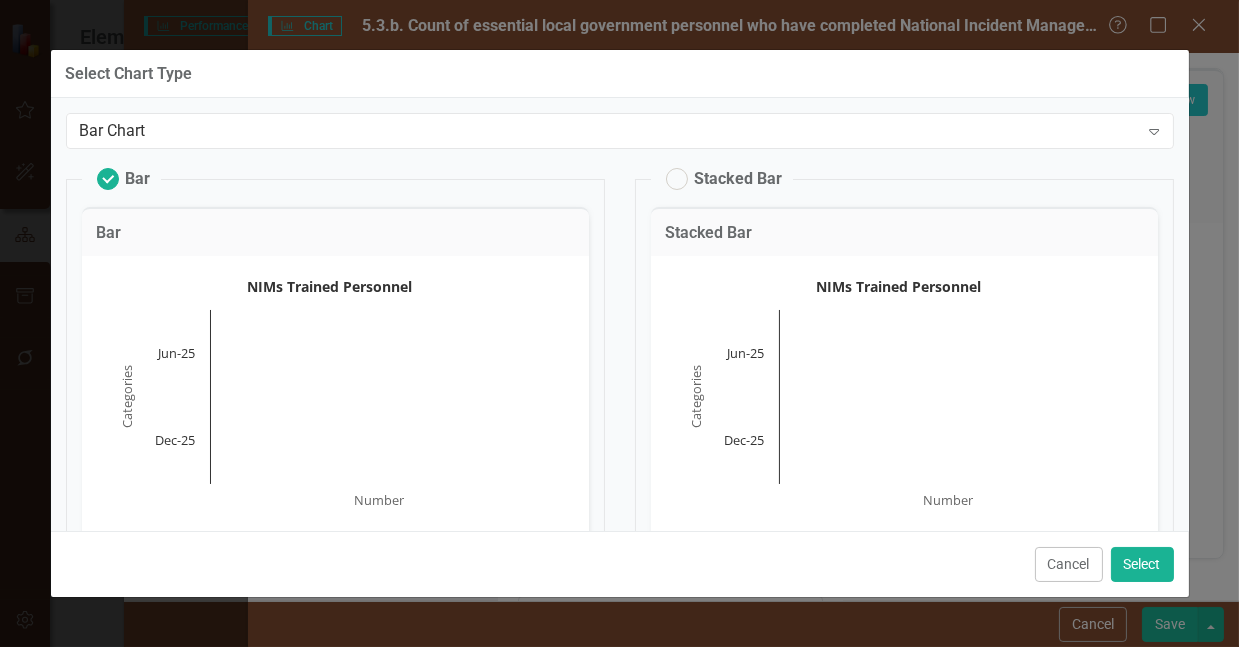 click on "Stacked Bar" at bounding box center (724, 179) 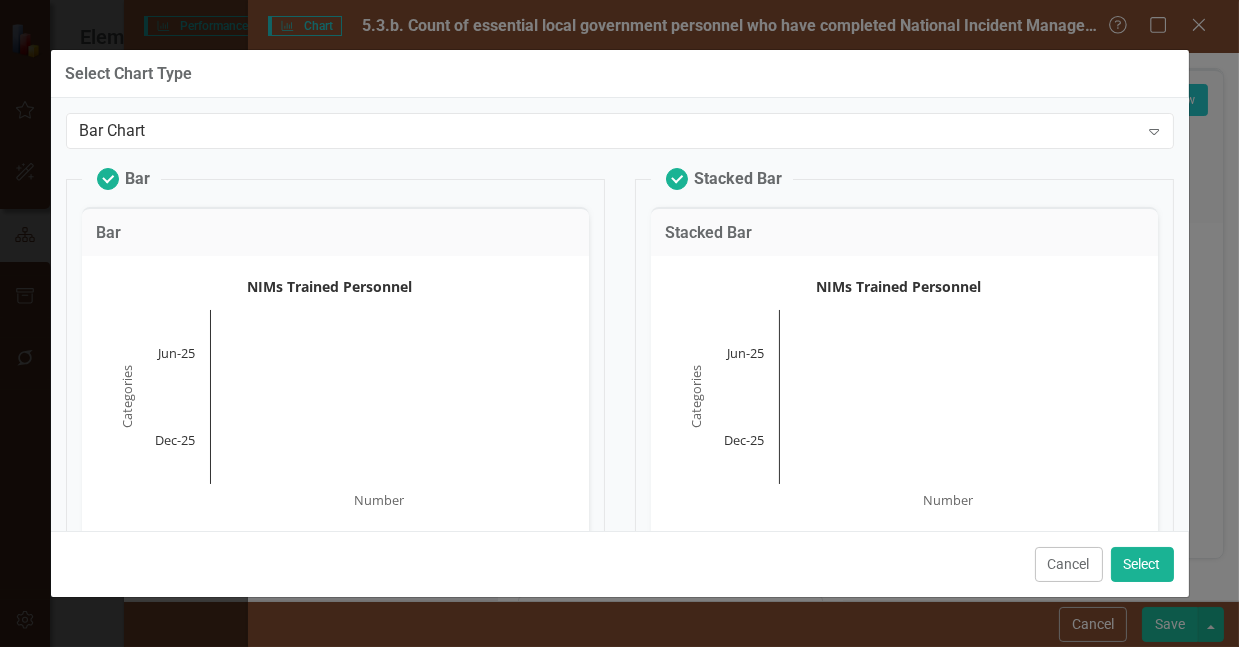 radio on "false" 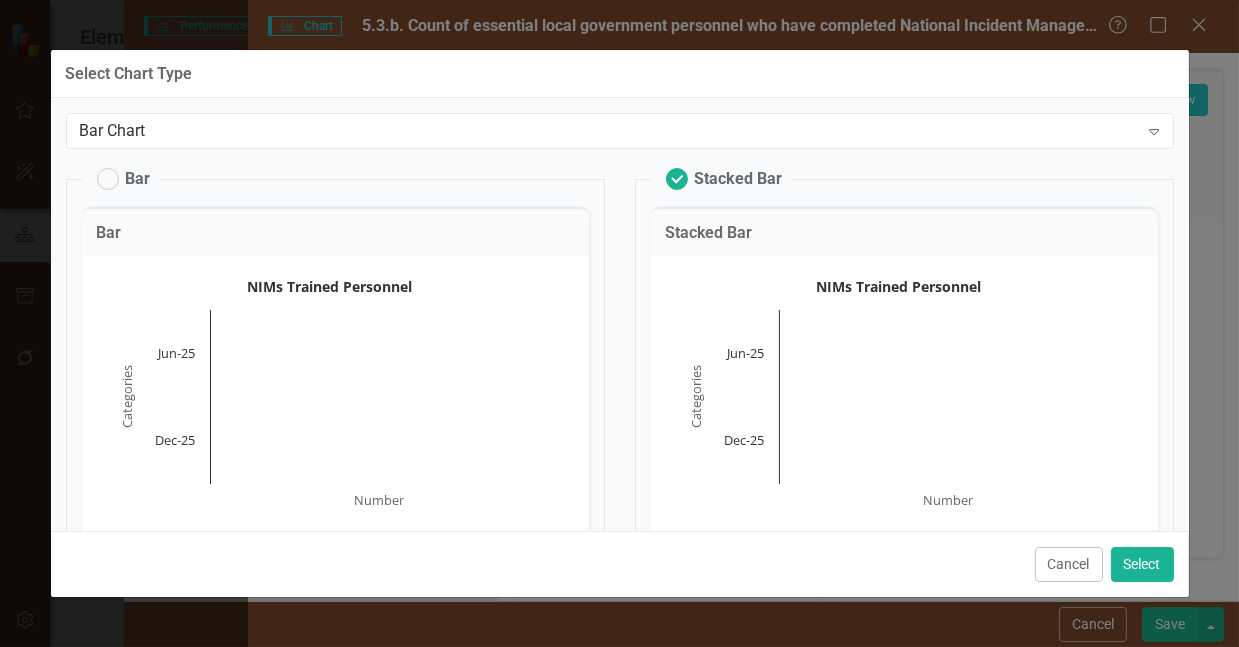 click on "Bar" at bounding box center [121, 179] 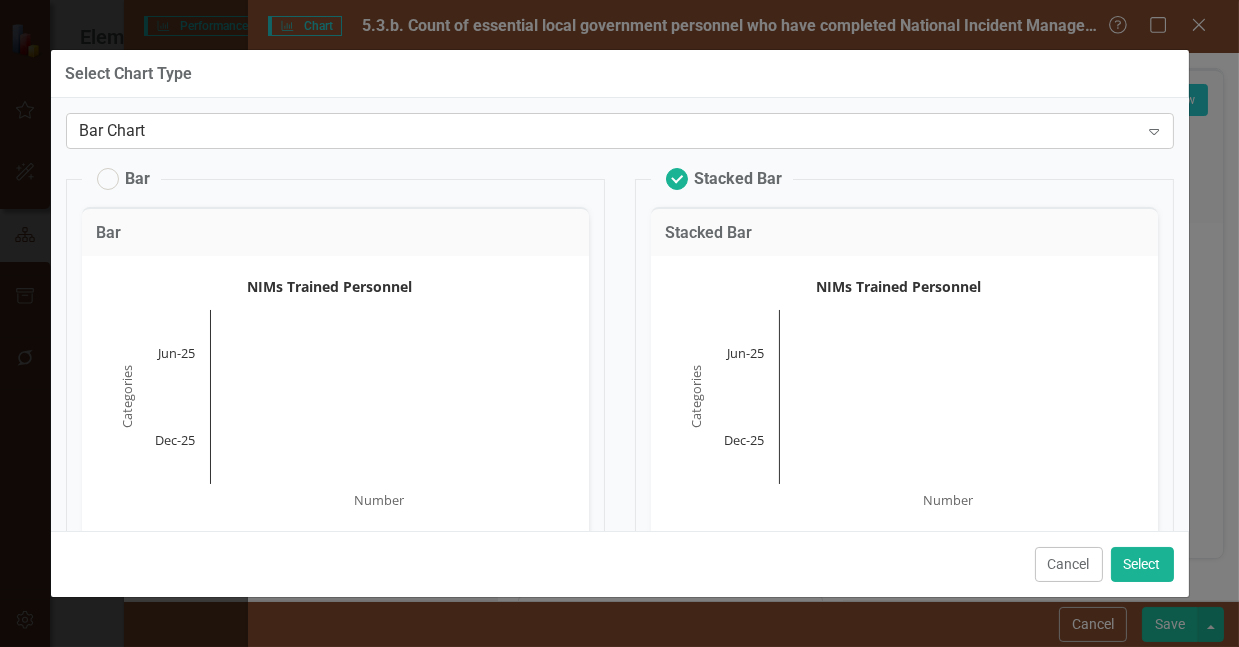 click on "Expand" 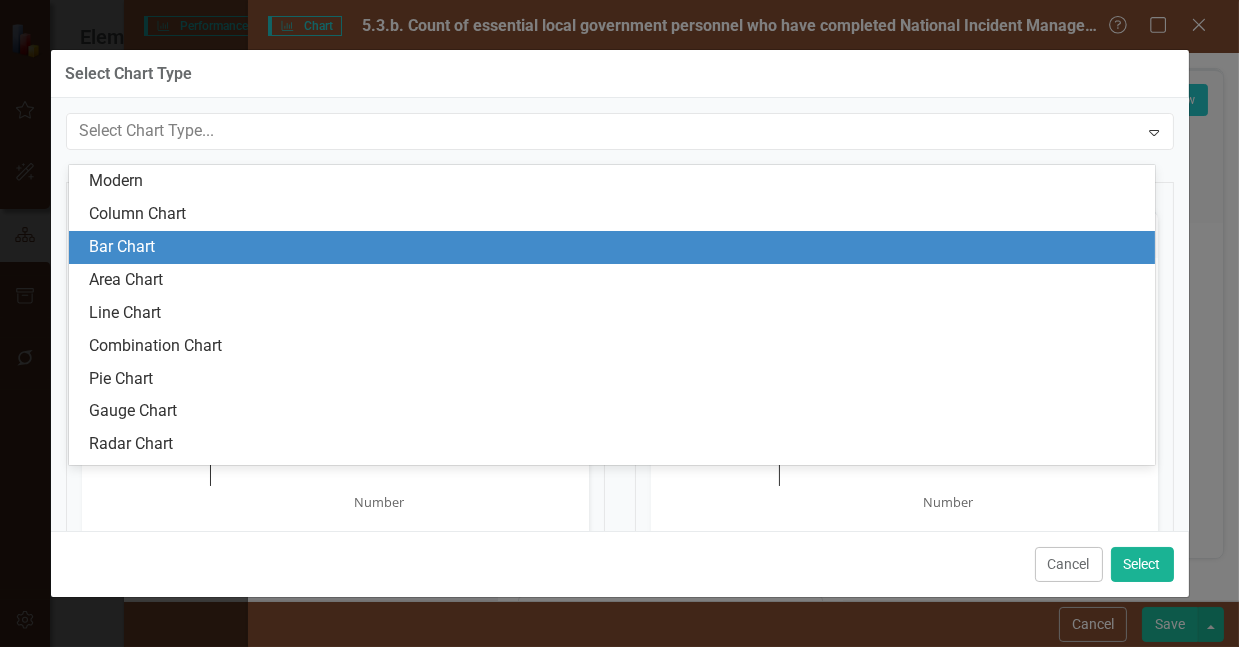 scroll, scrollTop: 61, scrollLeft: 0, axis: vertical 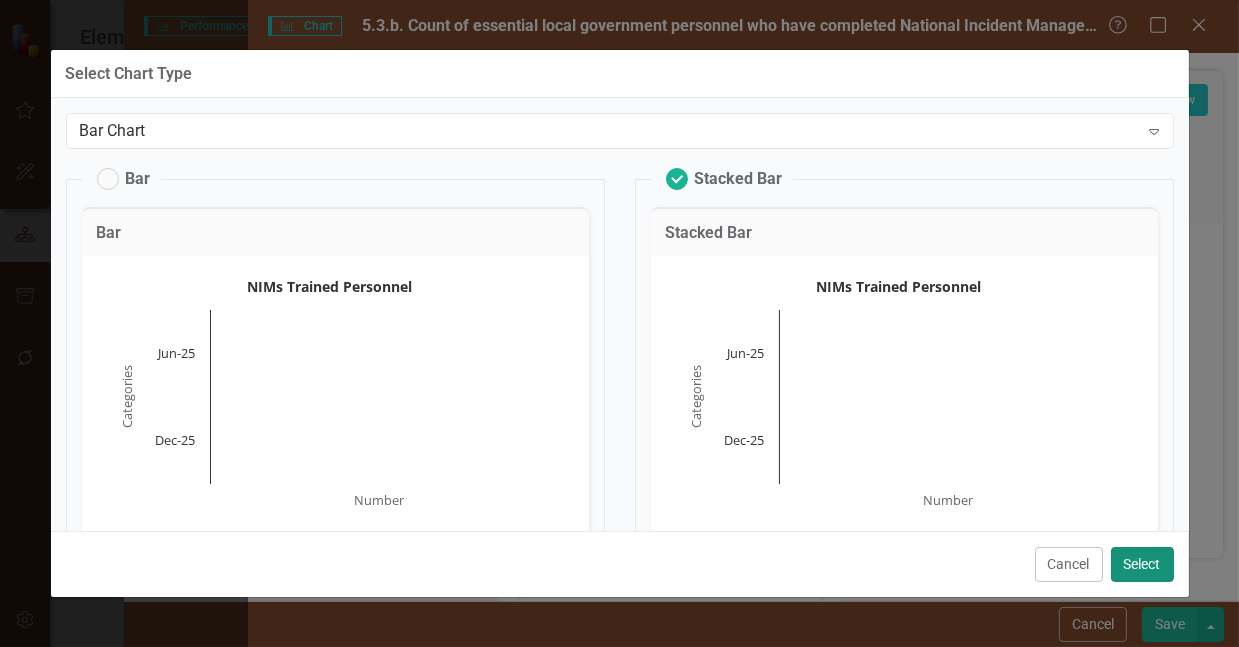 click on "Select" at bounding box center [1142, 564] 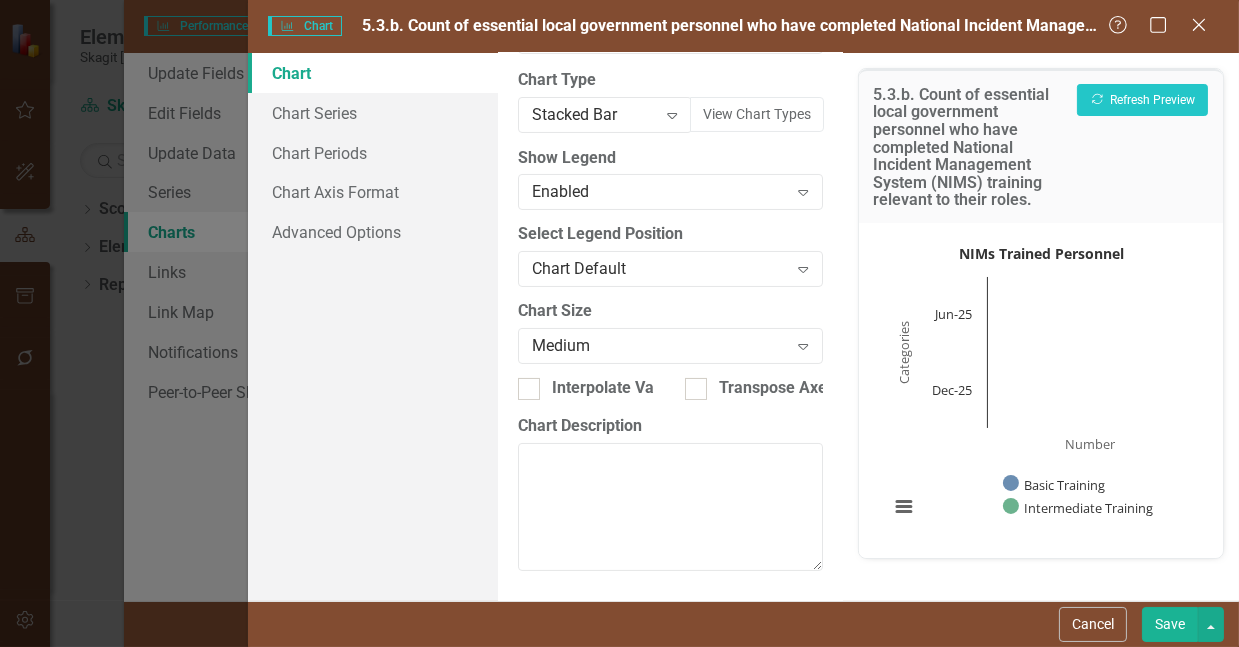 scroll, scrollTop: 328, scrollLeft: 0, axis: vertical 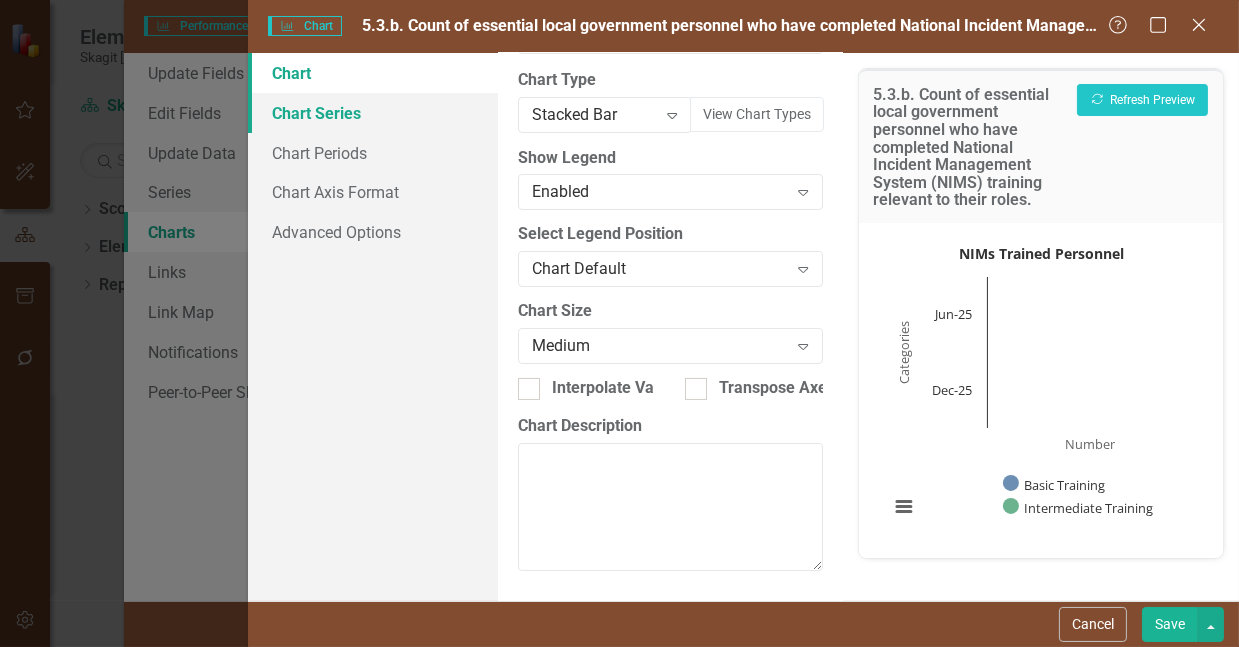 click on "Chart Series" at bounding box center [373, 113] 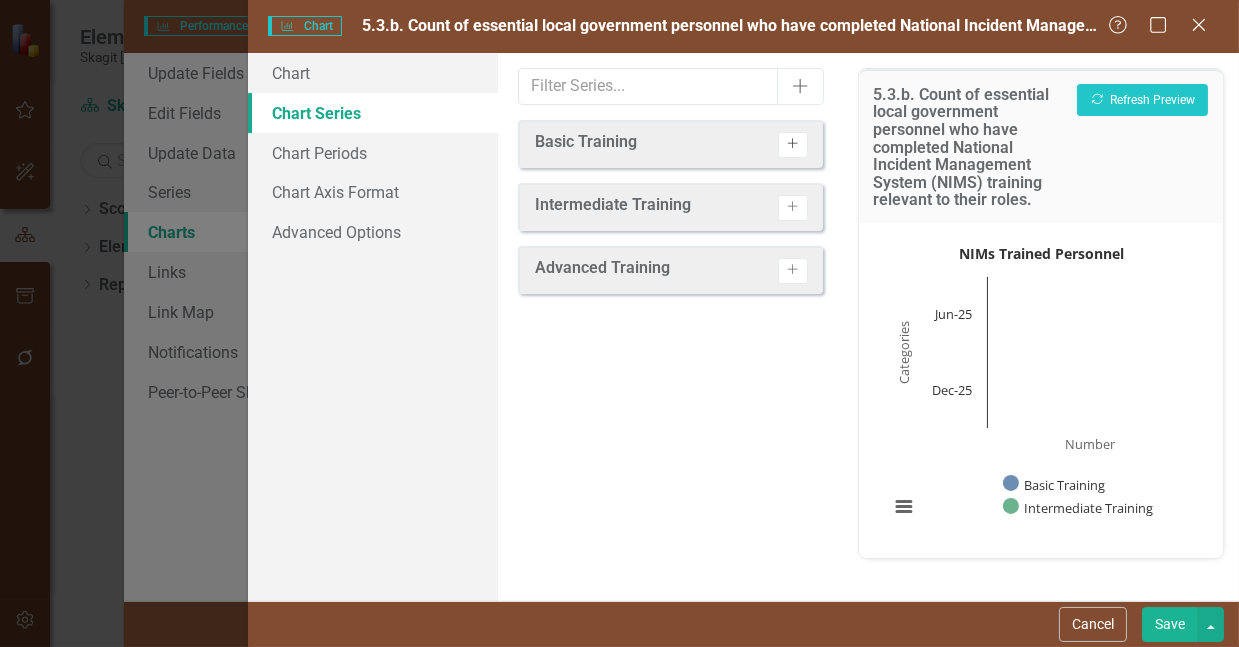 click on "Activate" 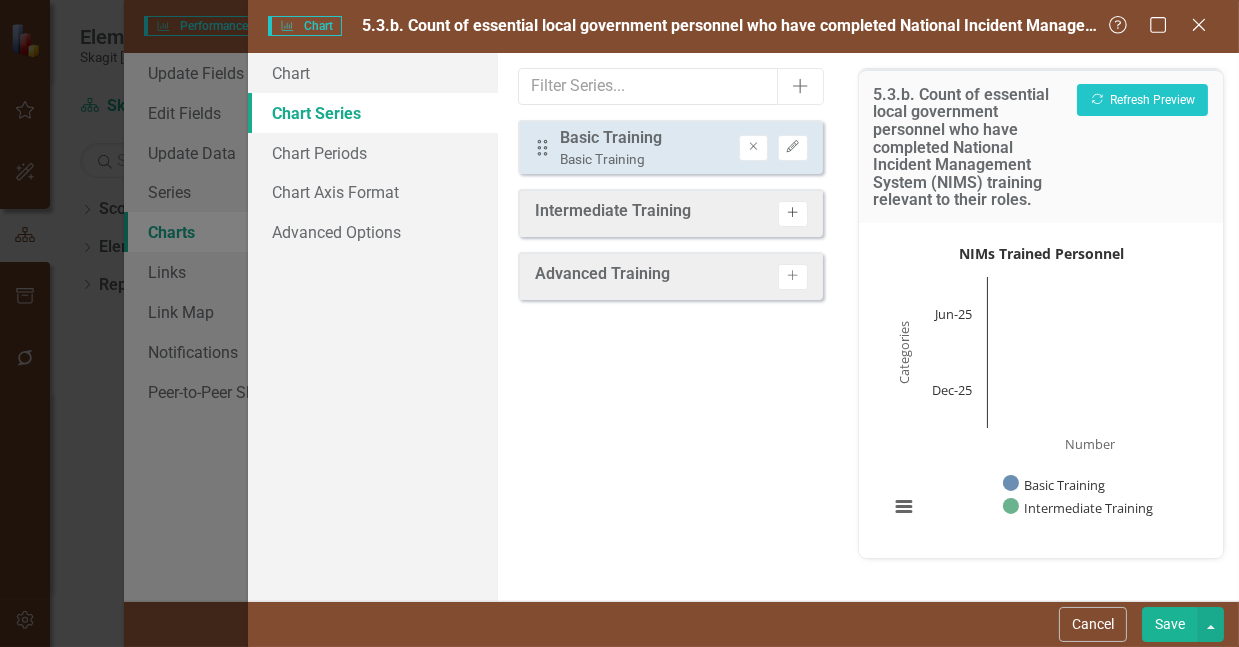 click 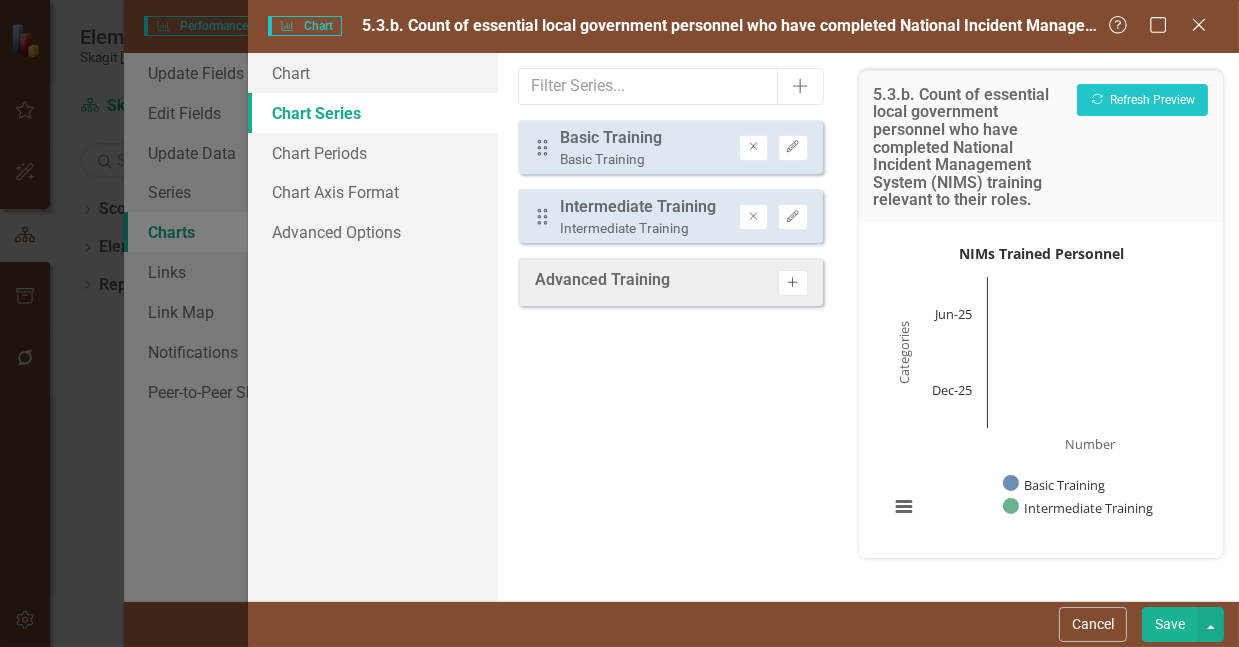 click 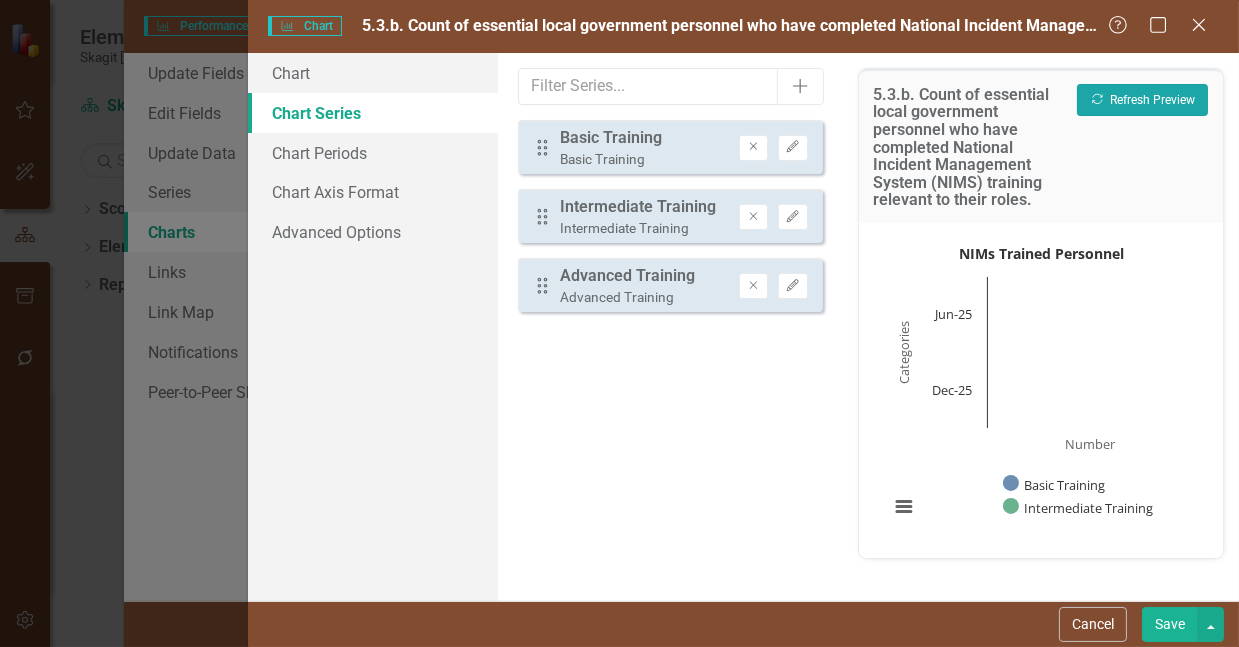 click on "Recalculate Refresh Preview" at bounding box center [1142, 100] 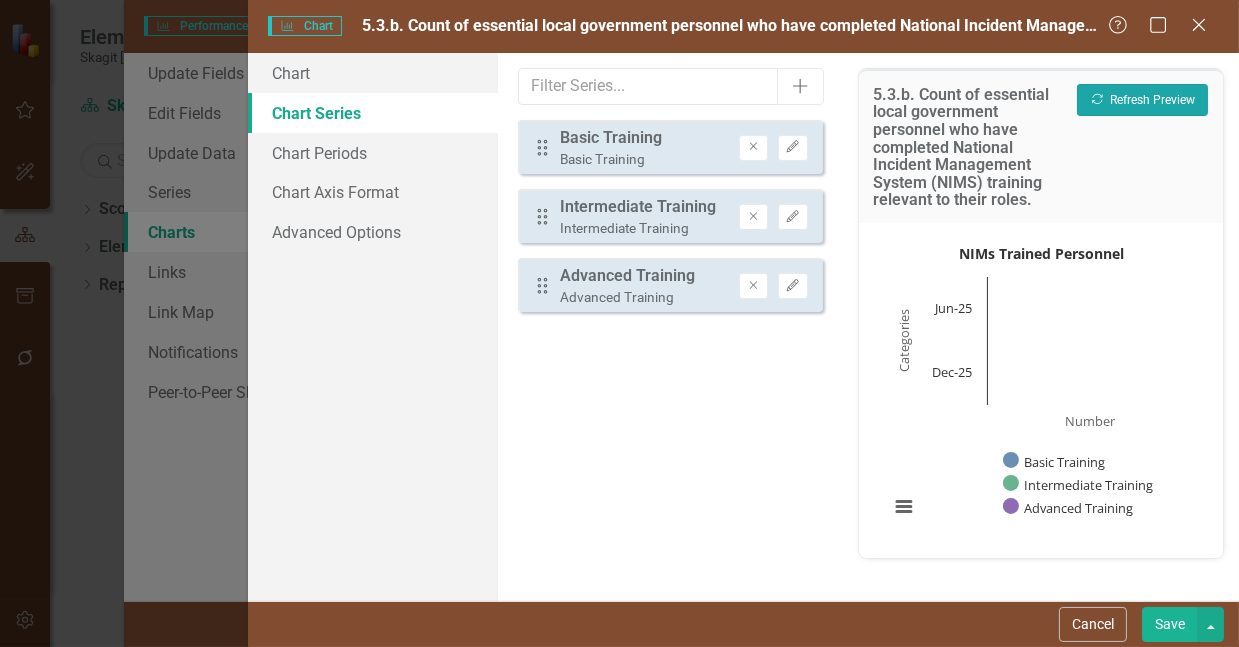 click on "Recalculate Refresh Preview" at bounding box center (1142, 100) 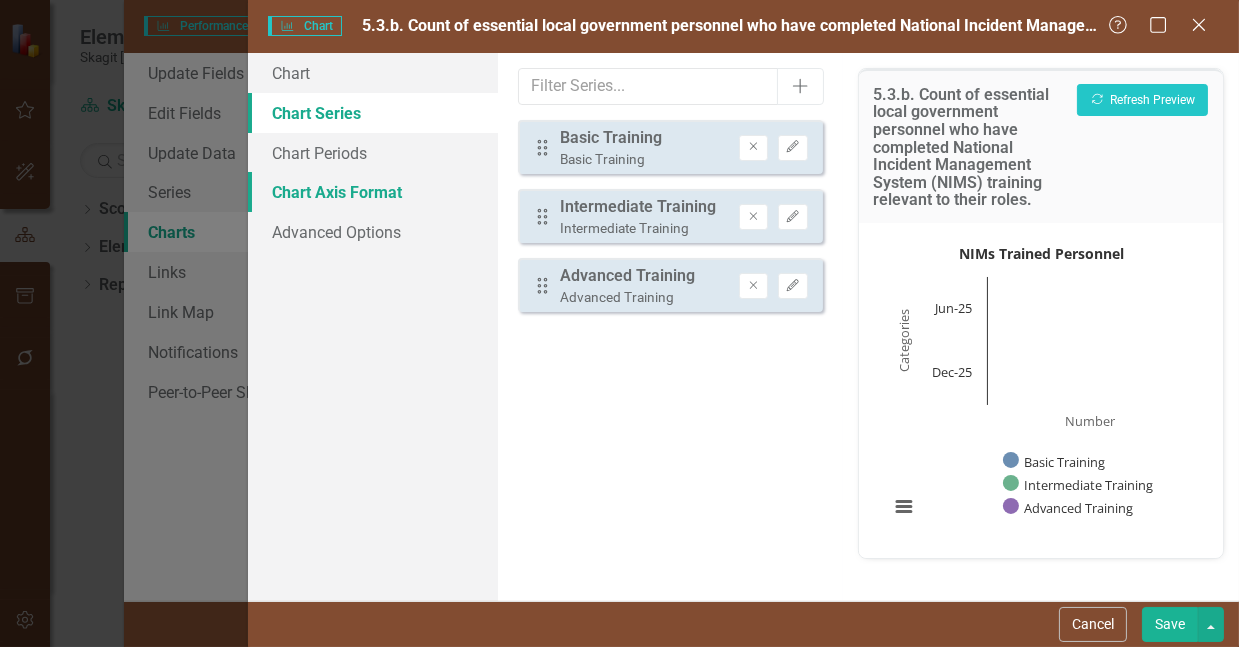 click on "Chart Axis Format" at bounding box center [373, 192] 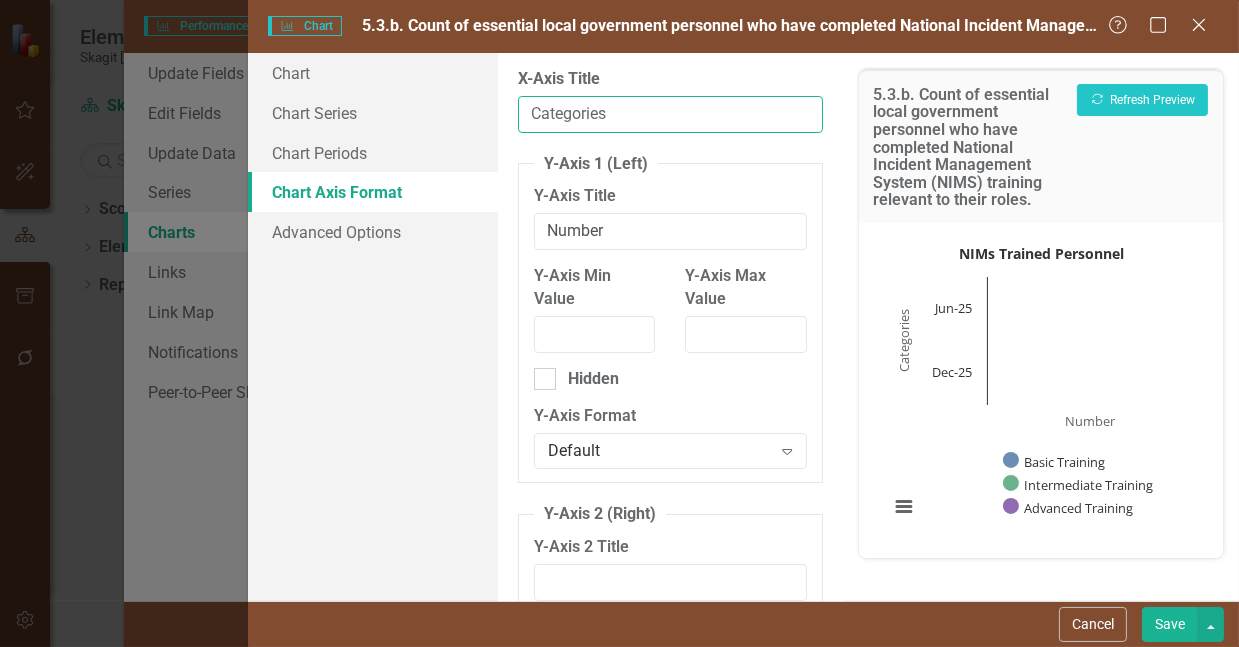 click on "Categories" at bounding box center (670, 114) 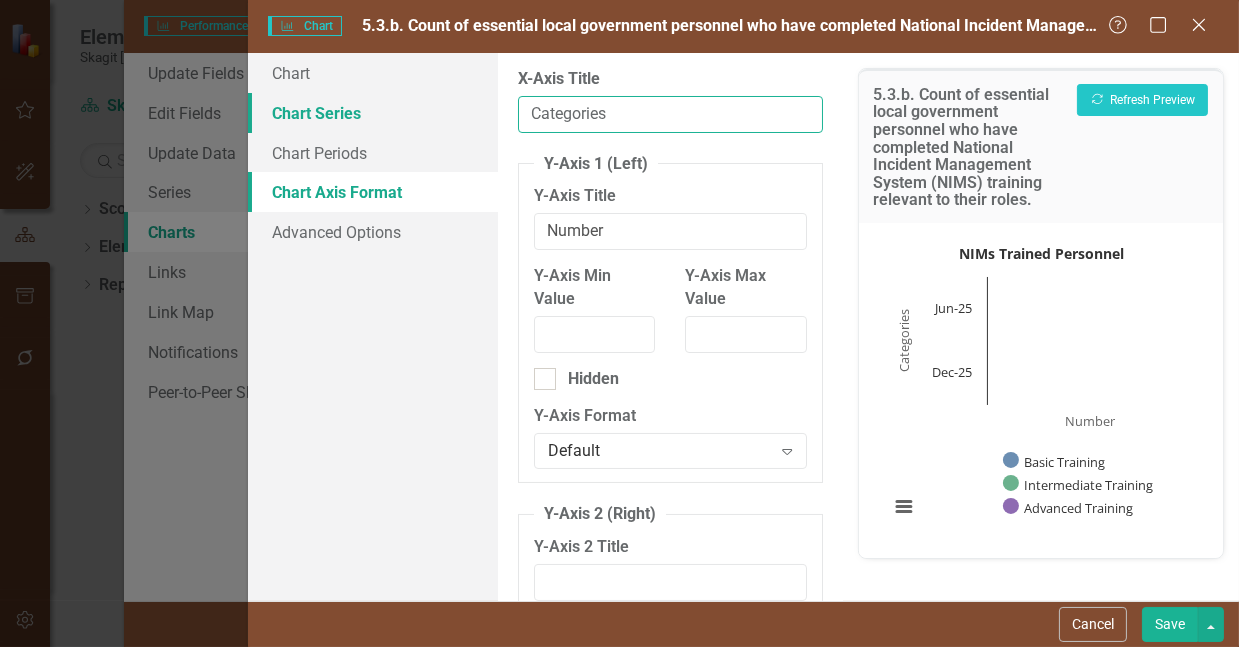 drag, startPoint x: 631, startPoint y: 120, endPoint x: 486, endPoint y: 101, distance: 146.23953 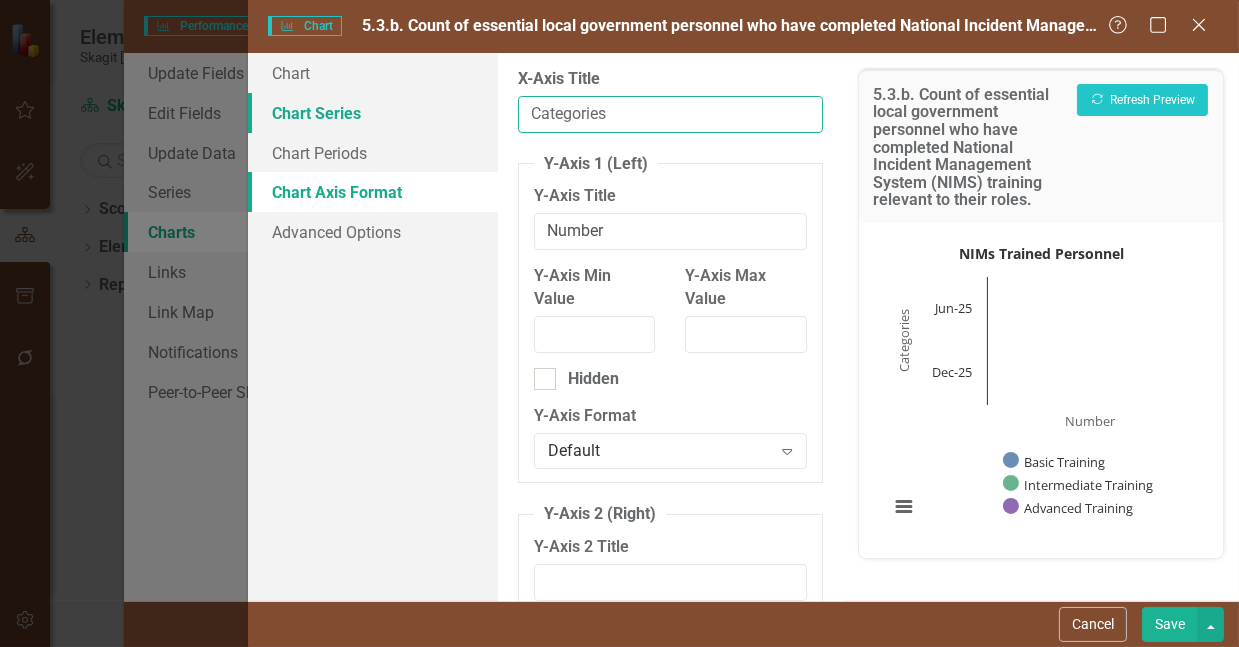 click on "Chart Chart Series Chart Periods Chart Axis Format Advanced Options From this page, you can define the name, type, and size of the chart. You can also add a legend and a chart description (alternative text that describes the chart).   Learn more in the ClearPoint Support Center. Close Help Chart Name 5.3.b. Count of essential local government personnel who have completed National Incident Management System (NIMS) training relevant to their roles. Tags (5) Sustainable & Resilient County Government Expand Chart Title NIMs Trained Personnel Chart Type Stacked Bar Expand View Chart Types ClearPoint Can Do More! How ClearPoint Can Help Close Professional  and  Enterprise  plans have access to advanced charting, which allows you to create custom JSON charts, add plot bands, add regression lines, or plot values from previous periods.  Please contact   support@example.com   for more information or to upgrade your account View Plans Learn More Show Legend Enabled Expand Select Legend Position Expand" at bounding box center (743, 327) 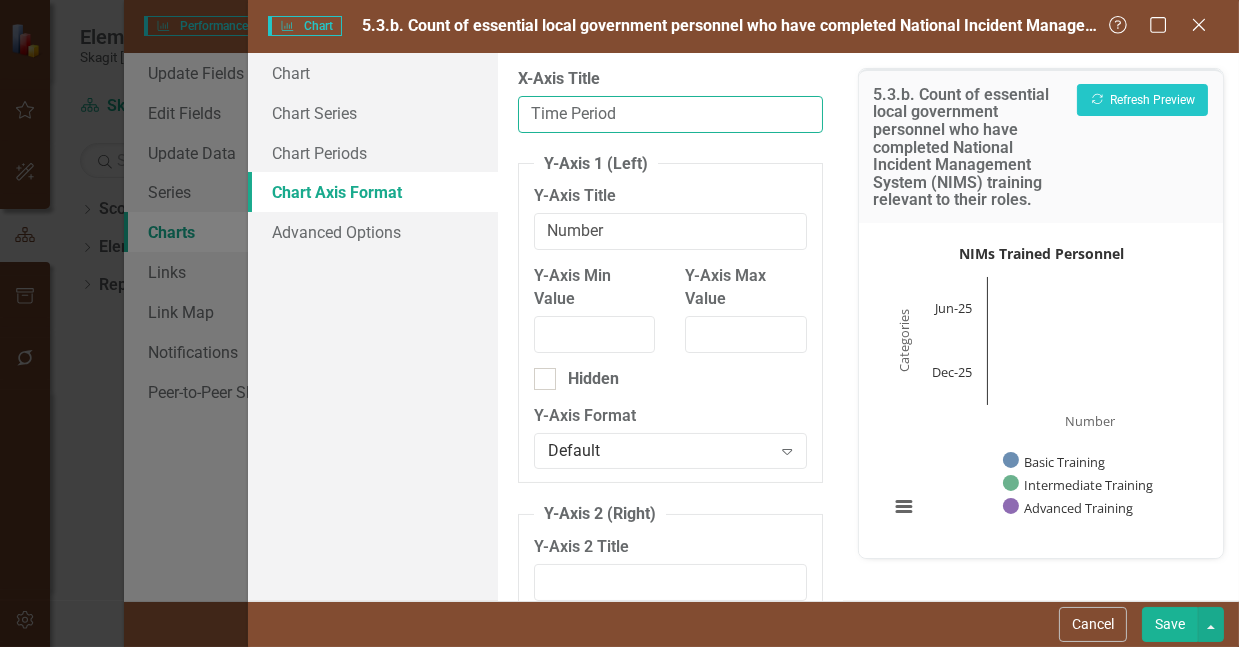 type on "Time Period" 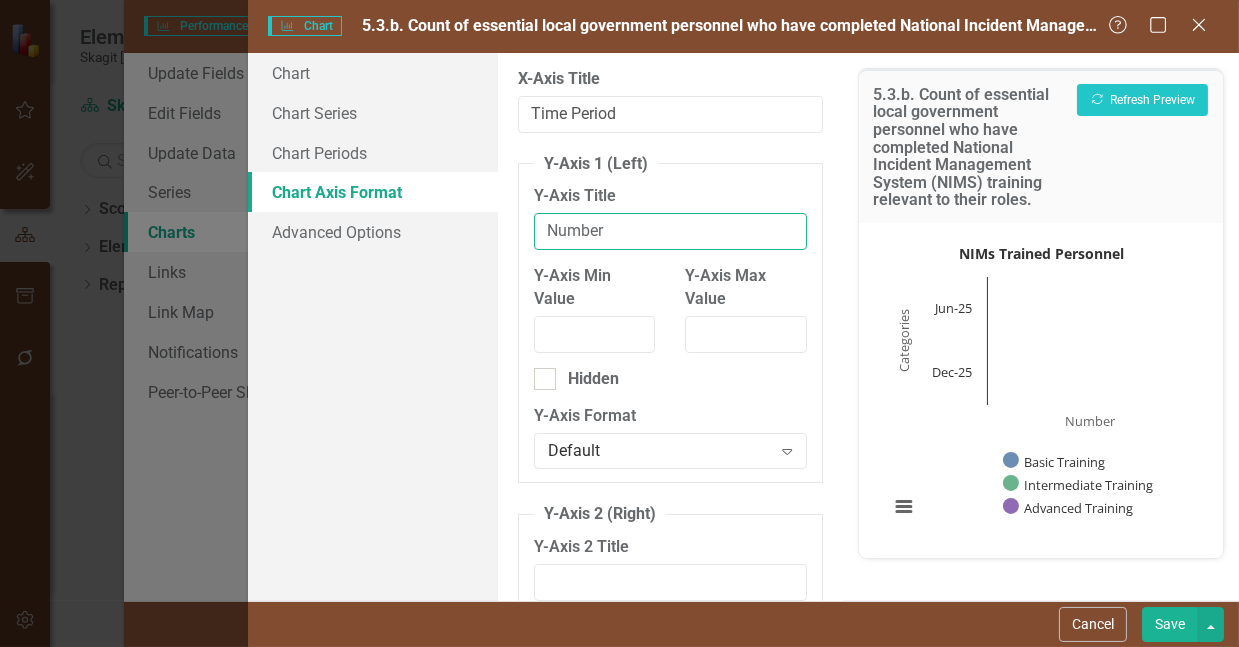 drag, startPoint x: 614, startPoint y: 236, endPoint x: 533, endPoint y: 234, distance: 81.02469 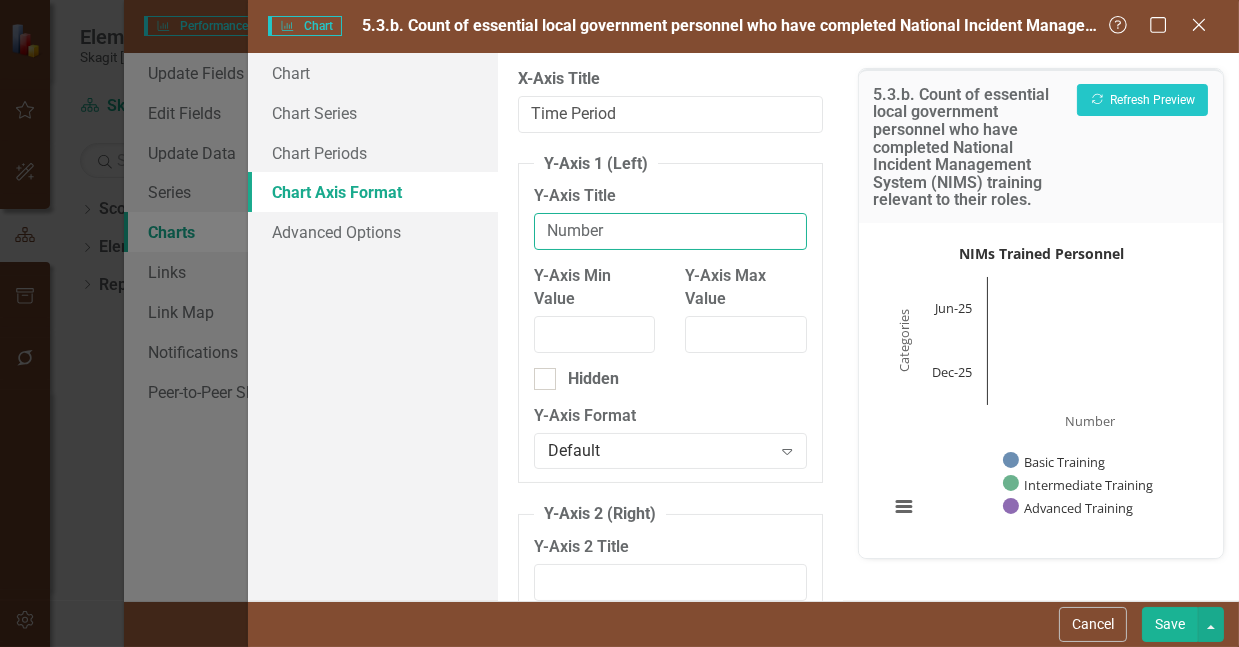 click on "Number" at bounding box center (670, 231) 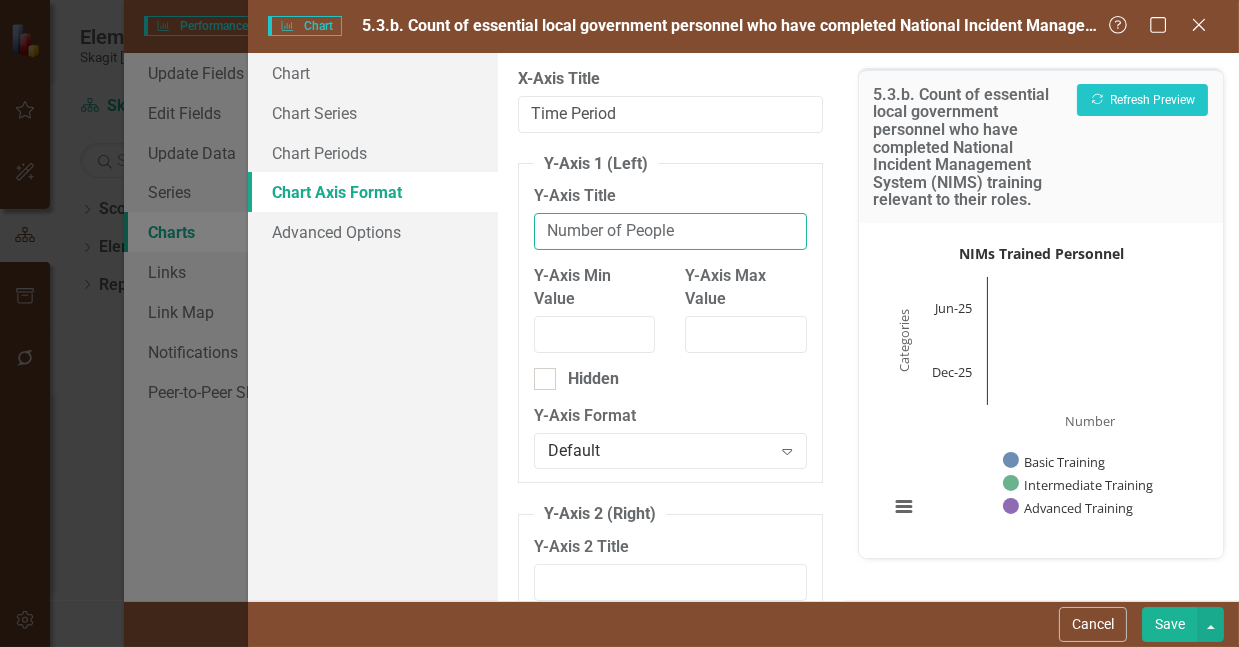 type on "Number of People" 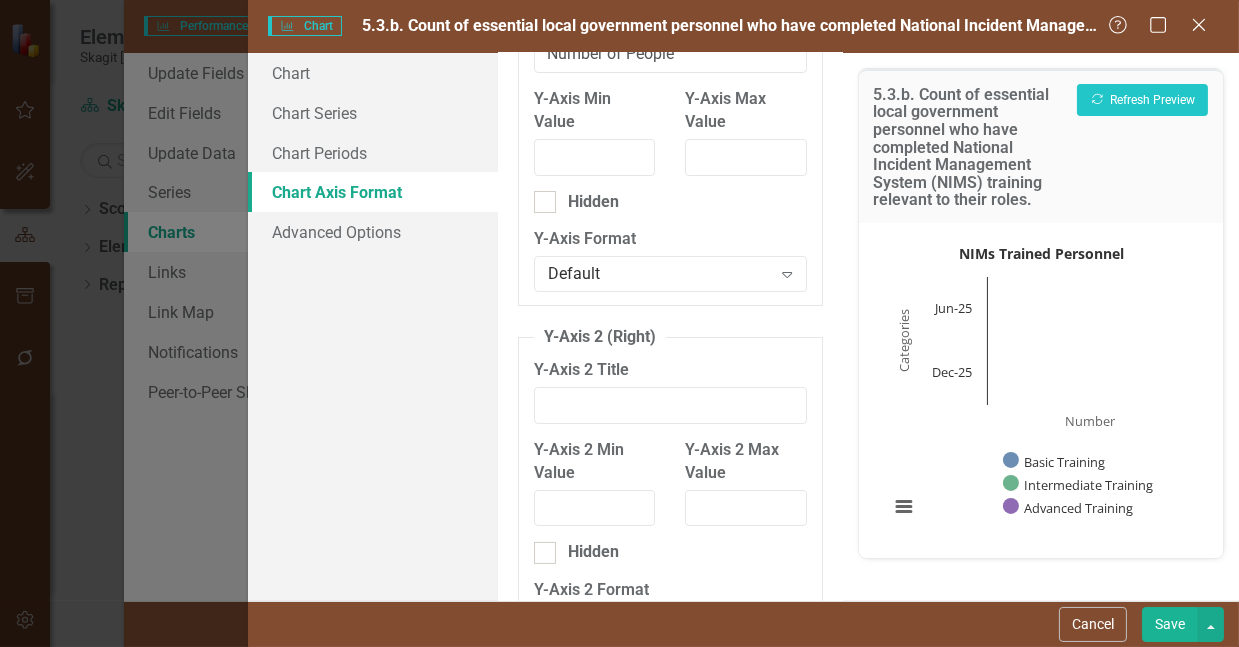 scroll, scrollTop: 181, scrollLeft: 0, axis: vertical 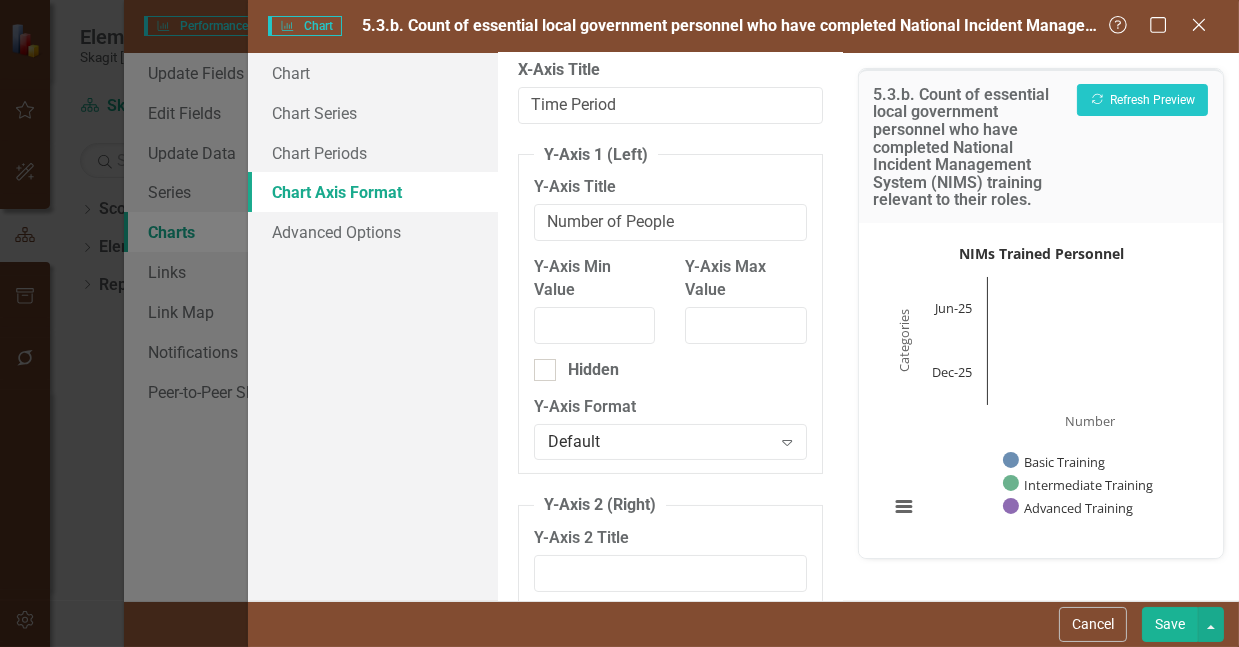 click on "Save" at bounding box center [1170, 624] 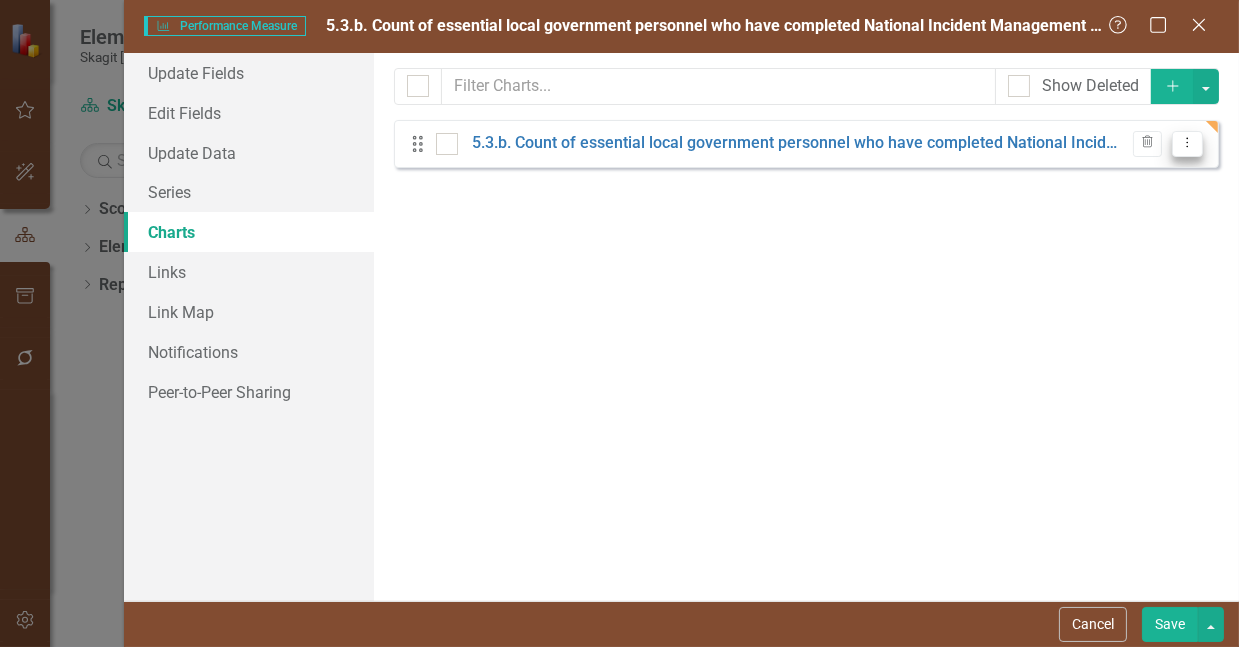 click on "Dropdown Menu" 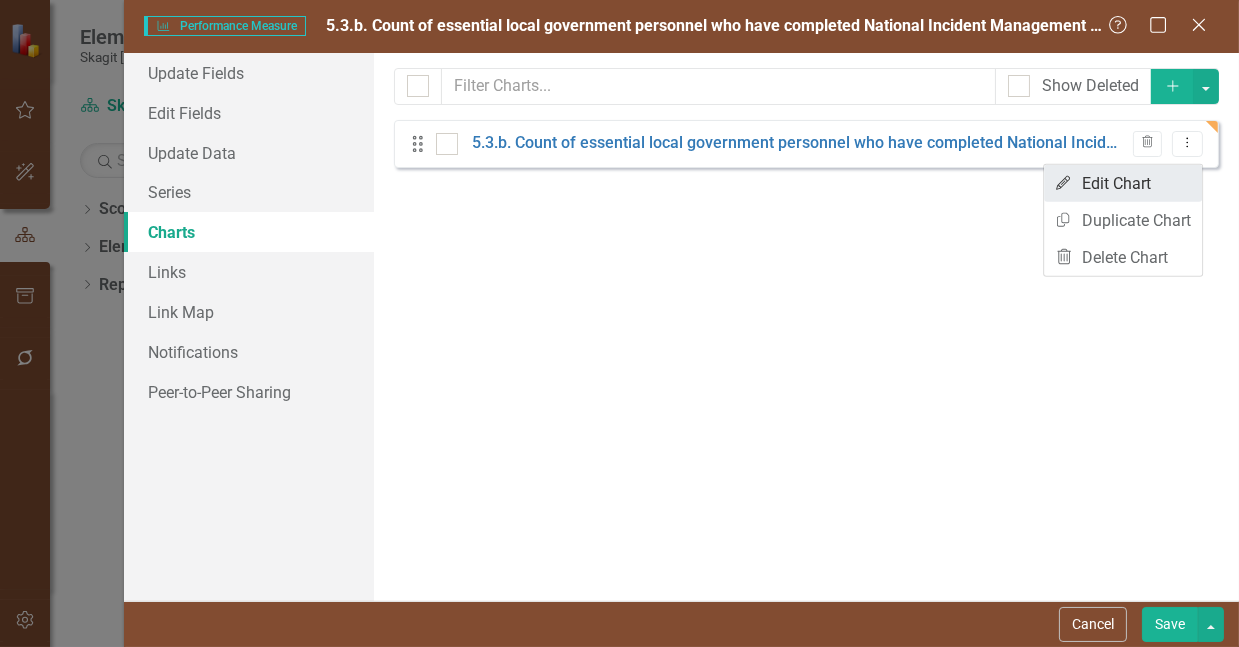 click on "Edit Edit Chart" at bounding box center [1123, 183] 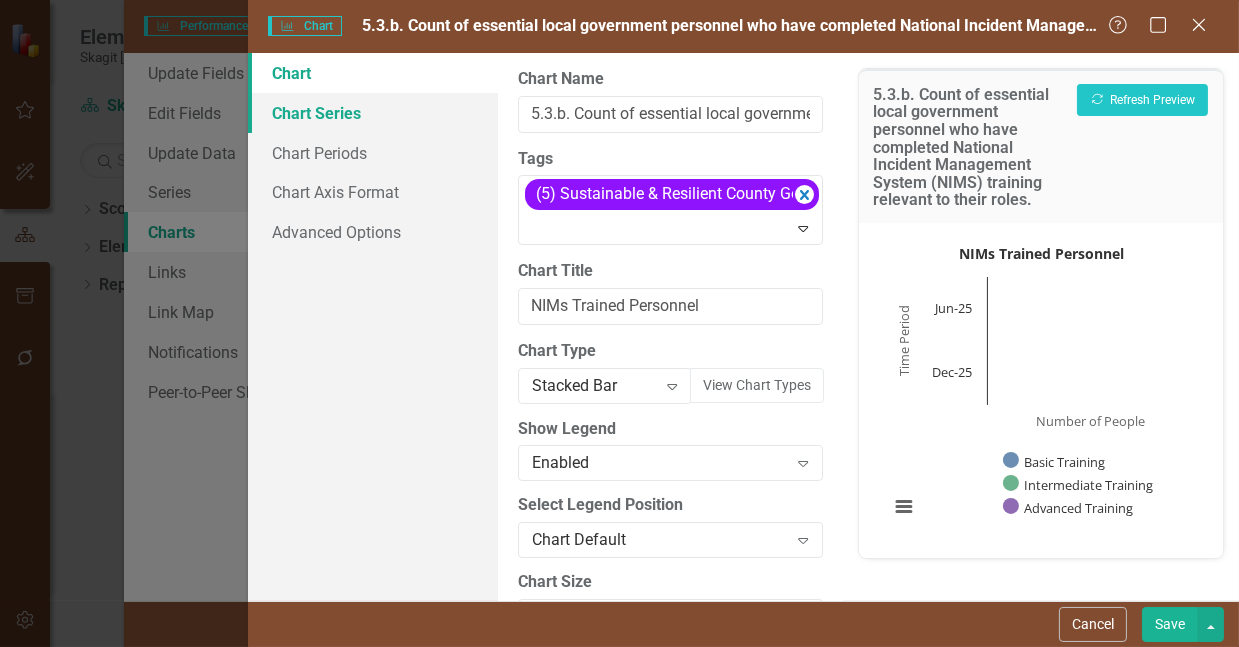 click on "Chart Series" at bounding box center [373, 113] 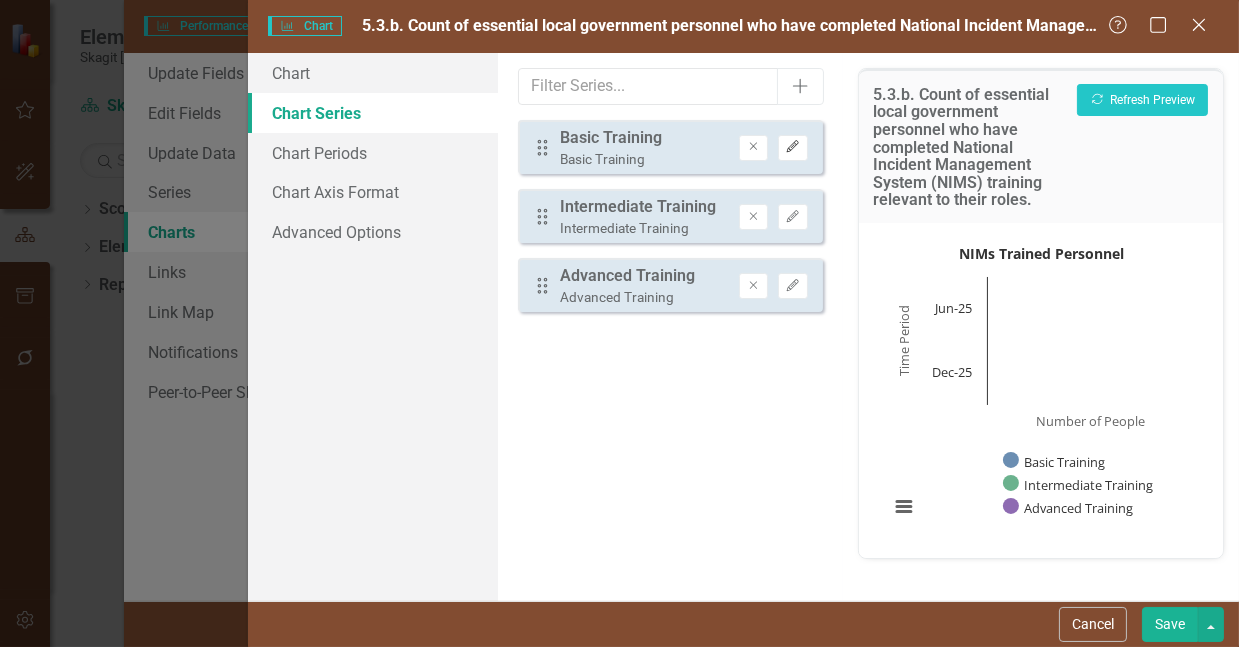 click on "Edit" 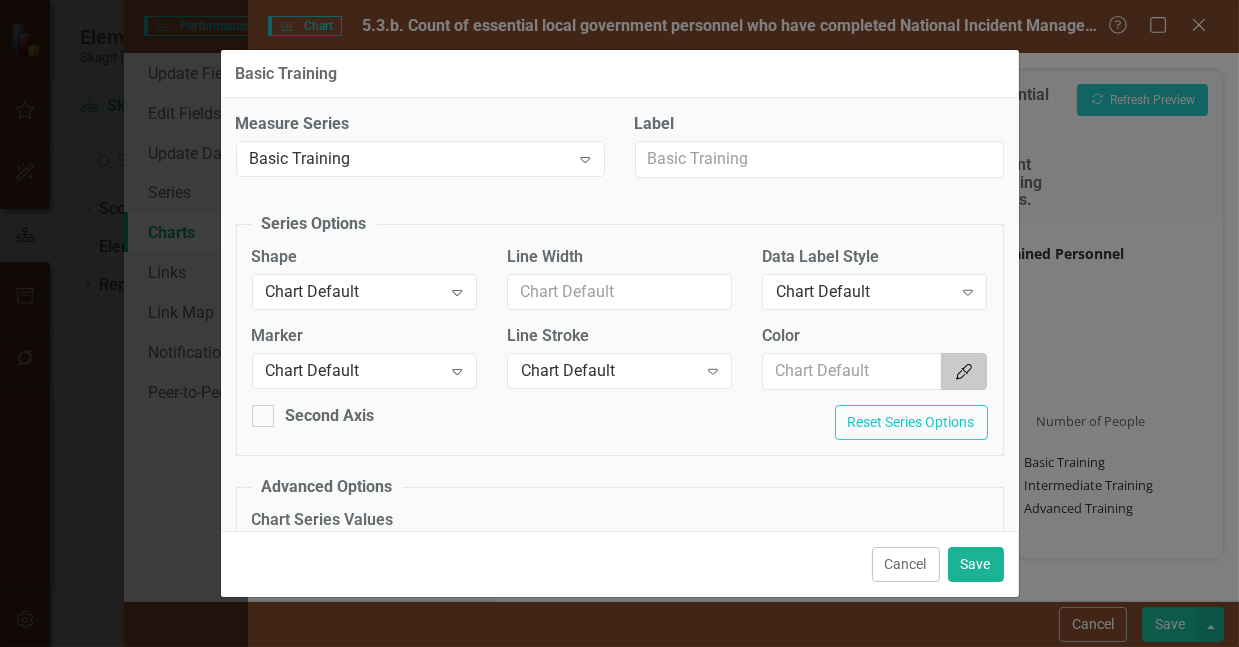 click on "Color Picker" 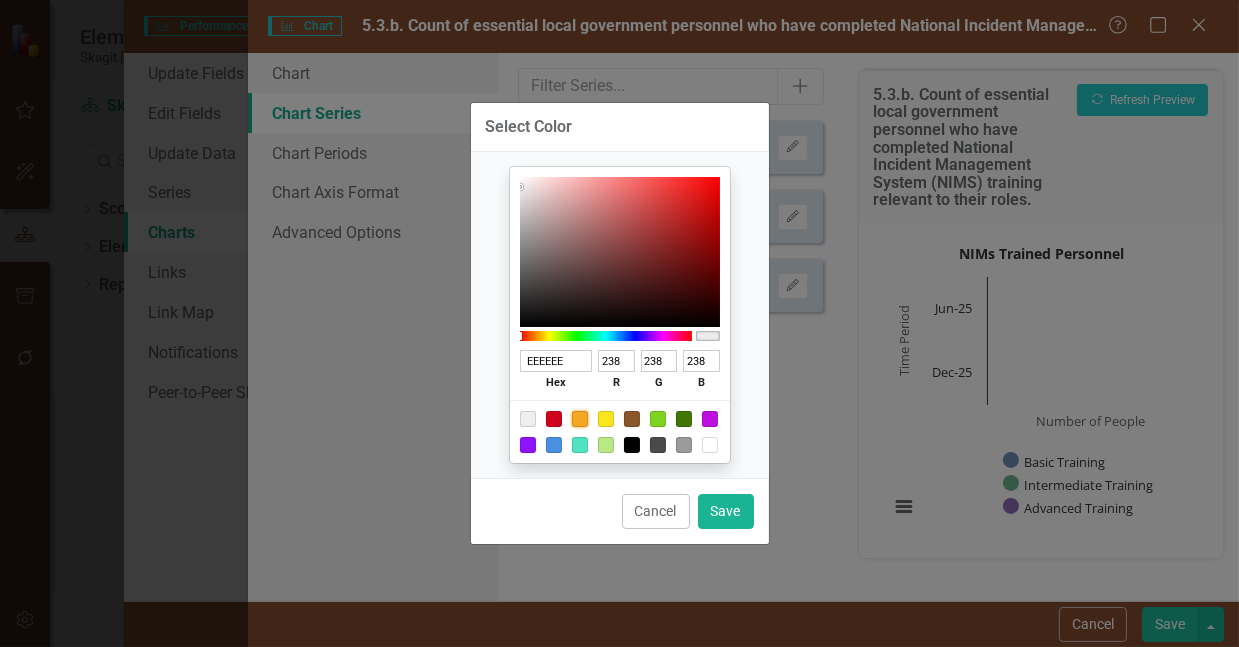 click at bounding box center (580, 419) 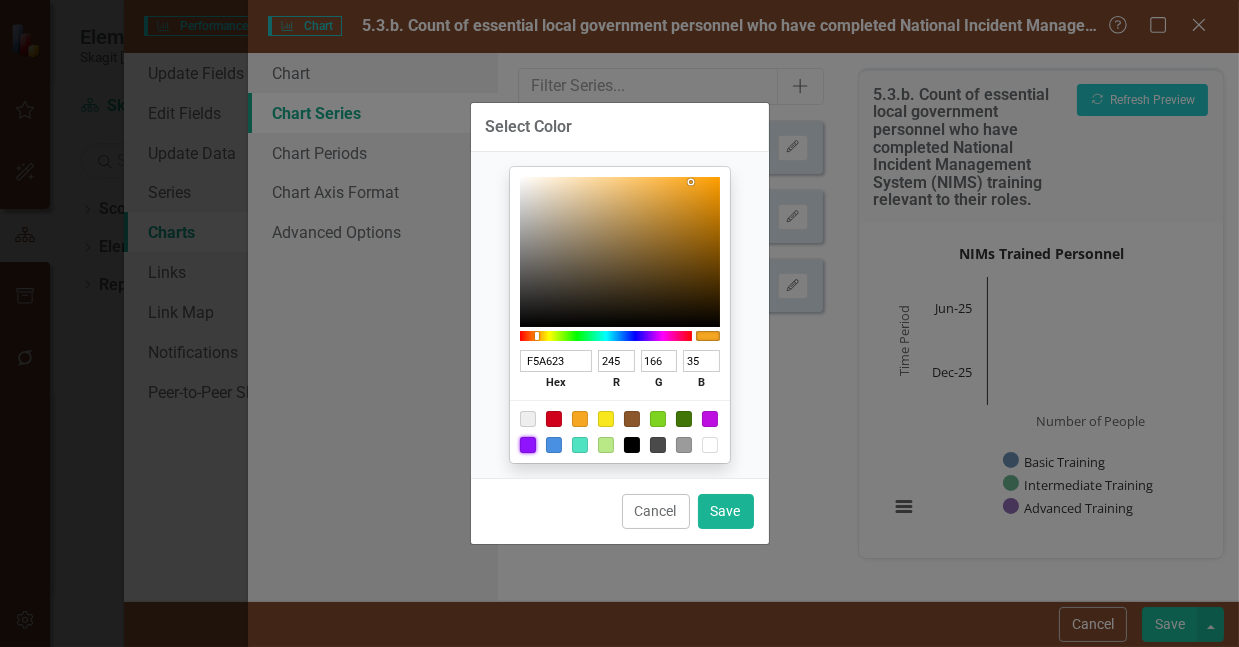 click at bounding box center (528, 445) 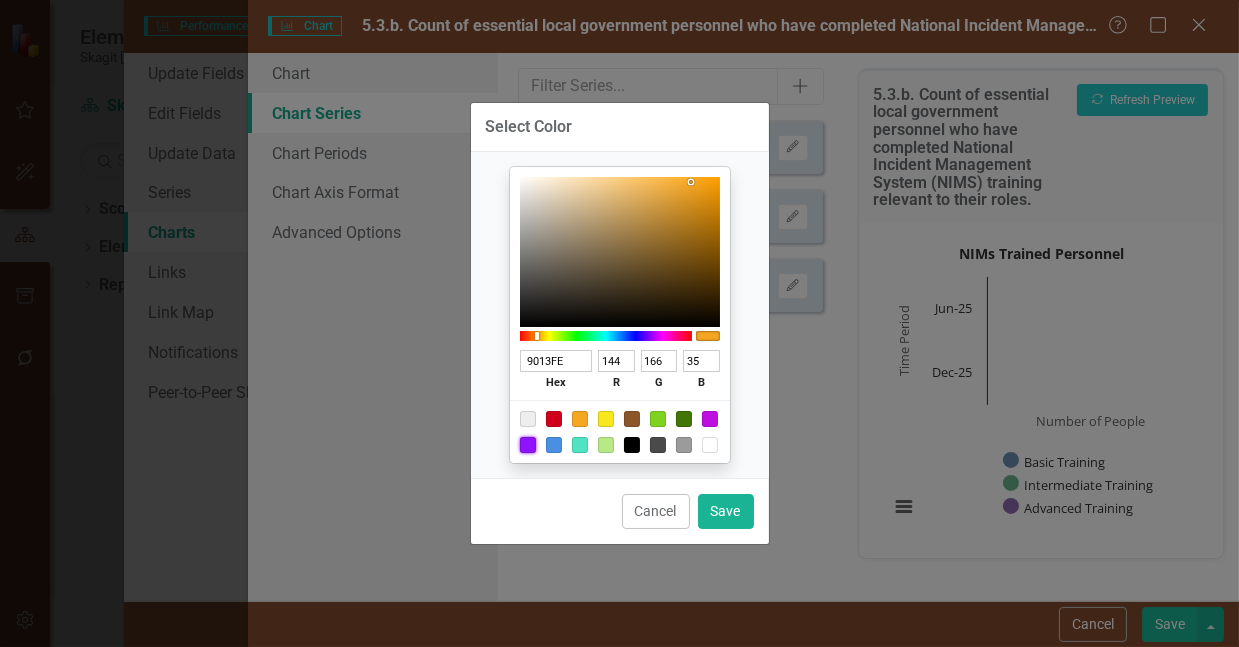 type on "19" 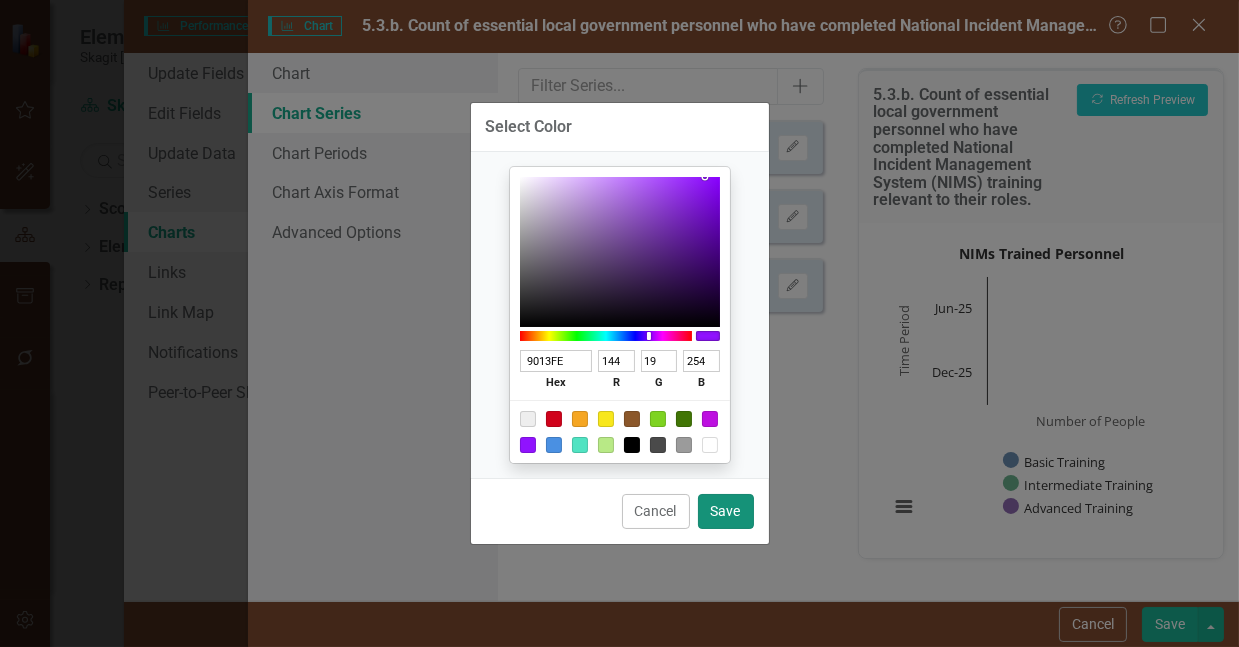 click on "Save" at bounding box center (726, 511) 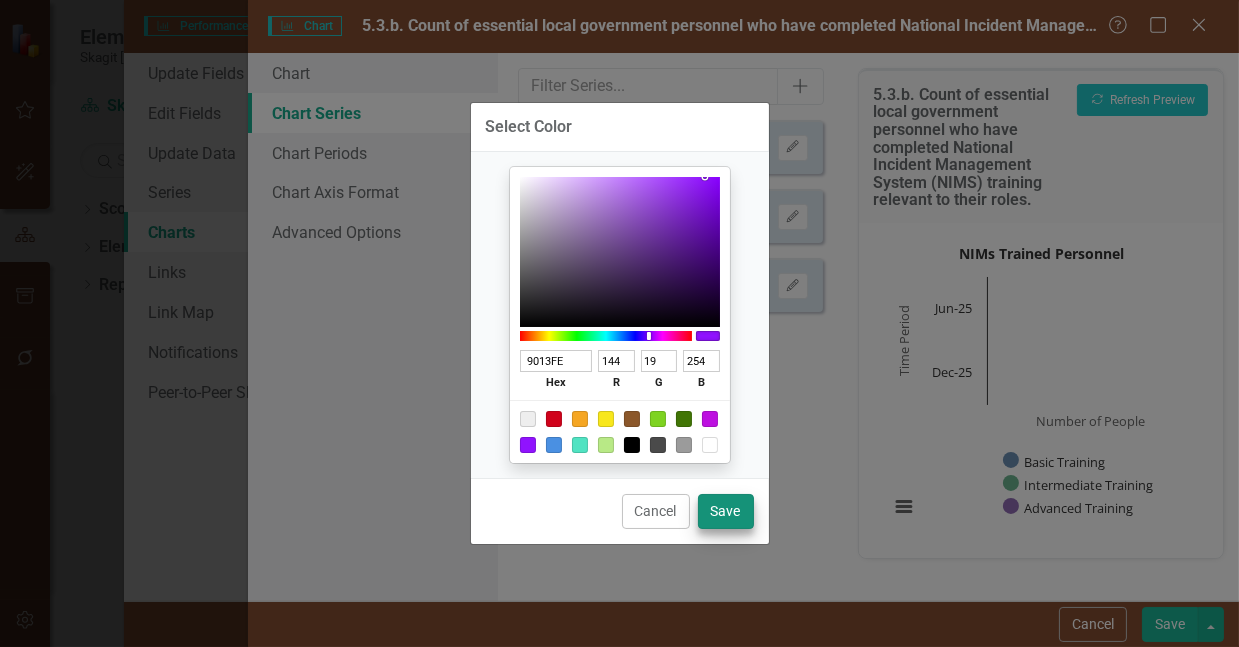 type on "#9013fe" 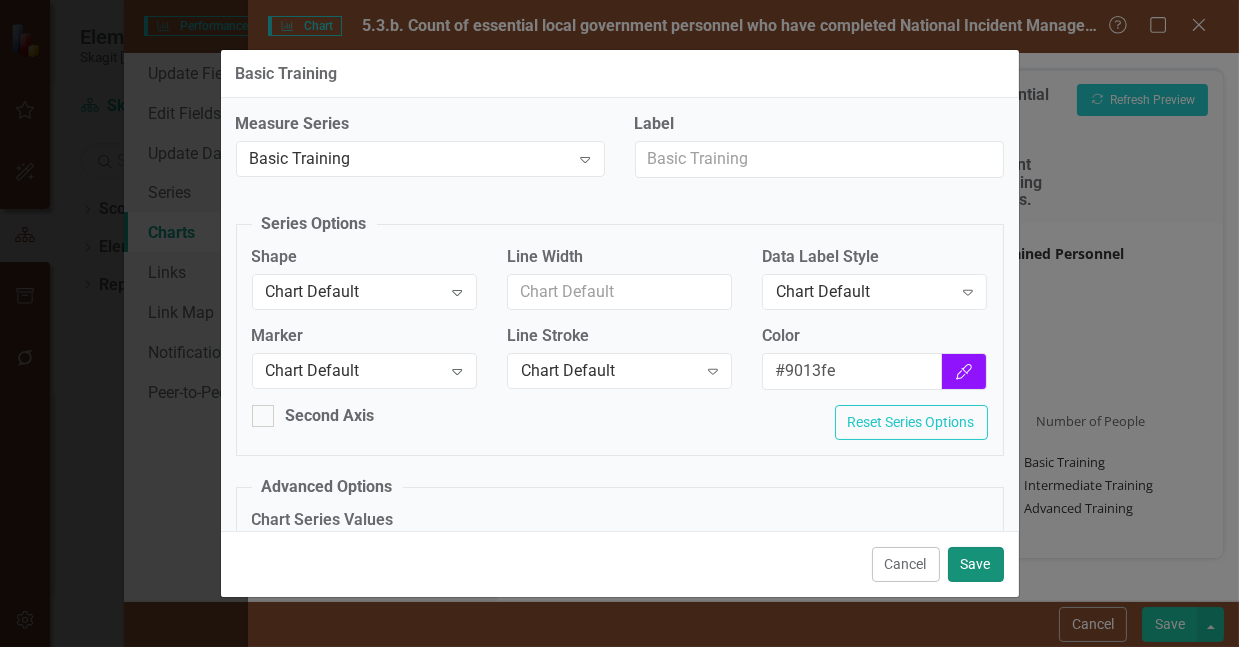 click on "Save" at bounding box center [976, 564] 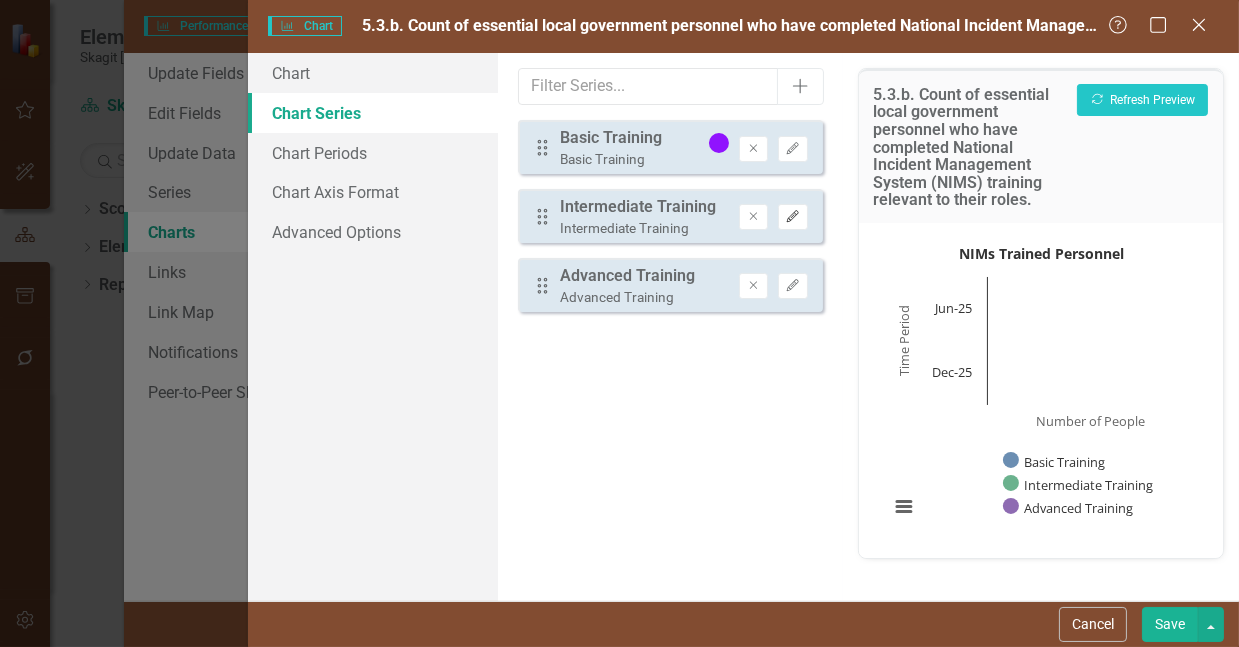 click on "Edit" 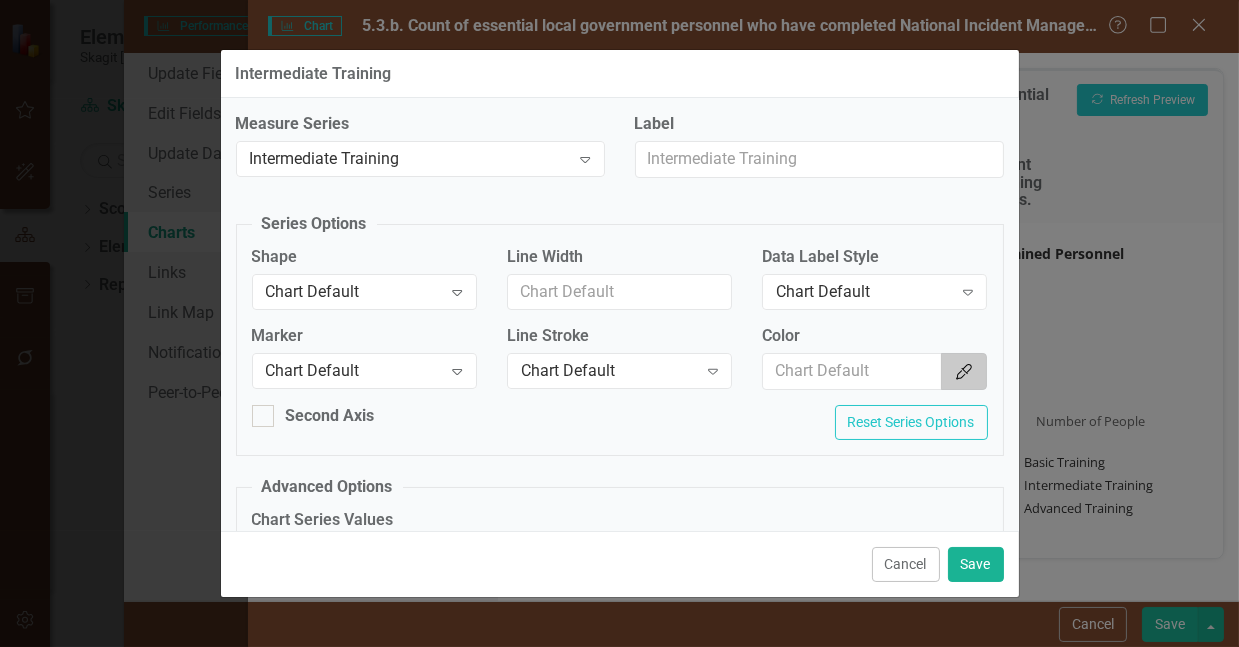 click on "Color Picker" at bounding box center (964, 371) 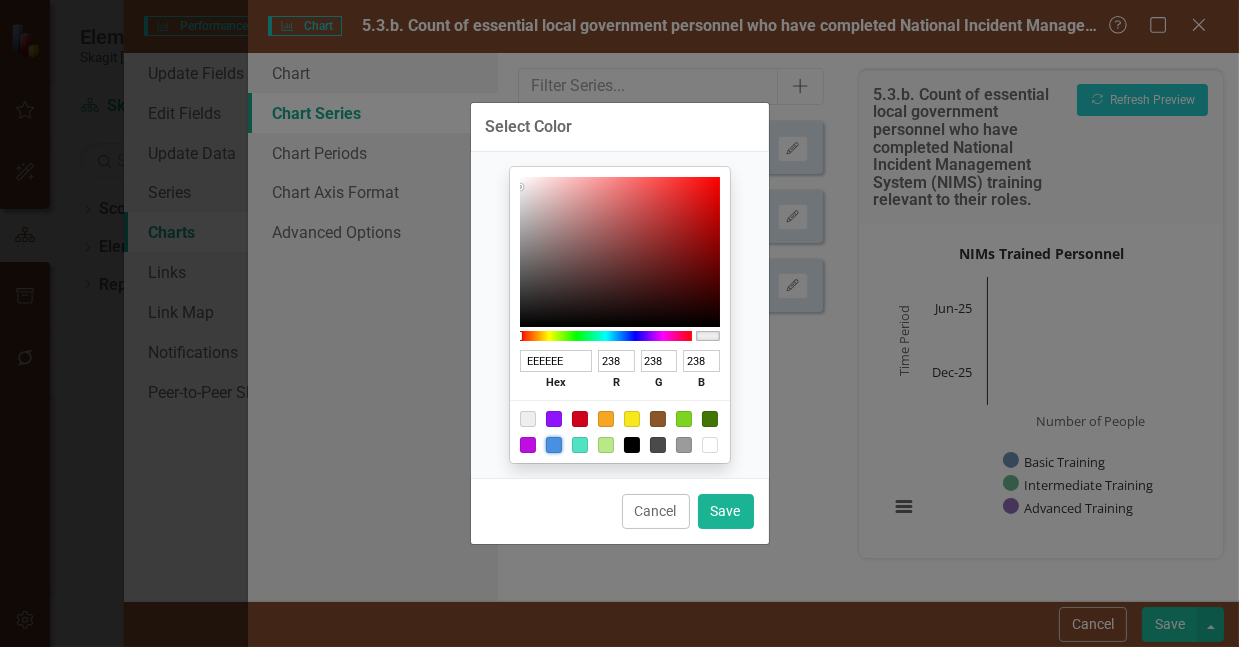 click at bounding box center (554, 445) 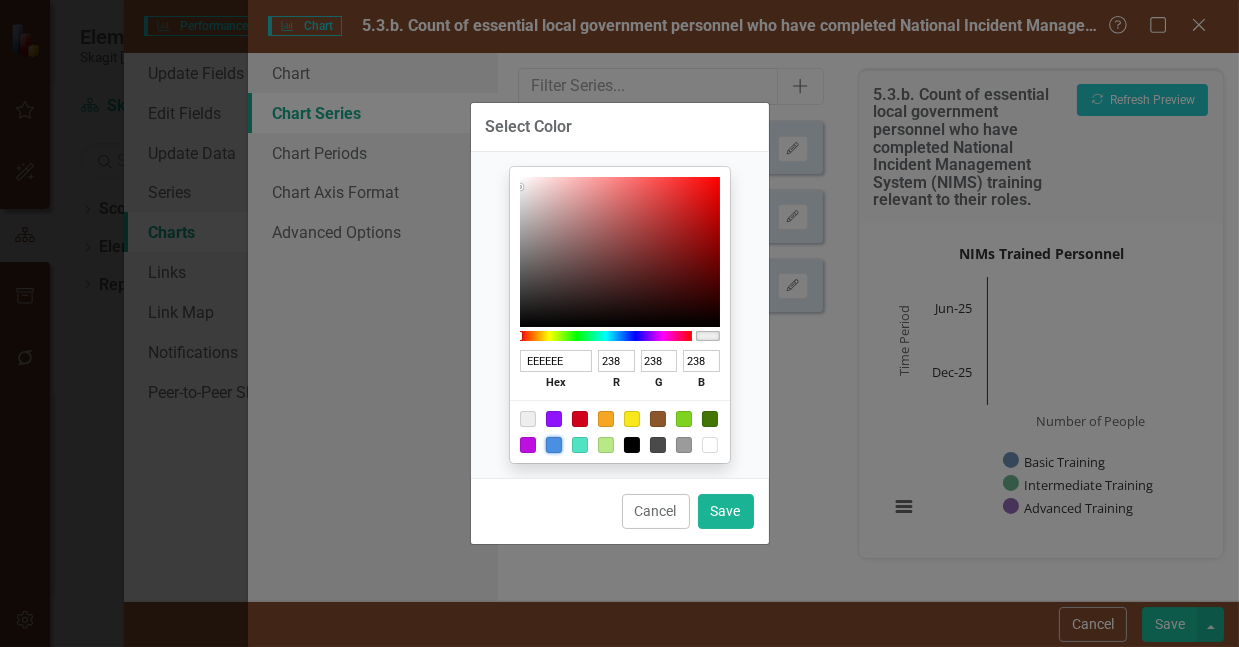 type on "4A90E2" 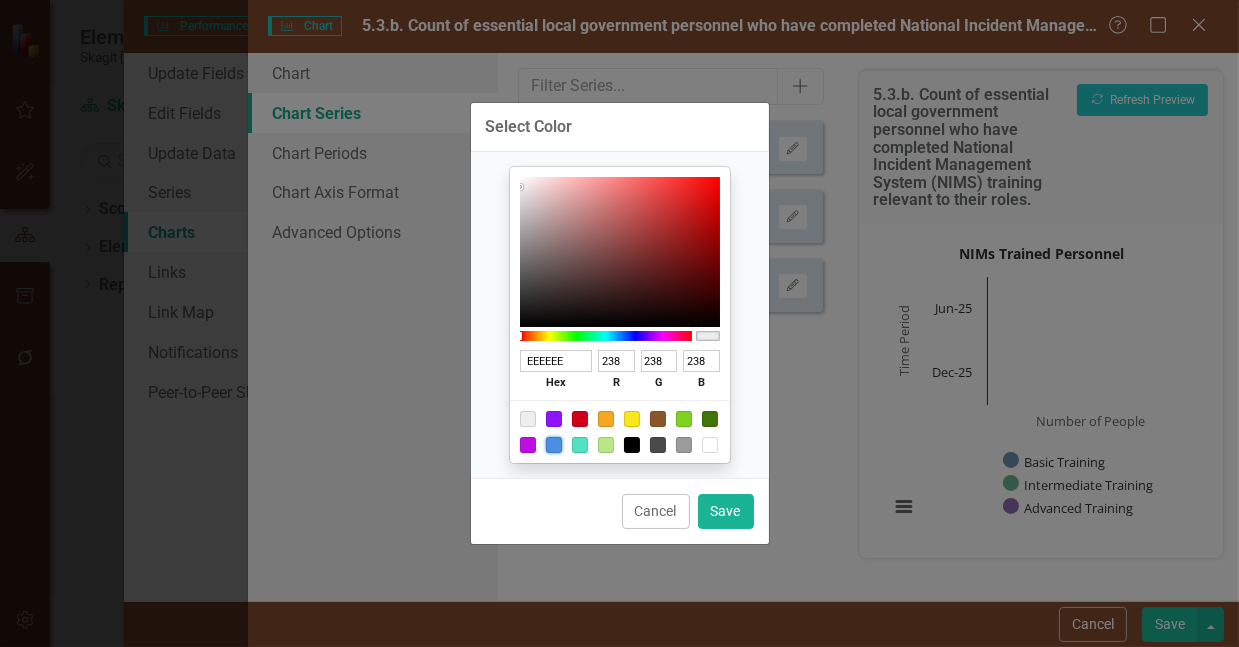 type on "74" 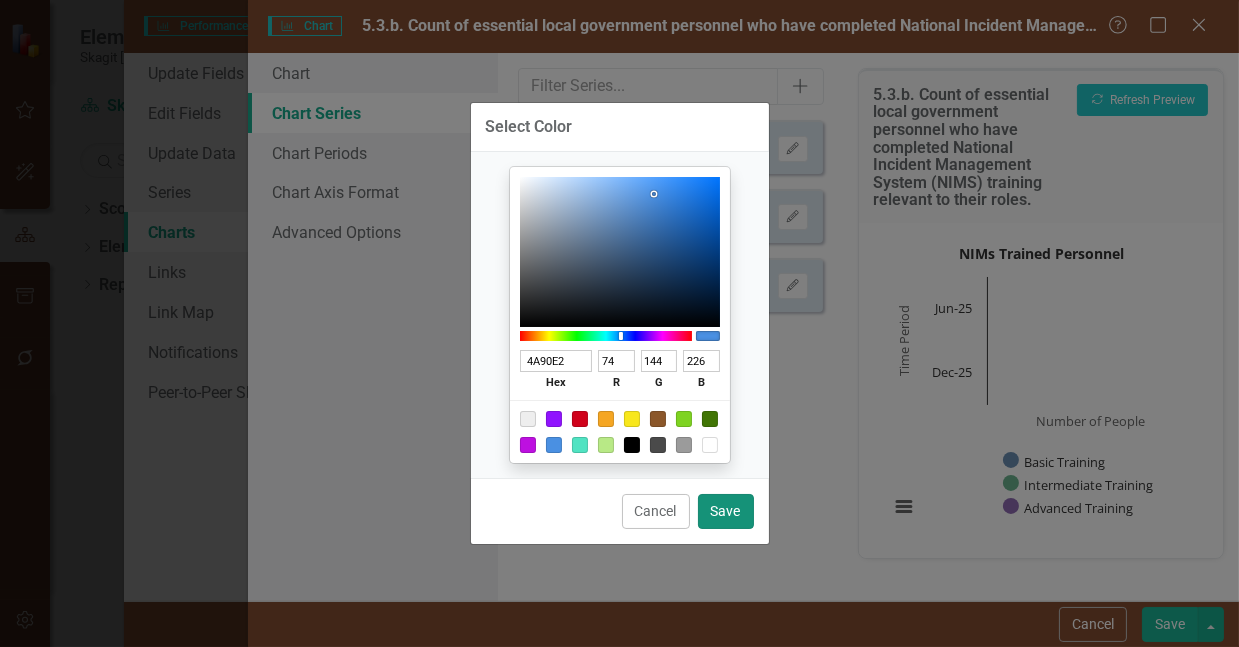 click on "Save" at bounding box center (726, 511) 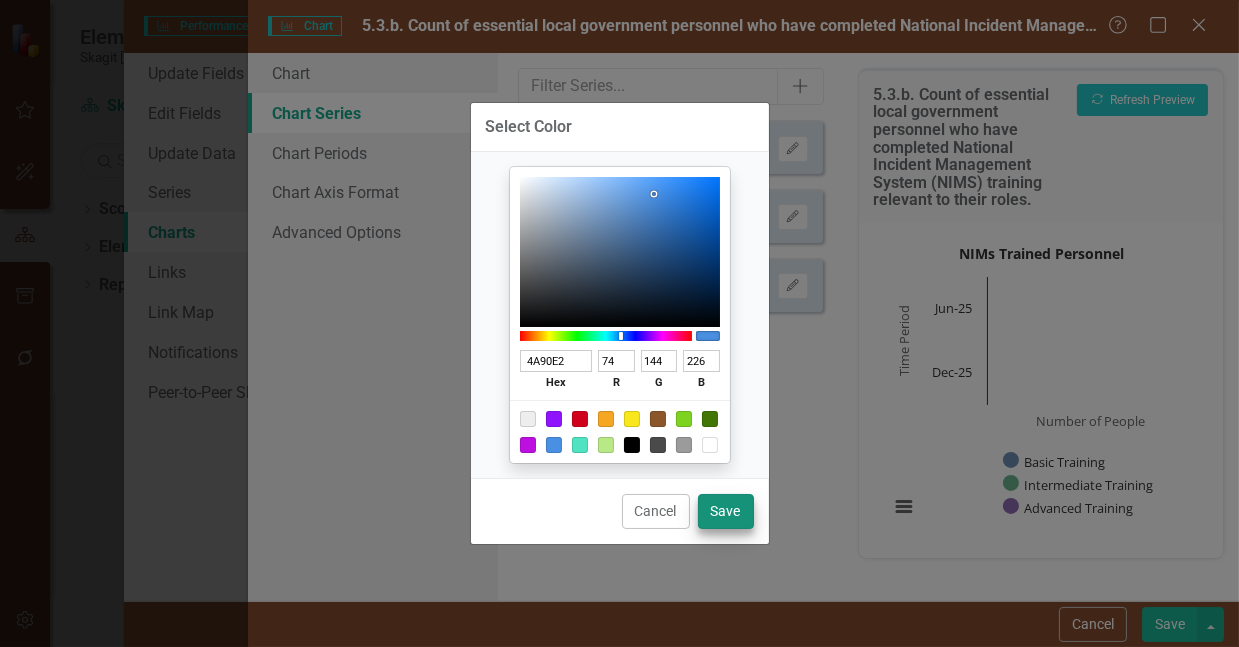 type on "#4a90e2" 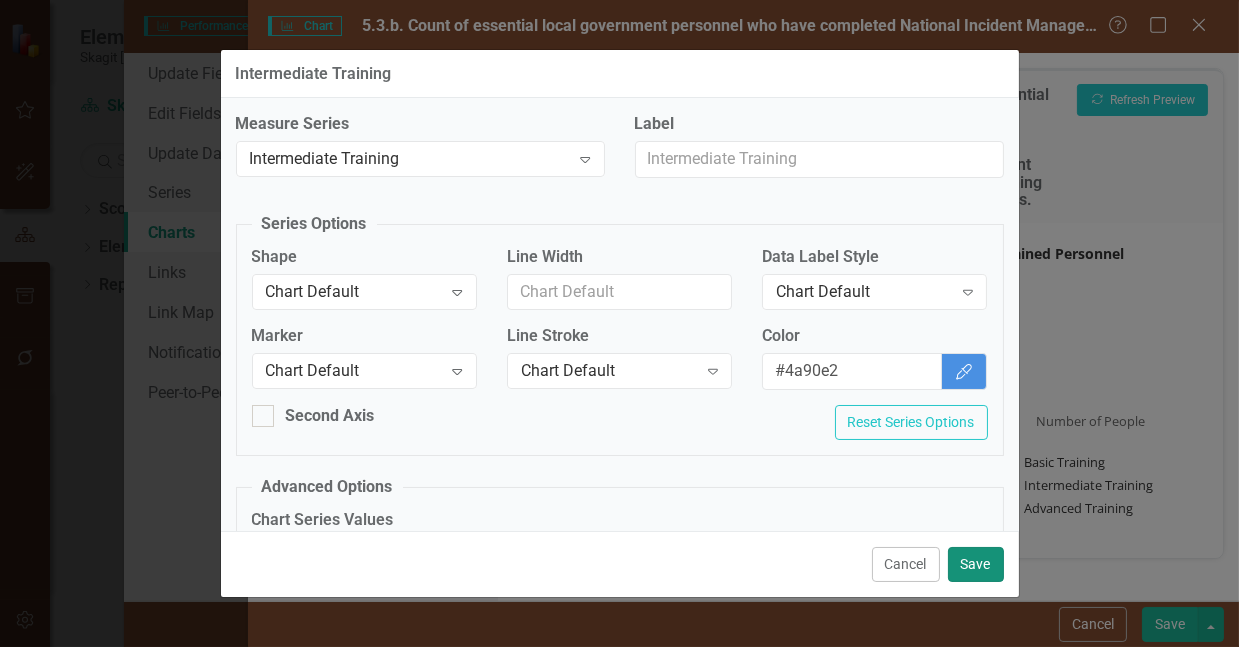 click on "Save" at bounding box center (976, 564) 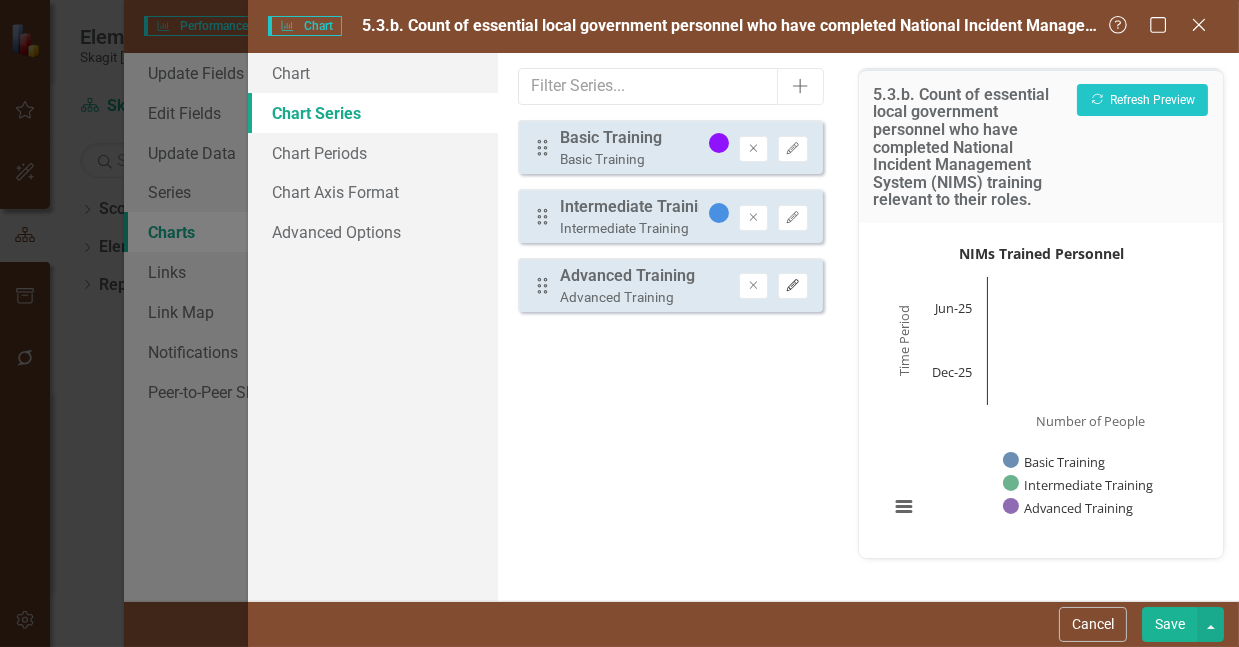 click on "Edit" 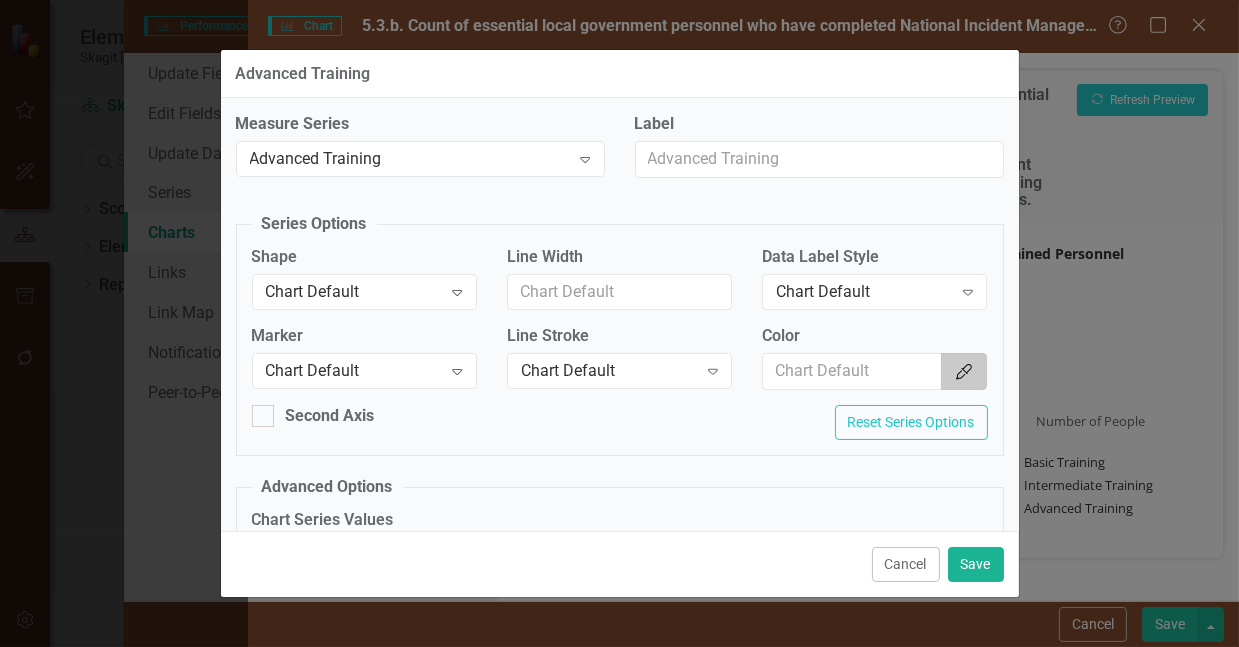 click 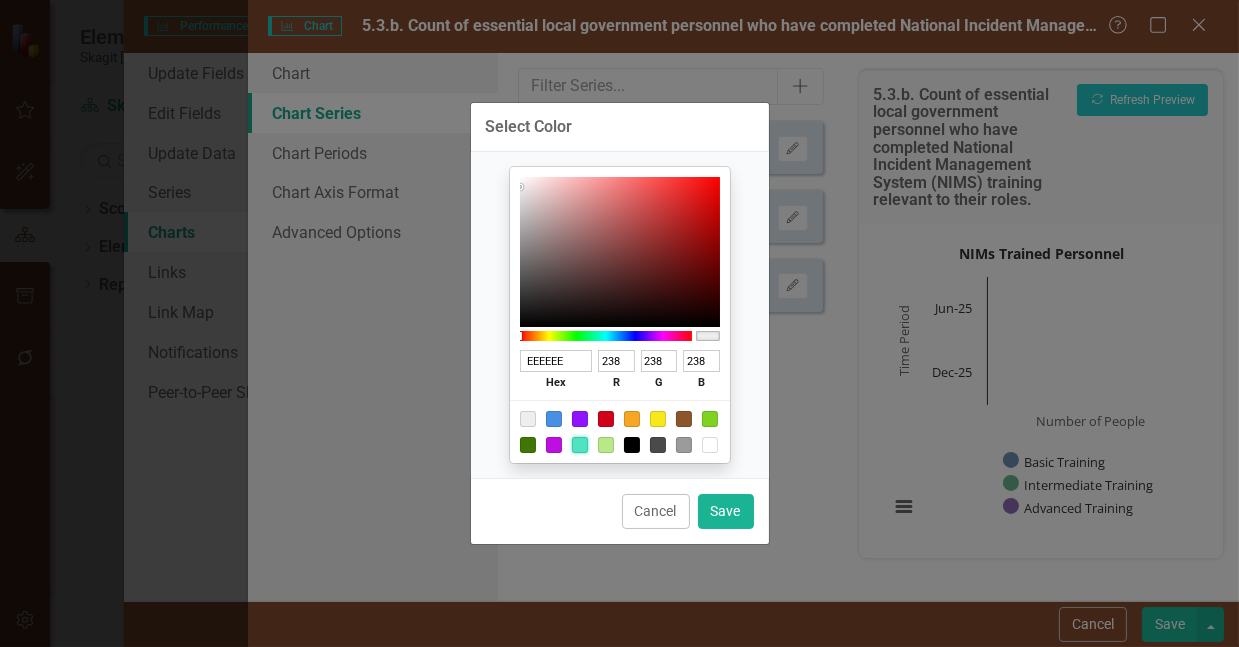 click at bounding box center [580, 445] 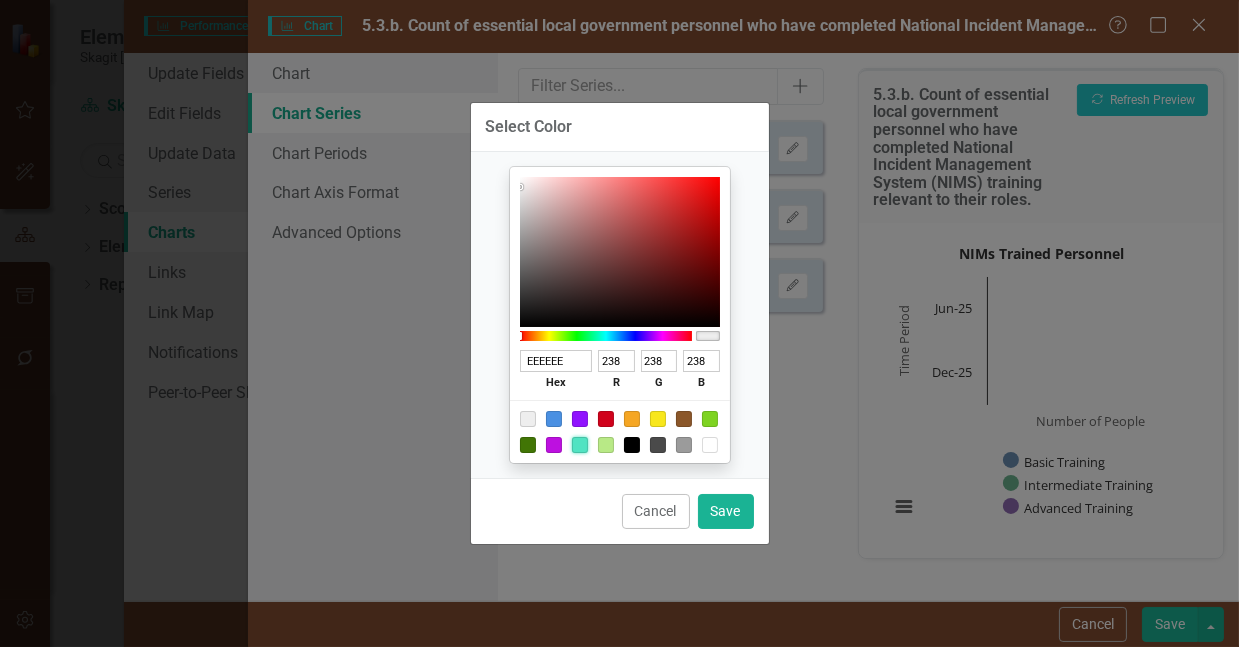 type on "50E3C2" 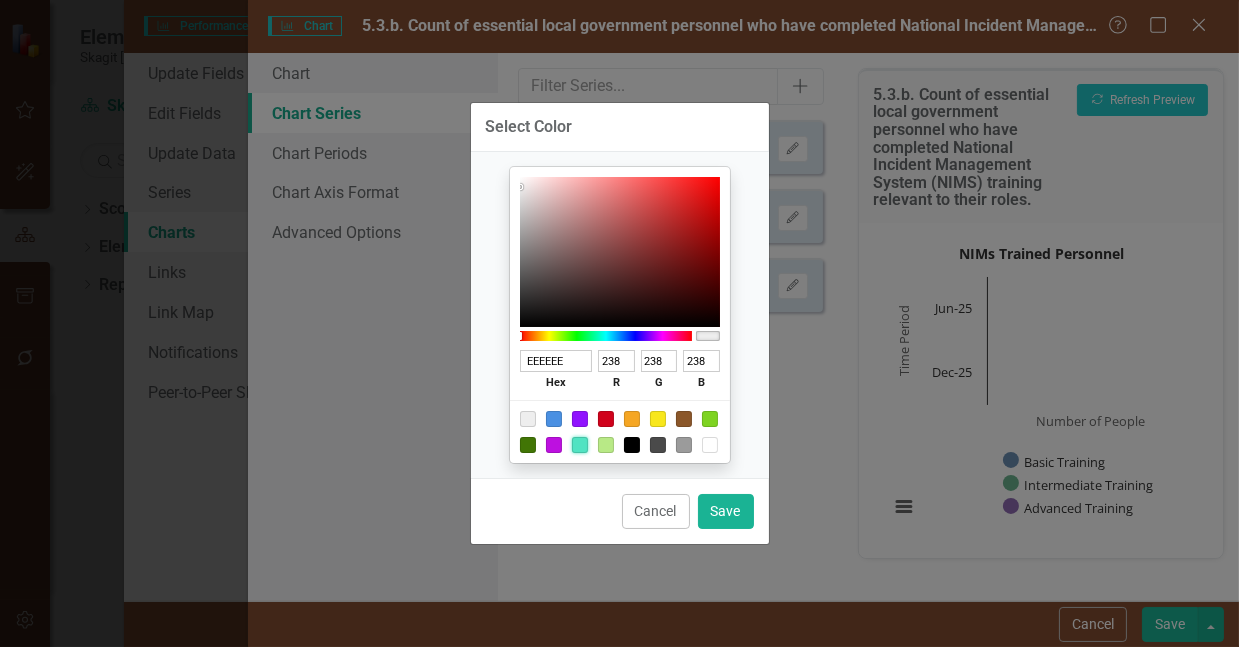 type on "80" 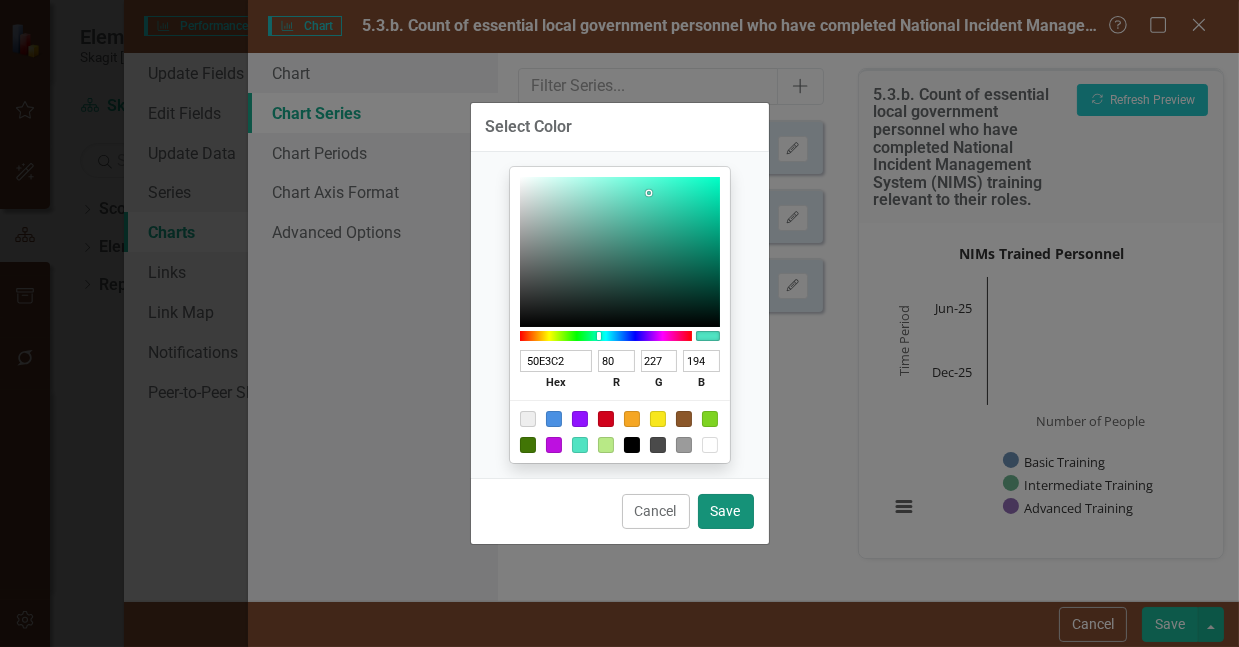 click on "Save" at bounding box center (726, 511) 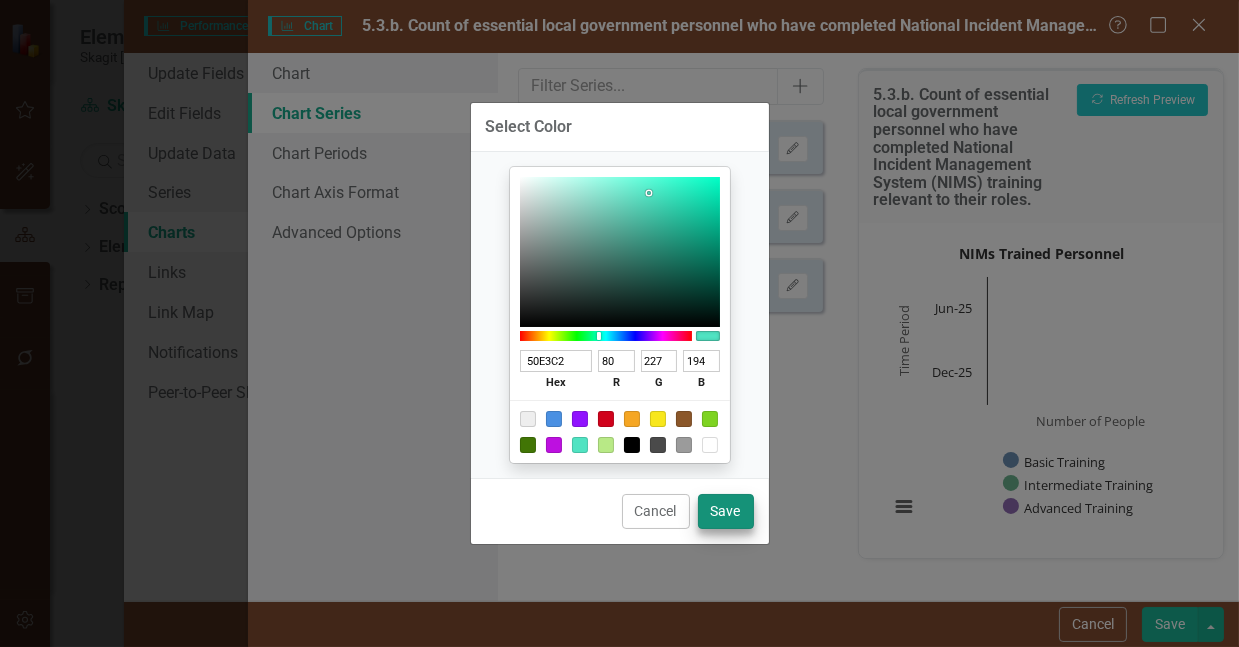 type on "#50e3c2" 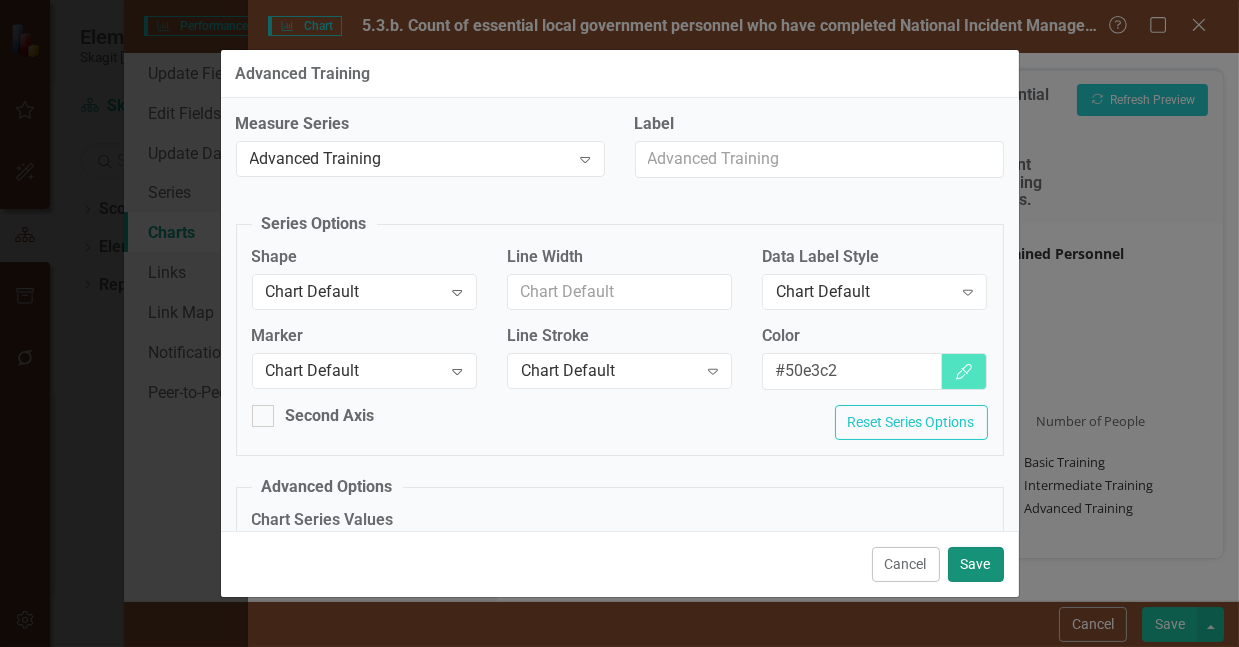 click on "Save" at bounding box center (976, 564) 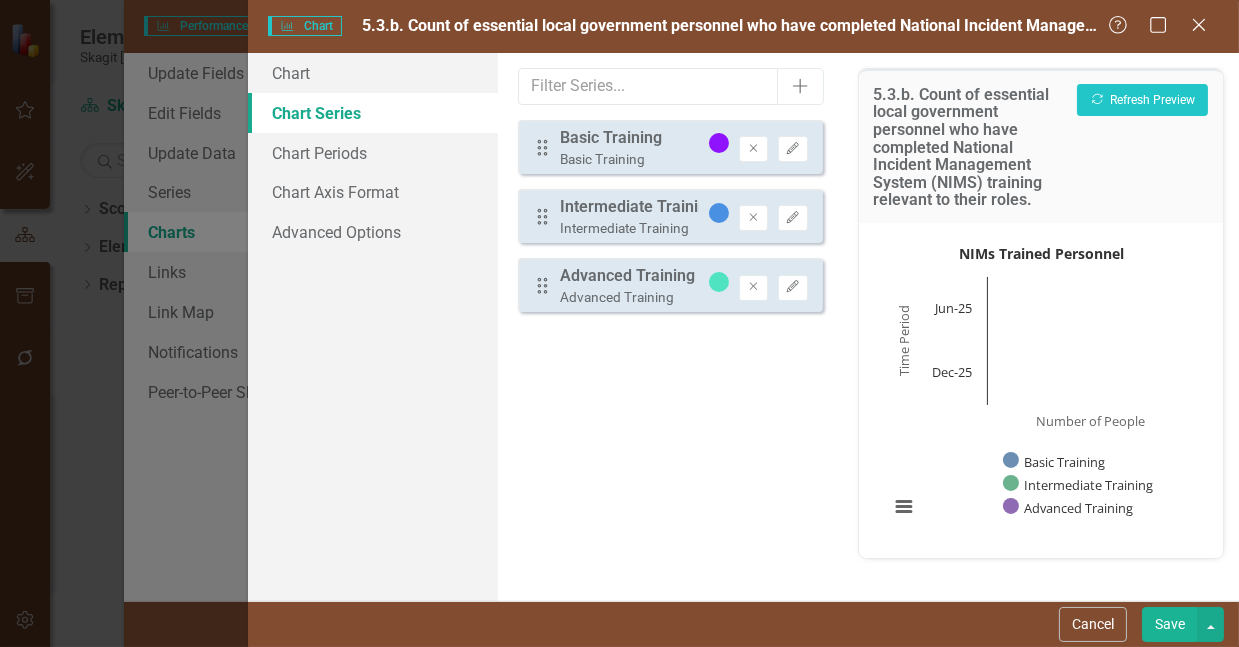 type 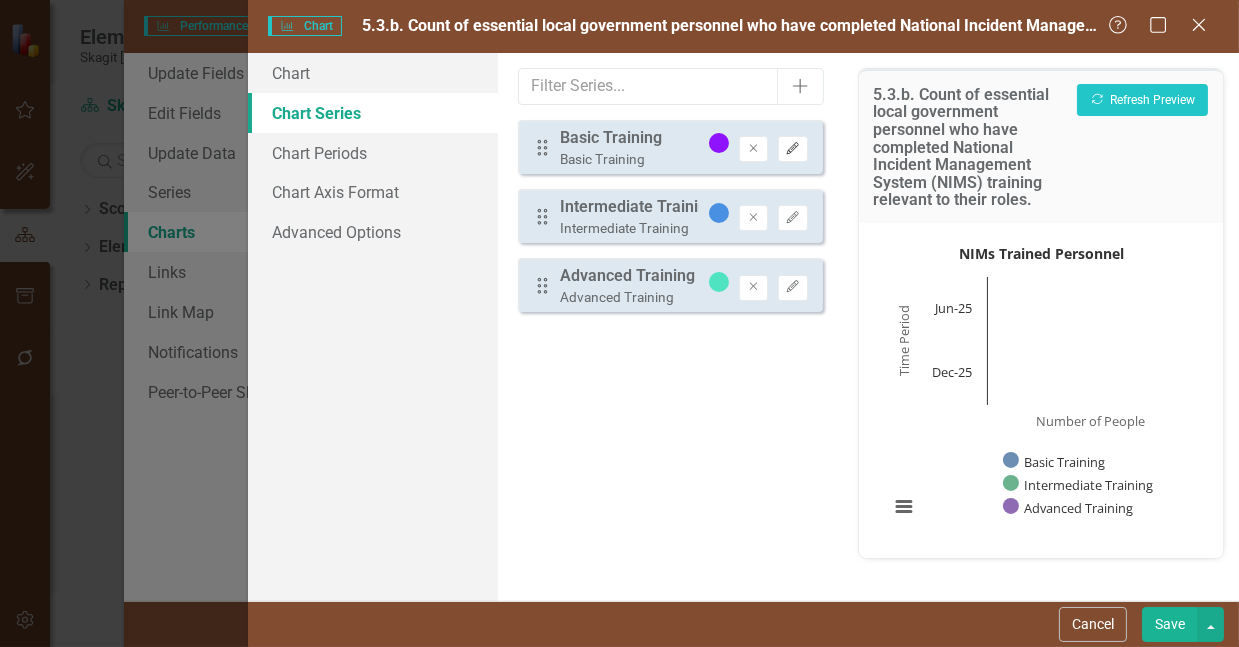 click on "Edit" 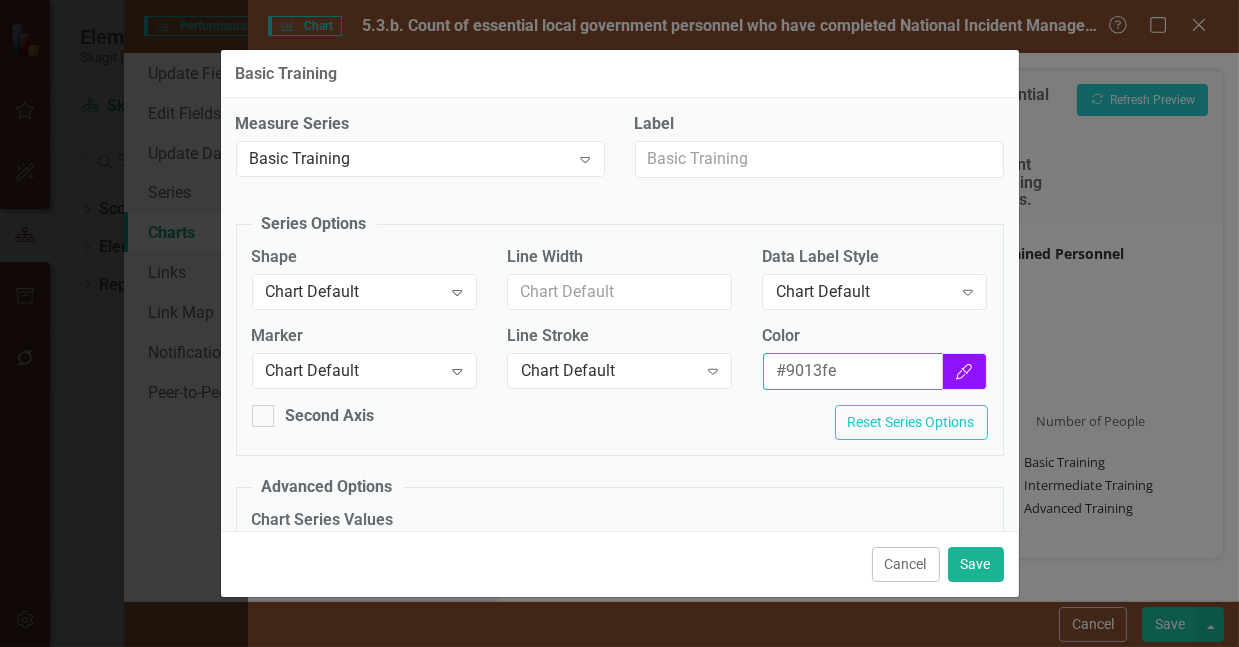 drag, startPoint x: 839, startPoint y: 409, endPoint x: 751, endPoint y: 409, distance: 88 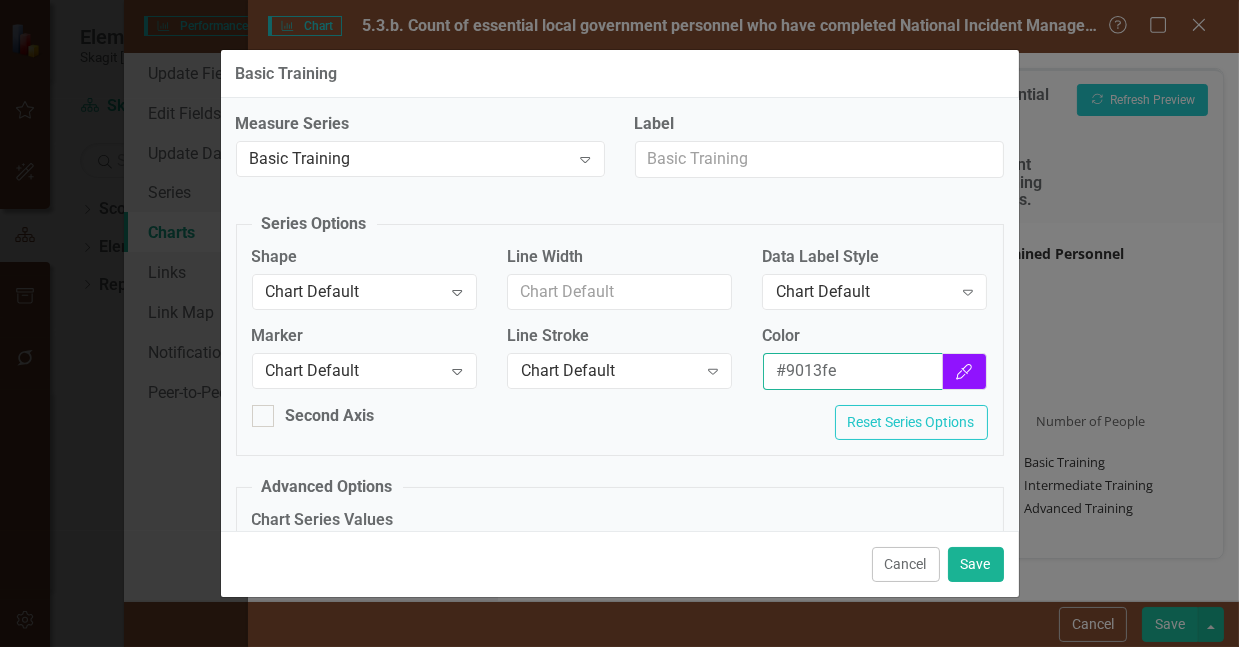 click on "#9013fe Color Picker" at bounding box center (874, 371) 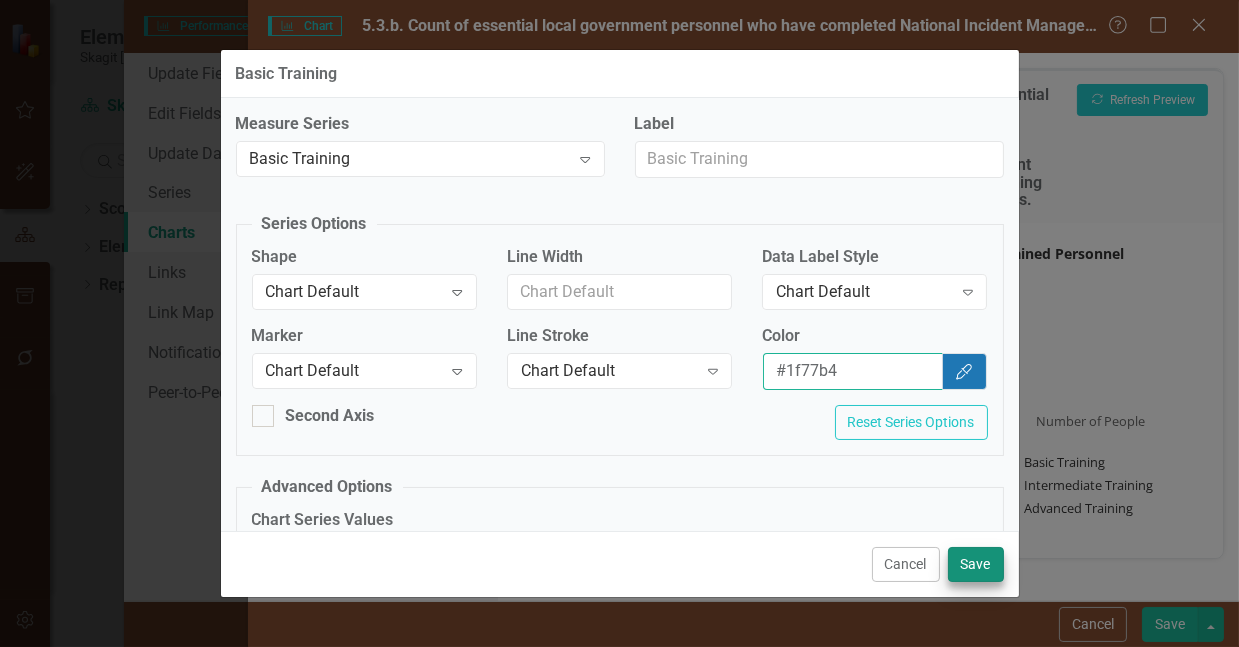 type on "#1f77b4" 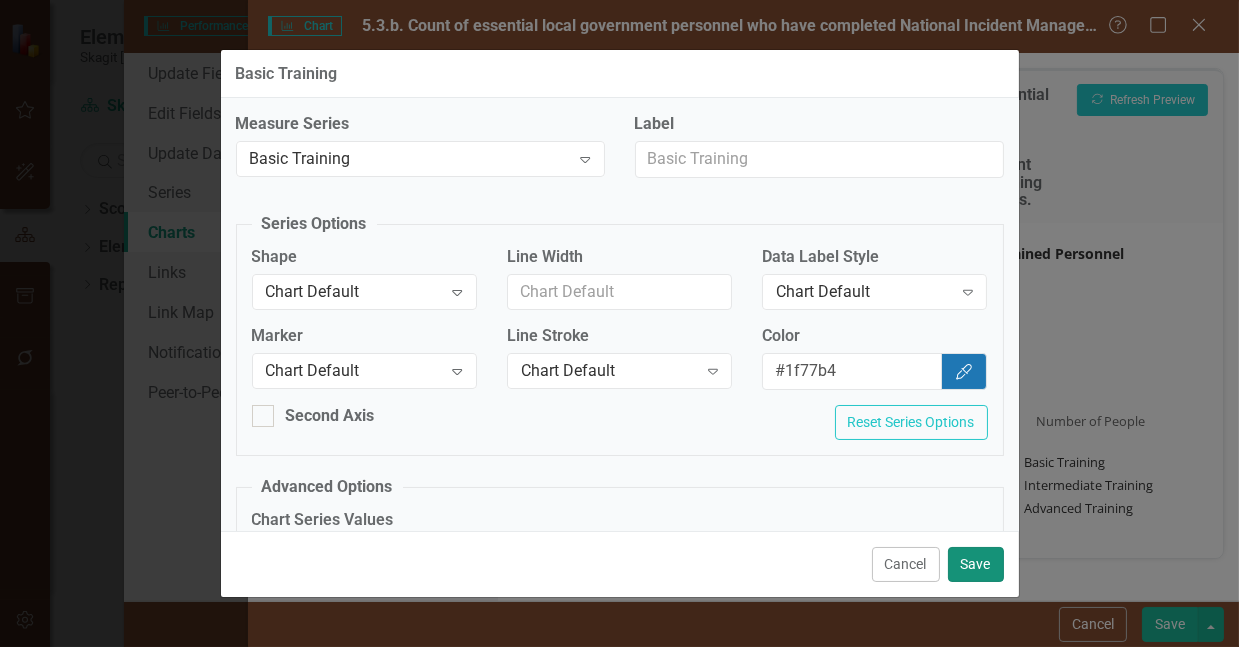 click on "Save" at bounding box center [976, 564] 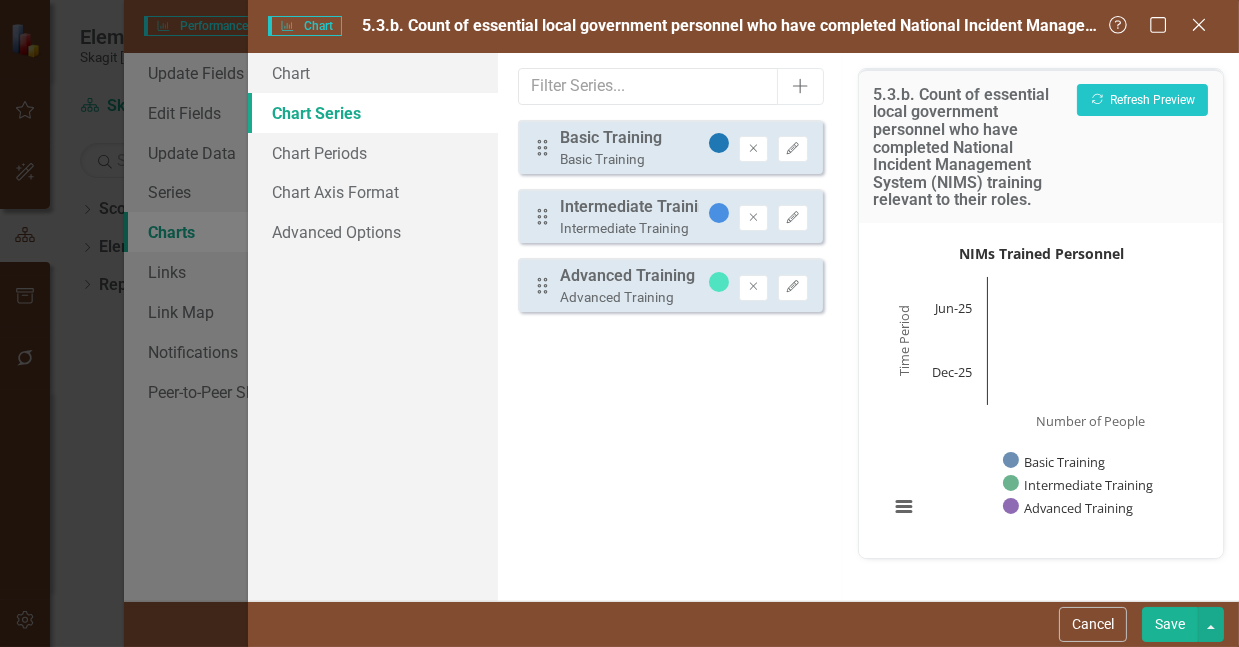 type 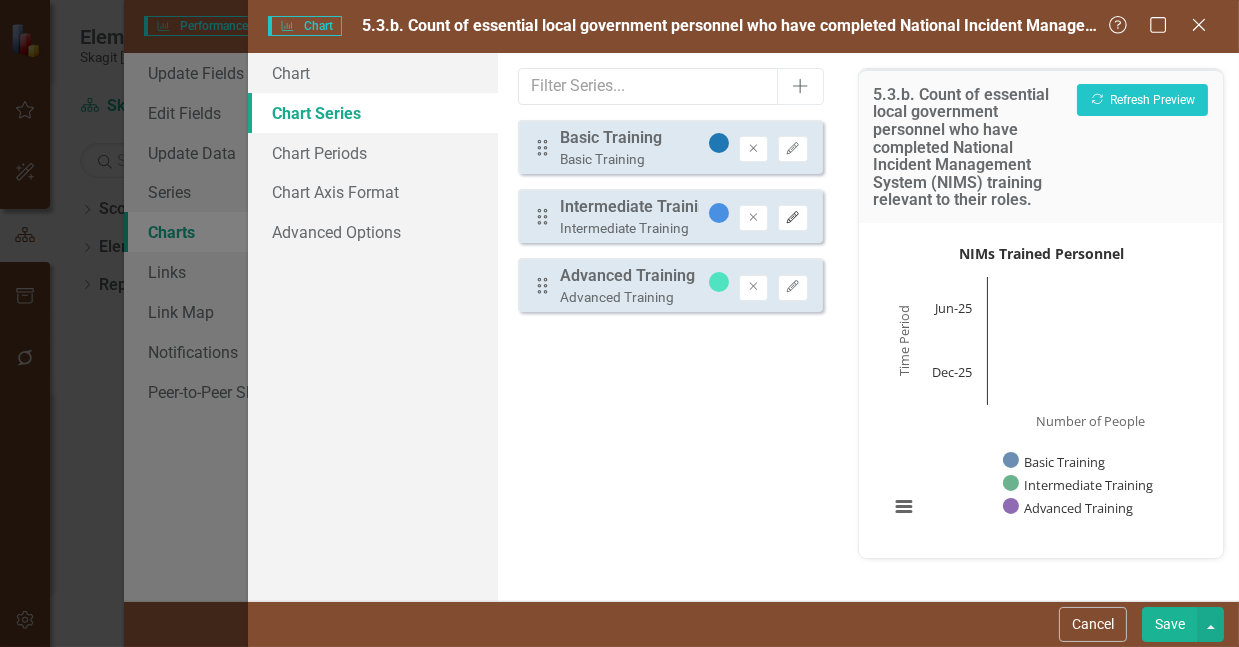 click on "Edit" 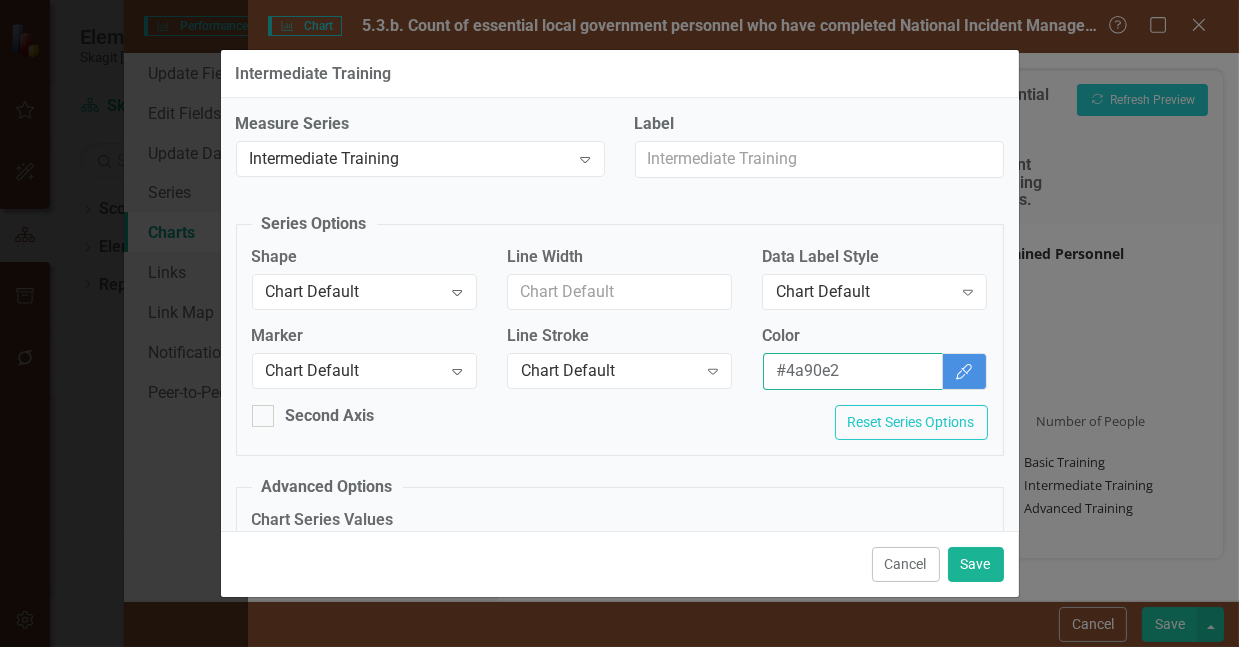 drag, startPoint x: 840, startPoint y: 405, endPoint x: 761, endPoint y: 399, distance: 79.22752 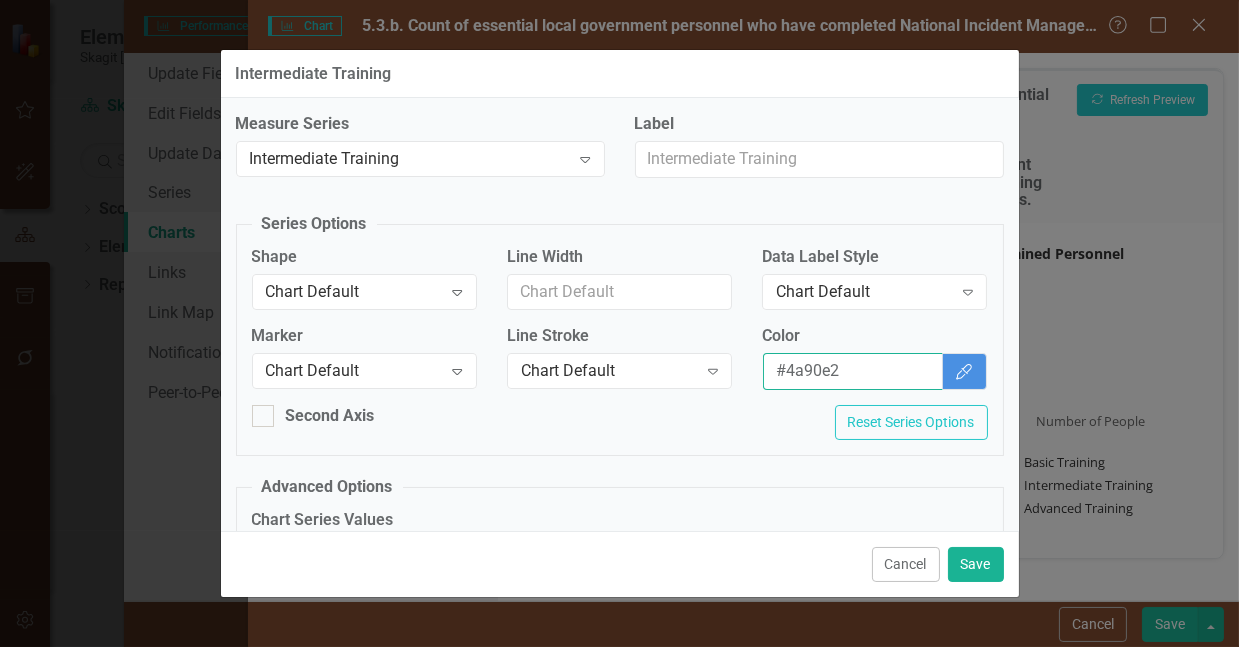 click on "#4a90e2" at bounding box center [853, 371] 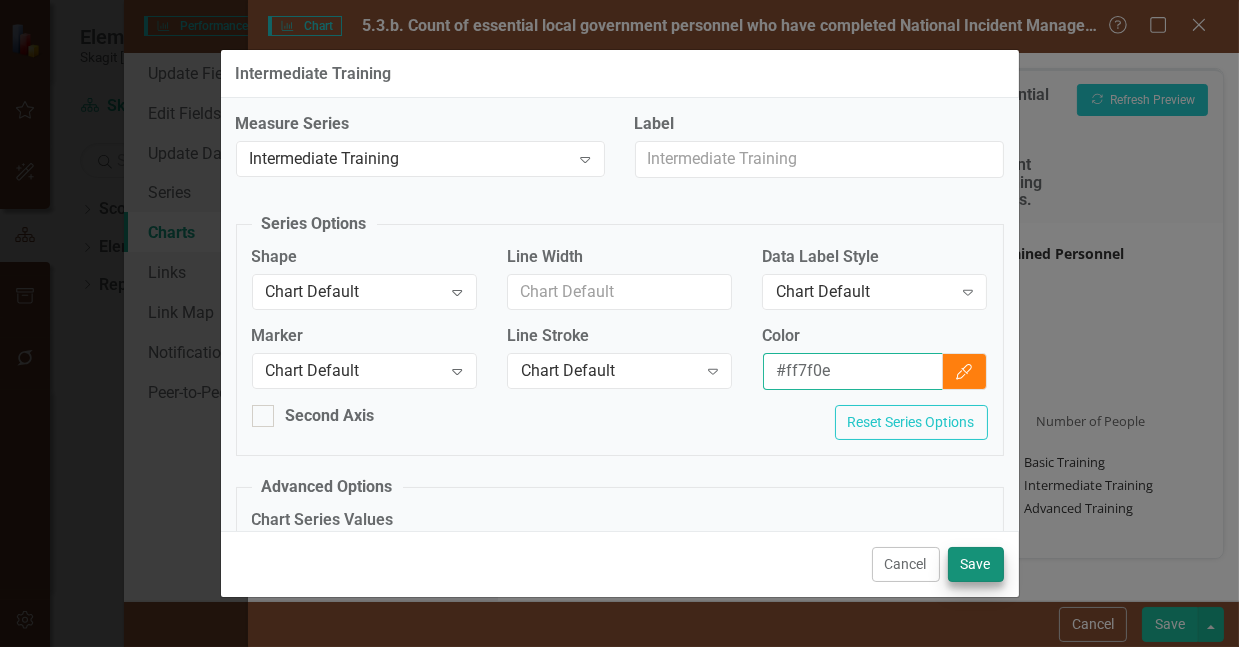 type on "#ff7f0e" 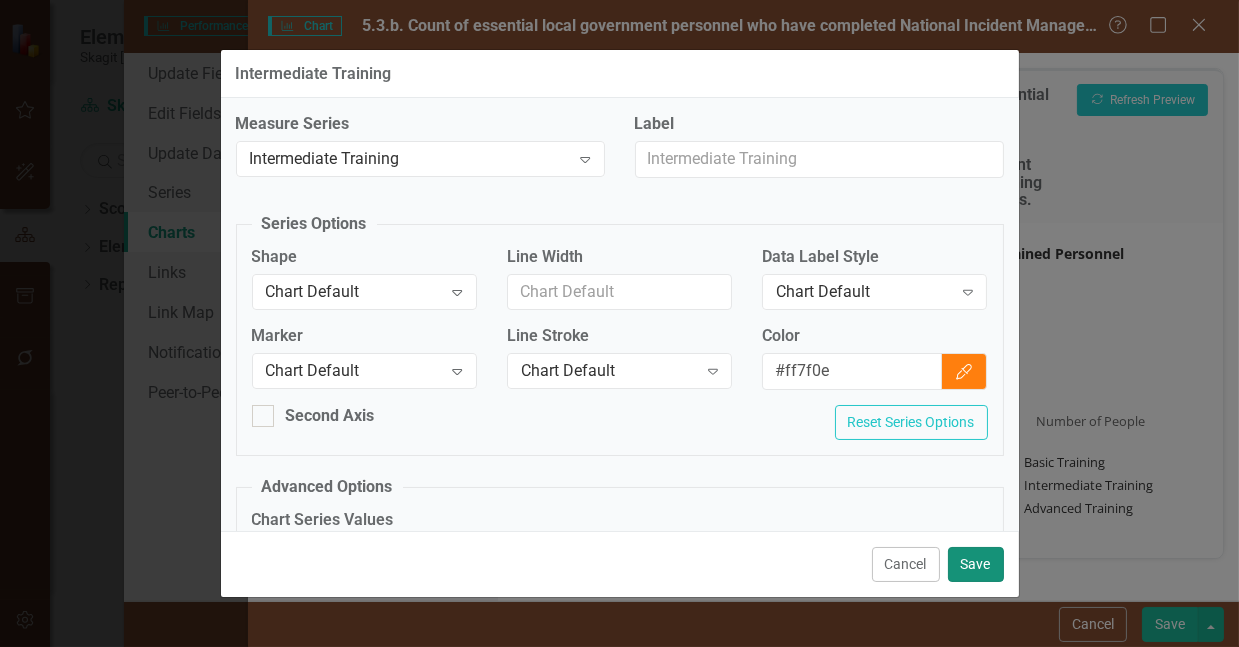 click on "Save" at bounding box center [976, 564] 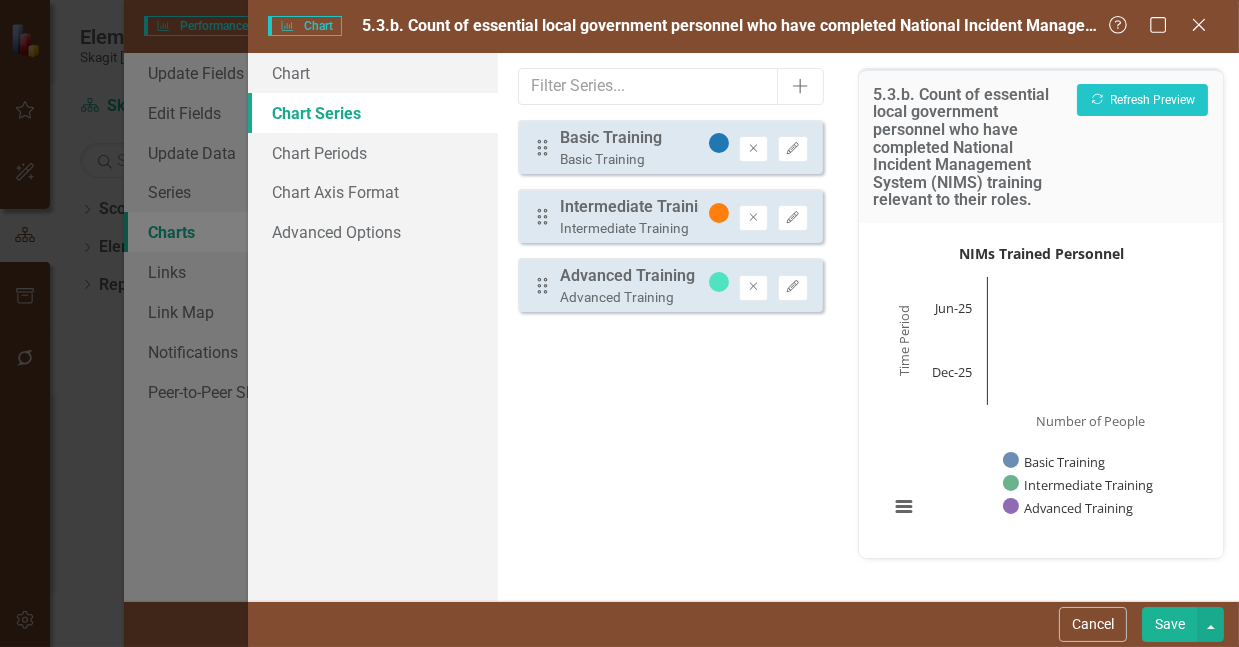 type 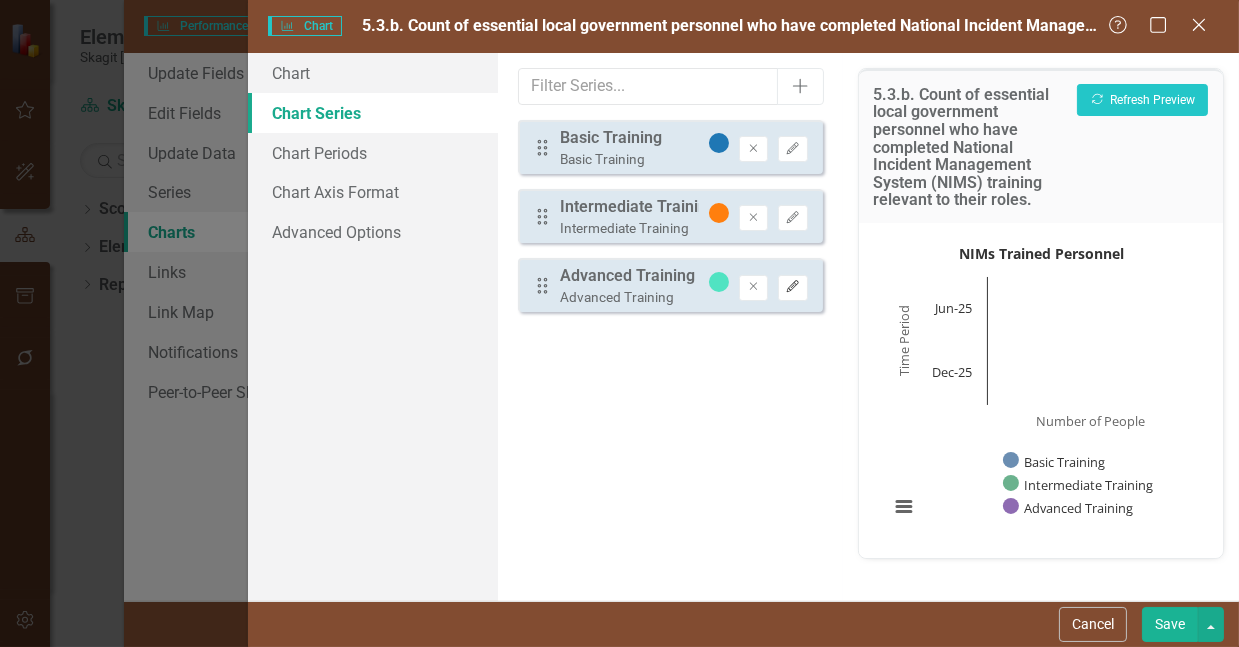 click on "Edit" 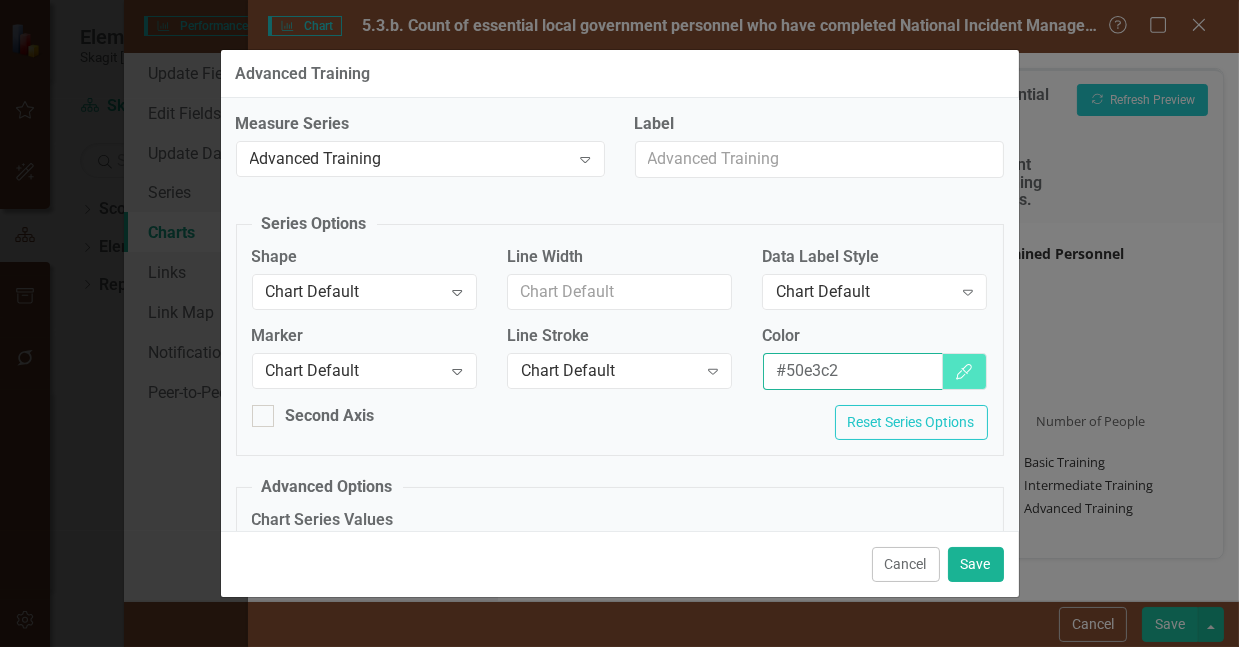 drag, startPoint x: 829, startPoint y: 396, endPoint x: 759, endPoint y: 399, distance: 70.064255 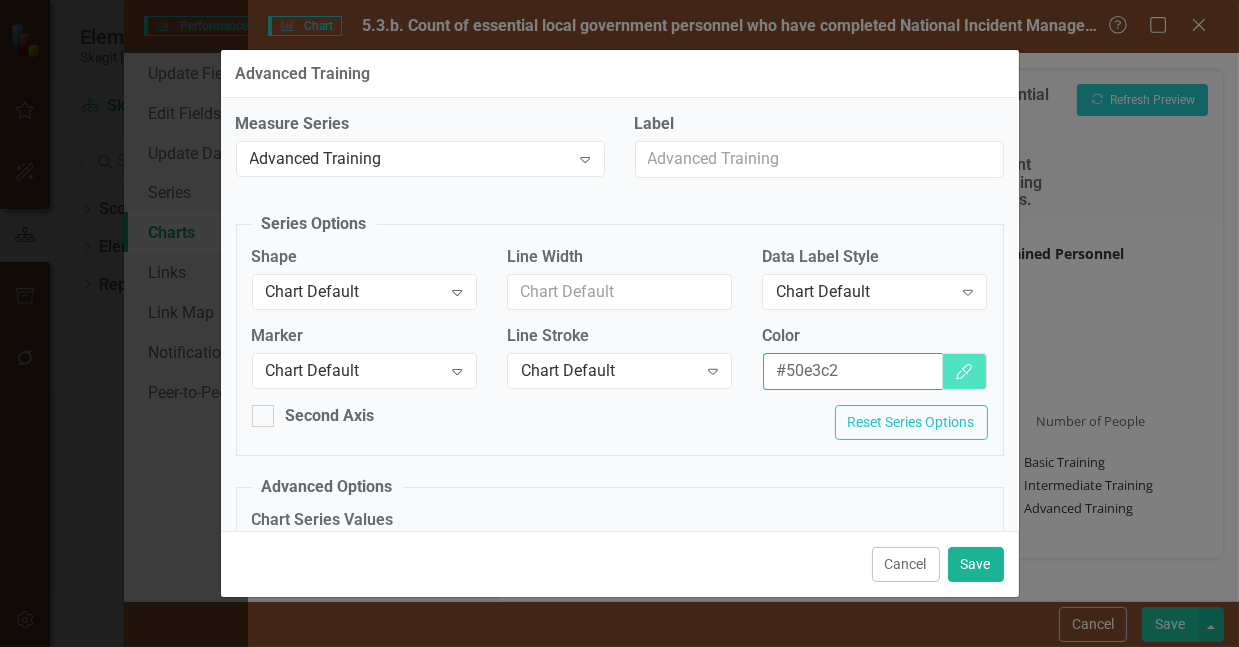 click on "#50e3c2" at bounding box center [853, 371] 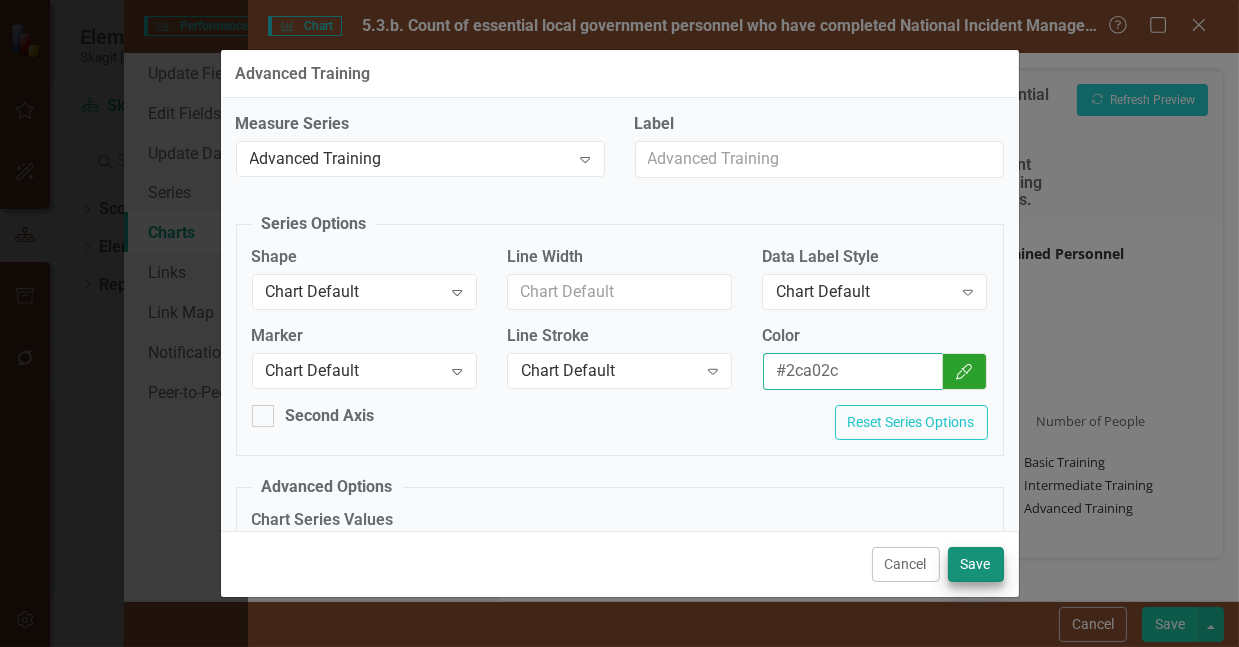 type on "#2ca02c" 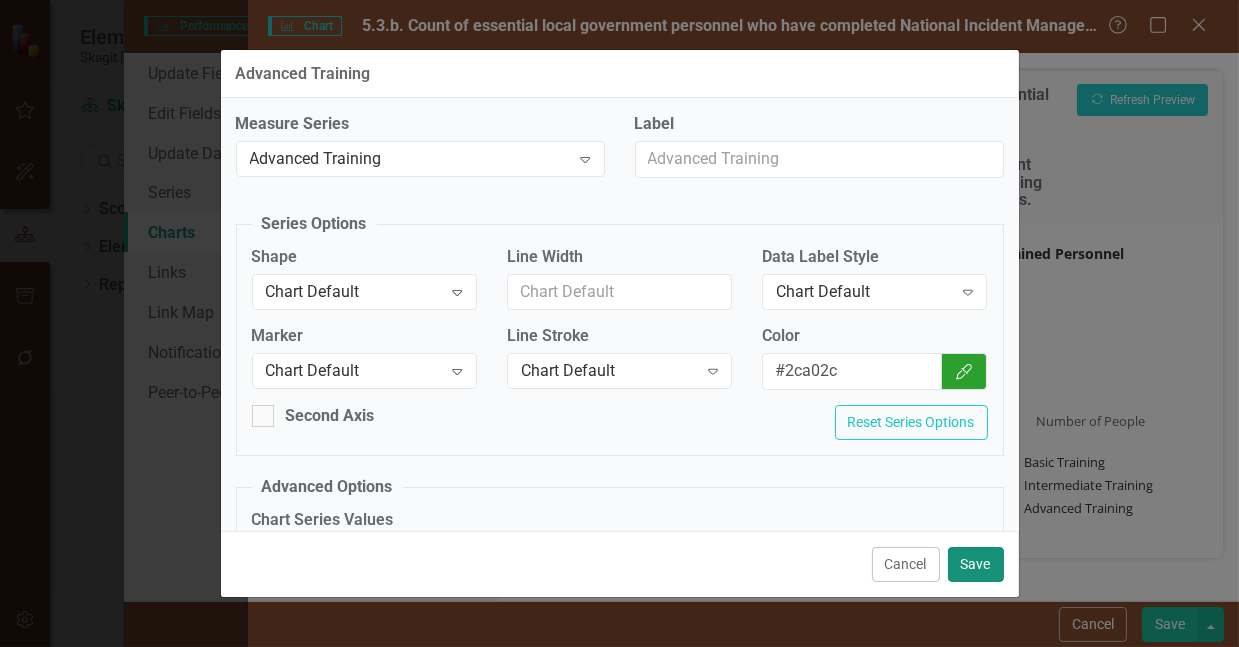 click on "Save" at bounding box center (976, 564) 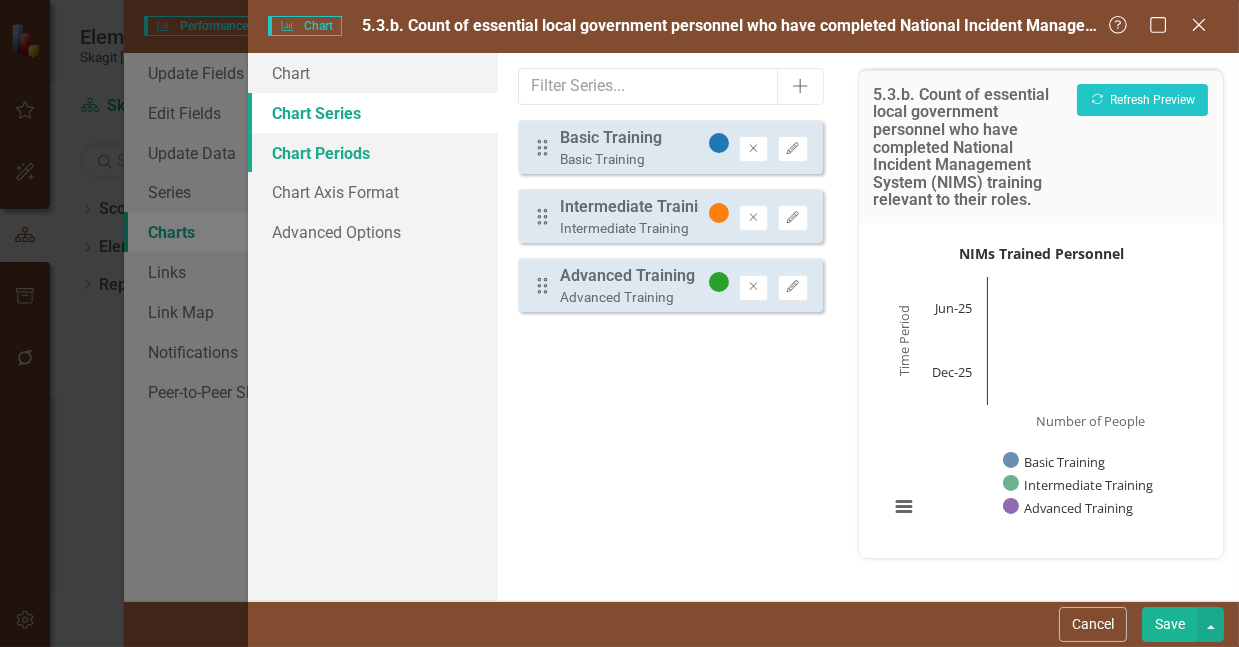 click on "Chart Periods" at bounding box center [373, 153] 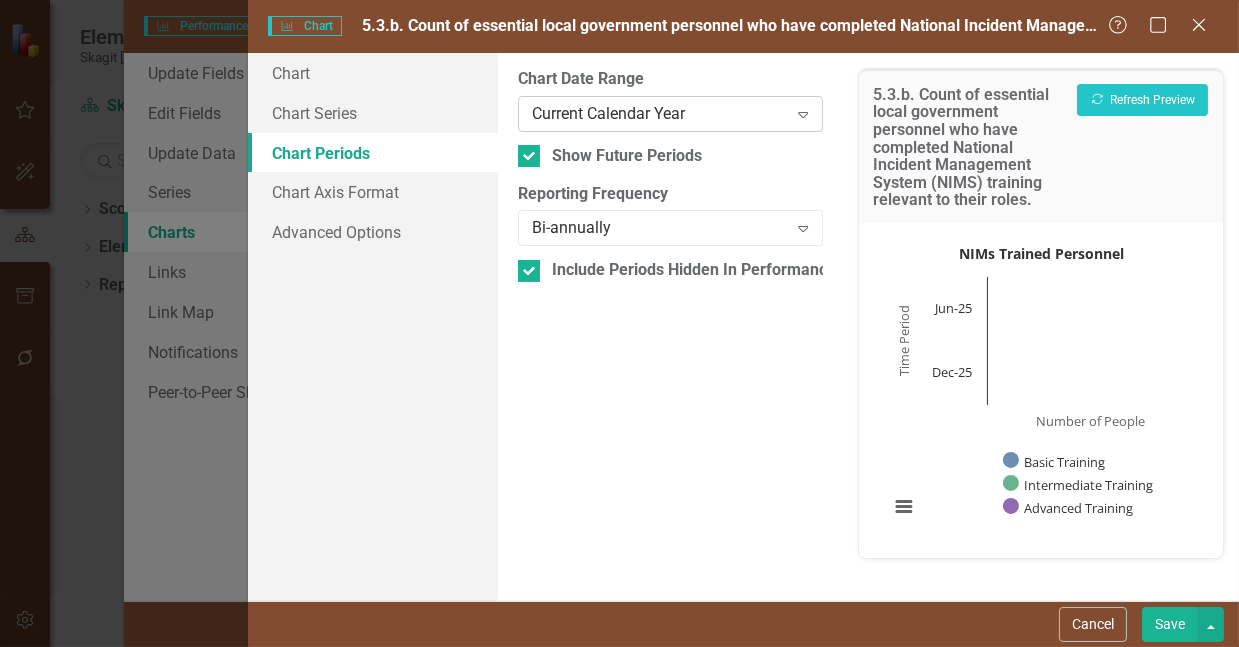 click on "Current Calendar Year" at bounding box center (659, 113) 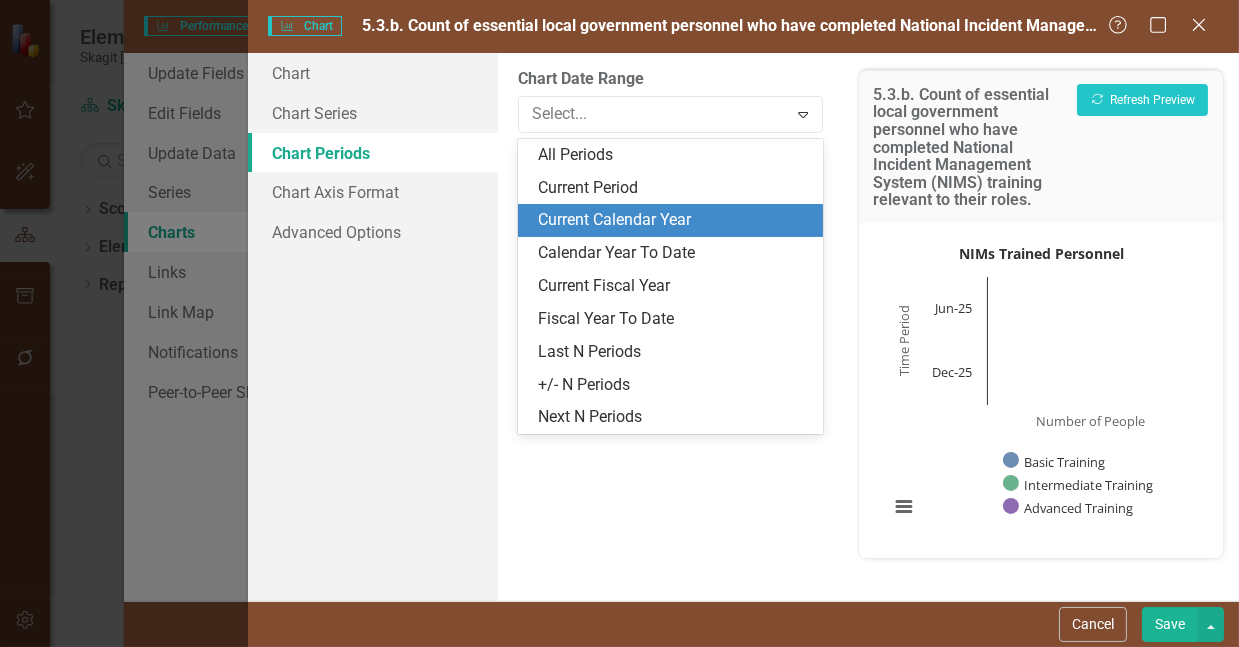 click on "Current Calendar Year" at bounding box center [674, 220] 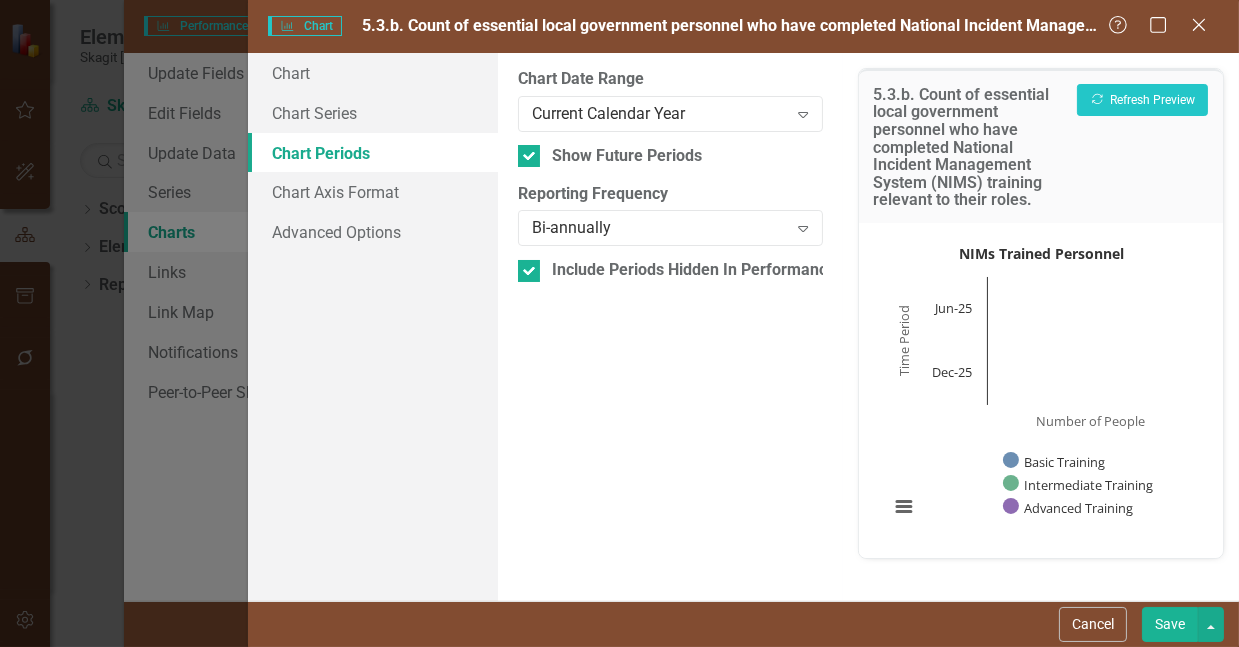 click on "Bi-annually" at bounding box center (659, 228) 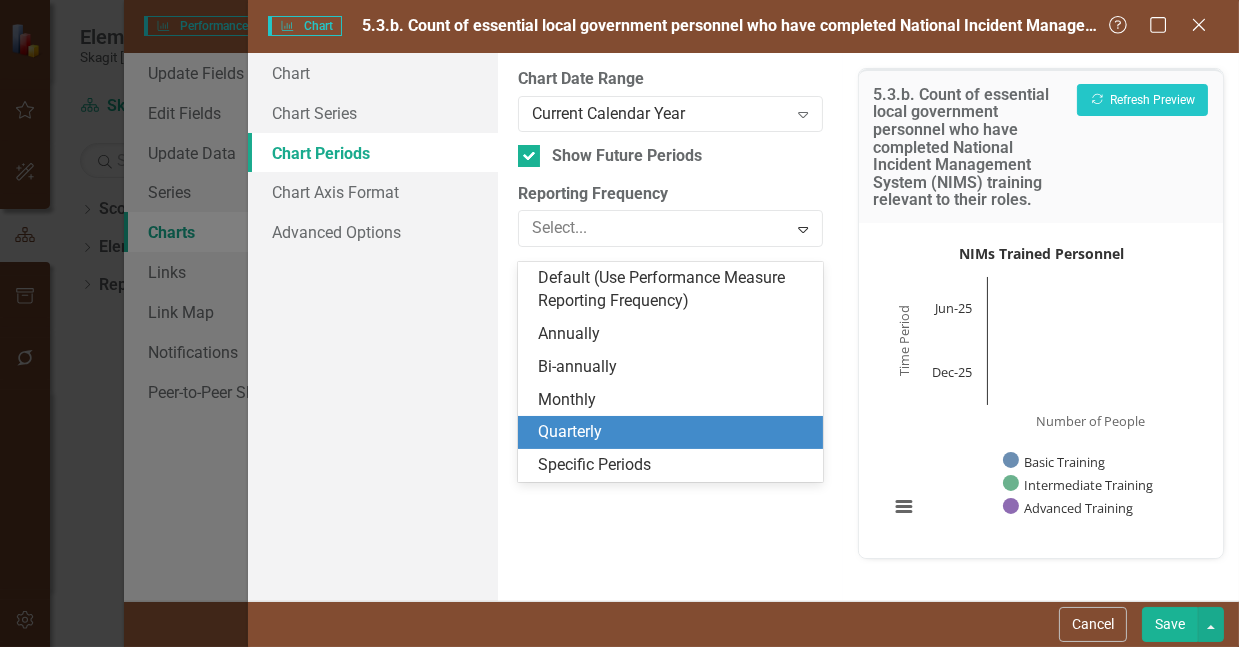 click on "Quarterly" at bounding box center (674, 432) 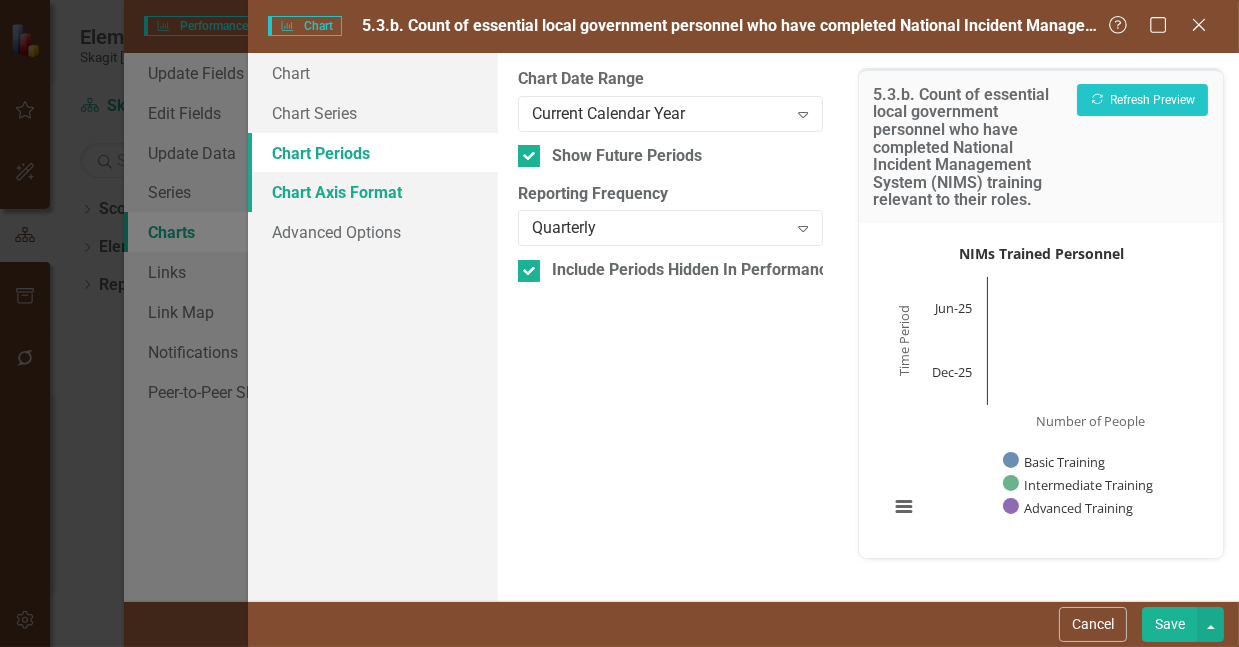 click on "Chart Axis Format" at bounding box center [373, 192] 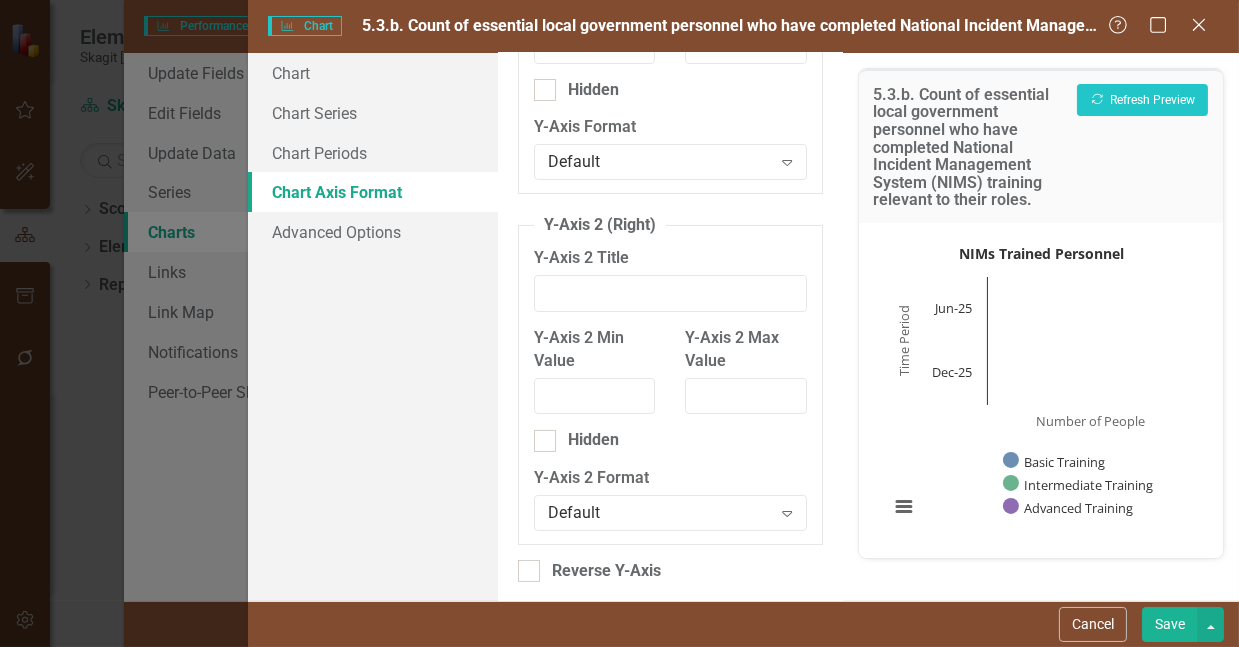 scroll, scrollTop: 354, scrollLeft: 0, axis: vertical 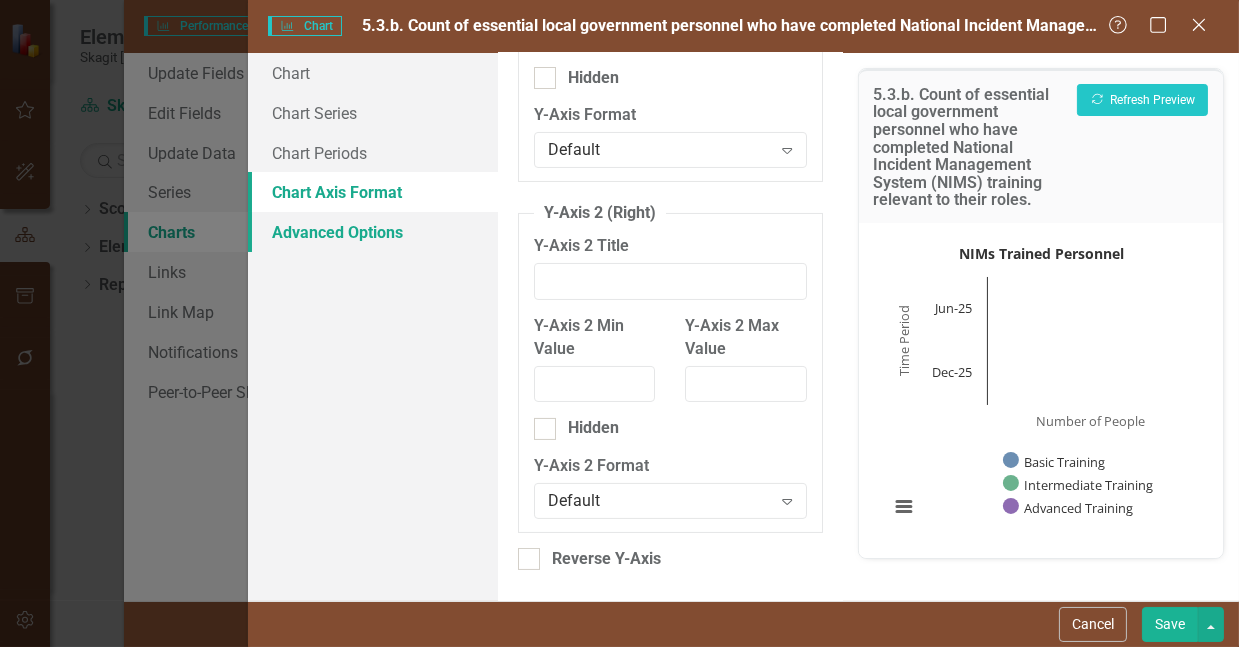 click on "Advanced Options" at bounding box center (373, 232) 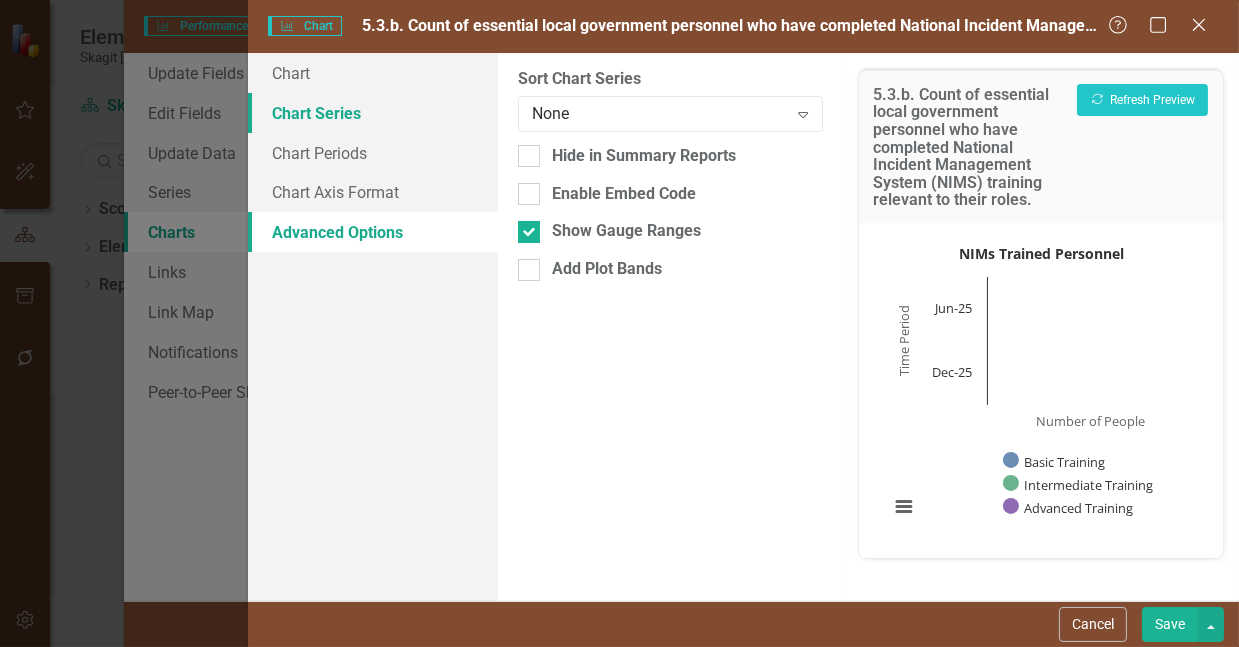 click on "Chart Series" at bounding box center (373, 113) 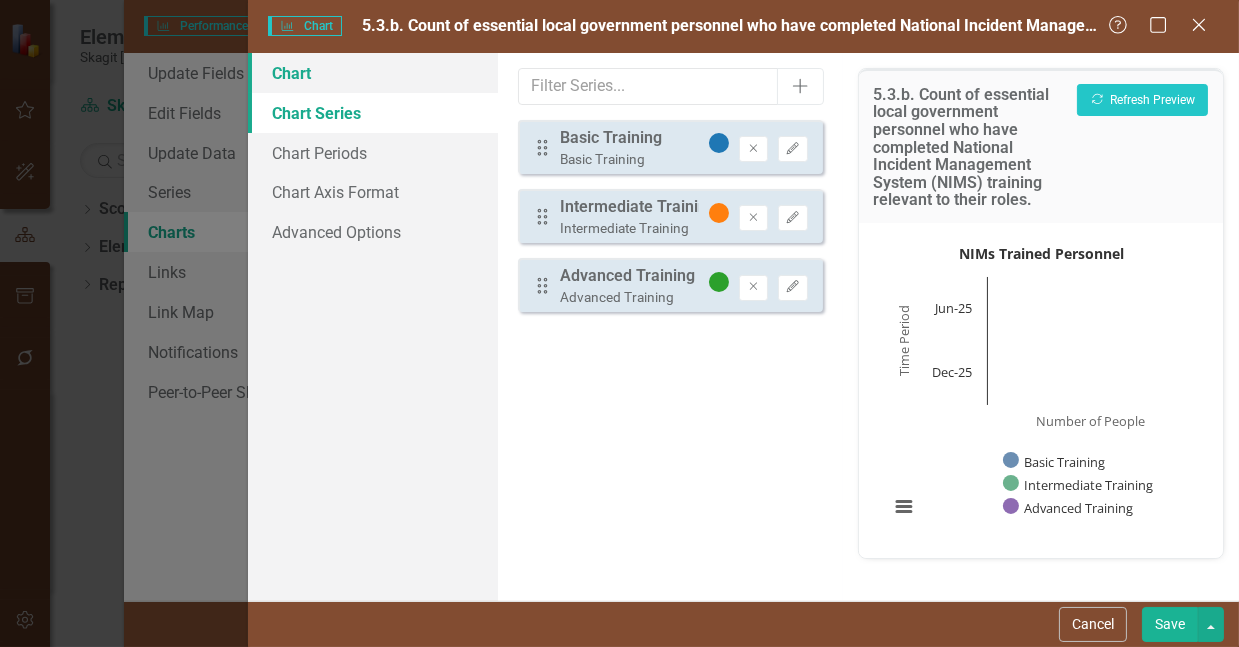 click on "Chart" at bounding box center [373, 73] 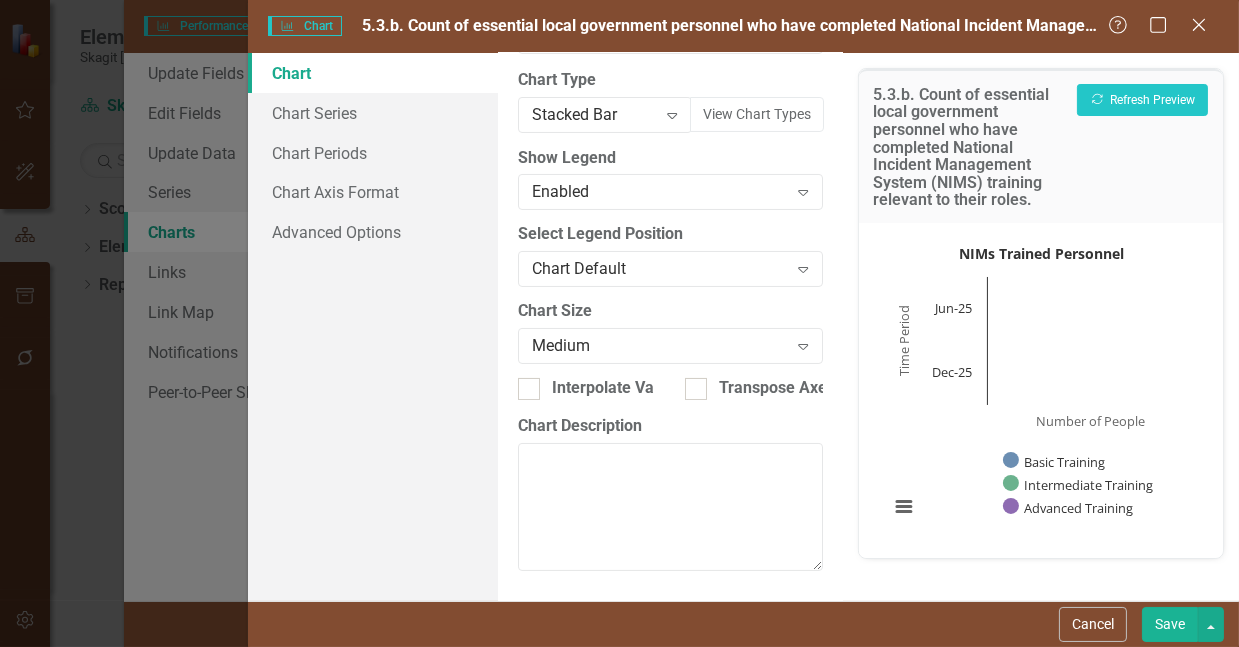 scroll, scrollTop: 328, scrollLeft: 0, axis: vertical 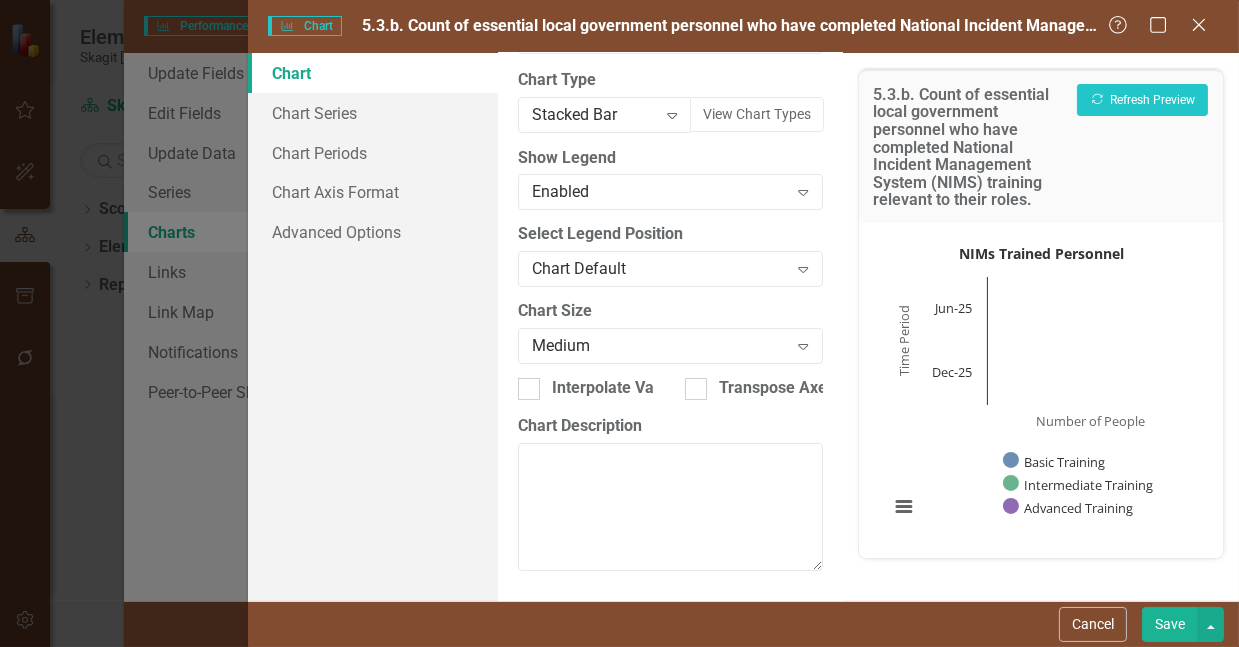 click on "Save" at bounding box center [1170, 624] 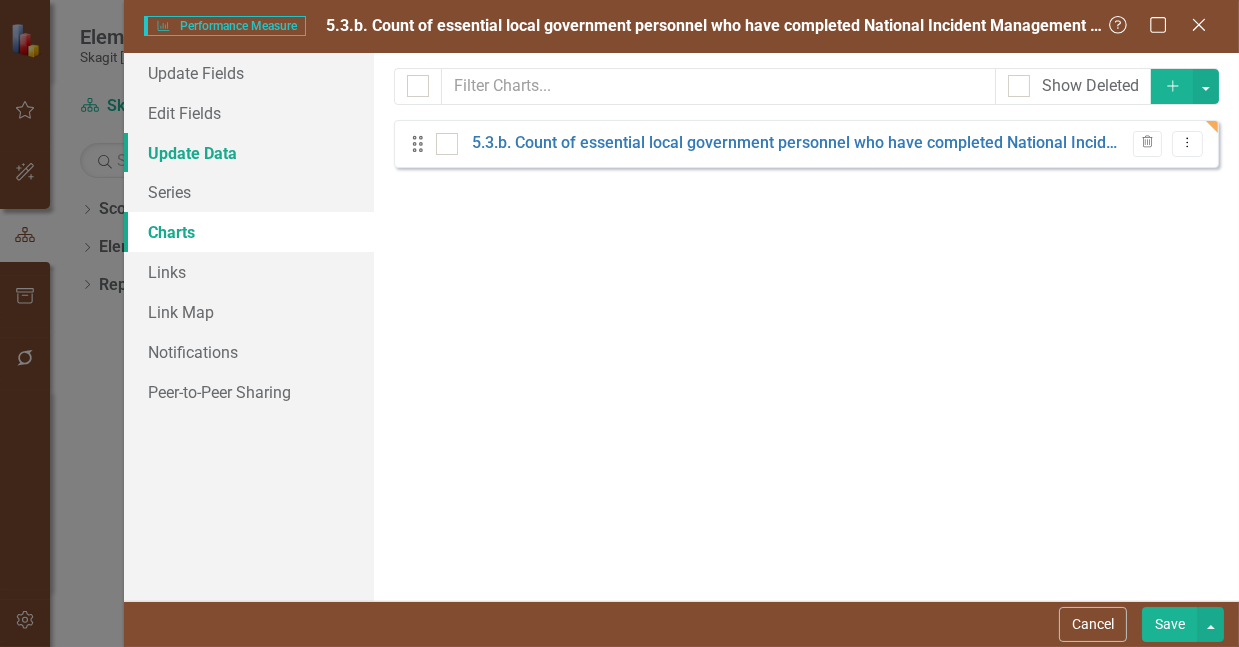 click on "Update  Data" at bounding box center [249, 153] 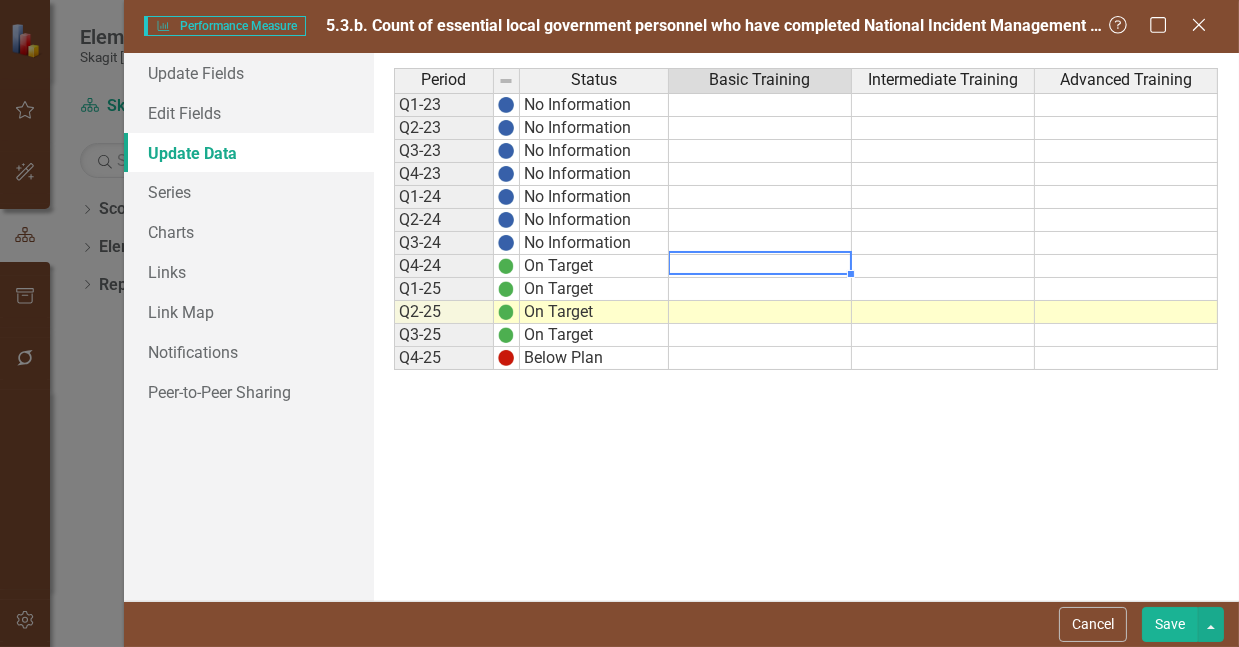 click at bounding box center [760, 266] 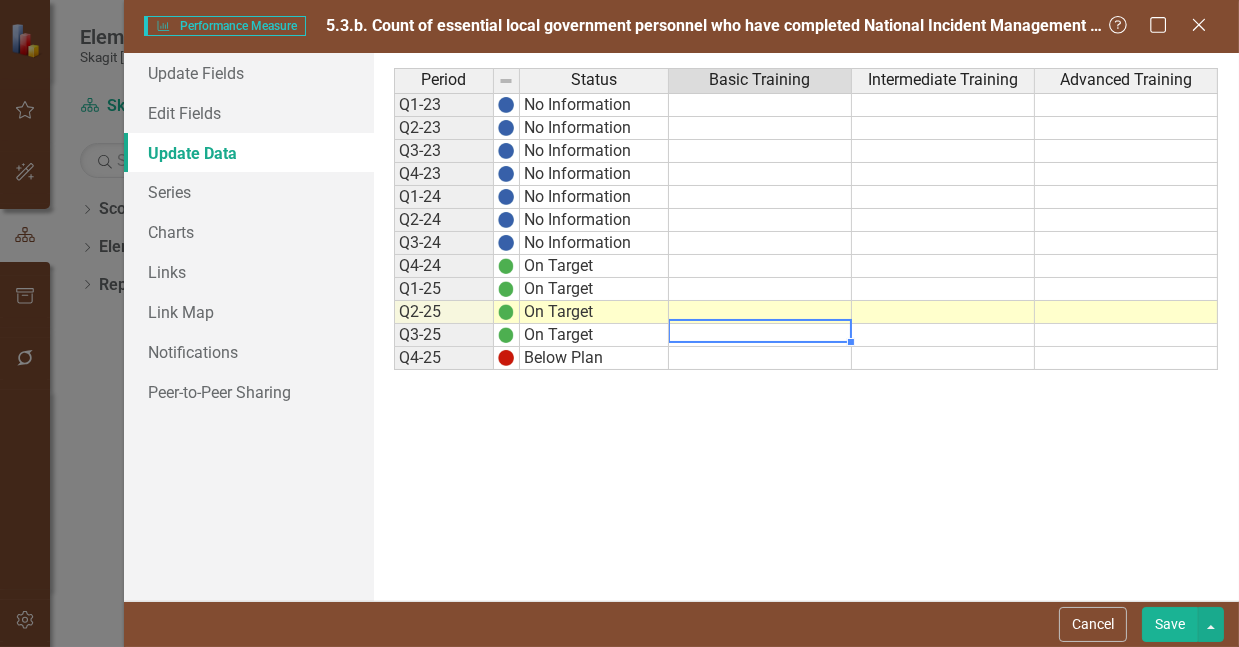 click at bounding box center [760, 335] 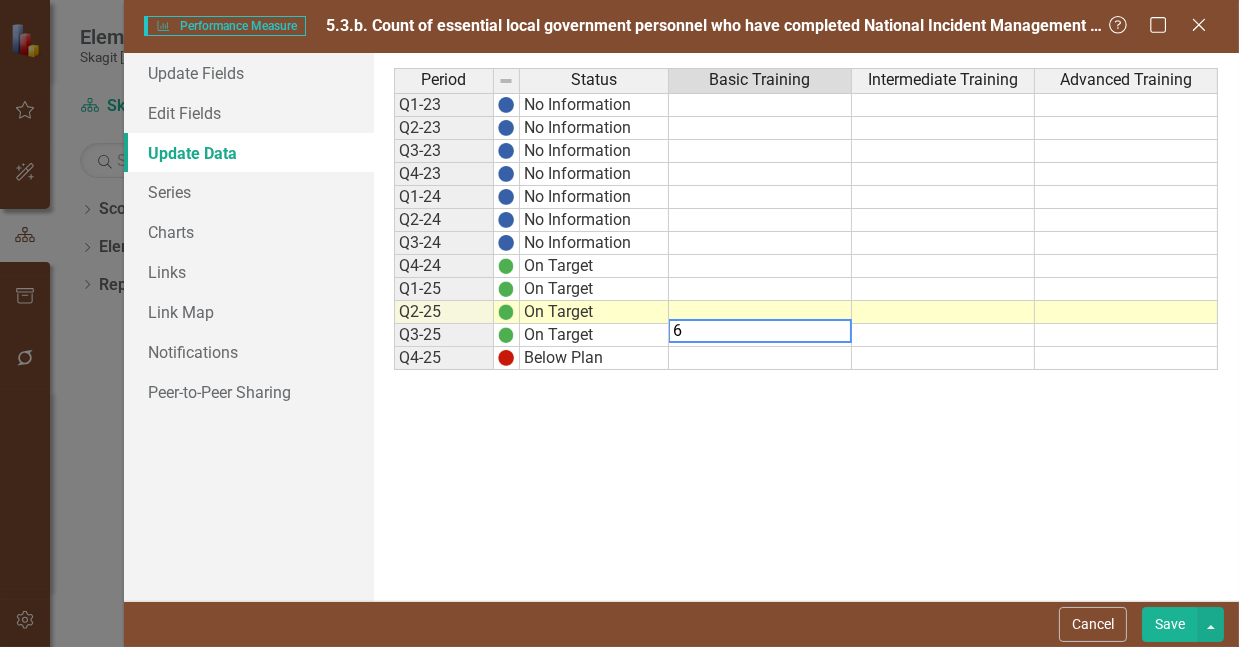 type on "61" 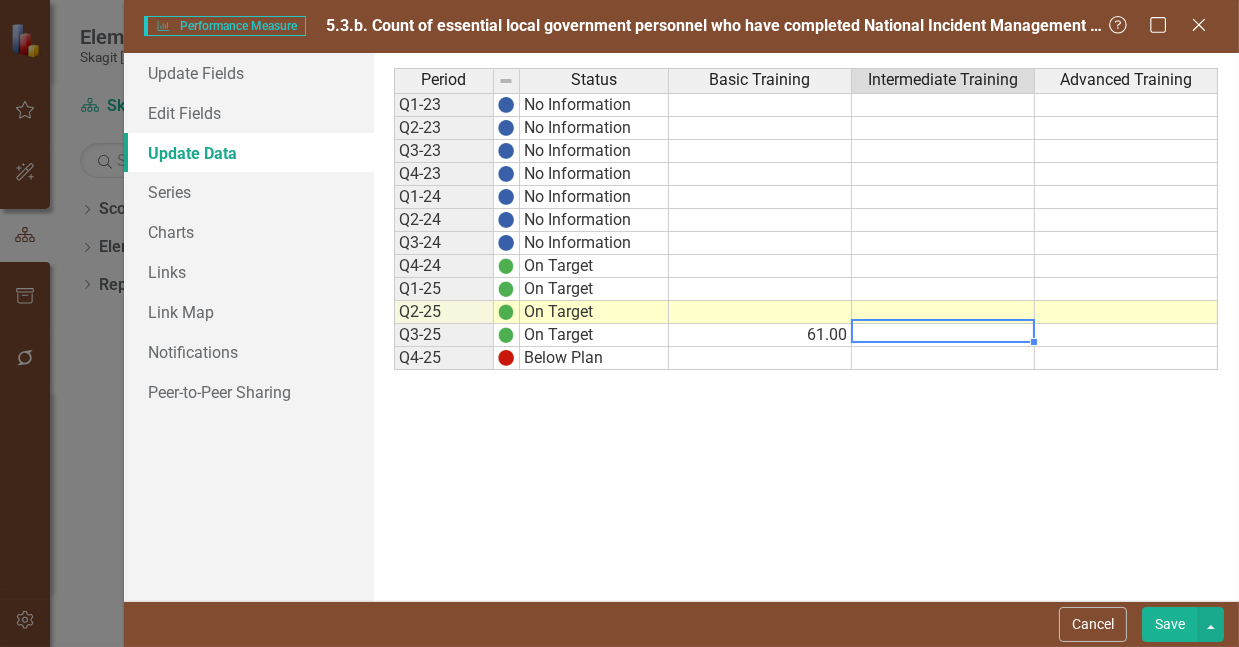 click at bounding box center (943, 335) 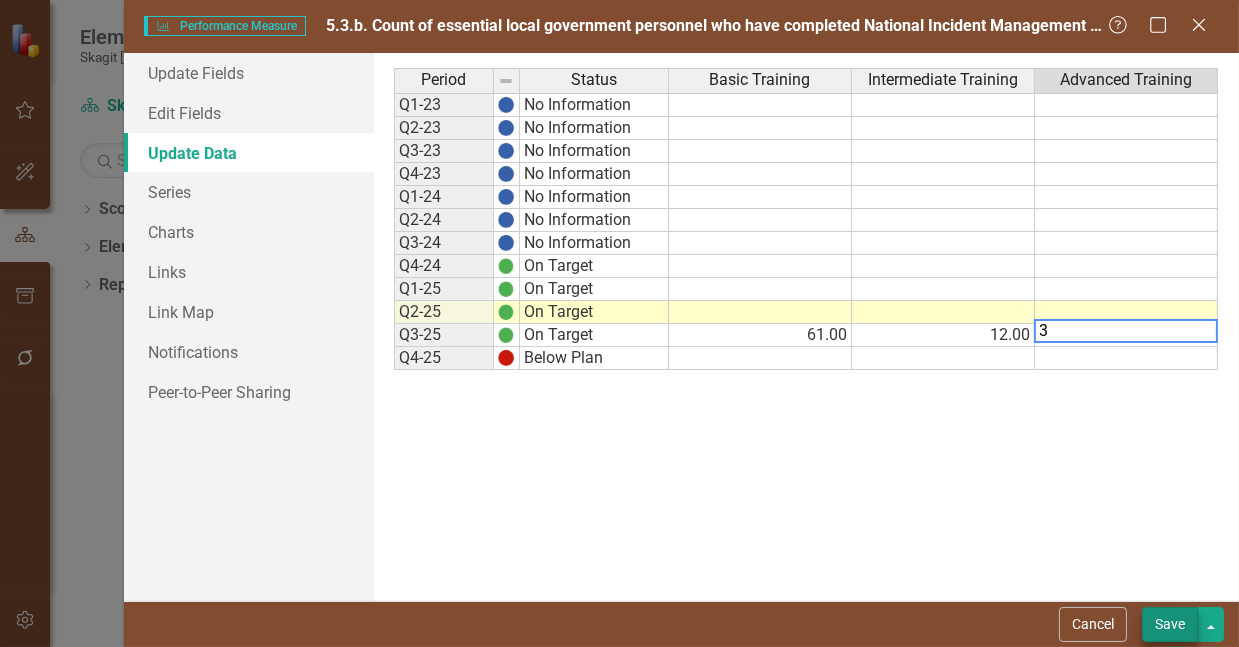 type on "3" 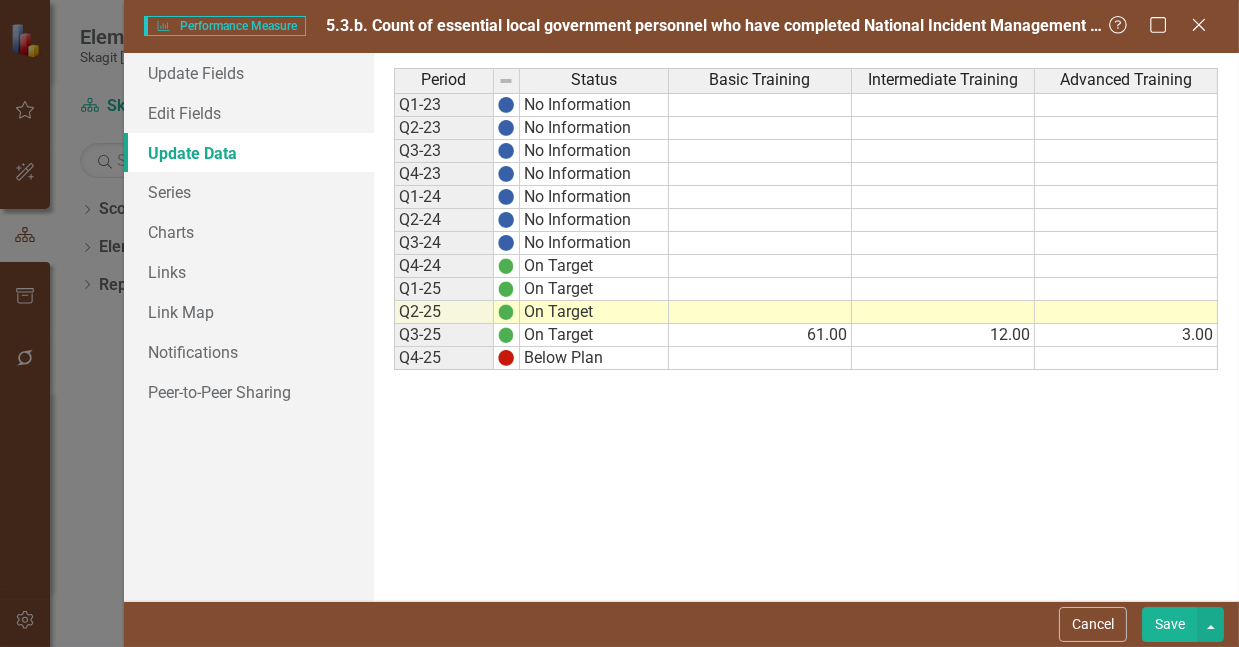 click on "Save" at bounding box center [1170, 624] 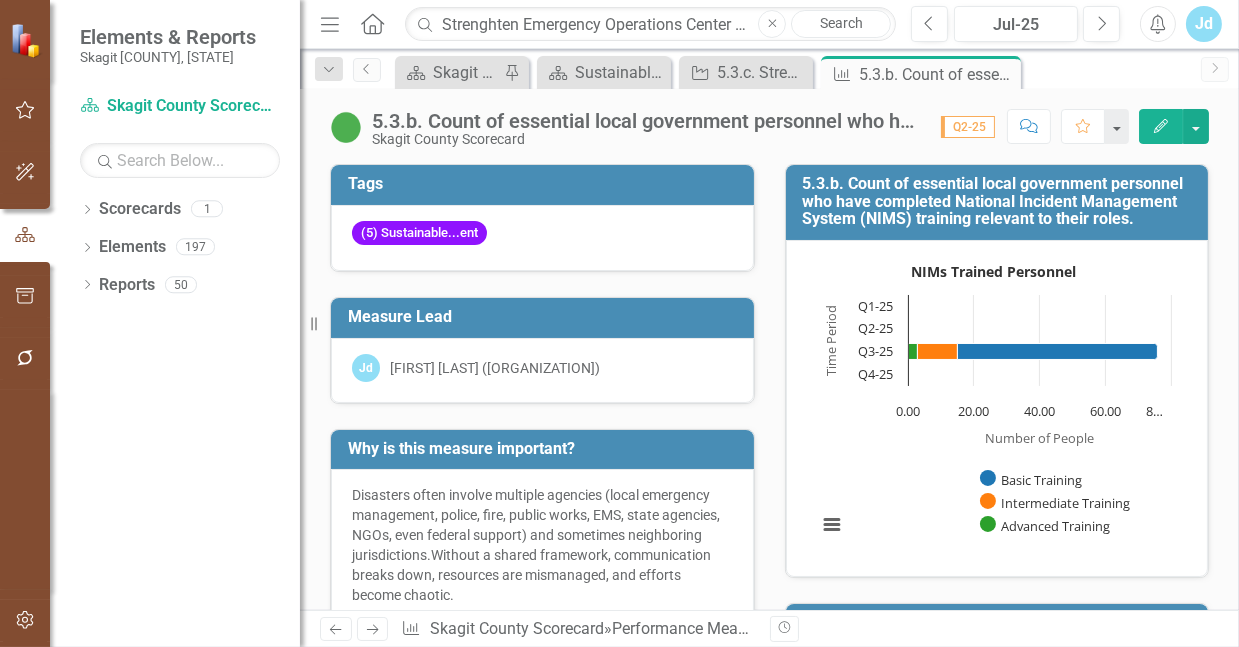 click on "Edit" 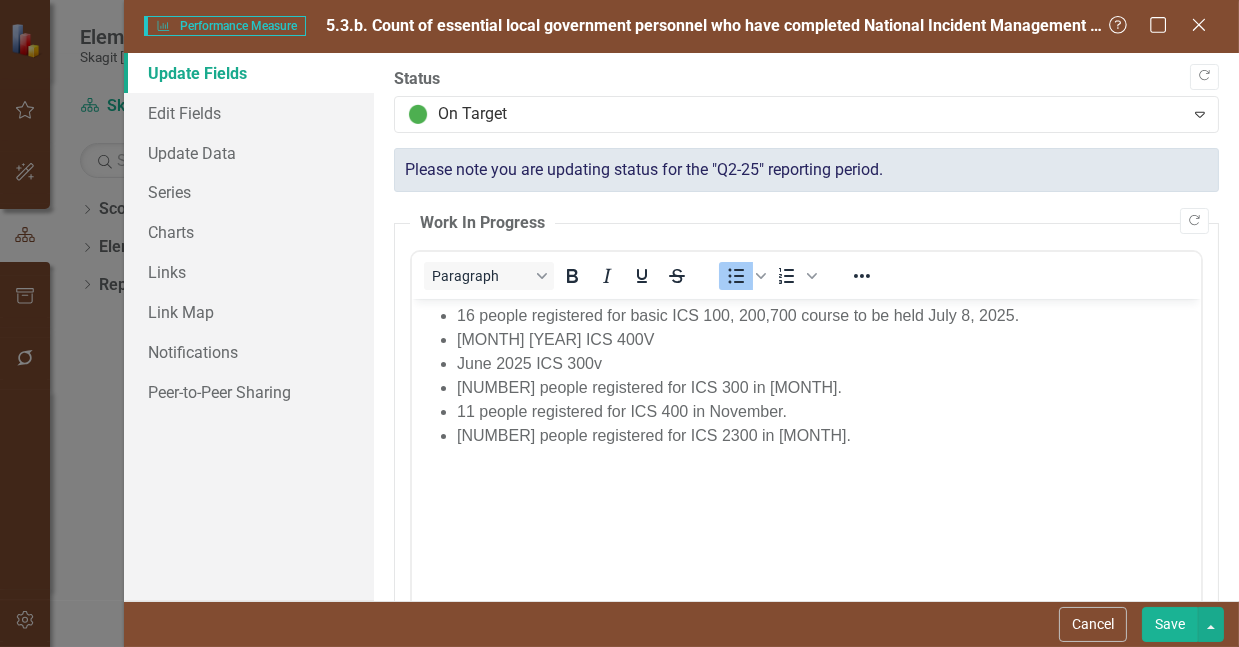 scroll, scrollTop: 0, scrollLeft: 0, axis: both 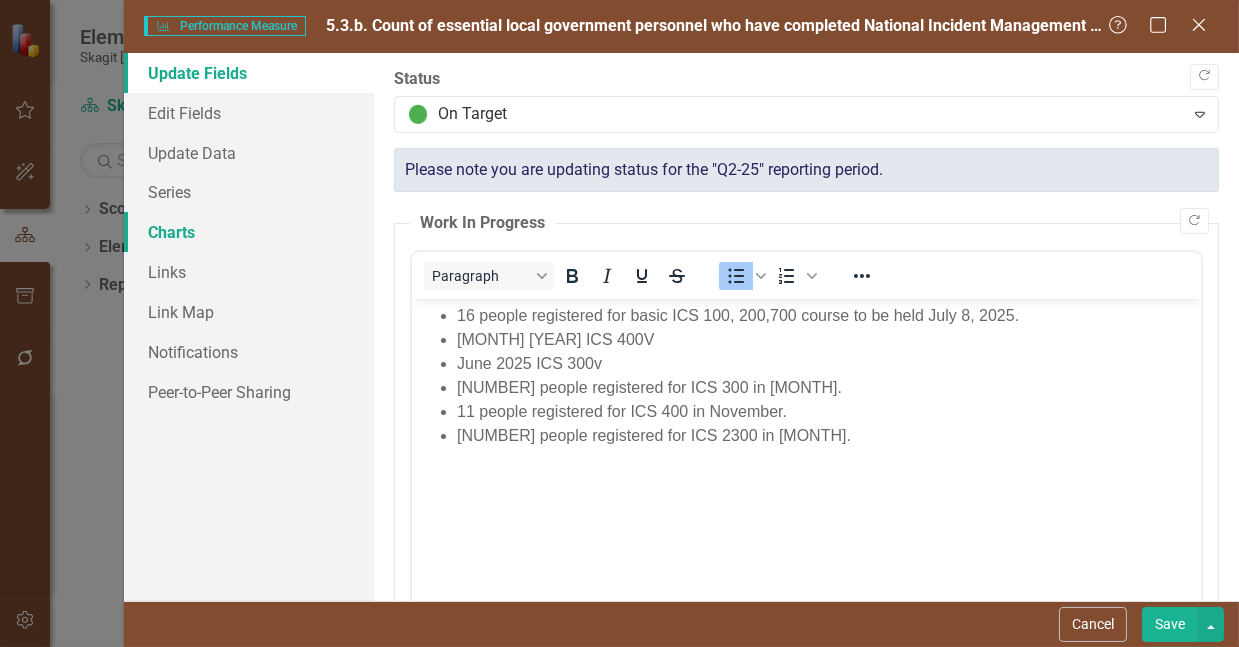 click on "Charts" at bounding box center [249, 232] 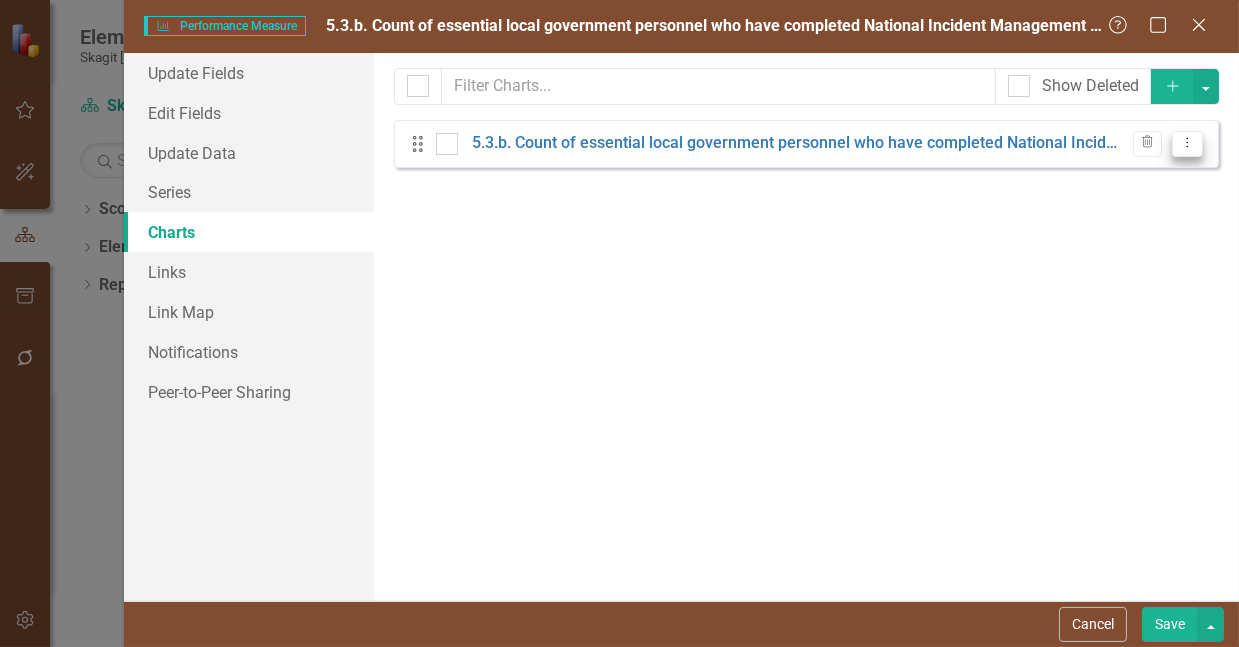 click on "Dropdown Menu" 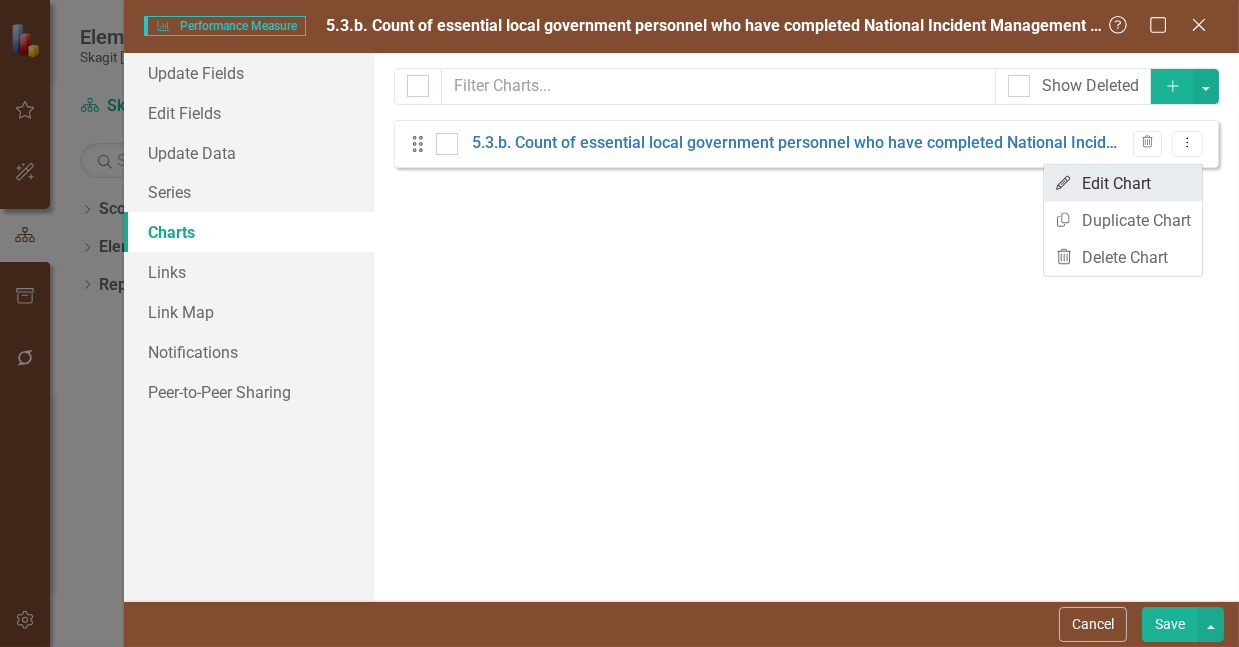 click on "Edit Edit Chart" at bounding box center [1123, 183] 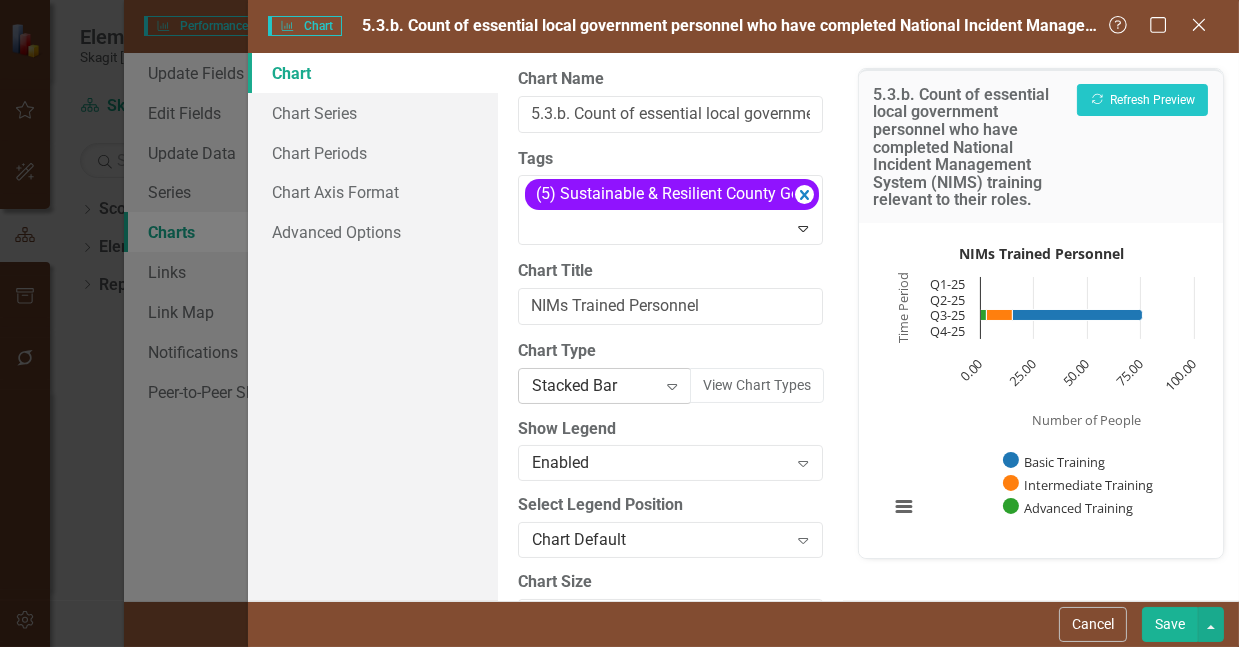 click on "Expand" 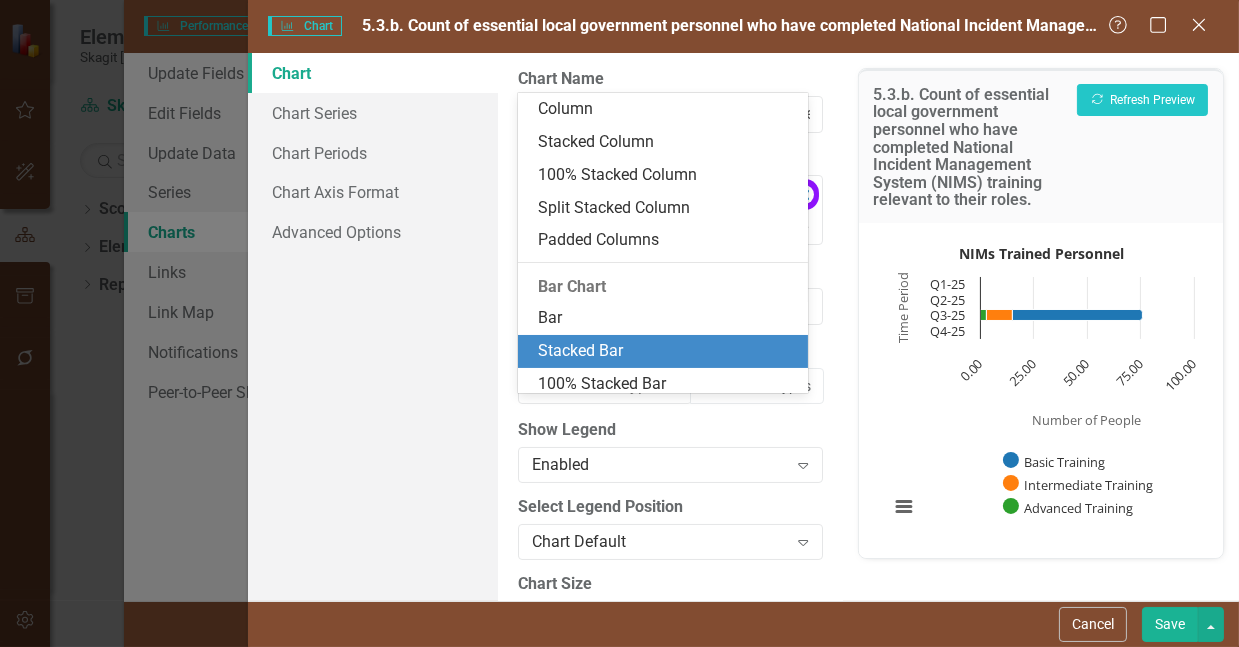 scroll, scrollTop: 681, scrollLeft: 0, axis: vertical 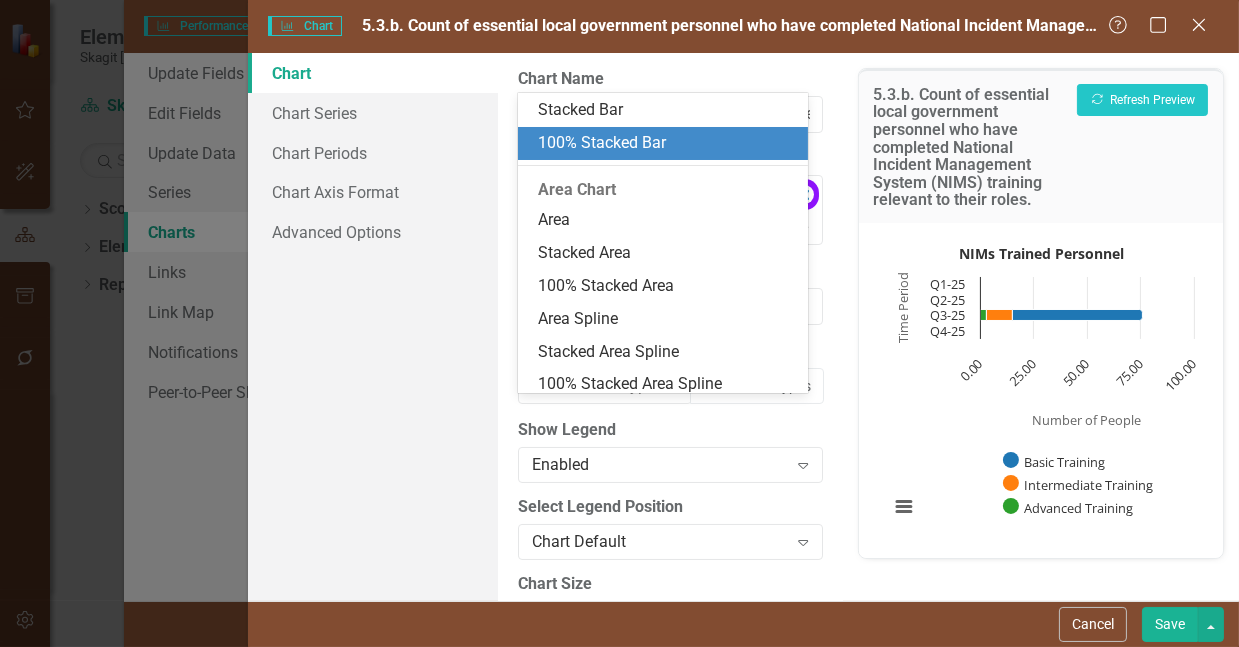 click on "100% Stacked Bar" at bounding box center [667, 143] 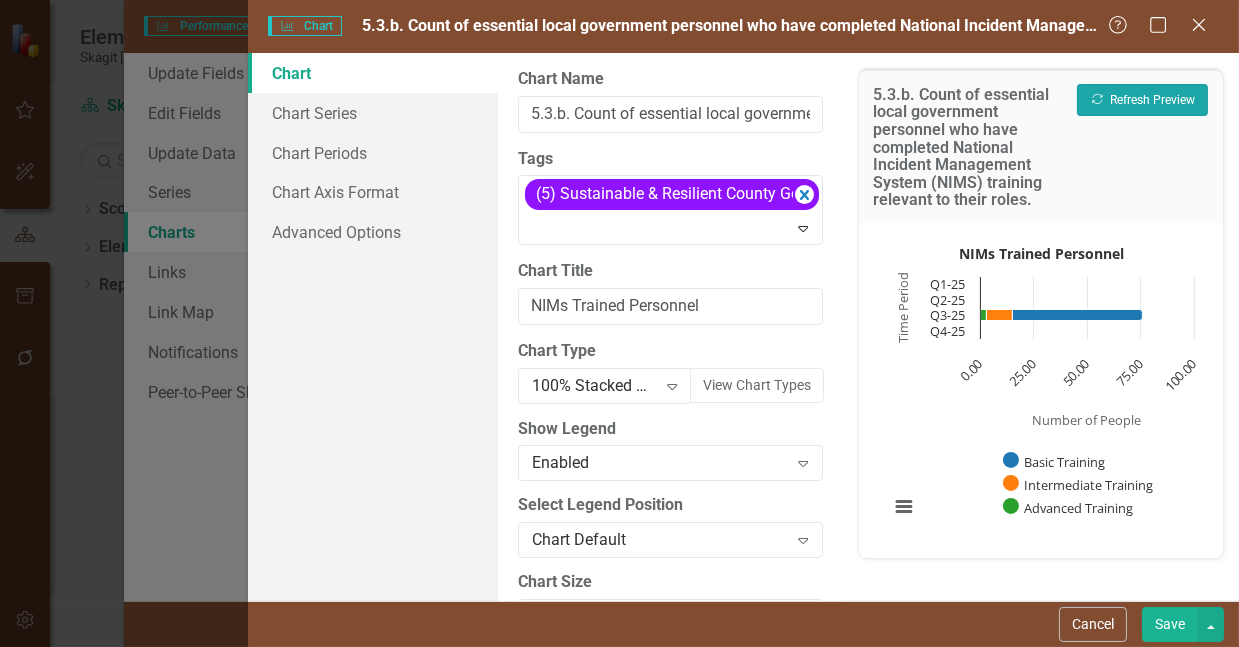 click on "Recalculate Refresh Preview" at bounding box center (1142, 100) 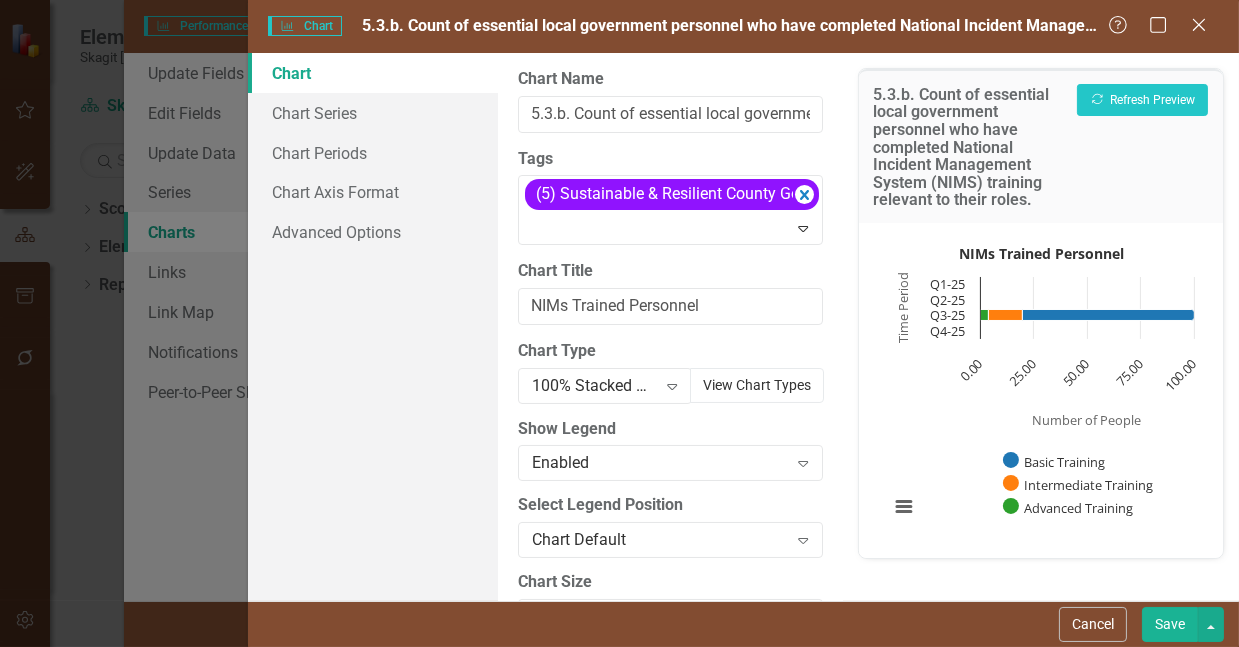 click on "View Chart Types" at bounding box center [757, 385] 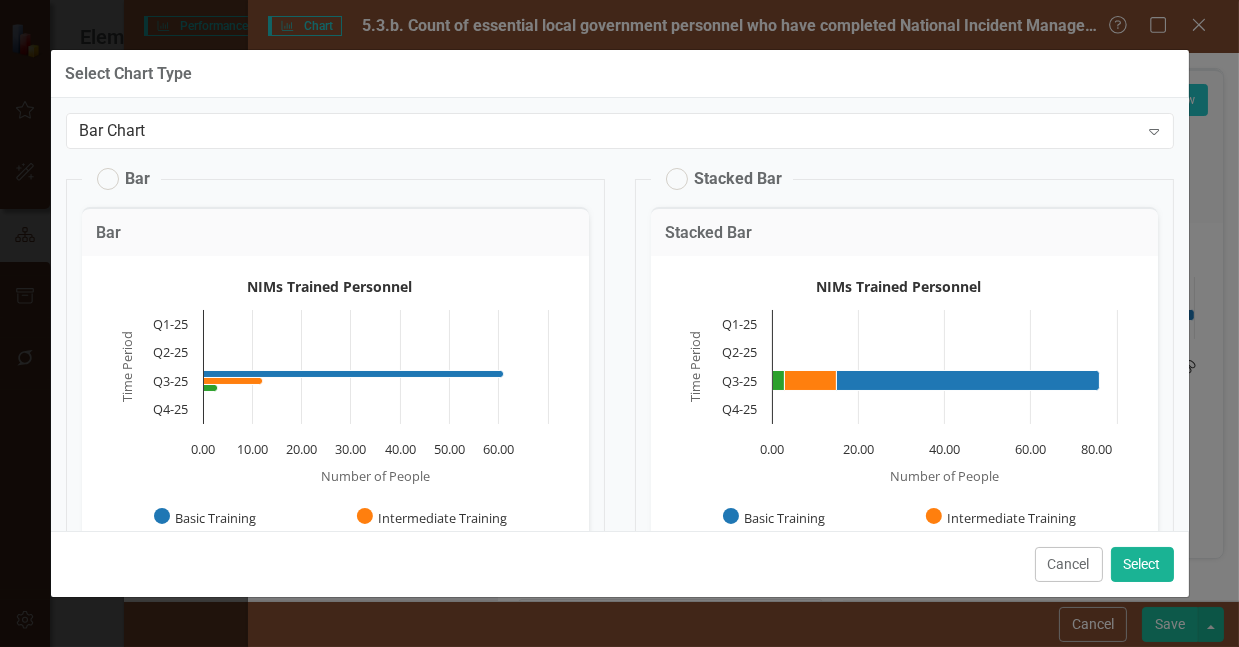click on "Bar" at bounding box center [124, 179] 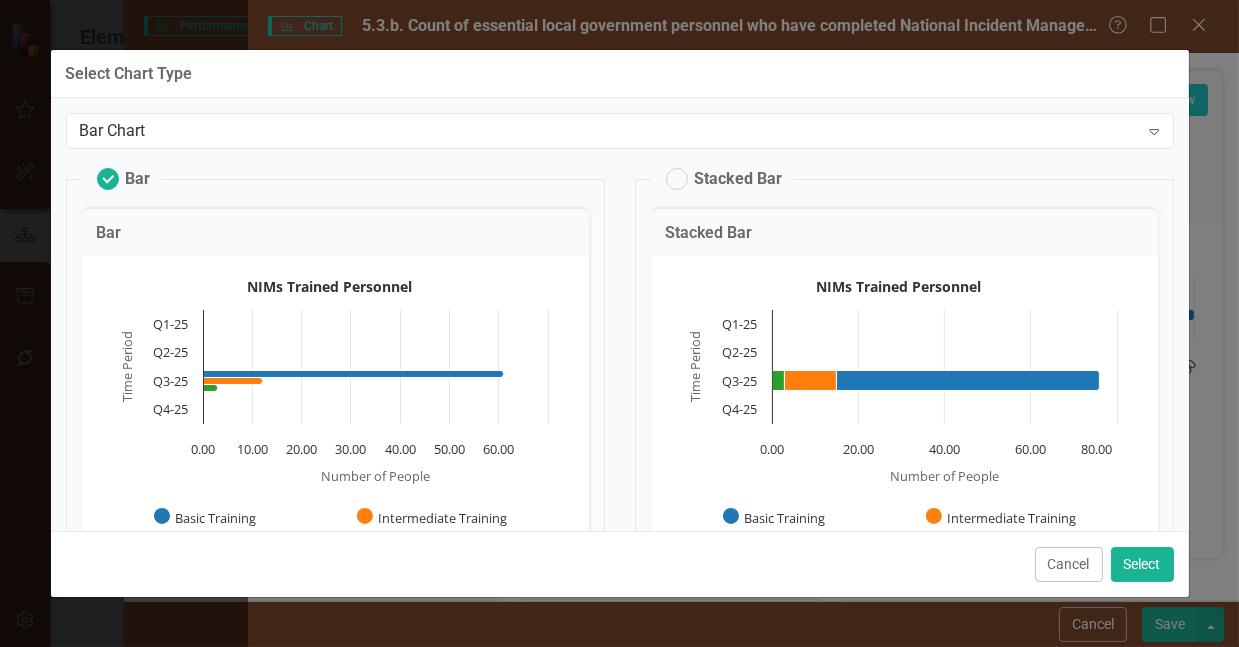 radio on "true" 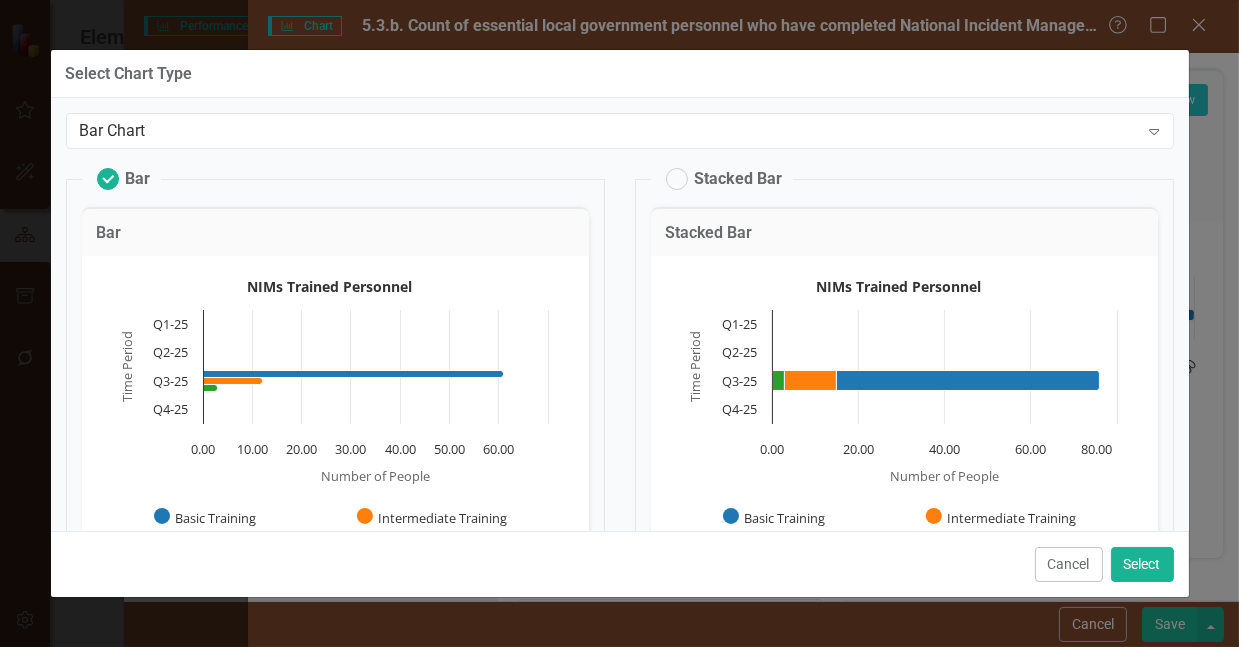 radio on "false" 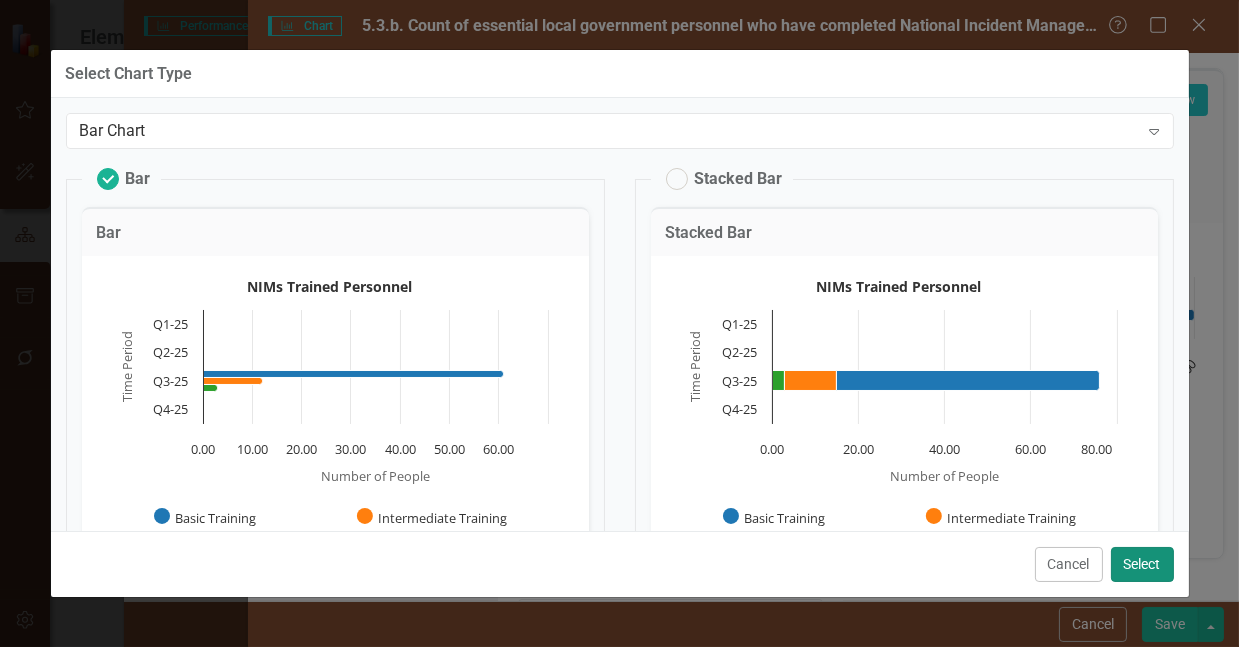 click on "Select" at bounding box center (1142, 564) 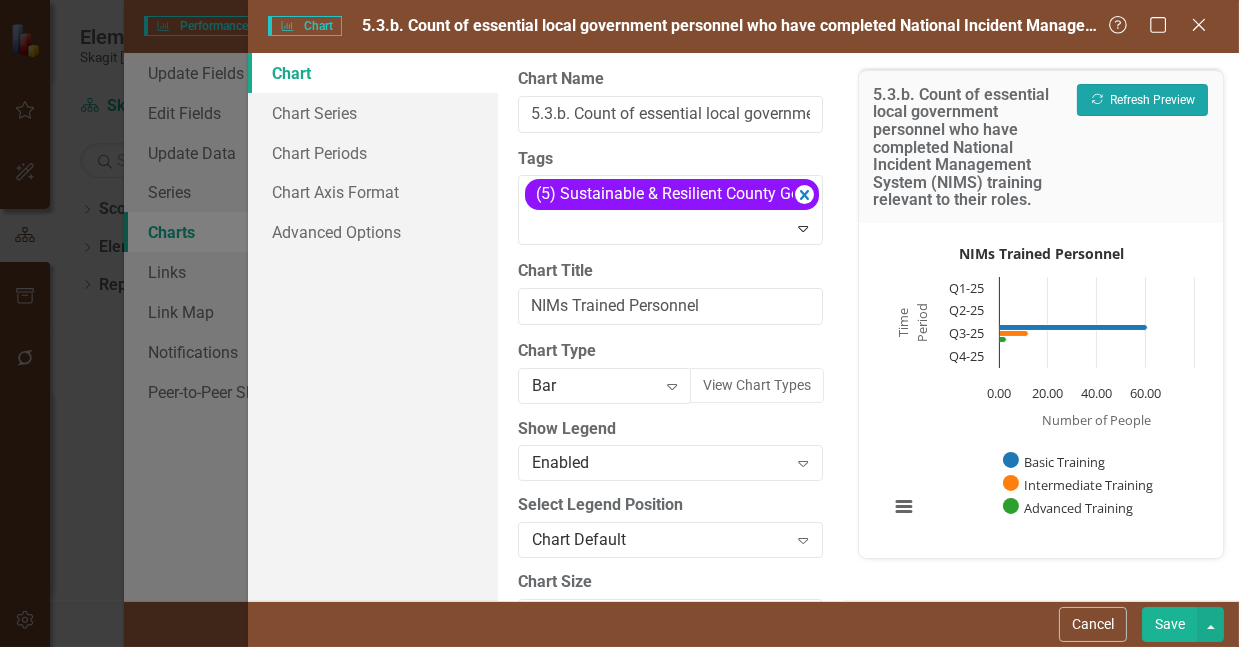 click on "Recalculate Refresh Preview" at bounding box center (1142, 100) 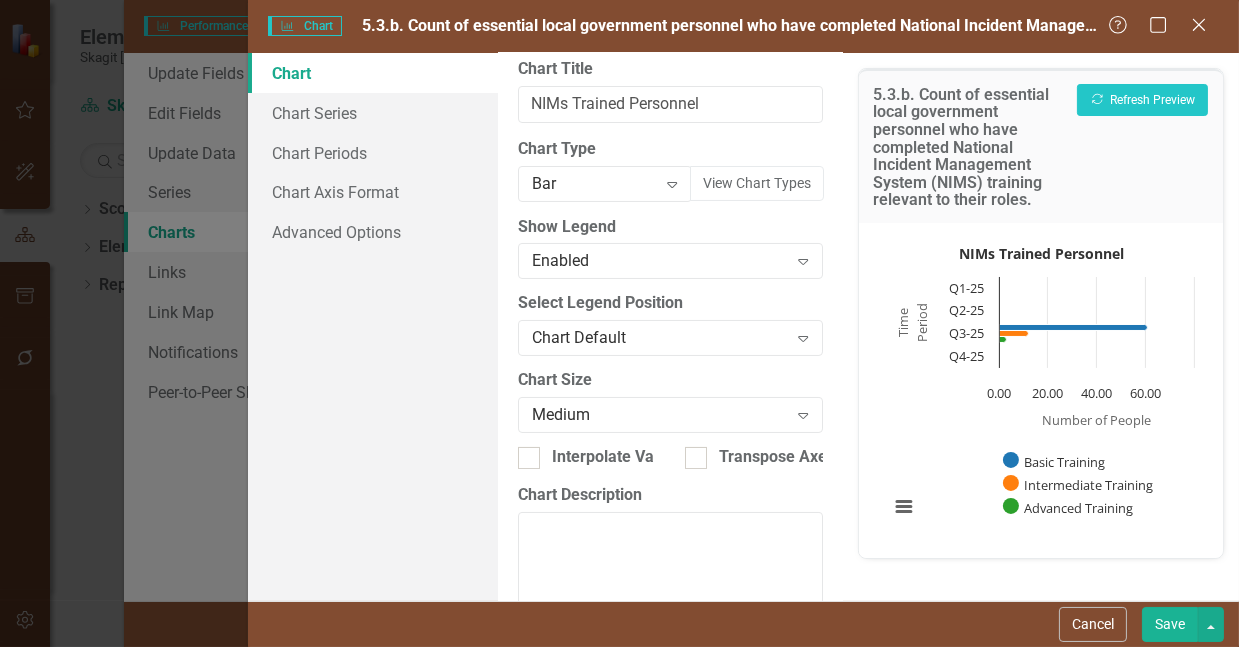 scroll, scrollTop: 200, scrollLeft: 0, axis: vertical 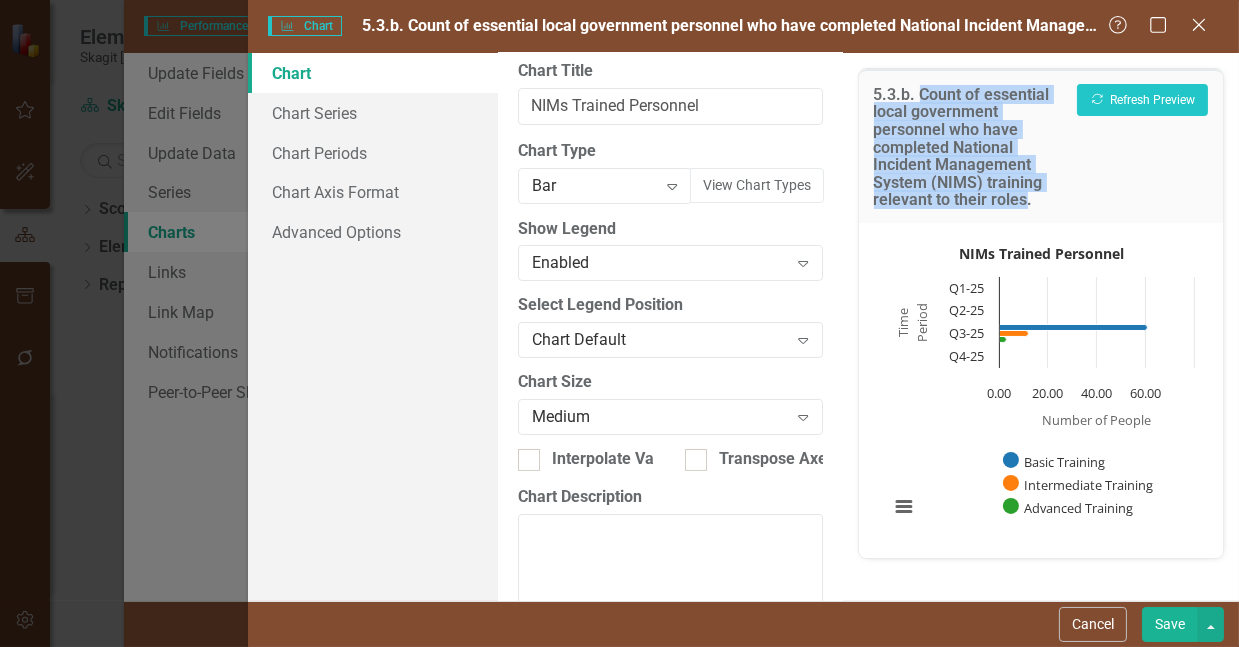 drag, startPoint x: 920, startPoint y: 95, endPoint x: 1023, endPoint y: 221, distance: 162.74213 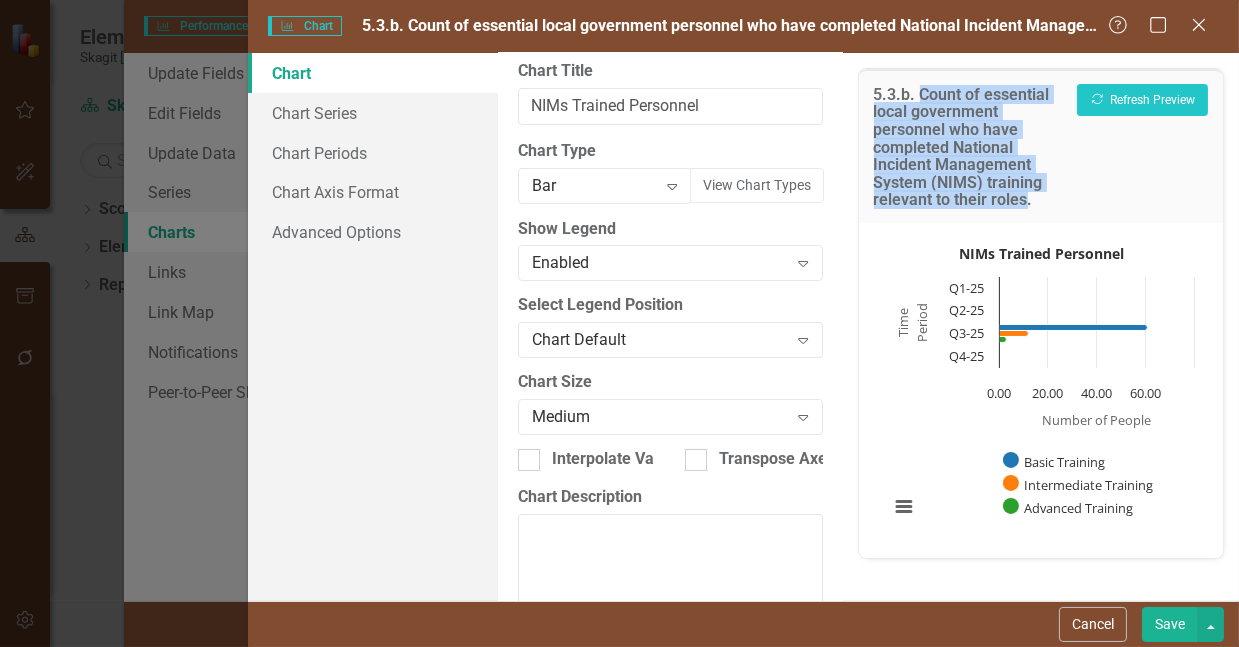 click on "5.3.b. Count of essential local government personnel who have completed National Incident Management System (NIMS) training relevant to their roles." at bounding box center (970, 147) 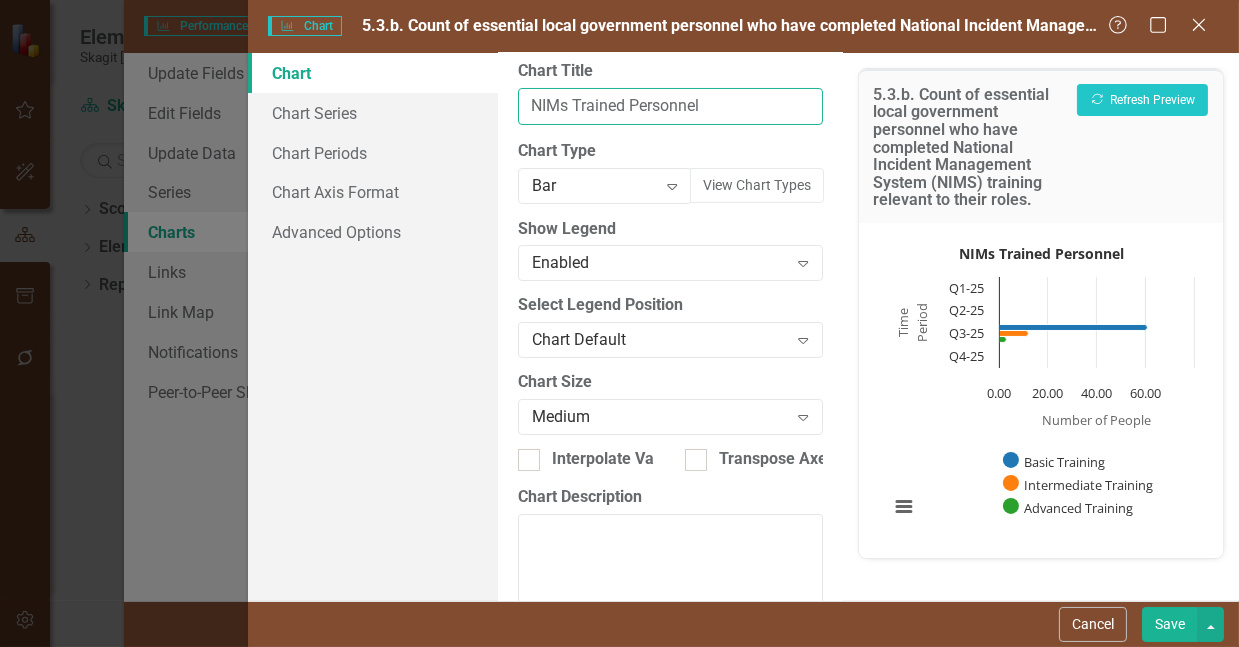 drag, startPoint x: 718, startPoint y: 115, endPoint x: 500, endPoint y: 106, distance: 218.1857 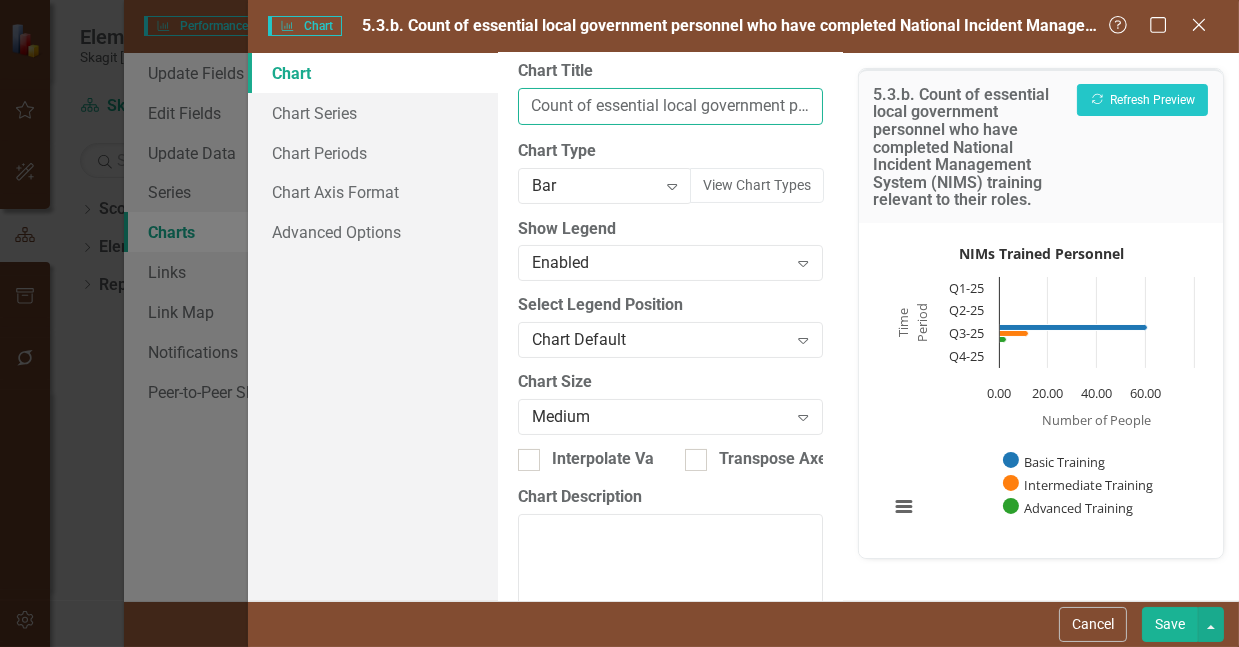 scroll, scrollTop: 0, scrollLeft: 767, axis: horizontal 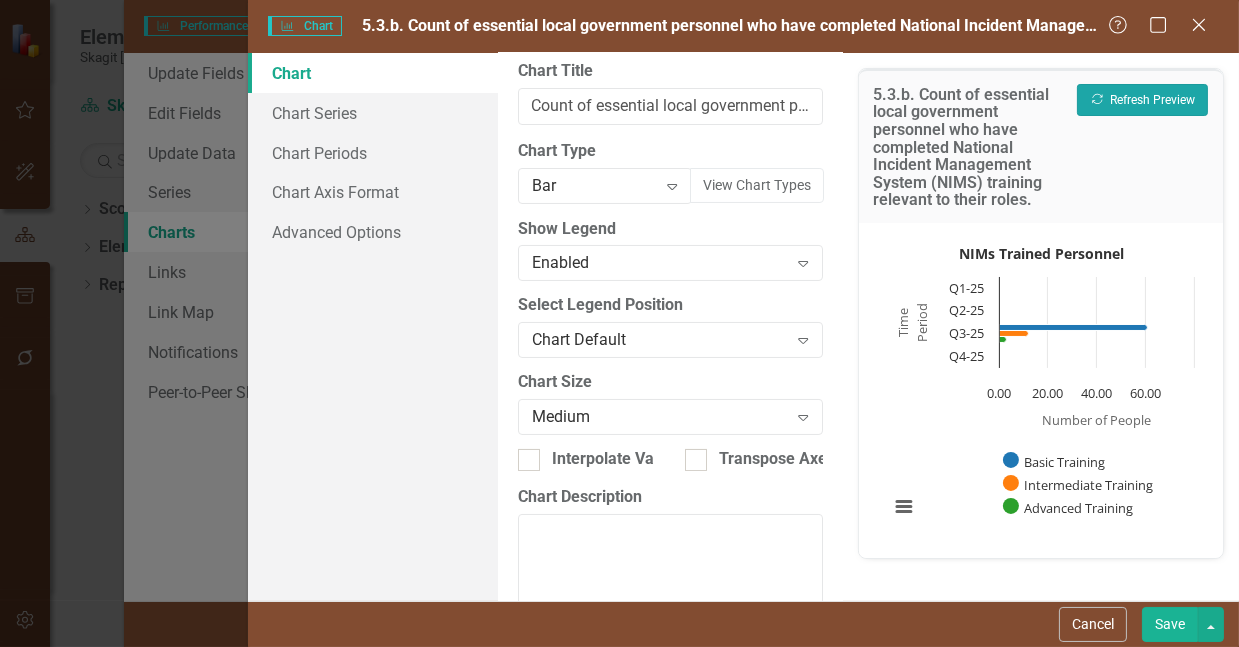 click on "Recalculate Refresh Preview" at bounding box center (1142, 100) 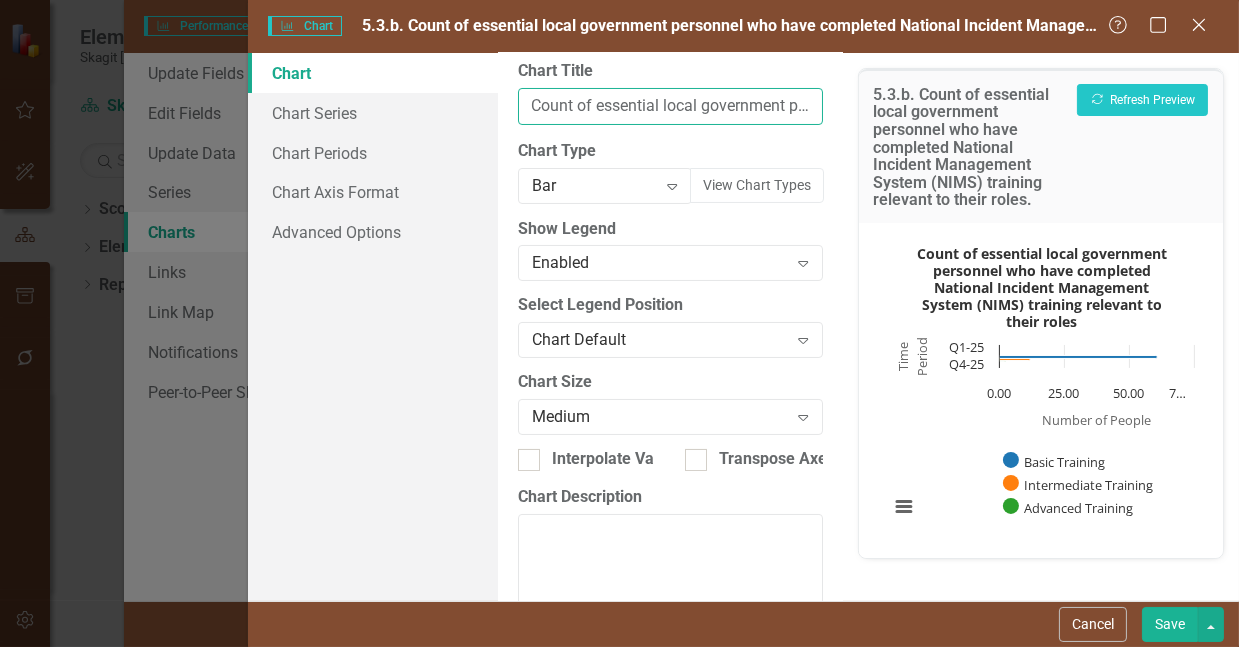 drag, startPoint x: 604, startPoint y: 122, endPoint x: 529, endPoint y: 115, distance: 75.32596 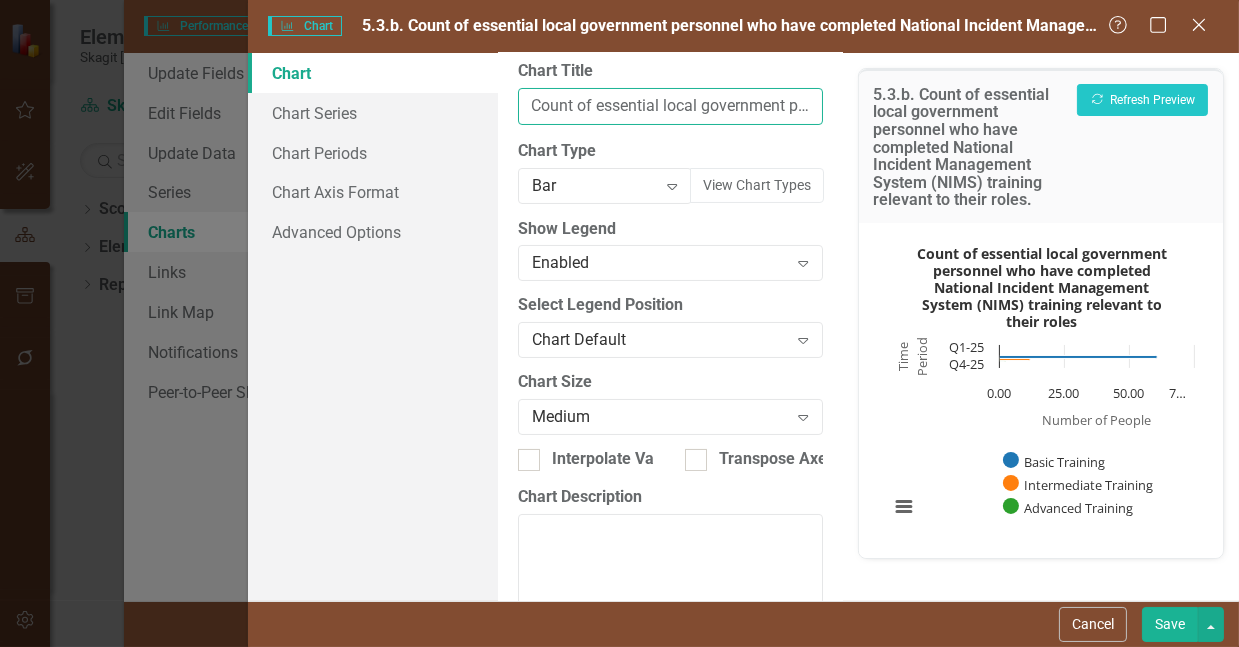 click on "Count of essential local government personnel who have completed National Incident Management System (NIMS) training relevant to their roles" at bounding box center [670, 106] 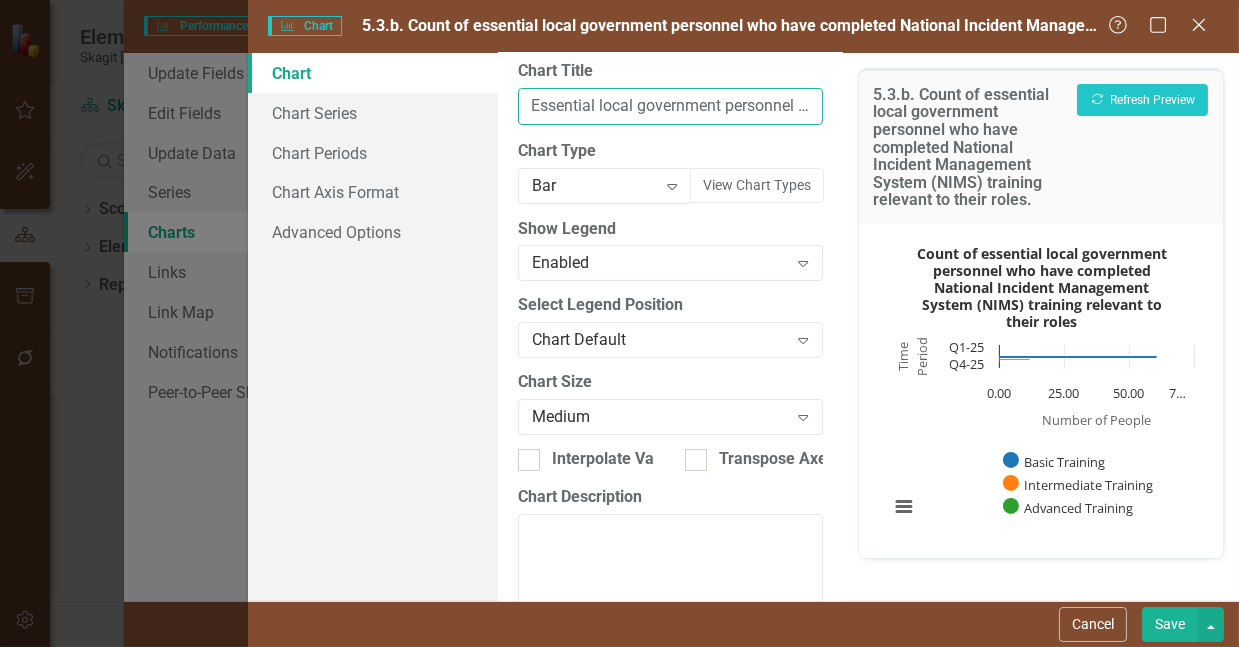 click on "Essential local government personnel who have completed National Incident Management System (NIMS) training relevant to their roles" at bounding box center [670, 106] 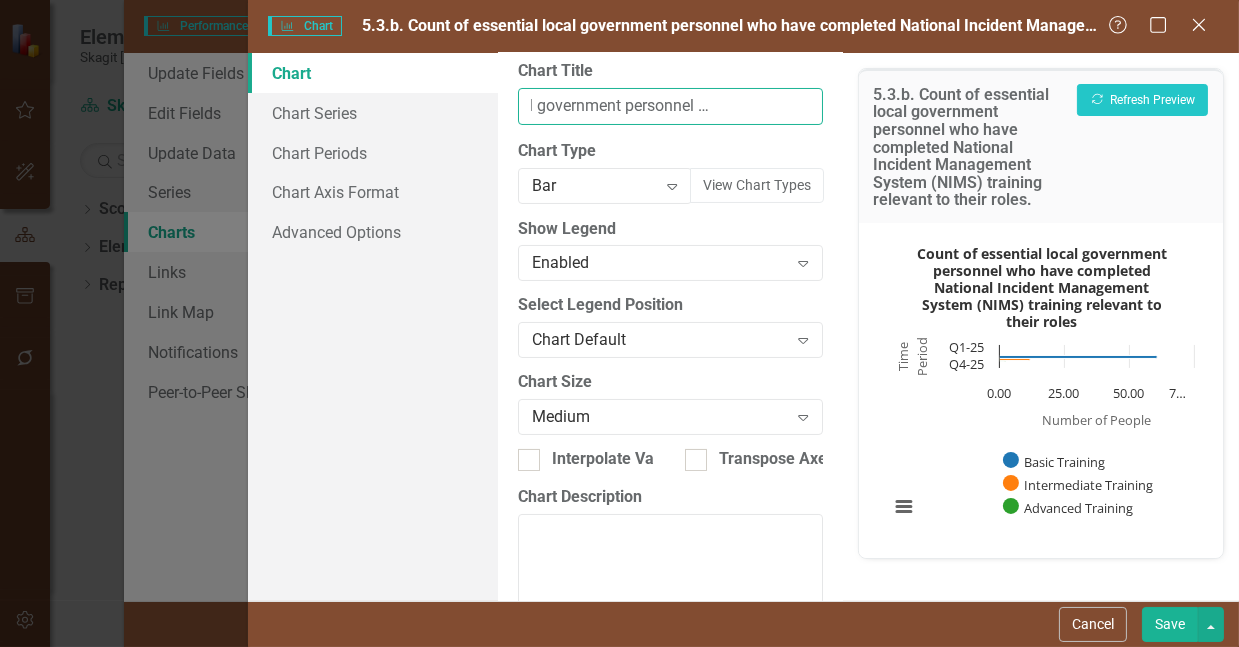 scroll, scrollTop: 0, scrollLeft: 115, axis: horizontal 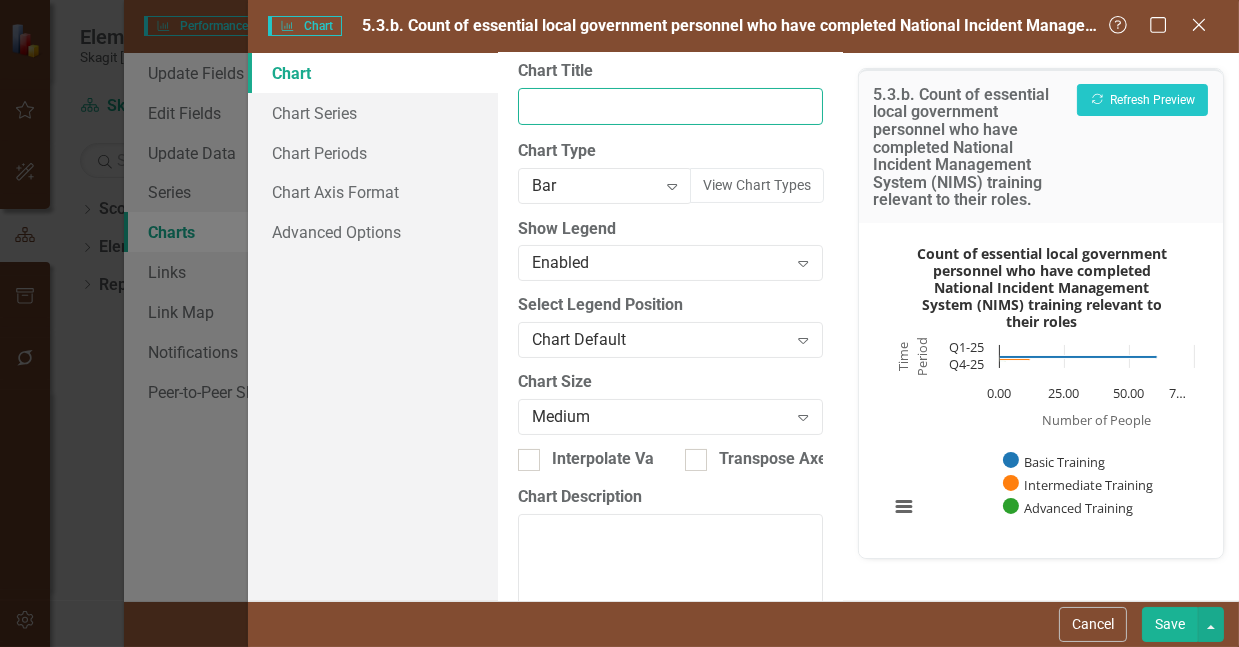 drag, startPoint x: 690, startPoint y: 121, endPoint x: 607, endPoint y: 119, distance: 83.02409 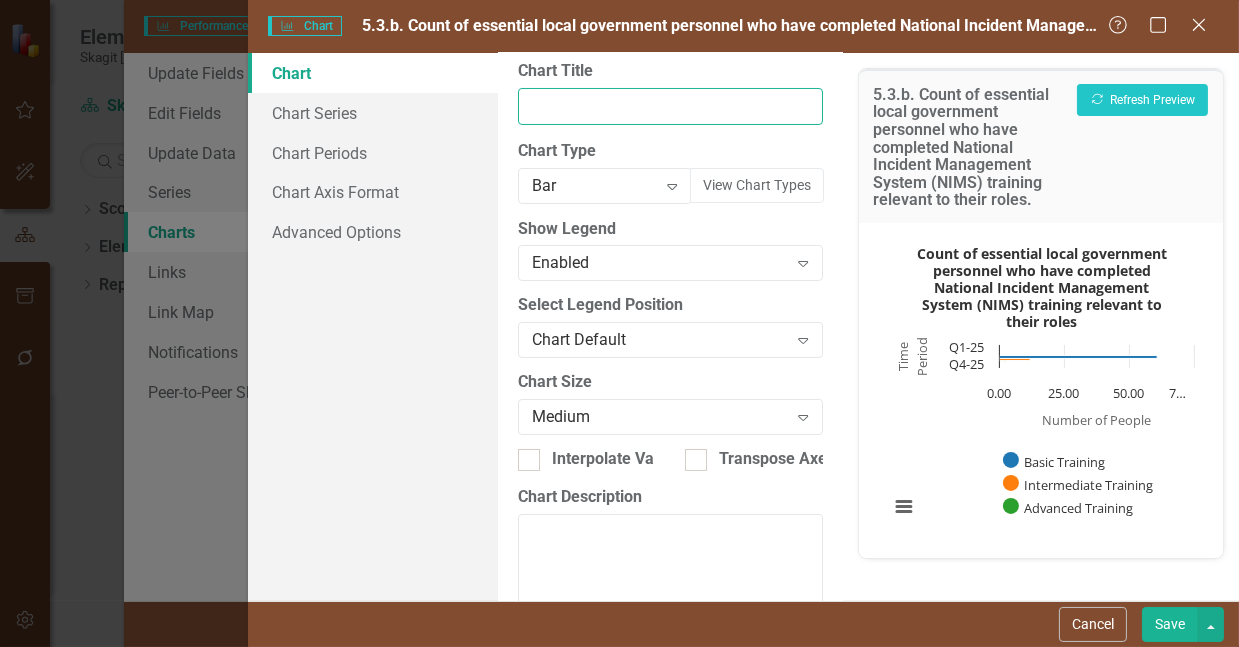 click on "Essential local government personnel who have completed National Incident Management System (NIMS) training relevant to their roles" at bounding box center (670, 106) 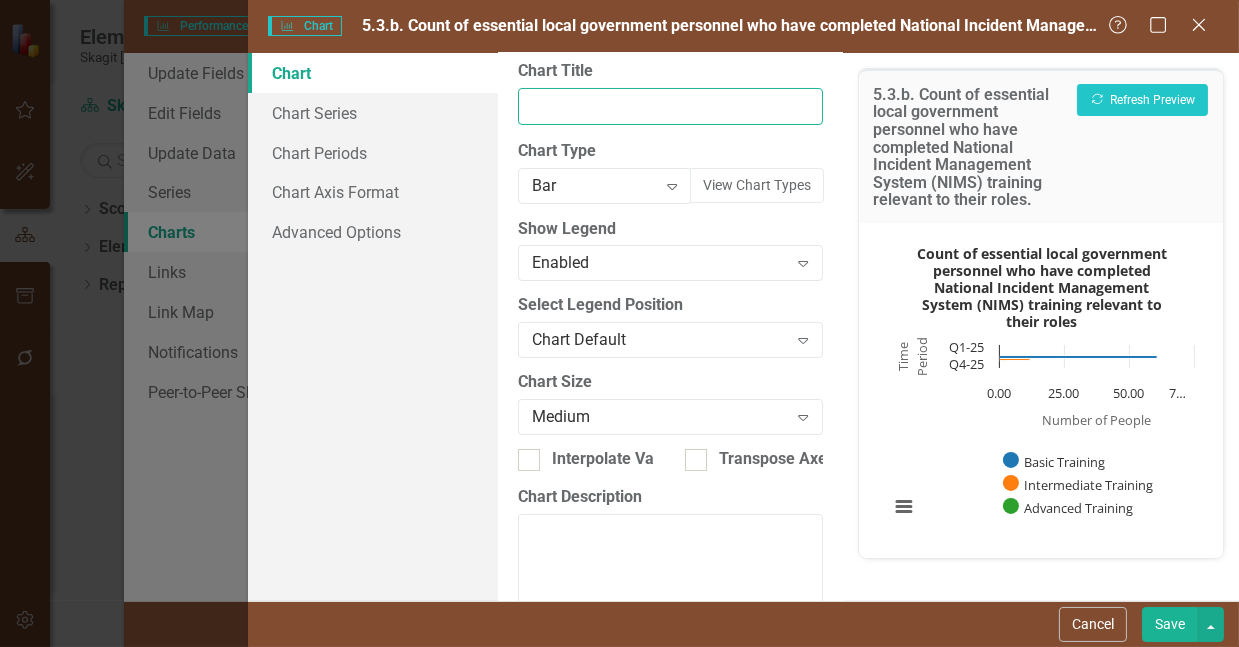 scroll, scrollTop: 0, scrollLeft: 269, axis: horizontal 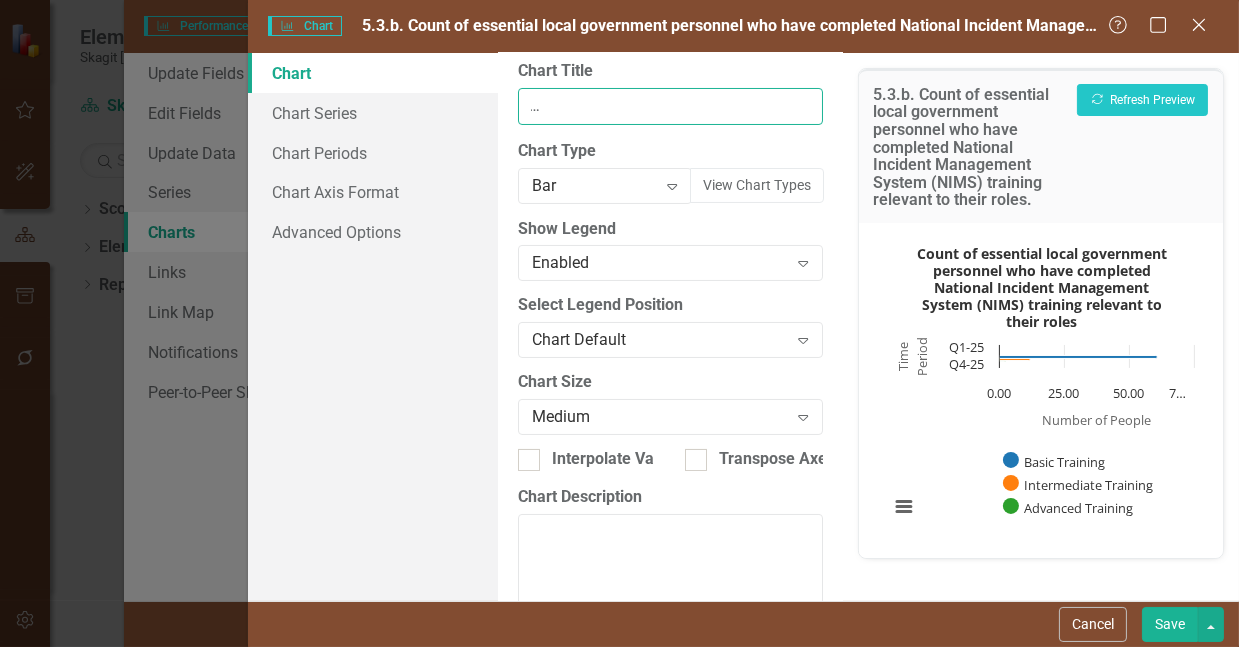 click on "Essential local government personnel with National Incident Management System (NIMS) training relevant to their roles" at bounding box center [670, 106] 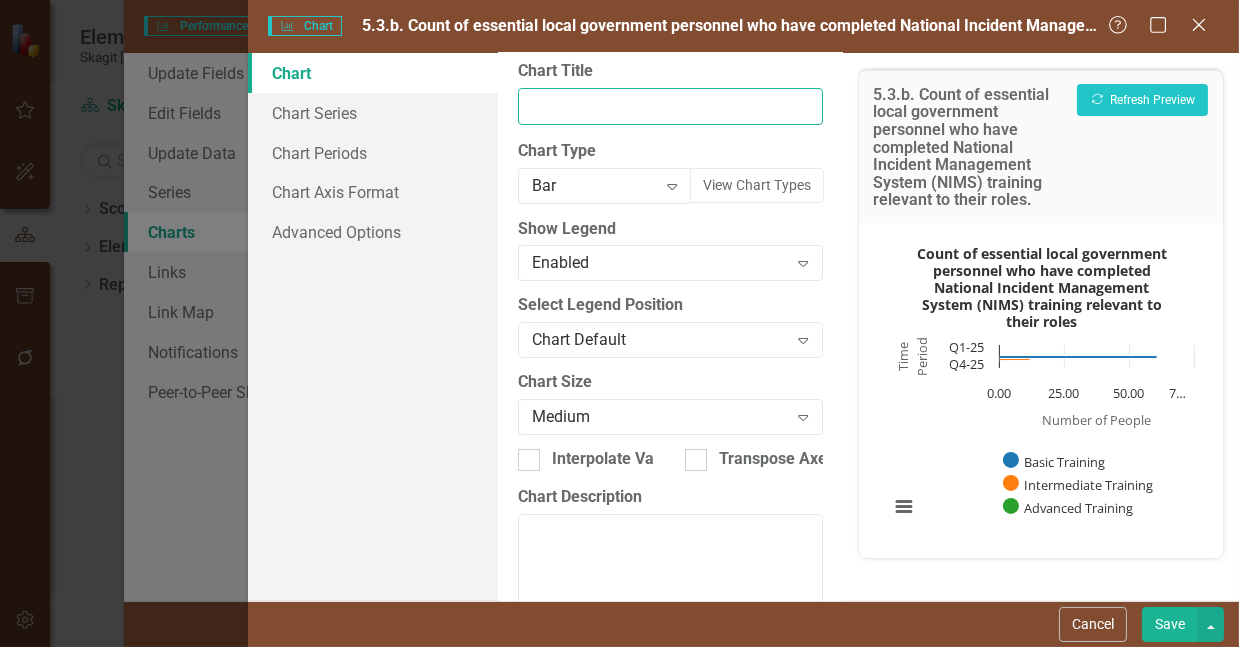 scroll, scrollTop: 0, scrollLeft: 385, axis: horizontal 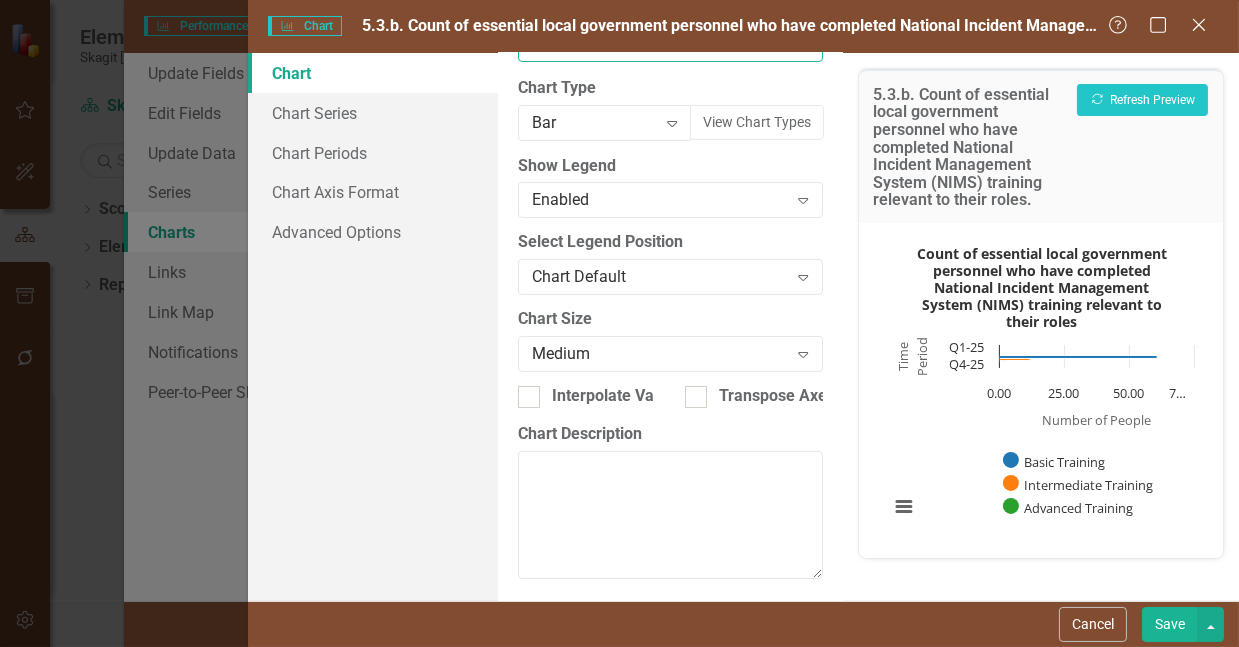 click on "Essential local government personnel with National Incident Management System (NIMS) training relevant to their roles" at bounding box center (670, 43) 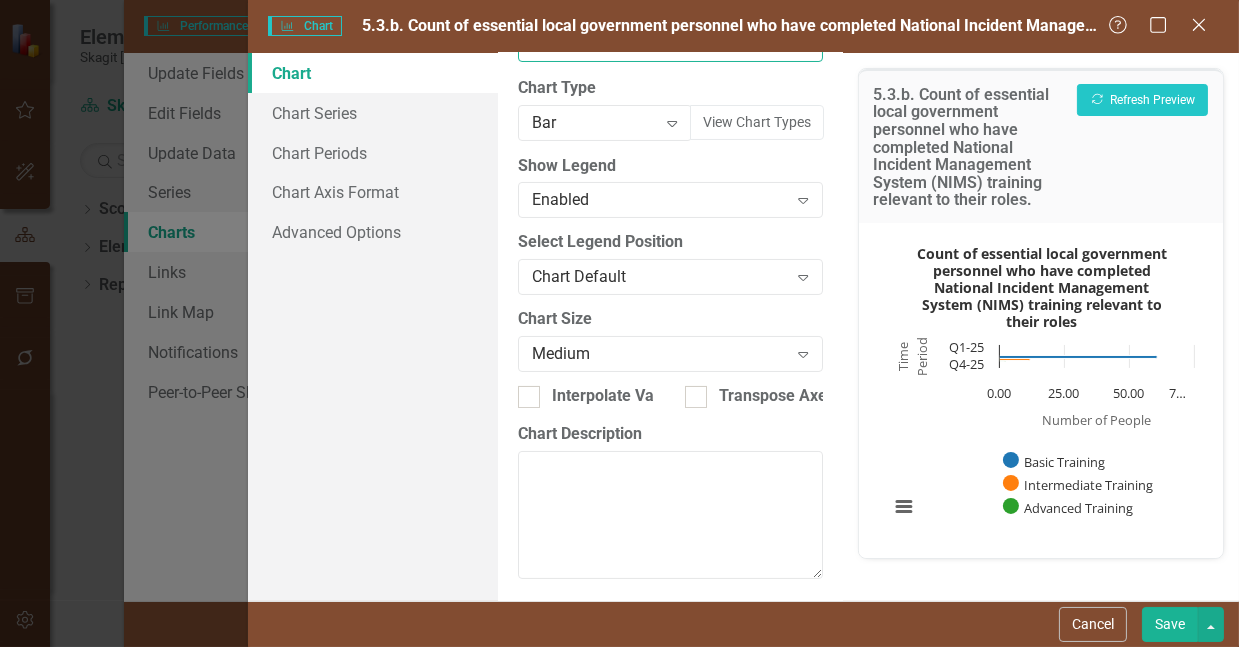 scroll, scrollTop: 0, scrollLeft: 521, axis: horizontal 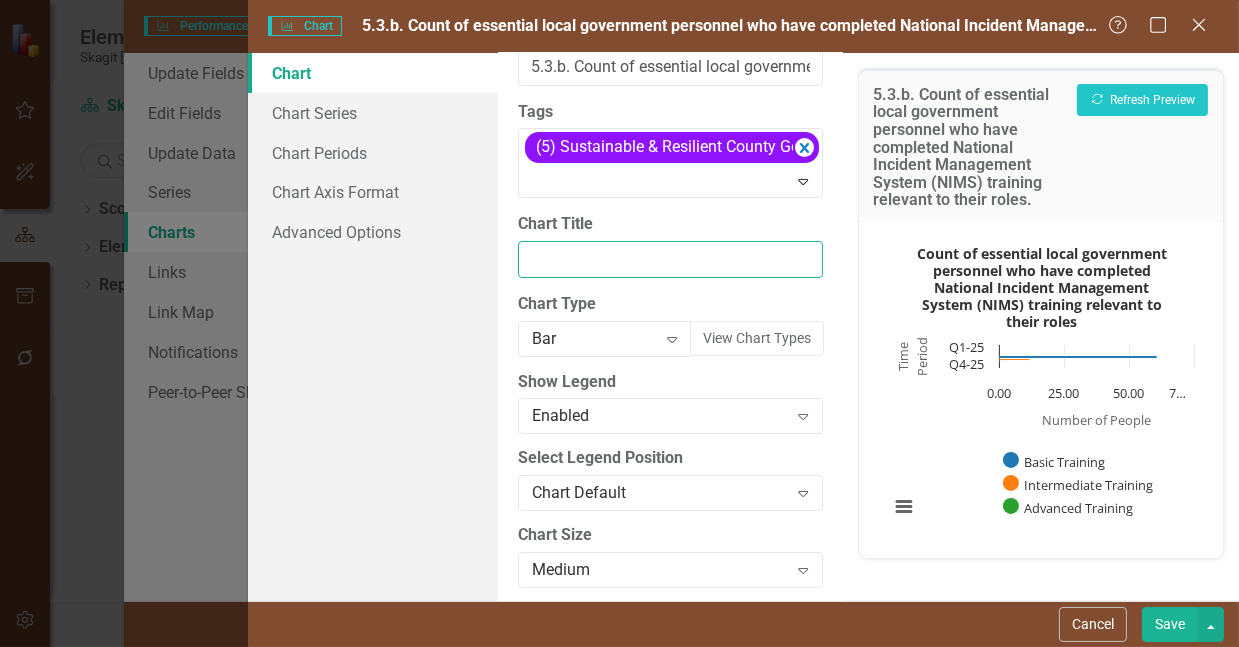 drag, startPoint x: 707, startPoint y: 62, endPoint x: 818, endPoint y: 275, distance: 240.18742 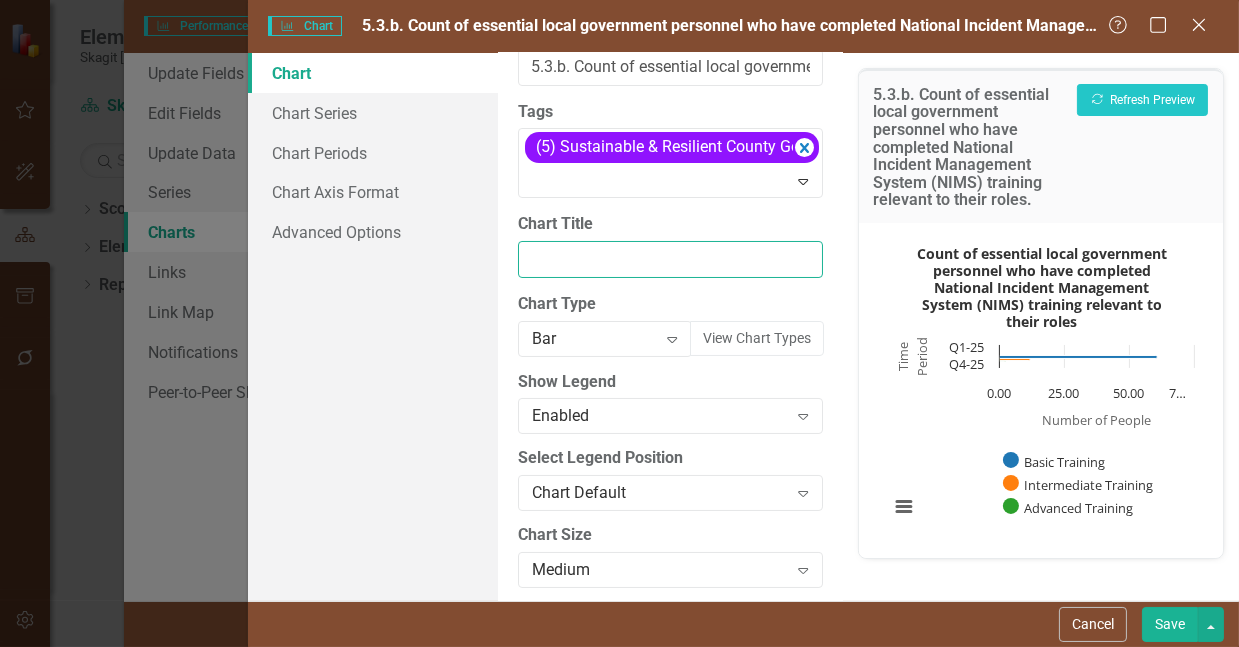 click on "From this page, you can define the name, type, and size of the chart. You can also add a legend and a chart description (alternative text that describes the chart).   Learn more in the ClearPoint Support Center. Close Help Chart Name 5.3.b. Count of essential local government personnel who have completed National Incident Management System (NIMS) training relevant to their roles. Tags (5) Sustainable & Resilient County Government Expand Chart Title Essential local government personnel with National Incident Management System (NIMS) training relevant to their roles Chart Type Bar Expand View Chart Types ClearPoint Can Do More! How ClearPoint Can Help Close Professional  and  Enterprise  plans have access to advanced charting, which allows you to create custom JSON charts, add plot bands, add regression lines, or plot values from previous periods.  Please contact   support@example.com   for more information or to upgrade your account View Plans Learn More Show Legend Enabled Expand Chart Default" at bounding box center [670, 327] 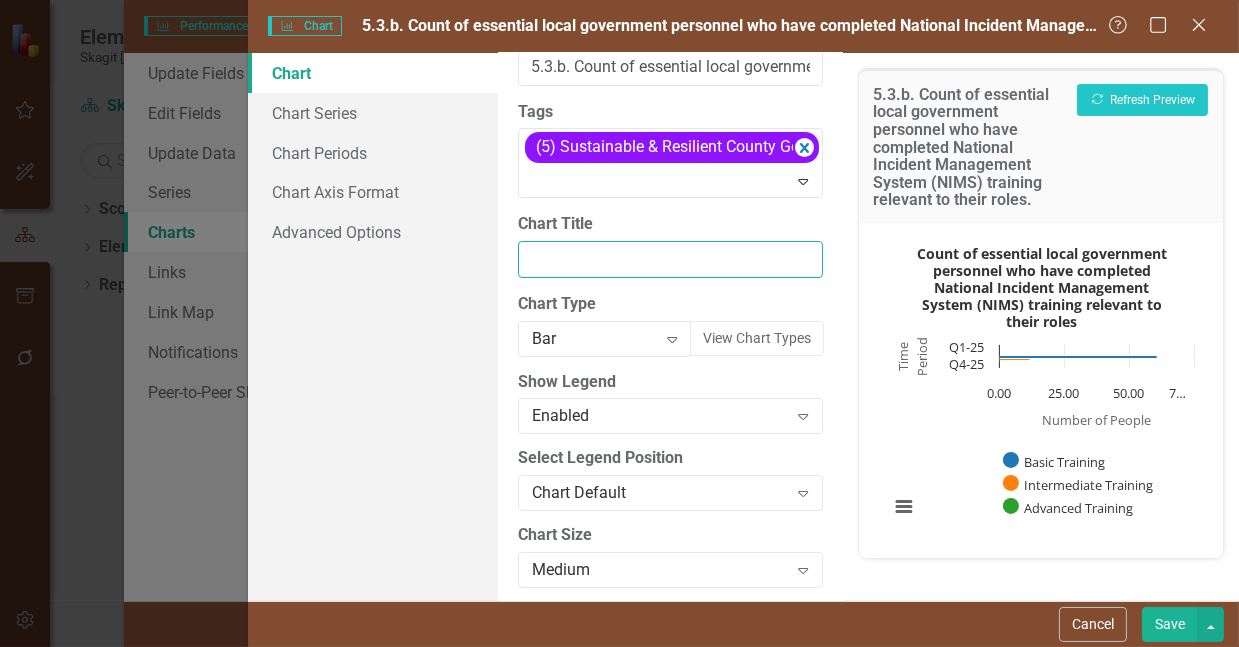 scroll, scrollTop: 0, scrollLeft: 436, axis: horizontal 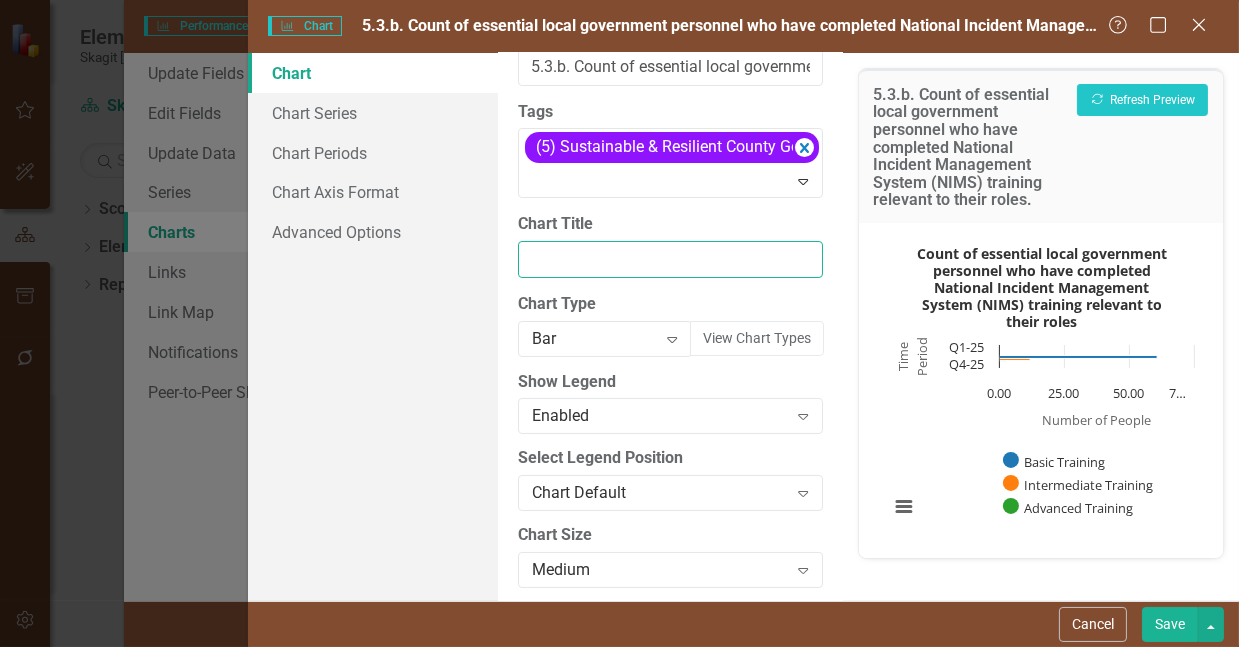 type on "Essential local government personnel with National Incident Management System (NIMS) training." 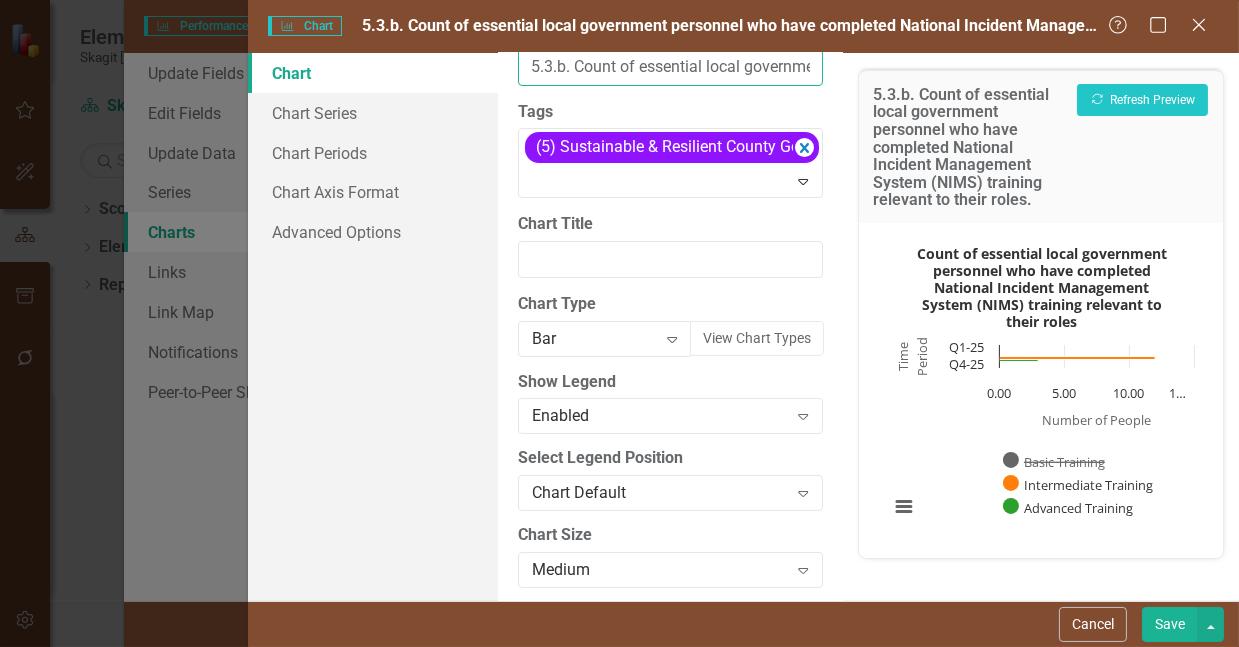scroll, scrollTop: 0, scrollLeft: 0, axis: both 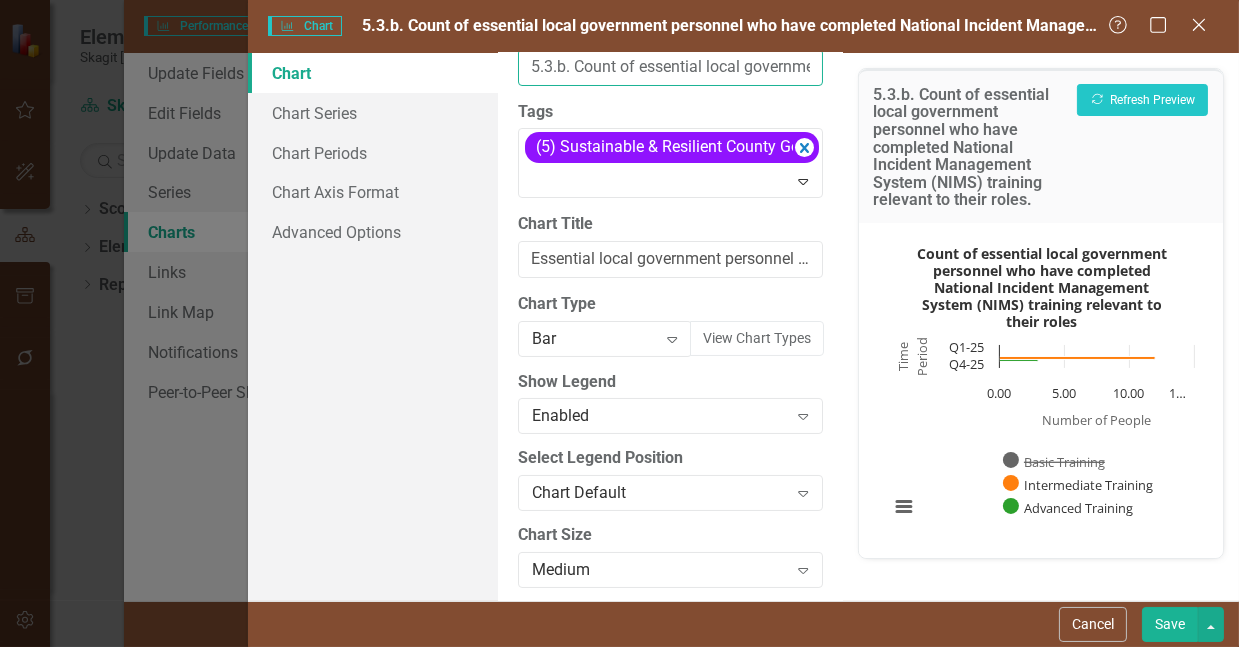 drag, startPoint x: 709, startPoint y: 67, endPoint x: 644, endPoint y: 73, distance: 65.27634 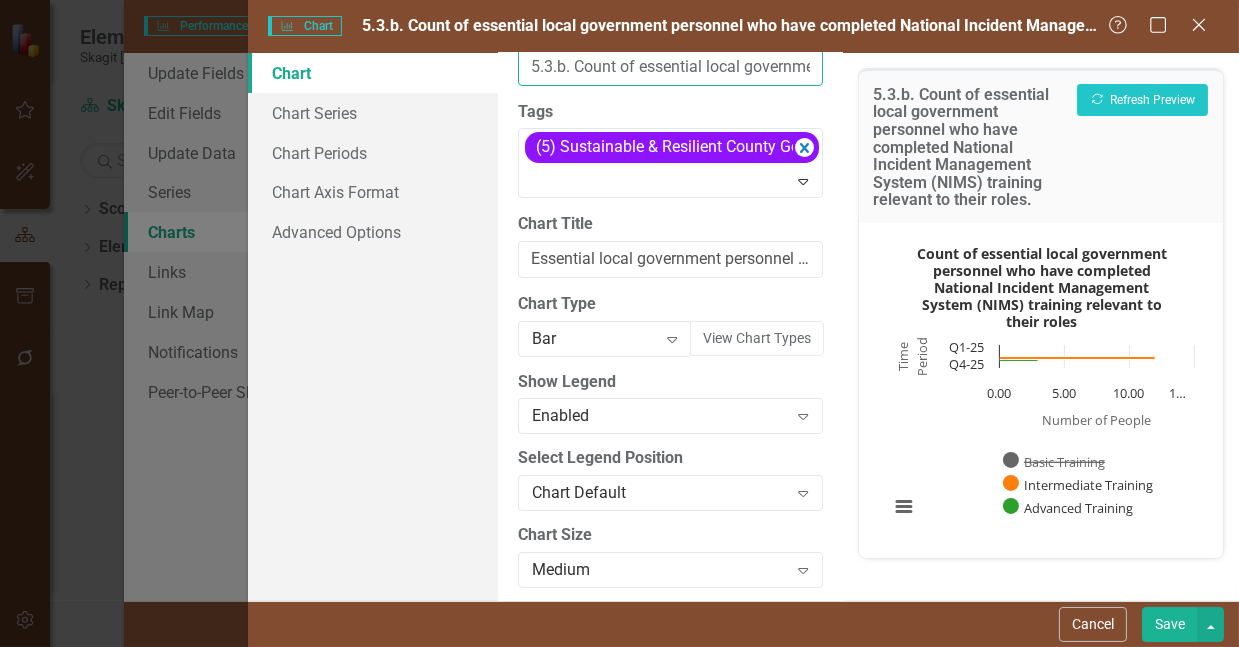 click on "5.3.b. Count of essential local government personnel who have completed National Incident Management System (NIMS) training relevant to their roles." at bounding box center [670, 67] 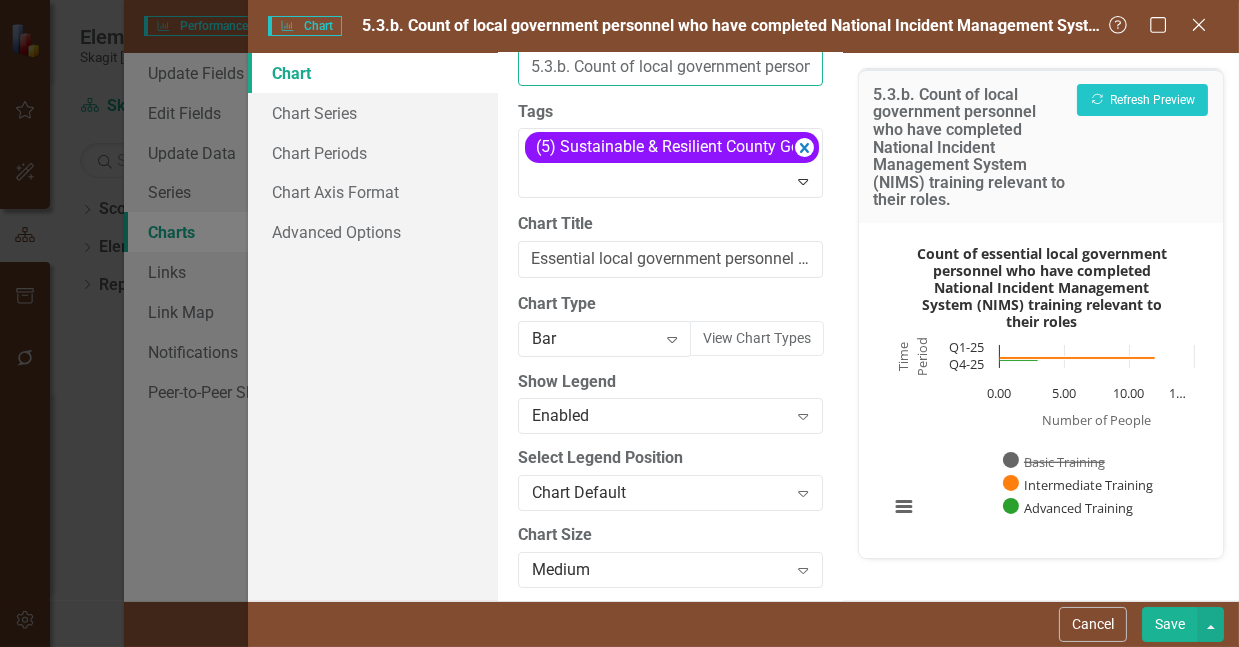 click on "5.3.b. Count of local government personnel who have completed National Incident Management System (NIMS) training relevant to their roles." at bounding box center [670, 67] 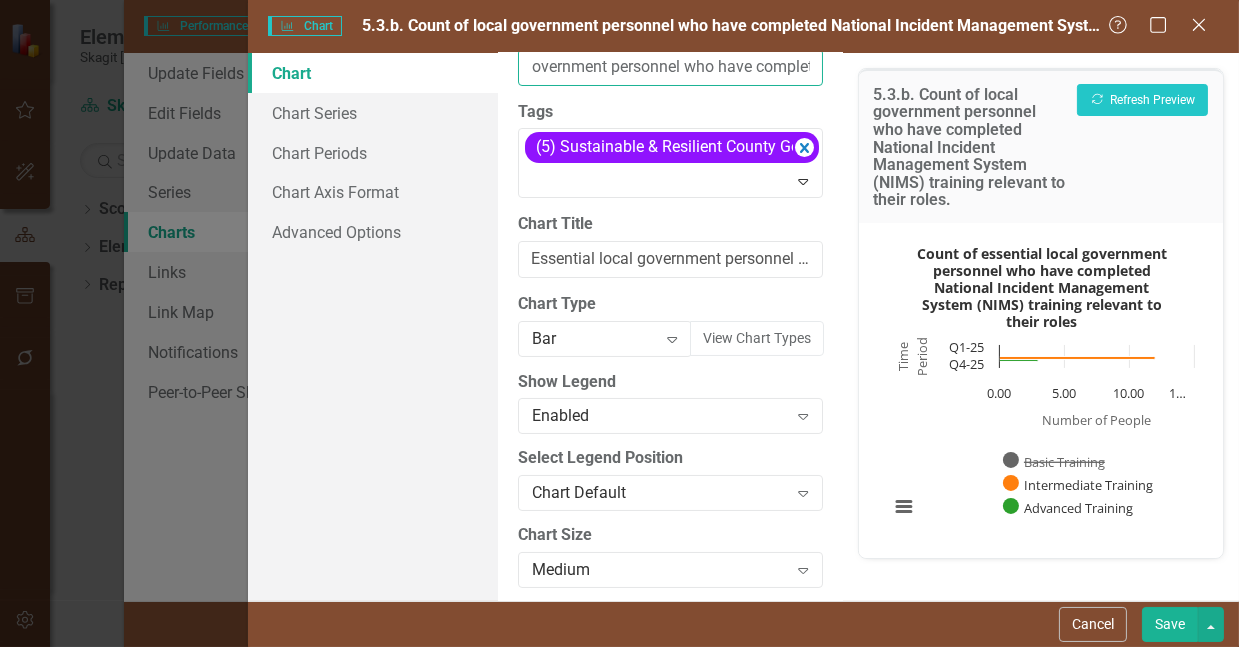 scroll, scrollTop: 0, scrollLeft: 163, axis: horizontal 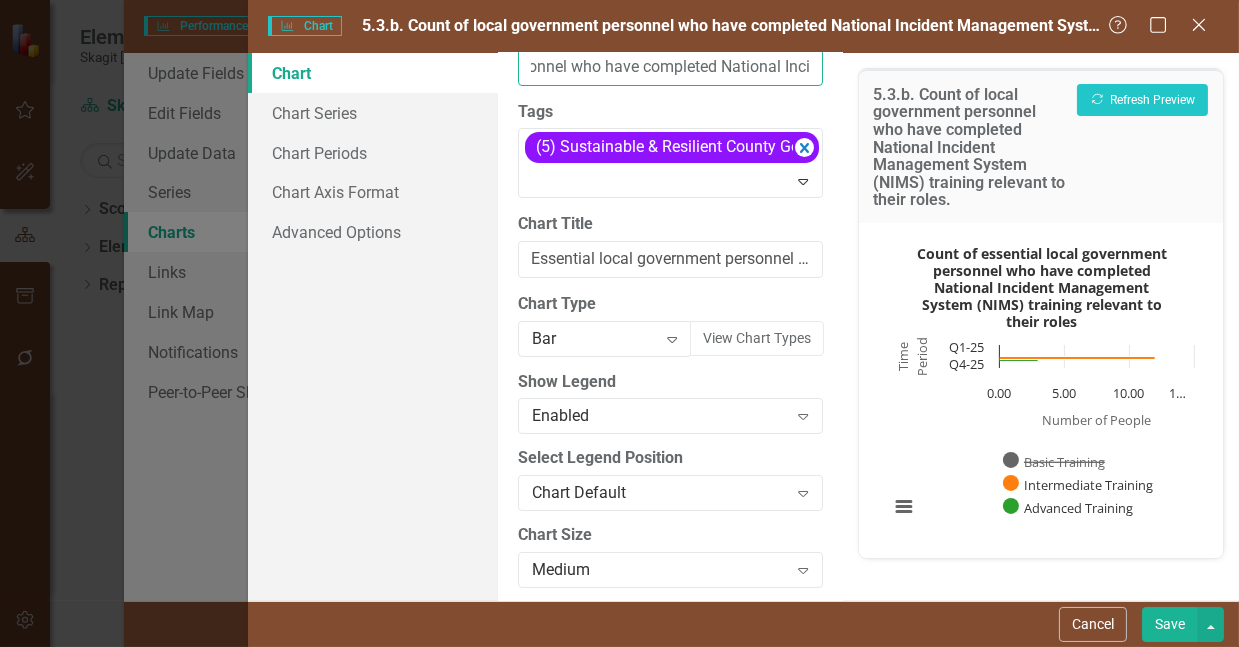 drag, startPoint x: 683, startPoint y: 69, endPoint x: 789, endPoint y: 67, distance: 106.01887 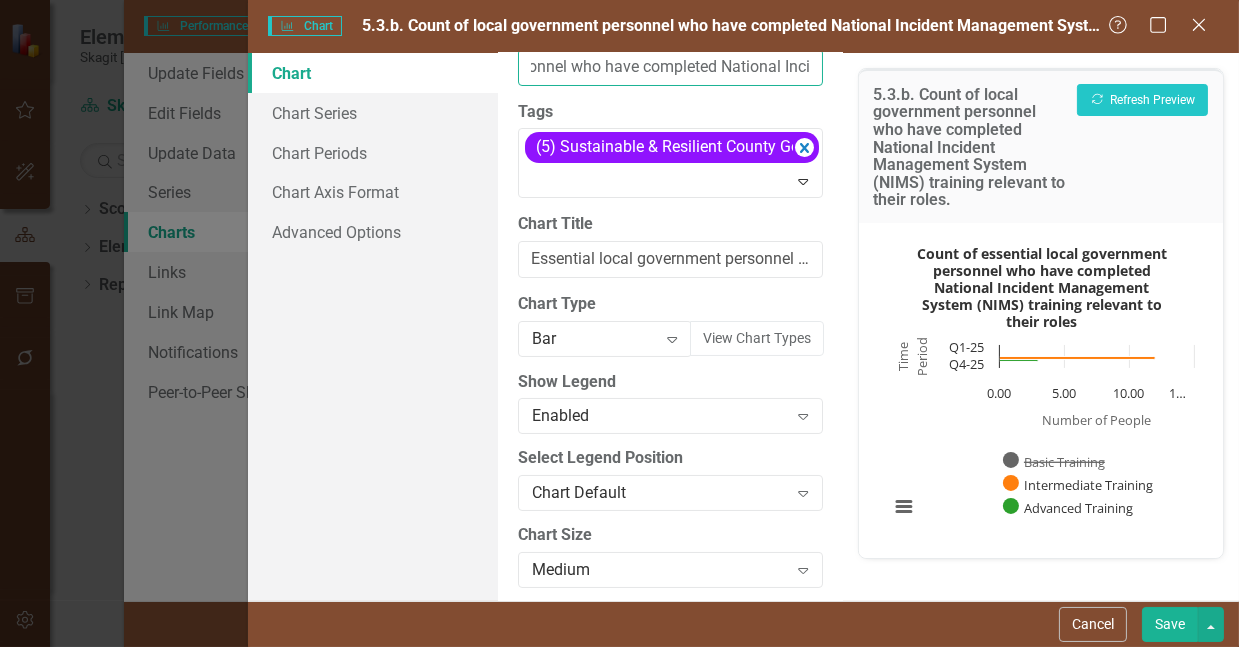 click on "5.3.b. Count of local government personnel who have completed National Incident Management System (NIMS) training relevant to their roles." at bounding box center (670, 67) 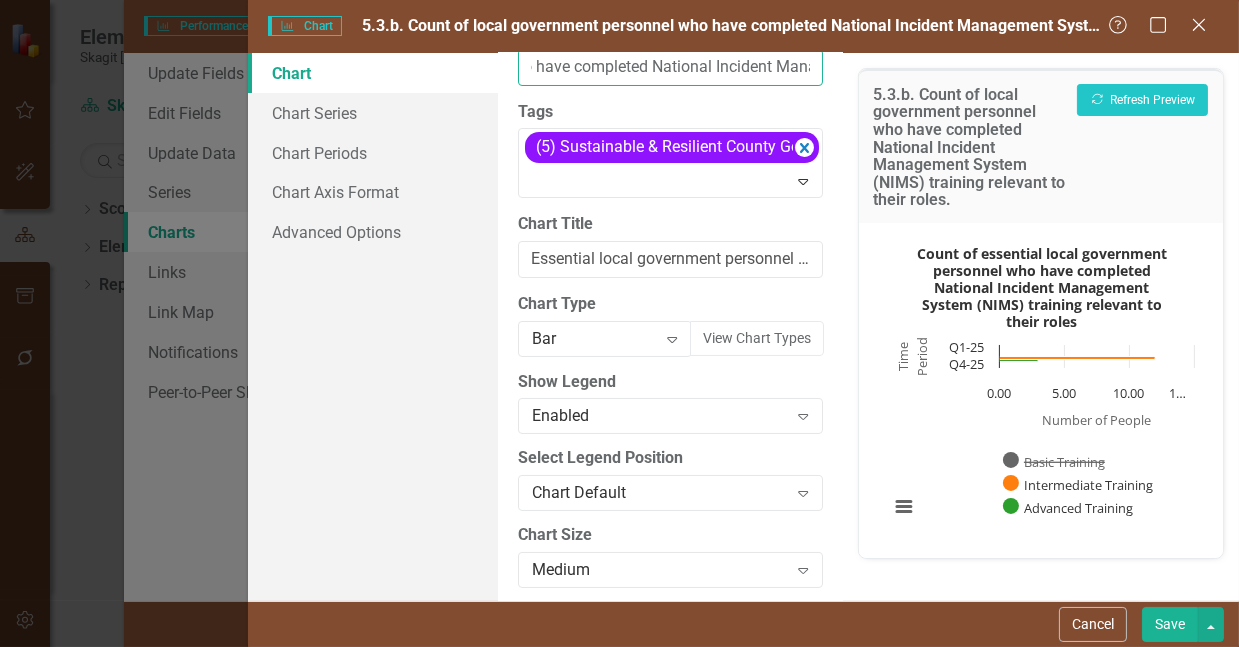click on "5.3.b. Count of local government personnel who have completed National Incident Management System (NIMS) training relevant to their roles." at bounding box center [670, 67] 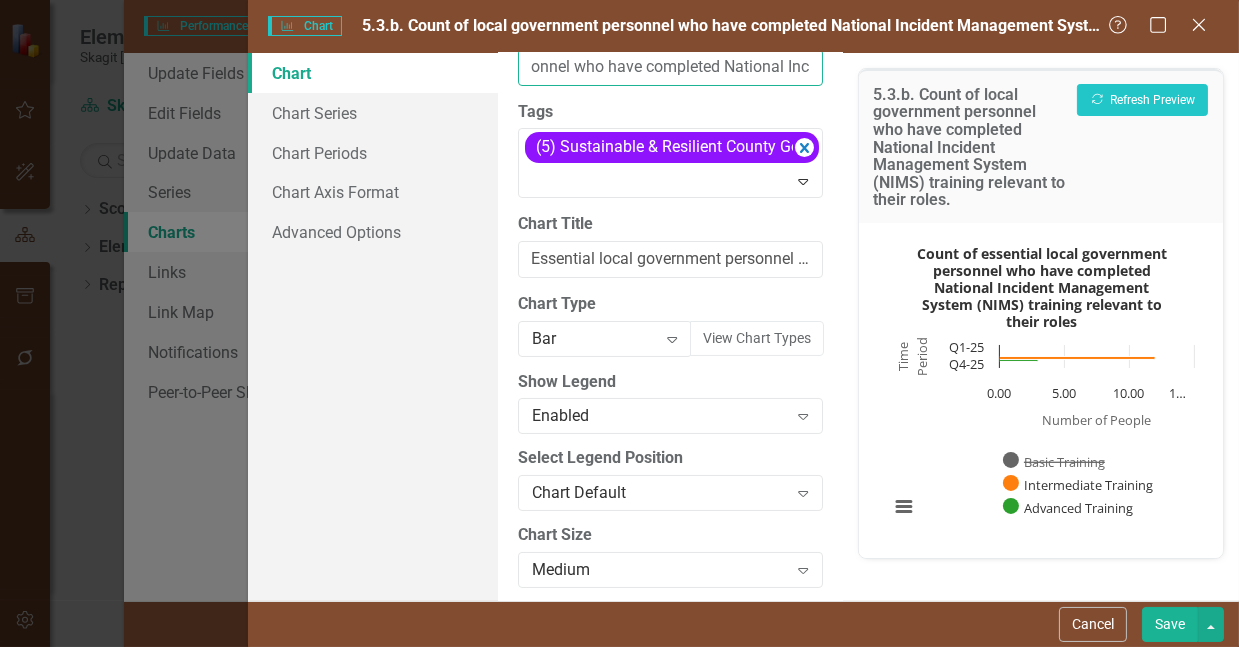 scroll, scrollTop: 0, scrollLeft: 213, axis: horizontal 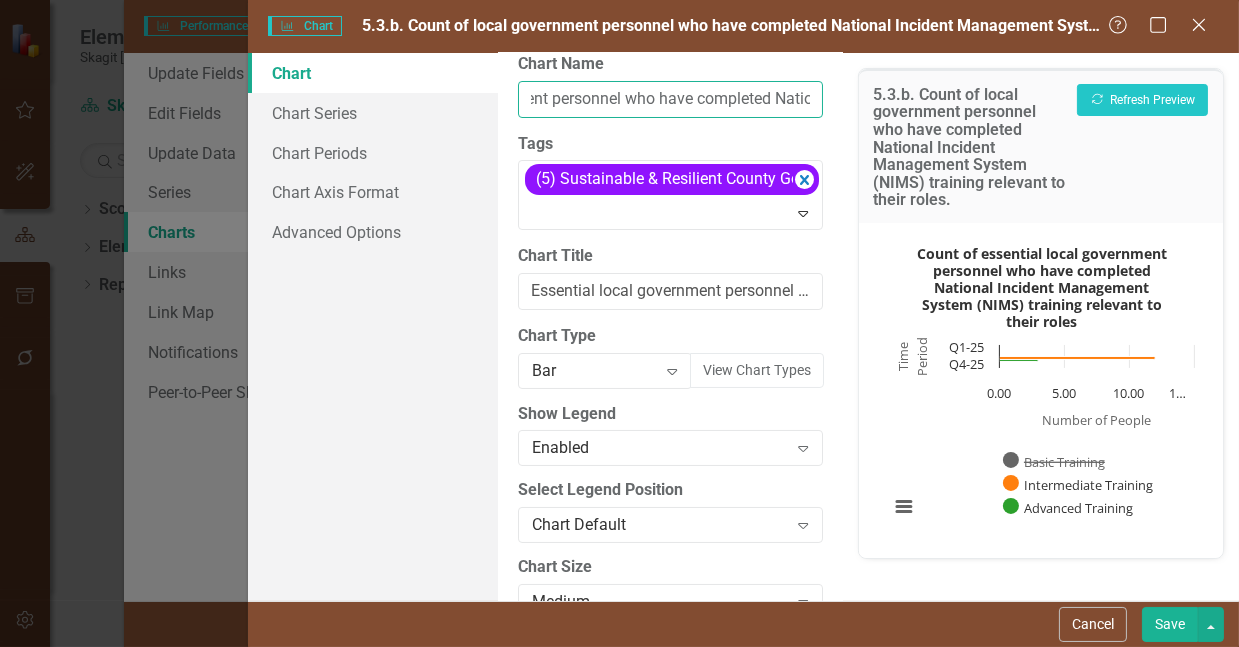 drag, startPoint x: 653, startPoint y: 67, endPoint x: 640, endPoint y: 69, distance: 13.152946 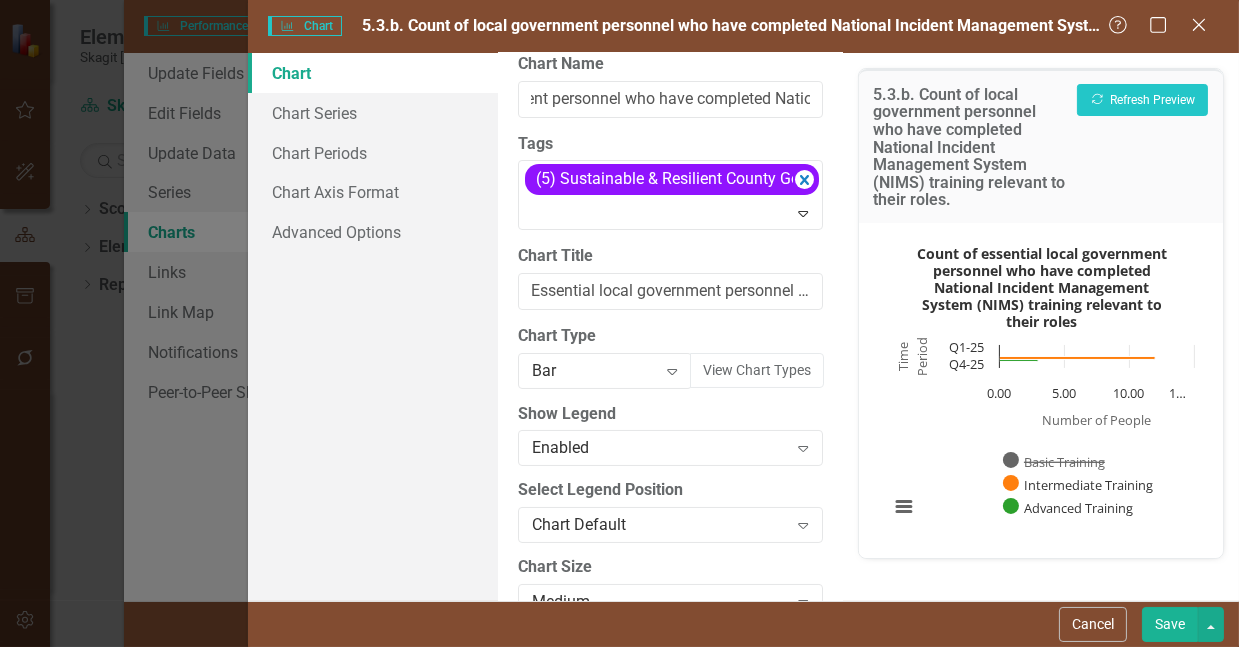 scroll, scrollTop: 0, scrollLeft: 0, axis: both 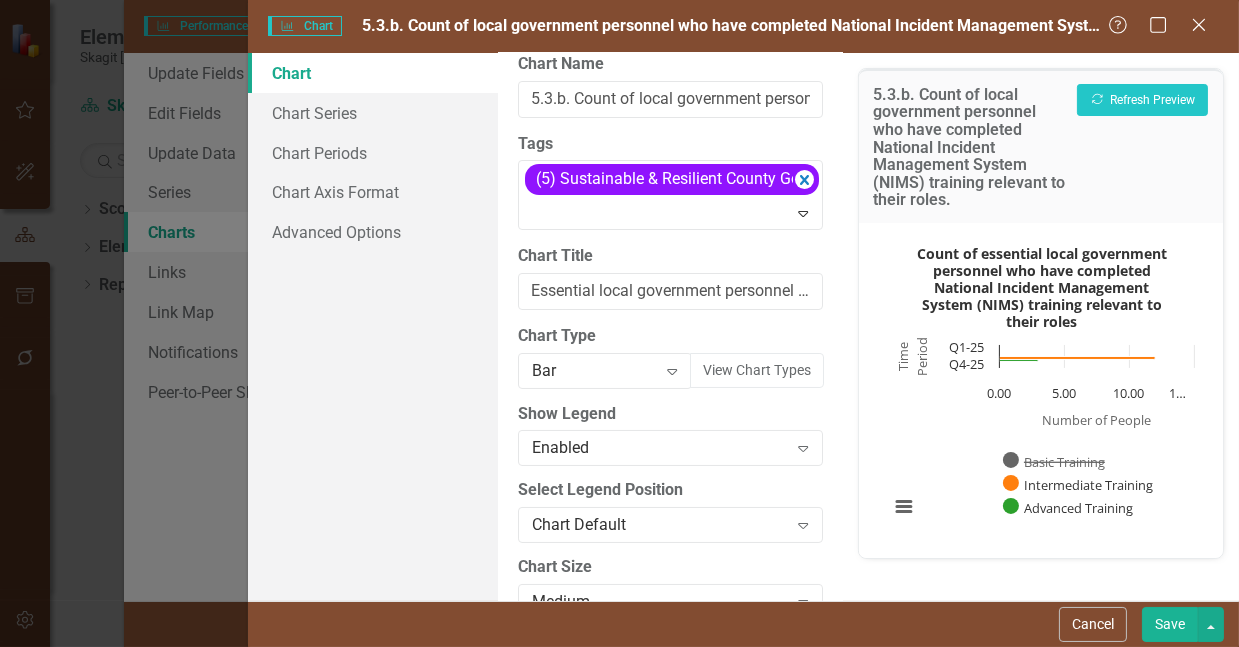 click on "Chart Name" at bounding box center [670, 64] 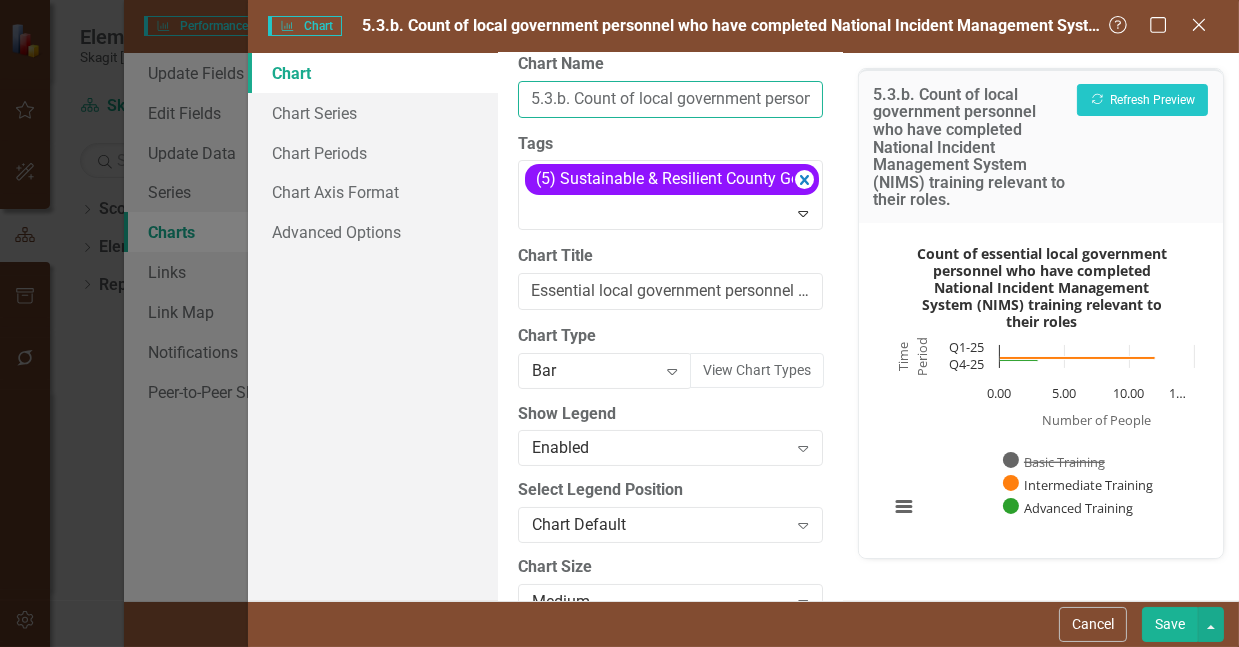 click on "5.3.b. Count of local government personnel who have completed National Incident Management System (NIMS) training relevant to their roles." at bounding box center [670, 99] 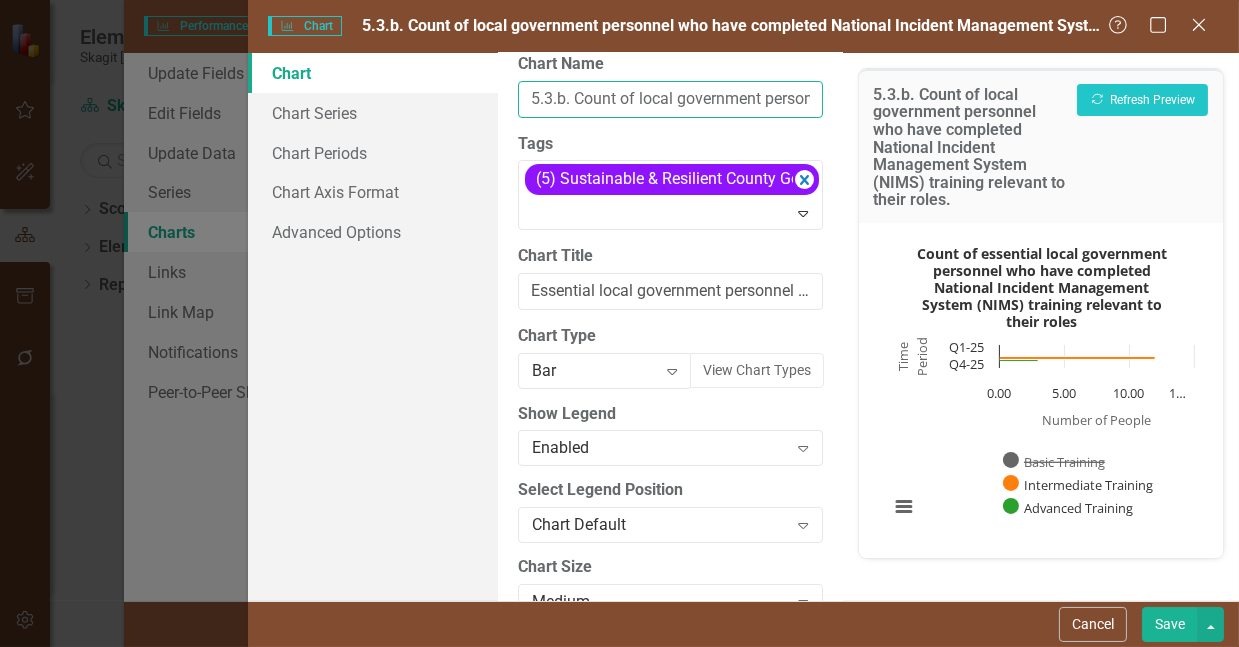 click on "5.3.b. Count of local government personnel who have completed National Incident Management System (NIMS) training relevant to their roles." at bounding box center (670, 99) 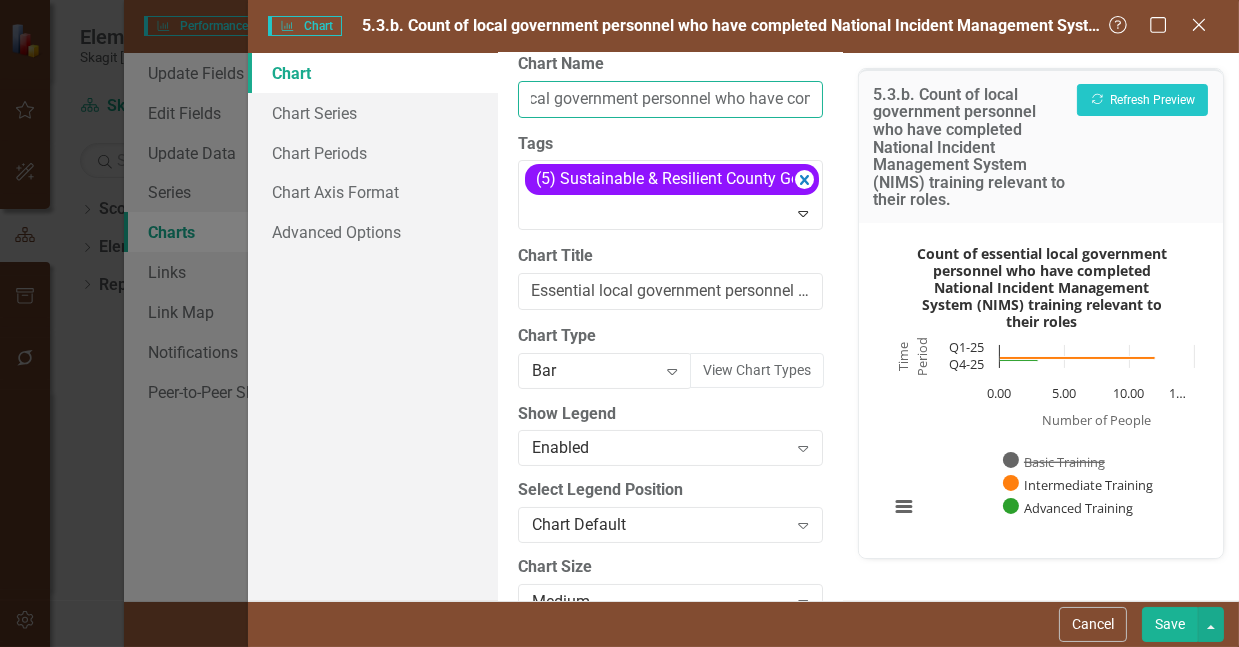 scroll, scrollTop: 0, scrollLeft: 198, axis: horizontal 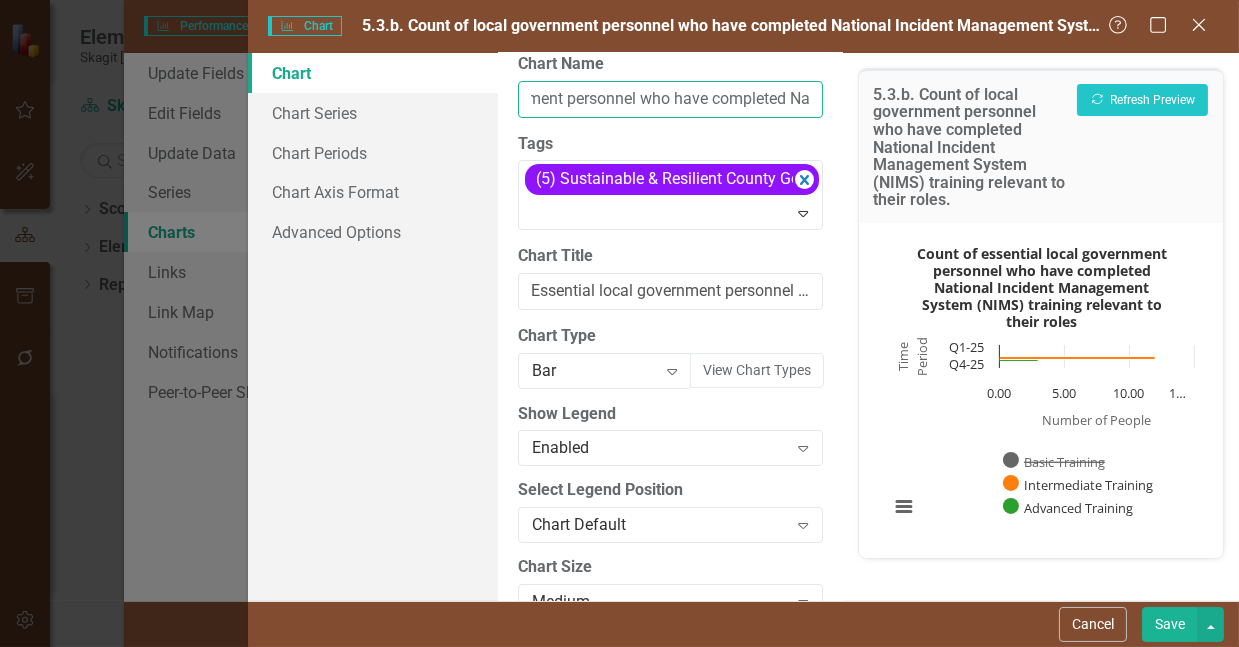 click on "5.3.b. Count of local government personnel who have completed National Incident Management System (NIMS) training relevant to their roles." at bounding box center [670, 99] 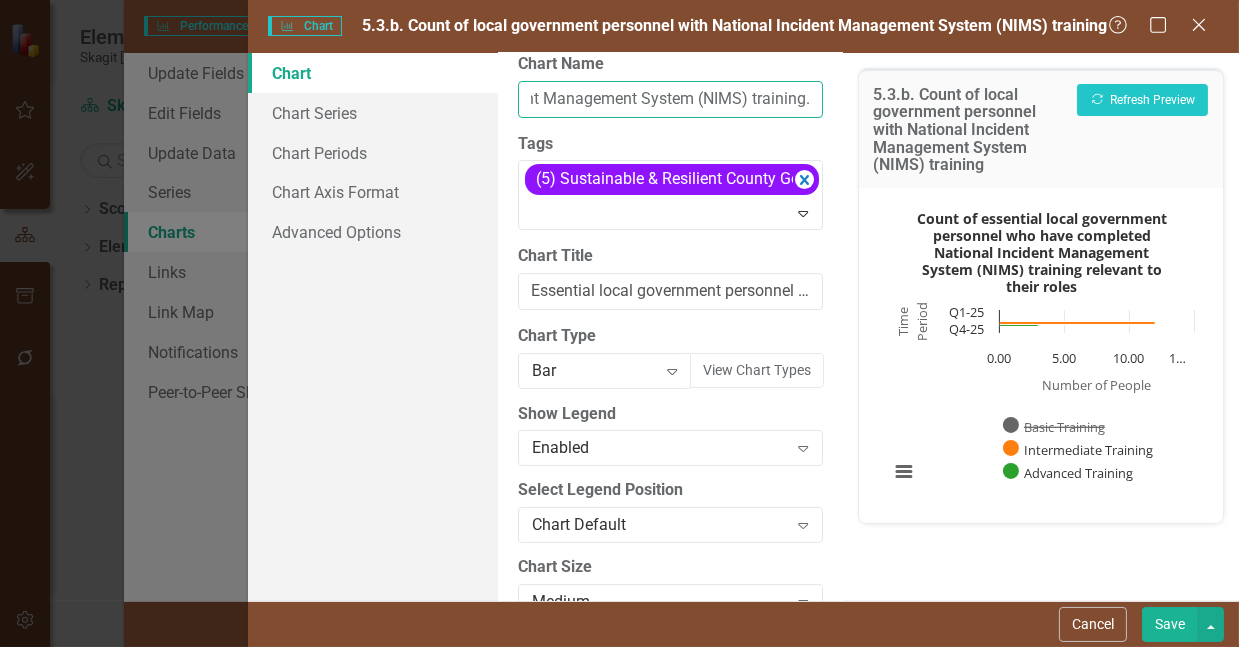 scroll, scrollTop: 0, scrollLeft: 476, axis: horizontal 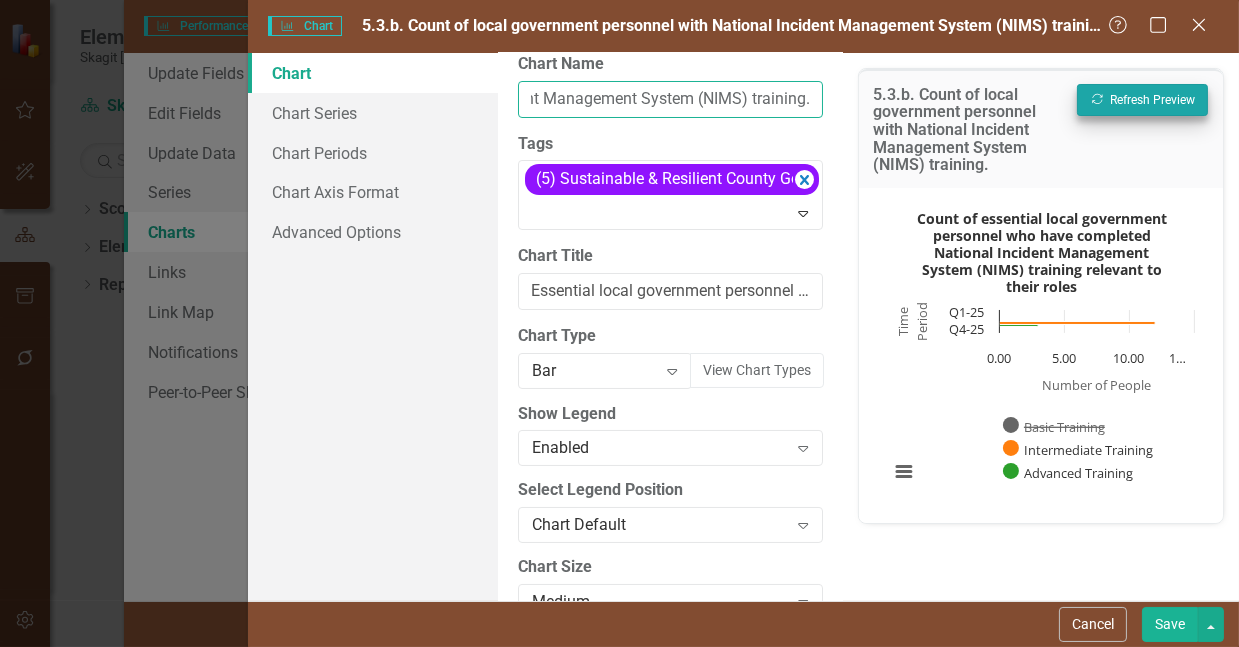 type on "5.3.b. Count of local government personnel with National Incident Management System (NIMS) training." 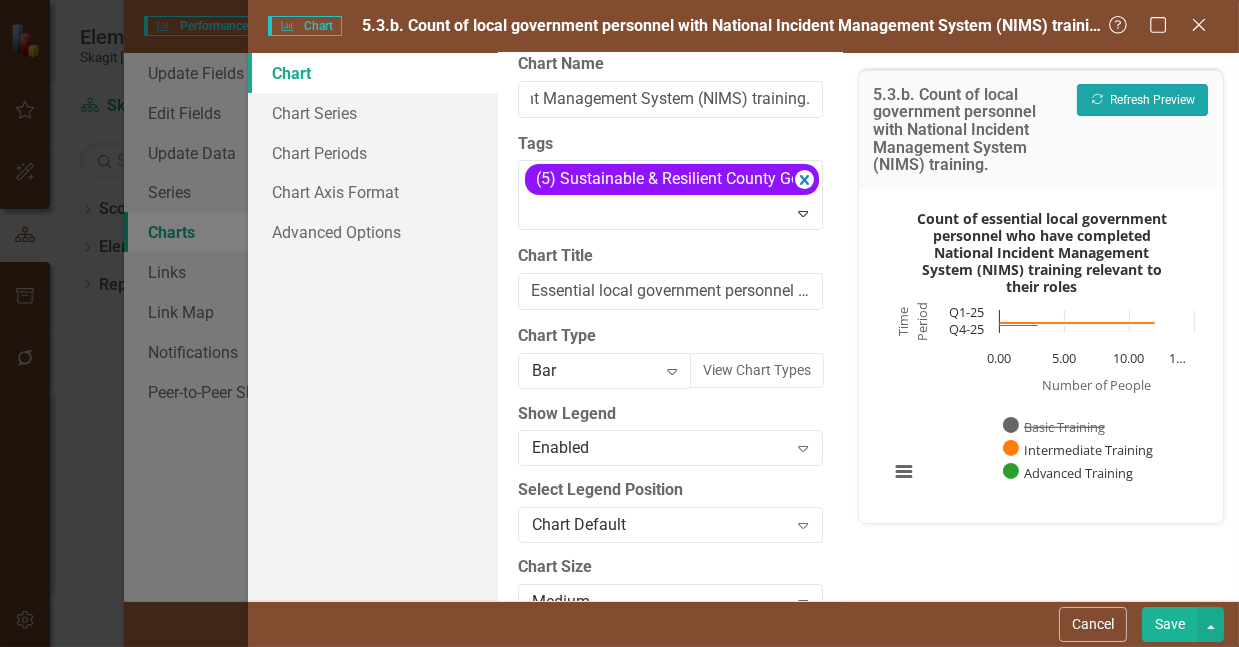 scroll, scrollTop: 0, scrollLeft: 0, axis: both 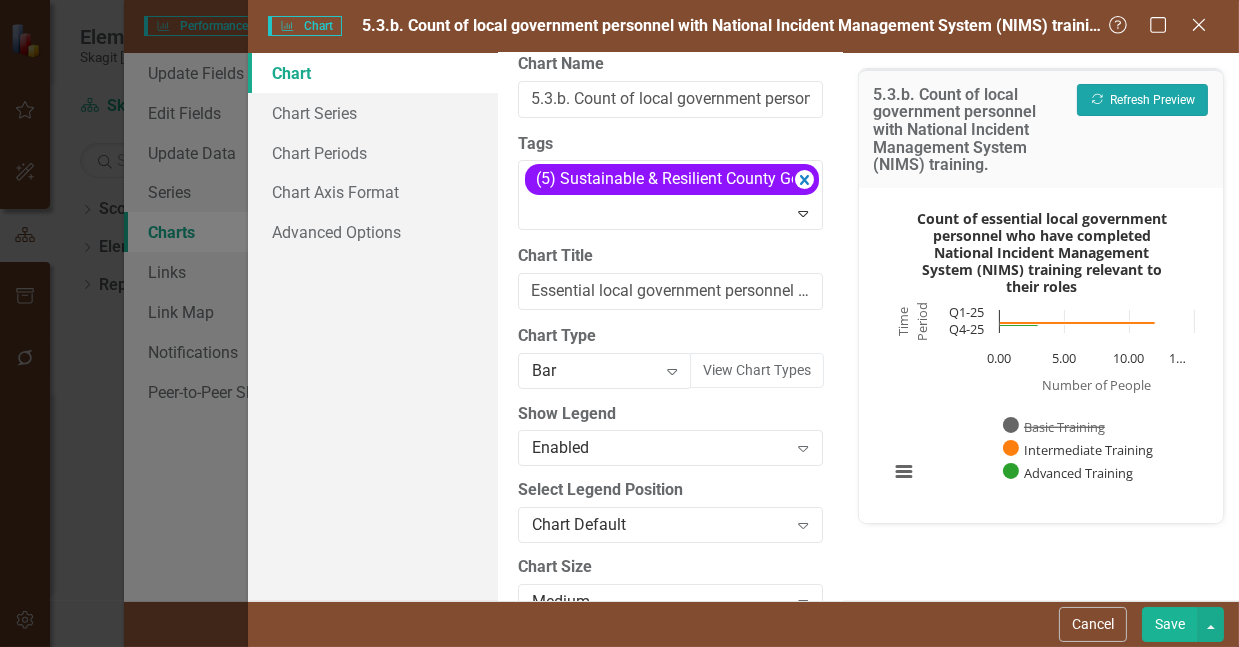 click on "Recalculate Refresh Preview" at bounding box center [1142, 100] 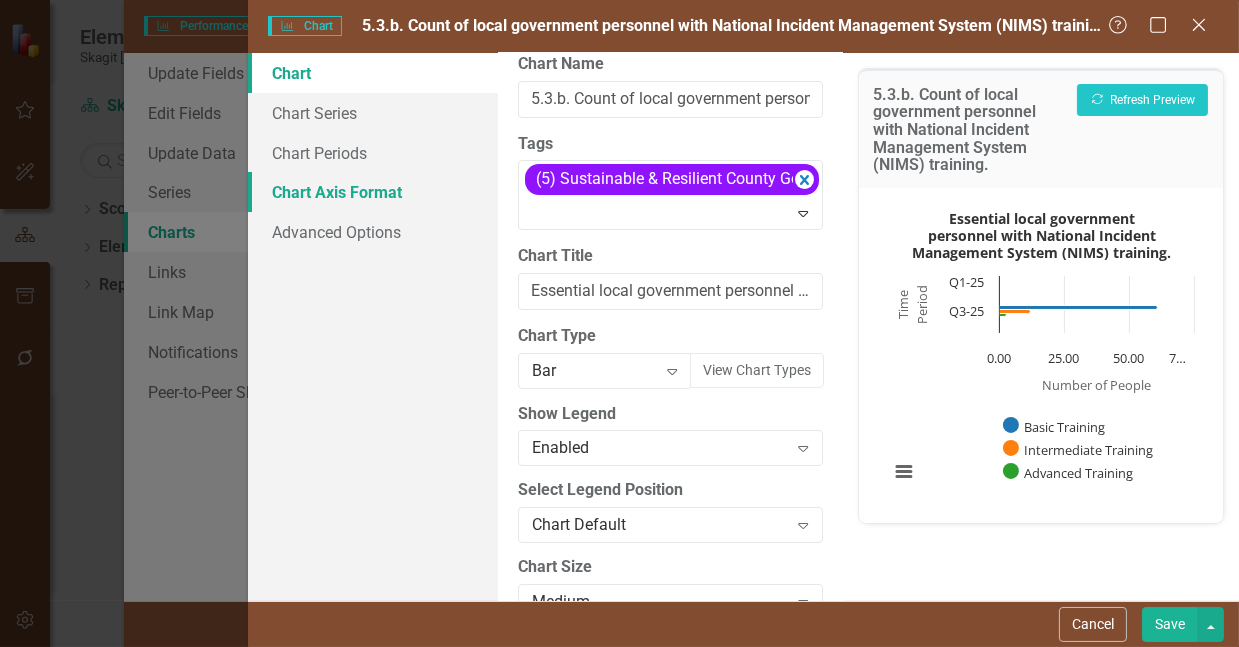 click on "Chart Axis Format" at bounding box center [373, 192] 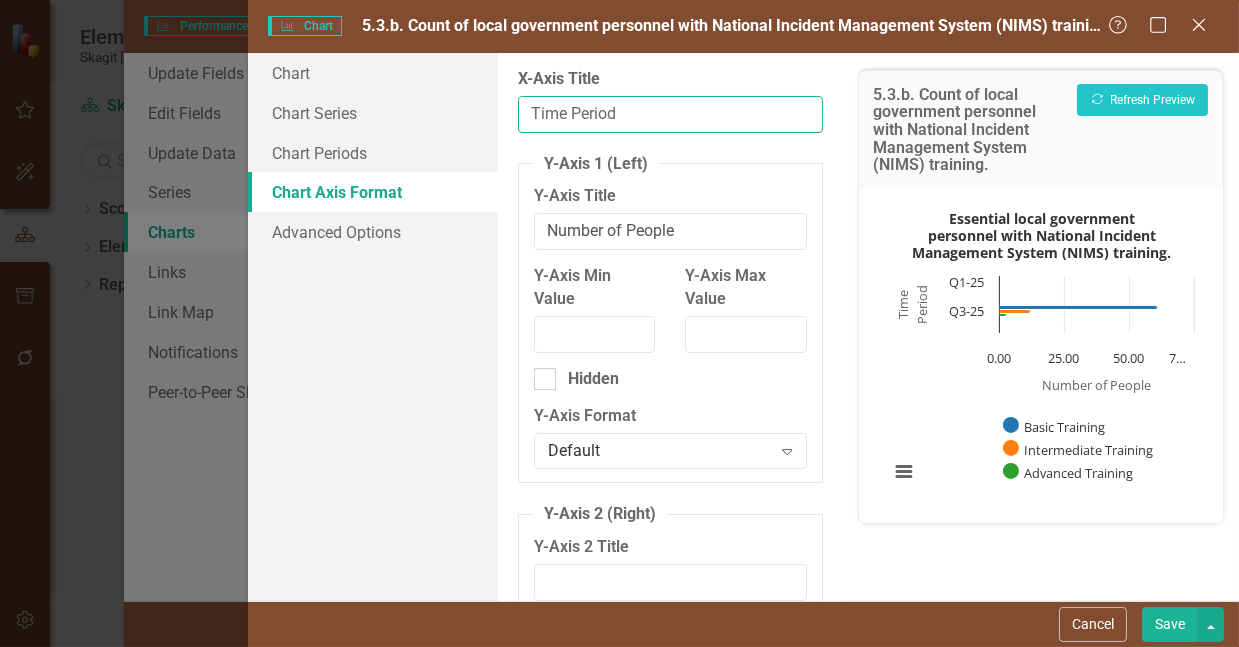 drag, startPoint x: 632, startPoint y: 117, endPoint x: 515, endPoint y: 130, distance: 117.72001 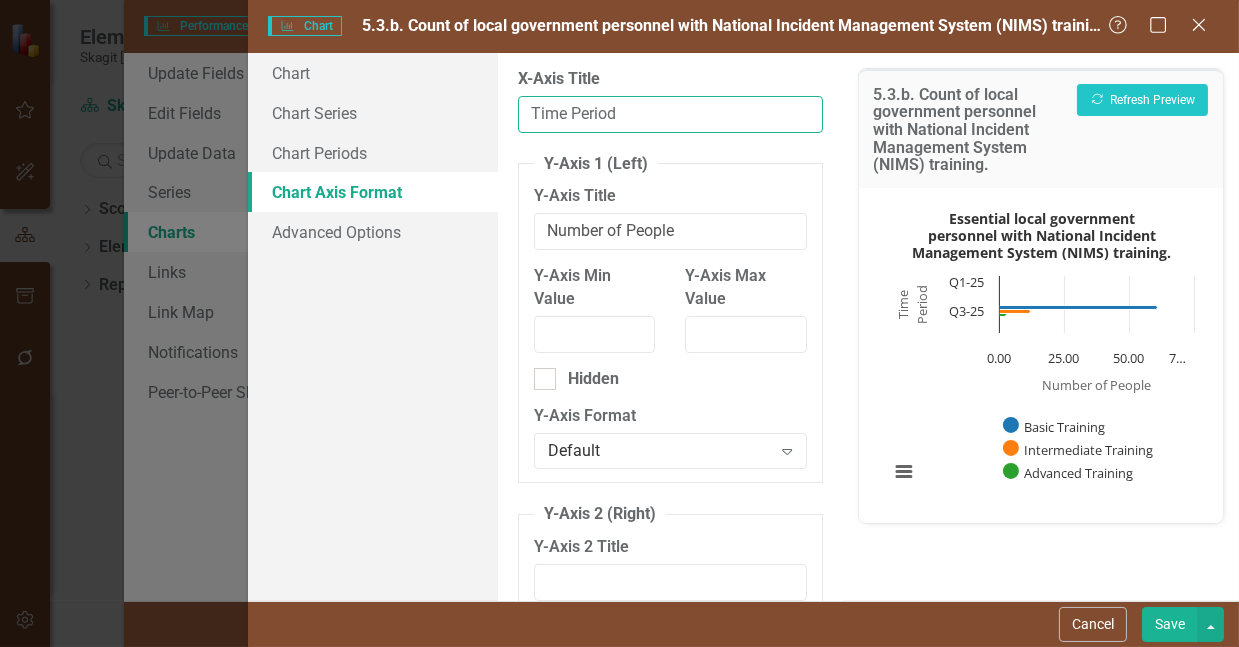 click on "From this tab, you can set the min and max values for the y-axis (and the second y-axis). The axis values will be computed automatically if you leave them blank. You can also define the format for the chart axes, which will override the series format.    Learn more in the ClearPoint Support Center. Close Help X-Axis Title Time Period Y-Axis 1 (Left) Y-Axis Title Number of People Y-Axis Min Value Y-Axis Max Value Hidden Y-Axis Format Default Expand Y-Axis 2 (Right) Y-Axis 2 Title Y-Axis 2 Min Value Y-Axis 2 Max Value Hidden Y-Axis 2 Format Default Expand Reverse Y-Axis" at bounding box center (670, 327) 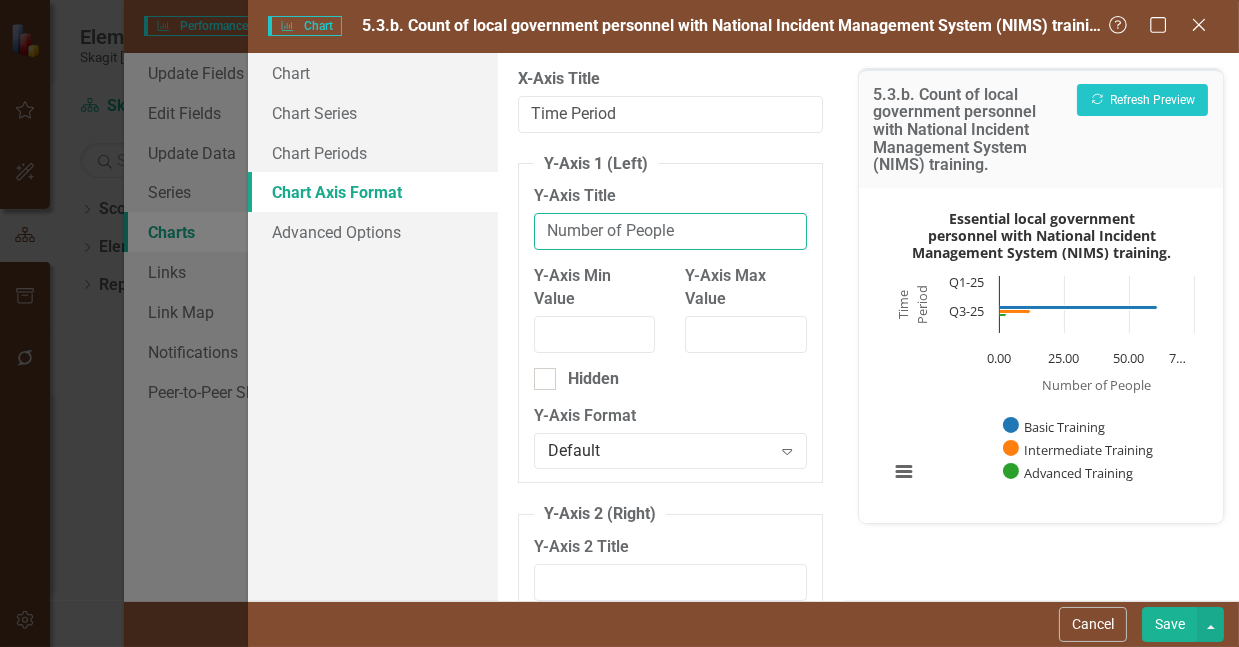 drag, startPoint x: 687, startPoint y: 236, endPoint x: 535, endPoint y: 243, distance: 152.1611 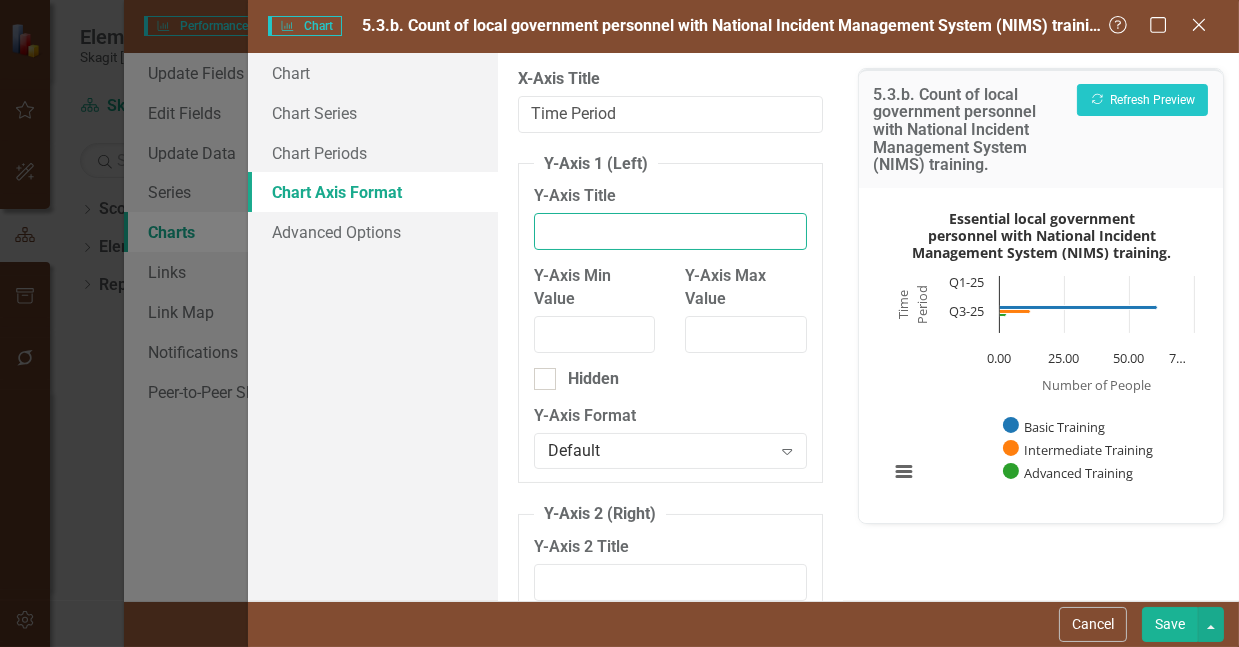 type 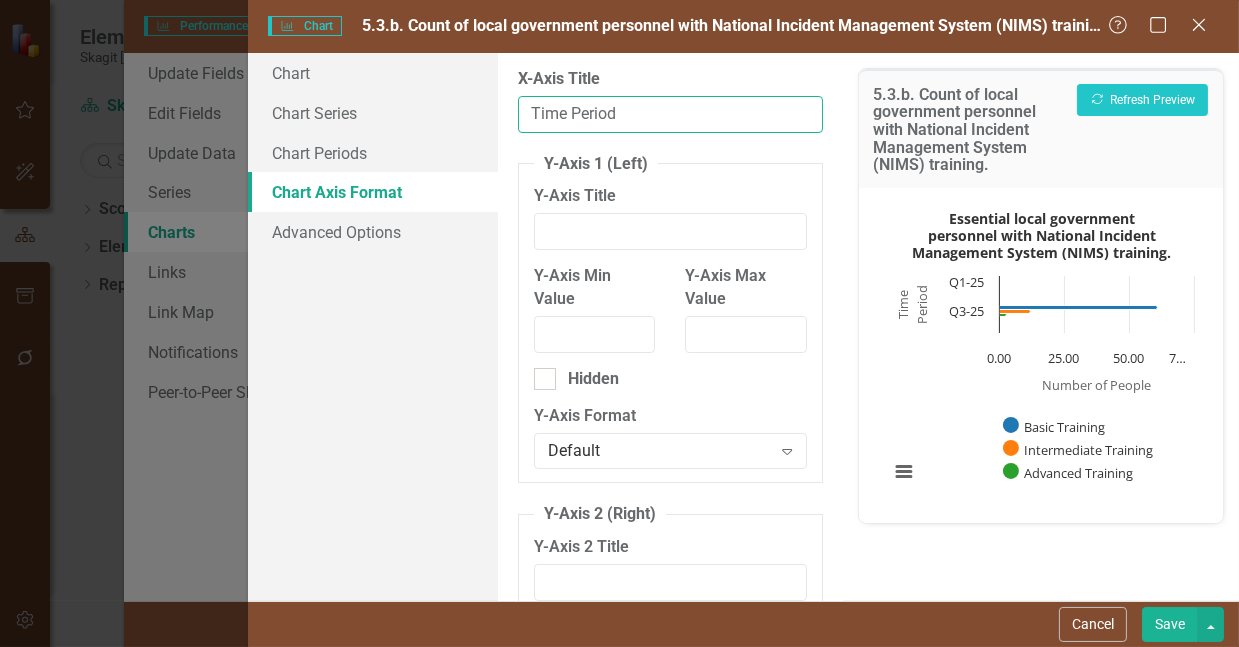 drag, startPoint x: 642, startPoint y: 120, endPoint x: 514, endPoint y: 124, distance: 128.06248 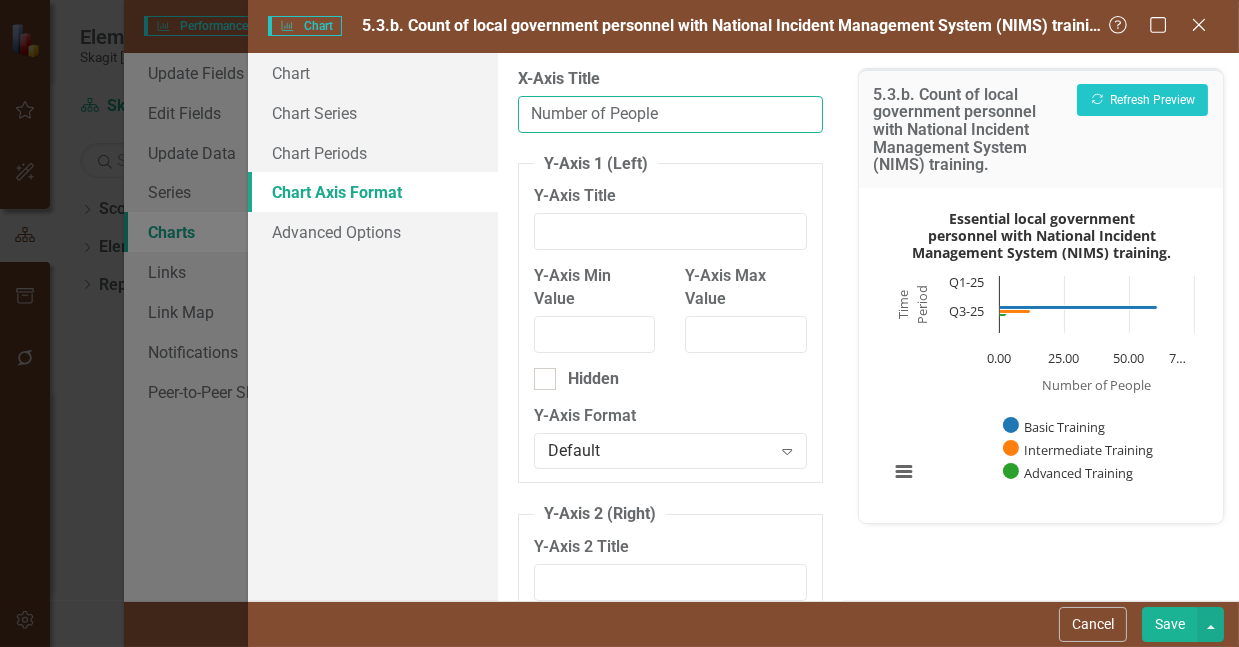 type on "Number of People" 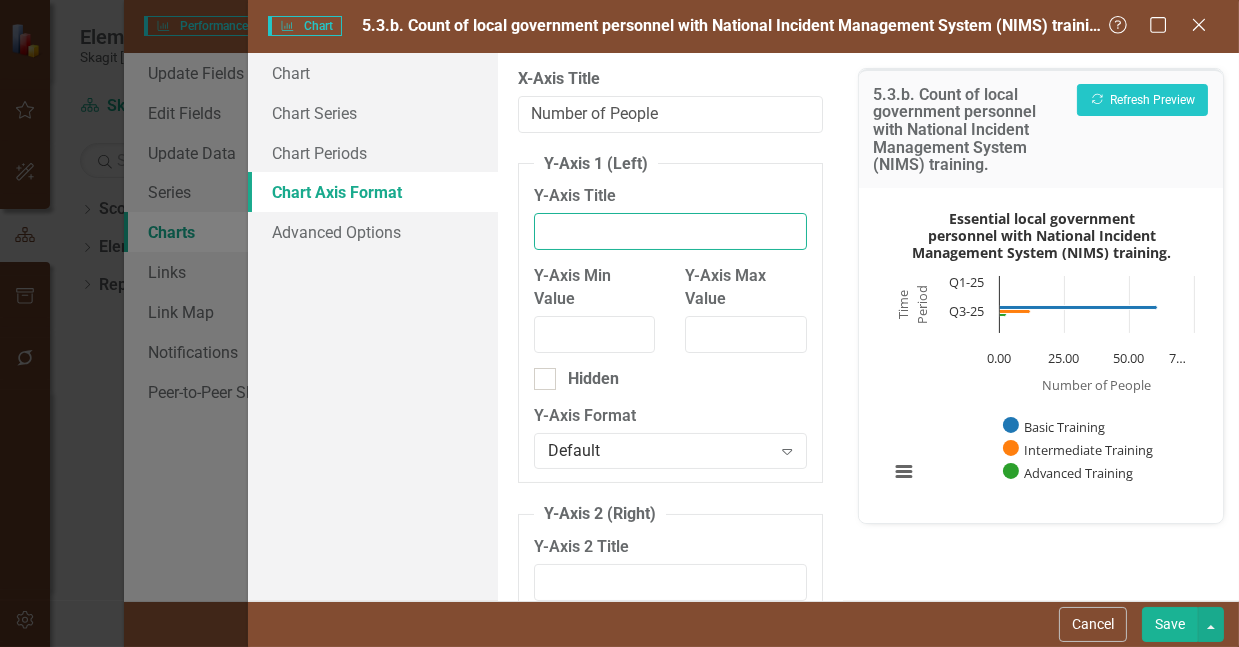 click on "Y-Axis Title" at bounding box center [670, 231] 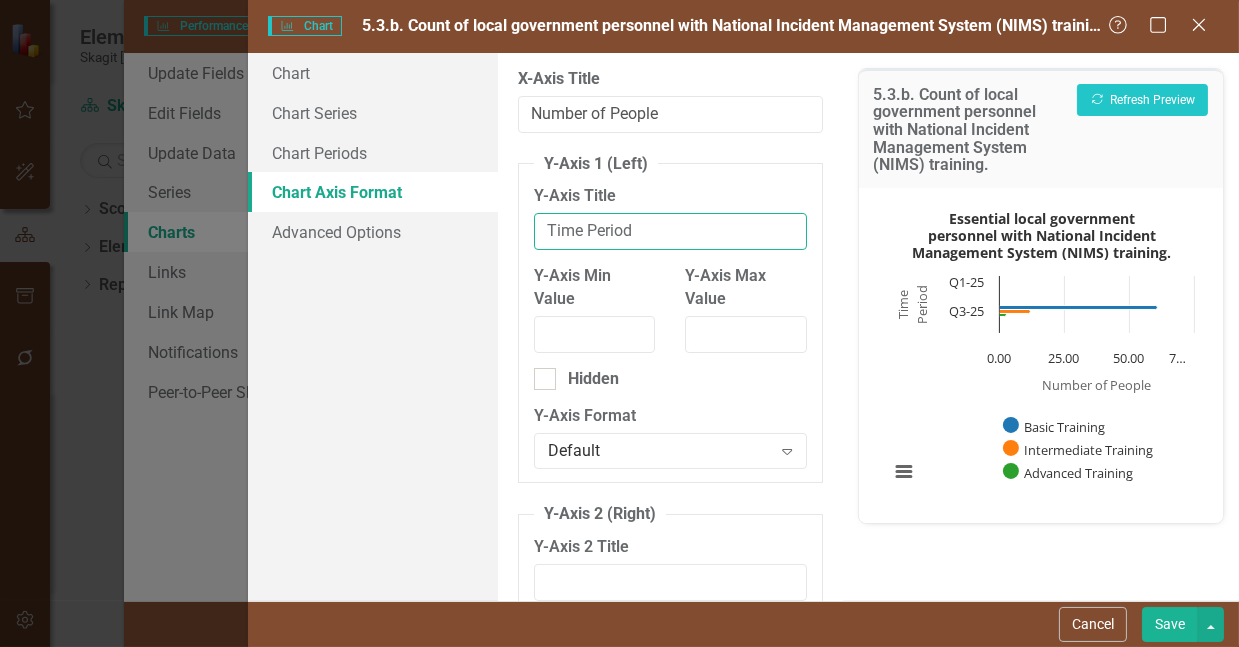 type on "Time Period" 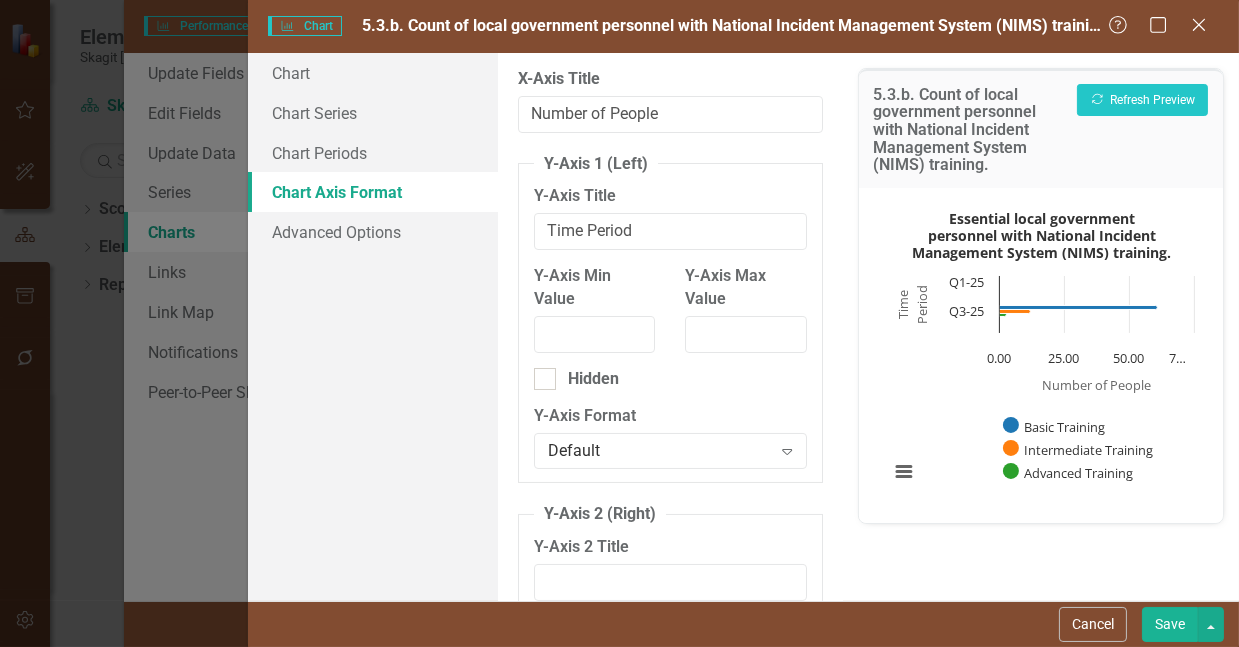 click on "Y-Axis 1 (Left) Y-Axis Title Time Period Y-Axis Min Value Y-Axis Max Value Hidden Y-Axis Format Default Expand" at bounding box center (670, 318) 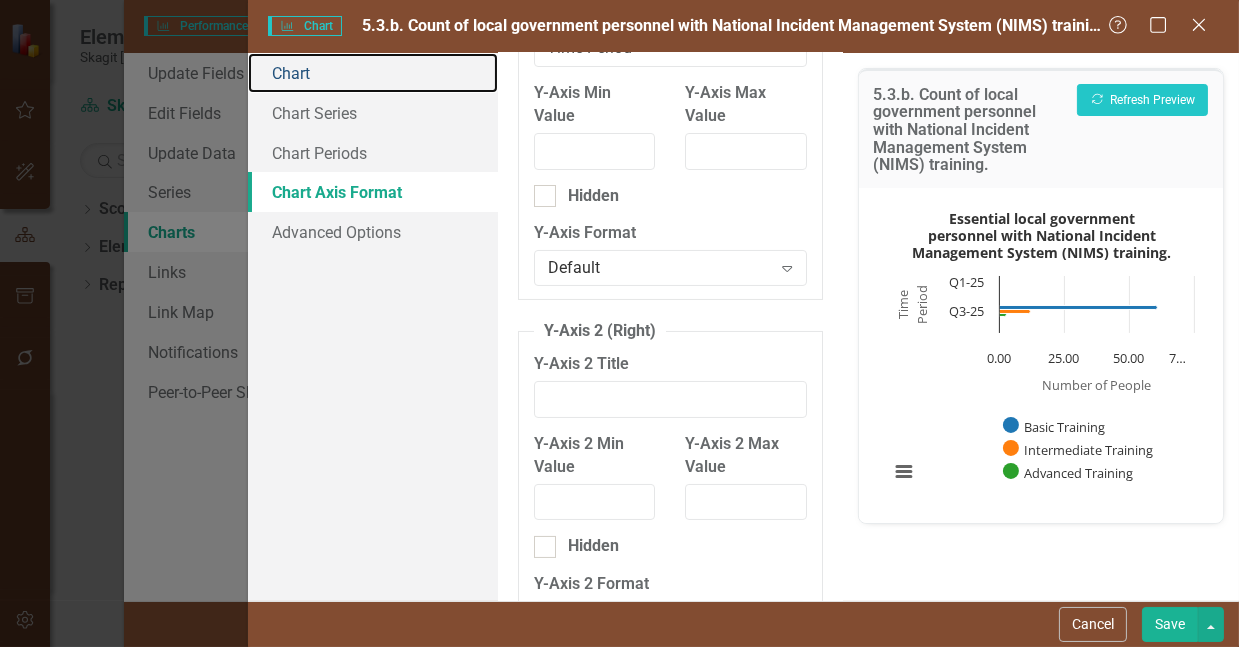 scroll, scrollTop: 184, scrollLeft: 0, axis: vertical 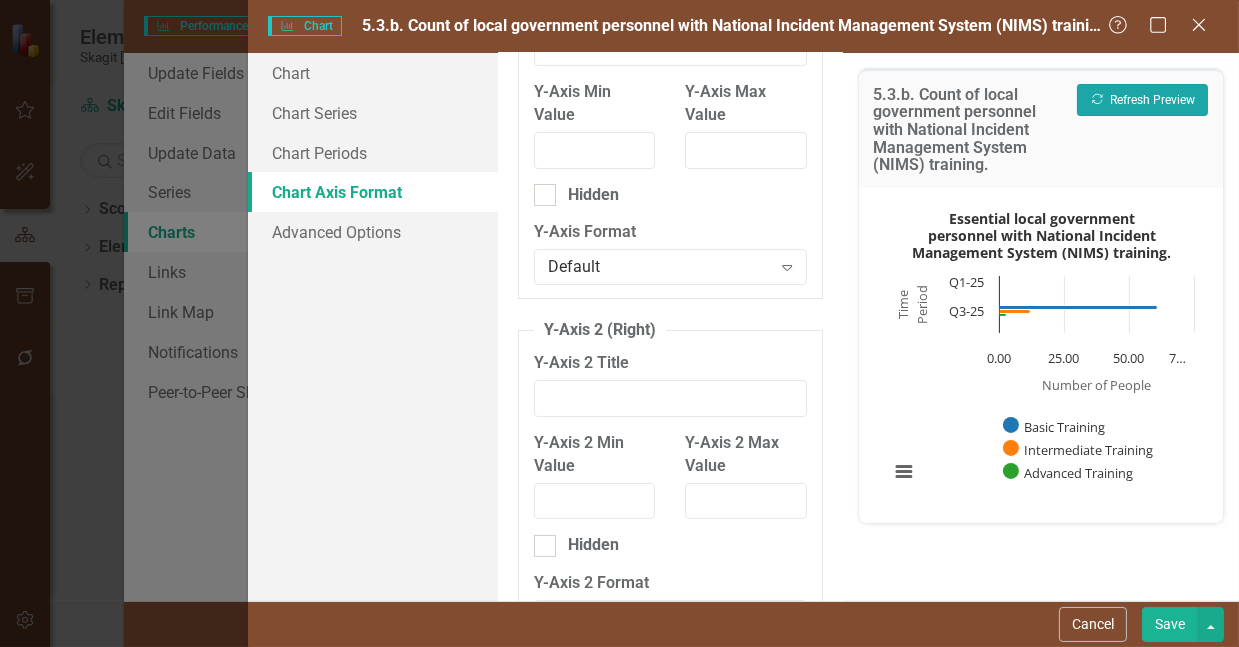 click on "Recalculate Refresh Preview" at bounding box center [1142, 100] 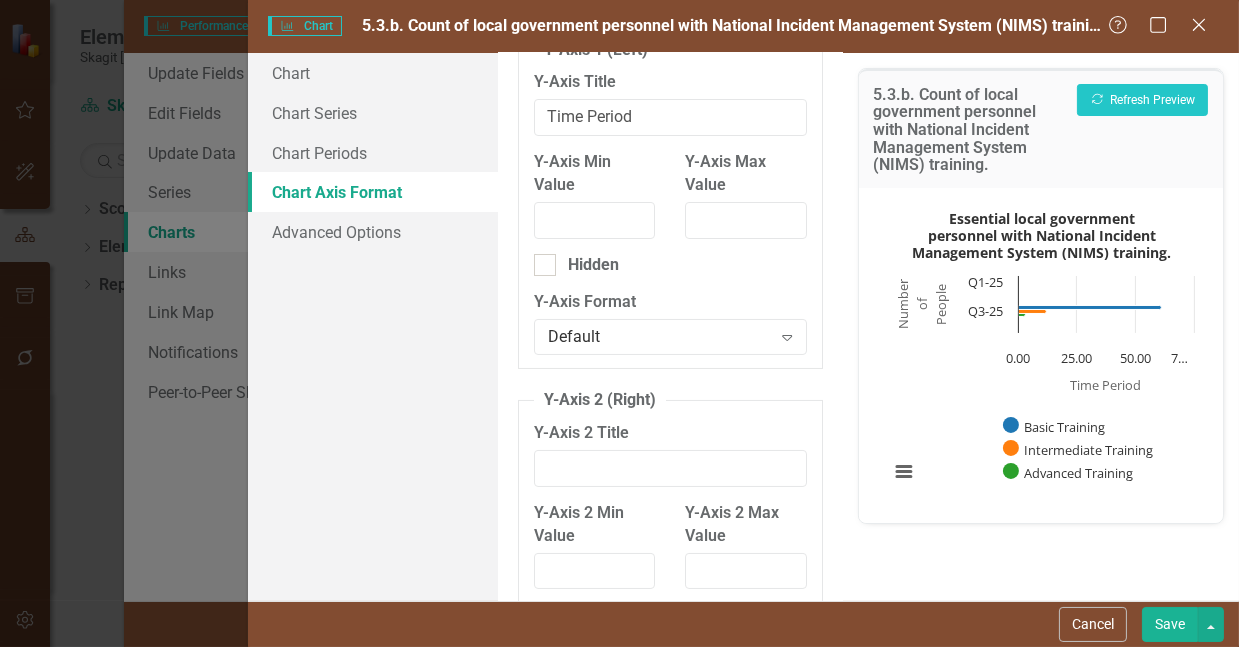 scroll, scrollTop: 0, scrollLeft: 0, axis: both 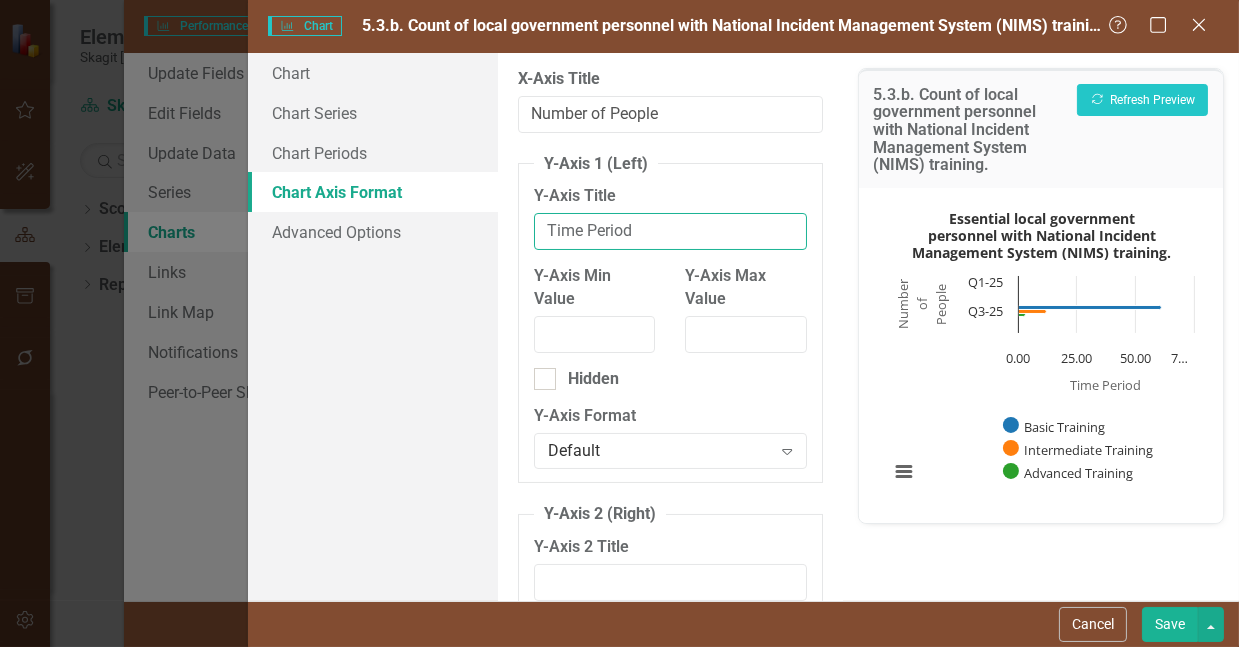 drag, startPoint x: 672, startPoint y: 250, endPoint x: 530, endPoint y: 246, distance: 142.05632 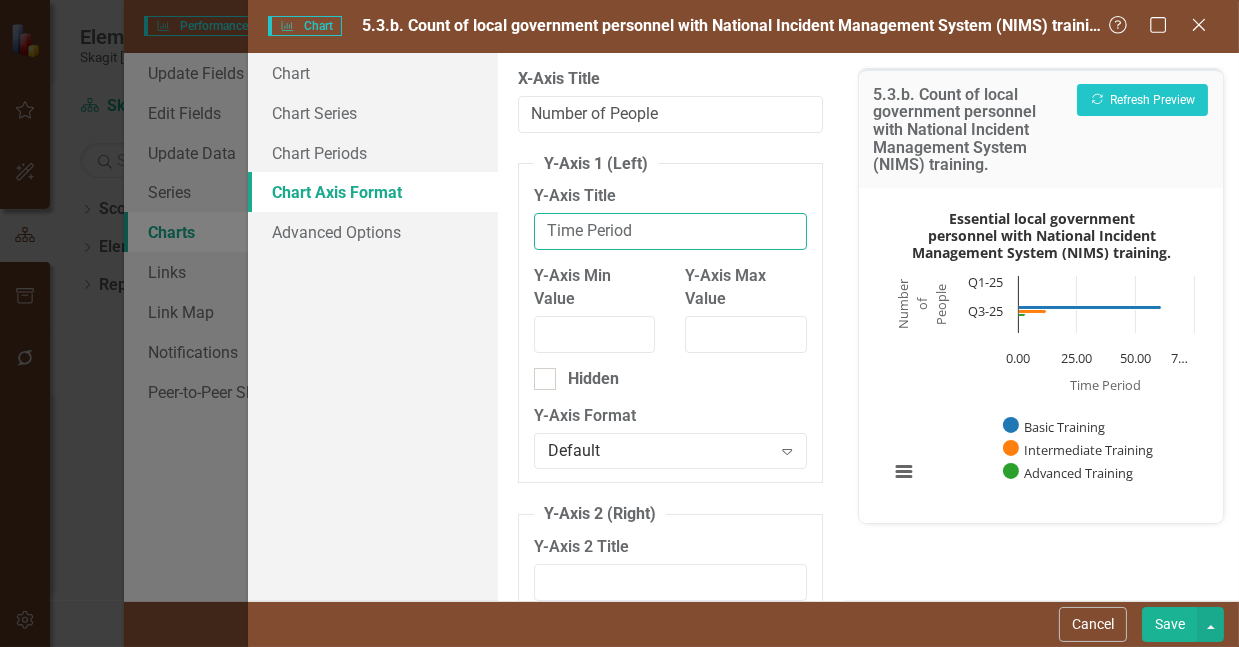 click on "Y-Axis 1 (Left) Y-Axis Title Time Period Y-Axis Min Value Y-Axis Max Value Hidden Y-Axis Format Default Expand" at bounding box center (670, 318) 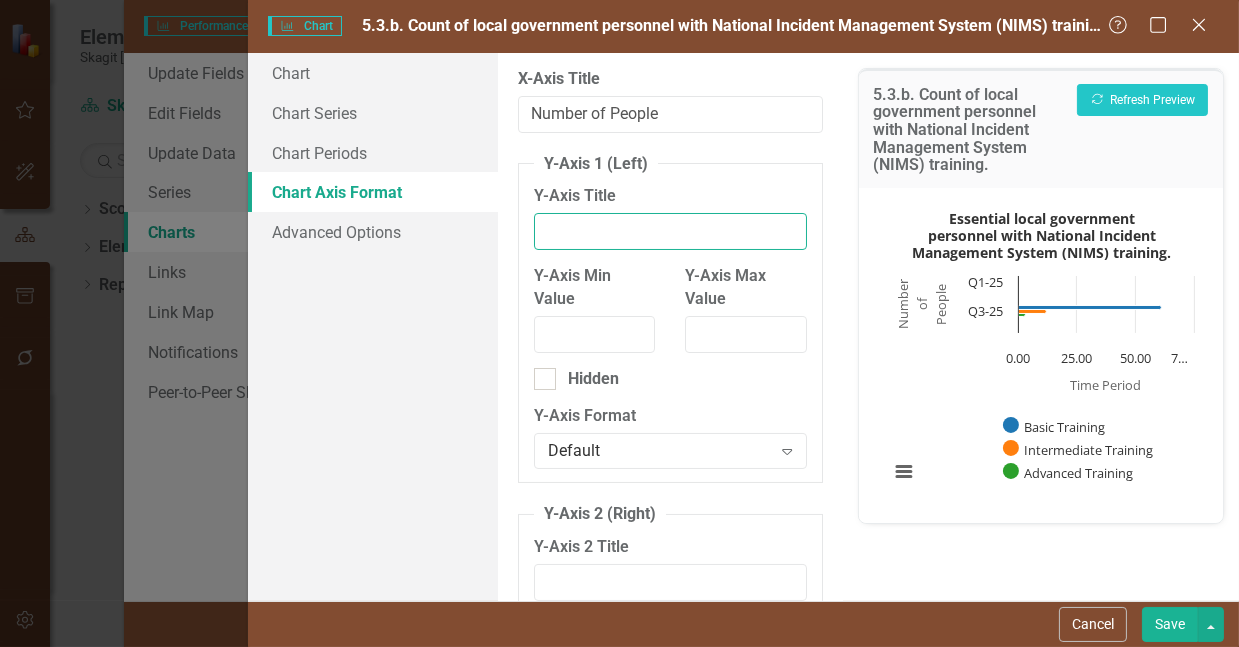 type 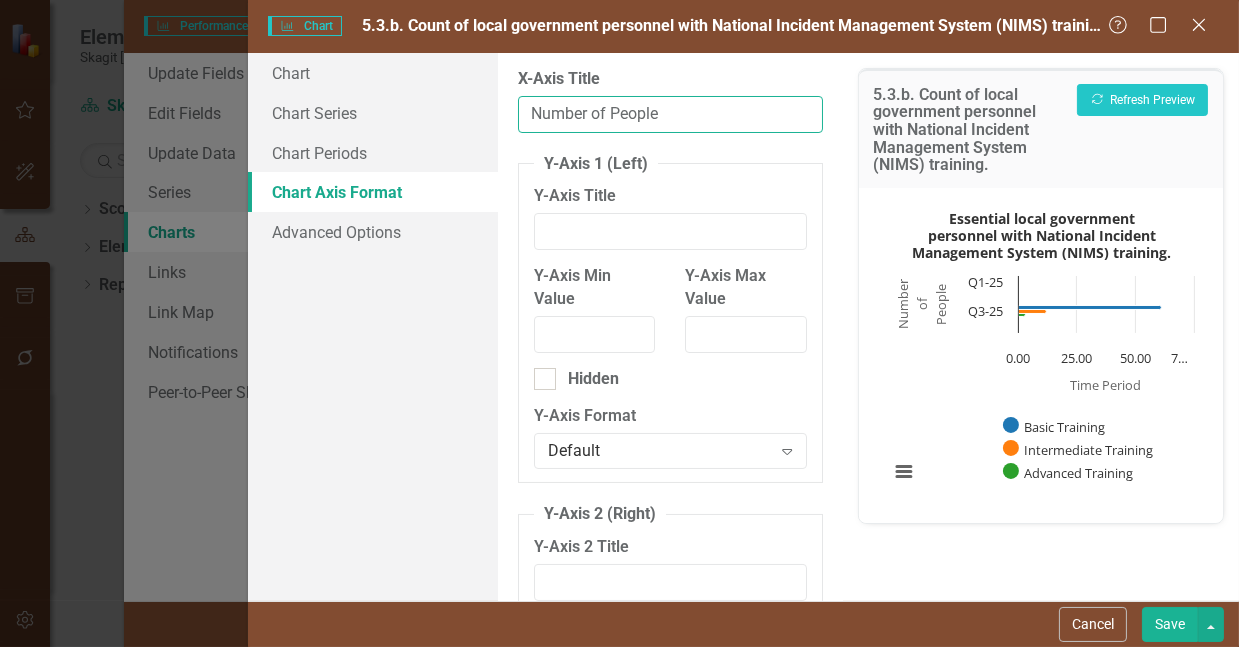 drag, startPoint x: 668, startPoint y: 115, endPoint x: 519, endPoint y: 112, distance: 149.0302 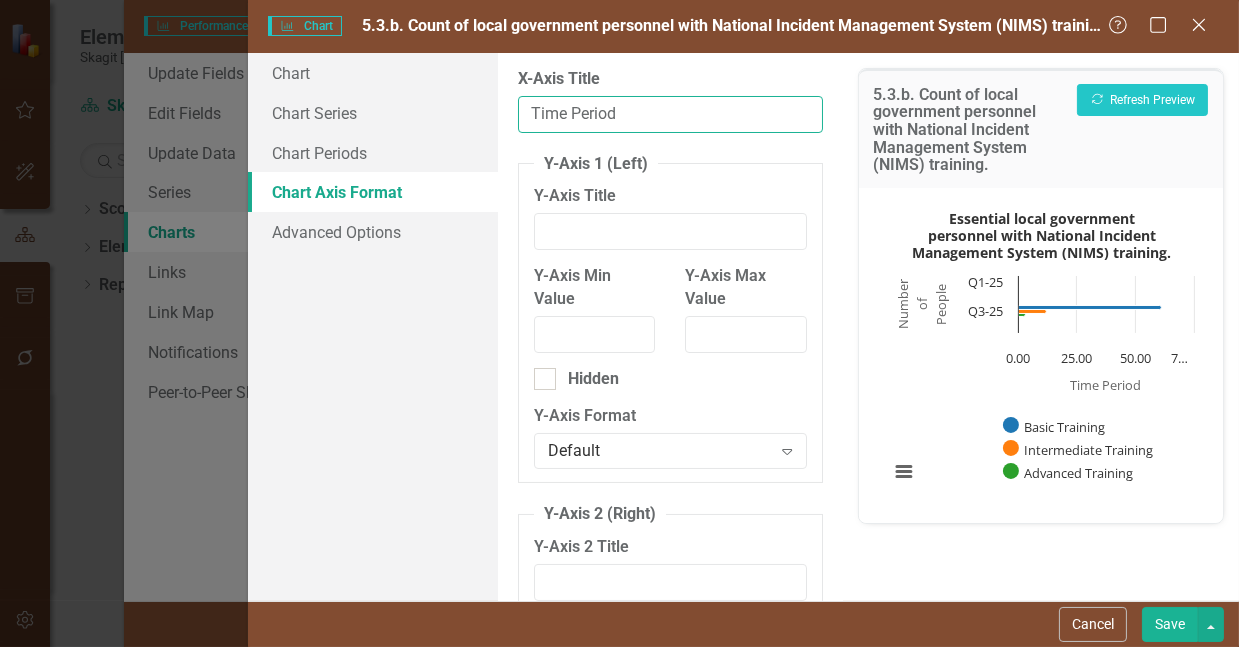 type on "Time Period" 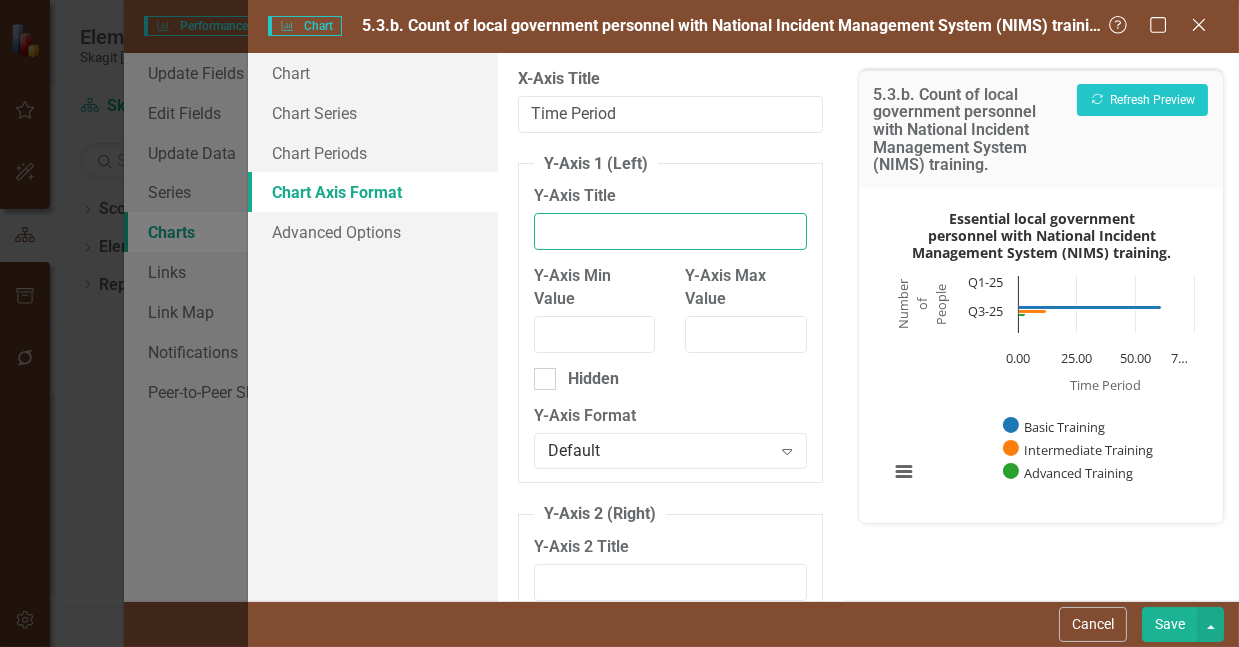 click on "Y-Axis Title" at bounding box center (670, 231) 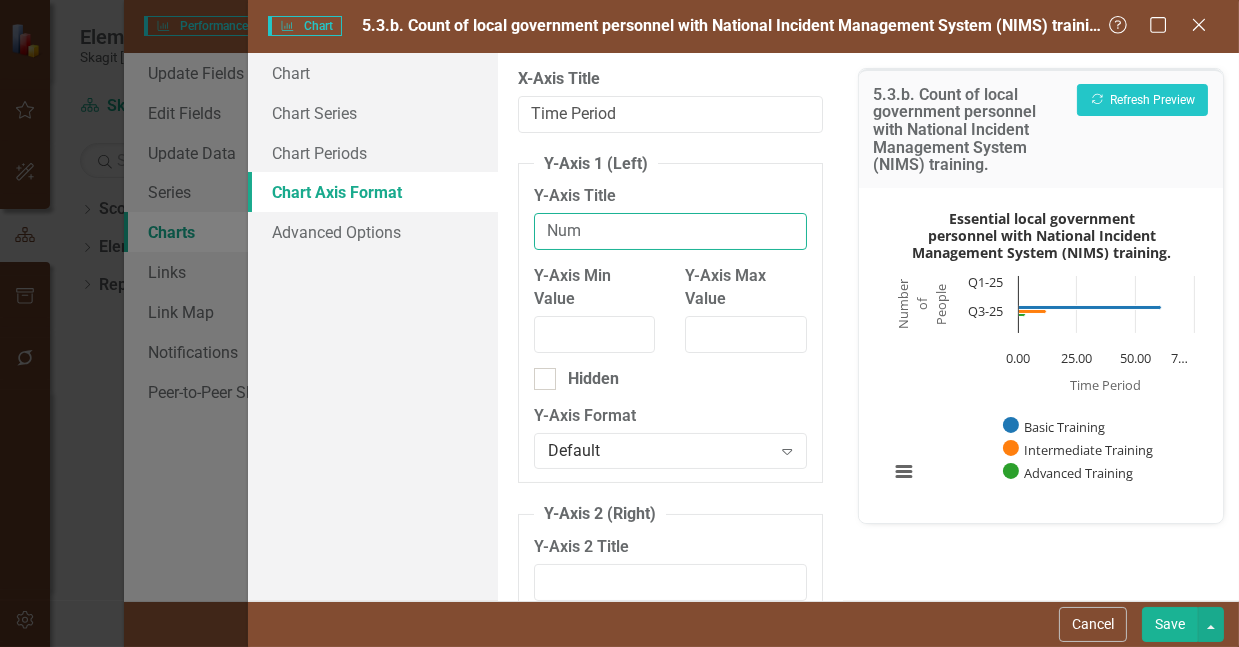 type on "Number of People" 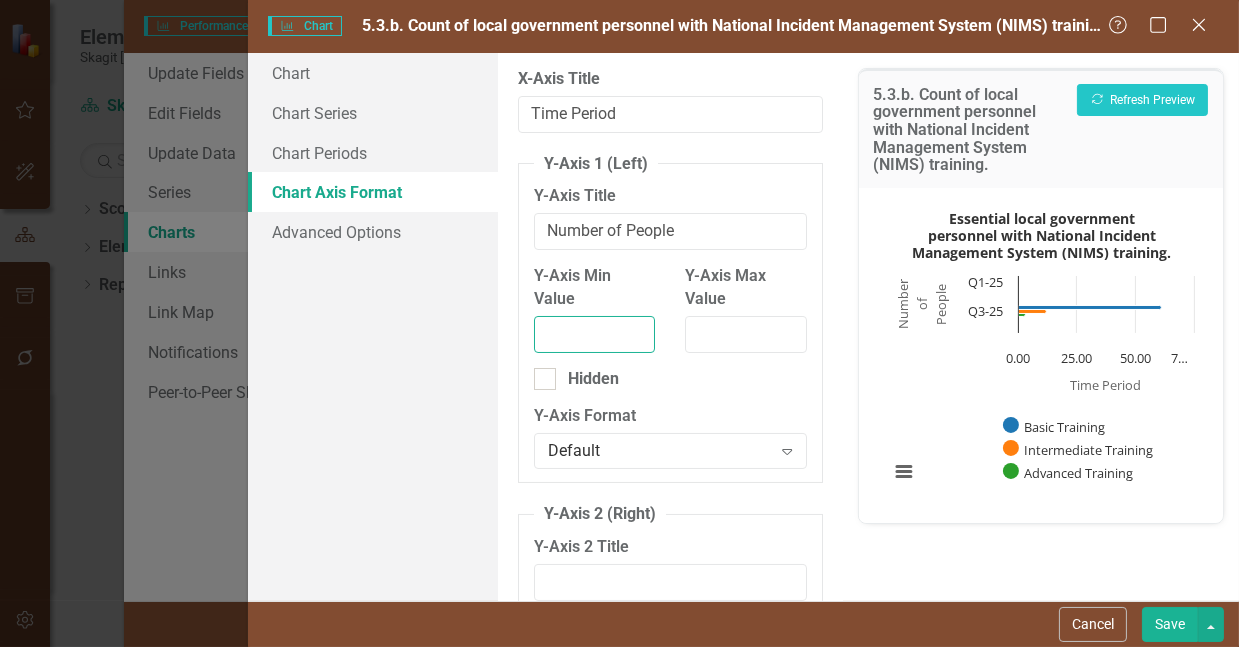 click on "Y-Axis Min Value" at bounding box center (594, 334) 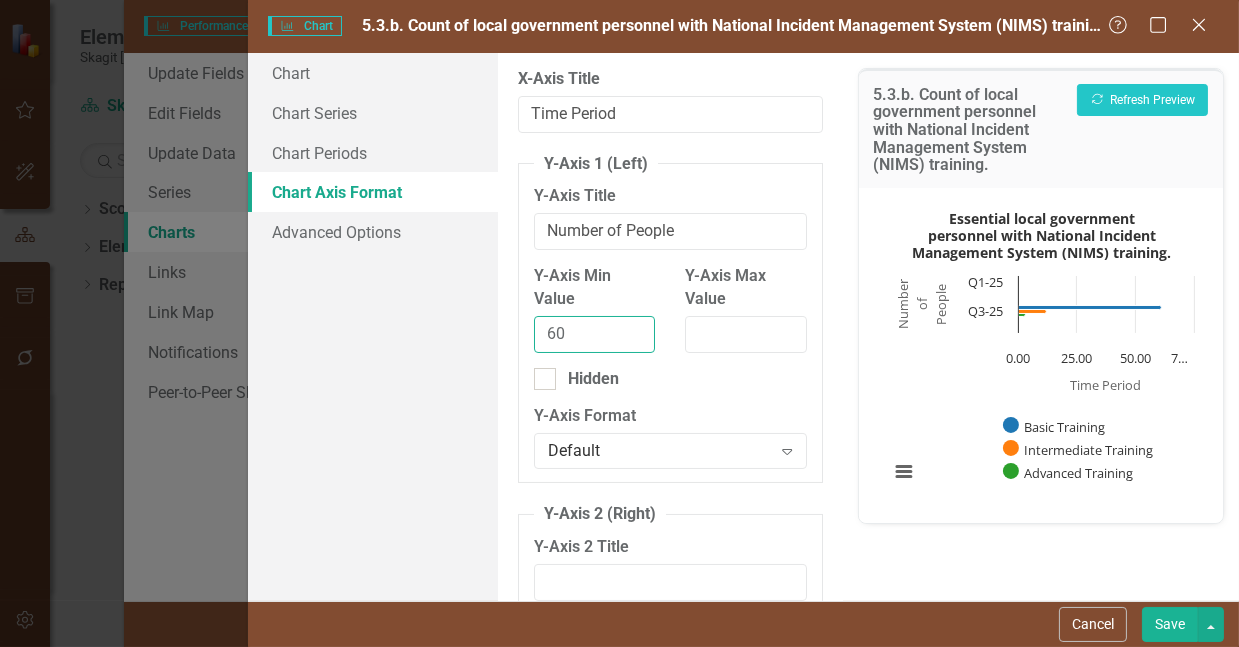type on "60" 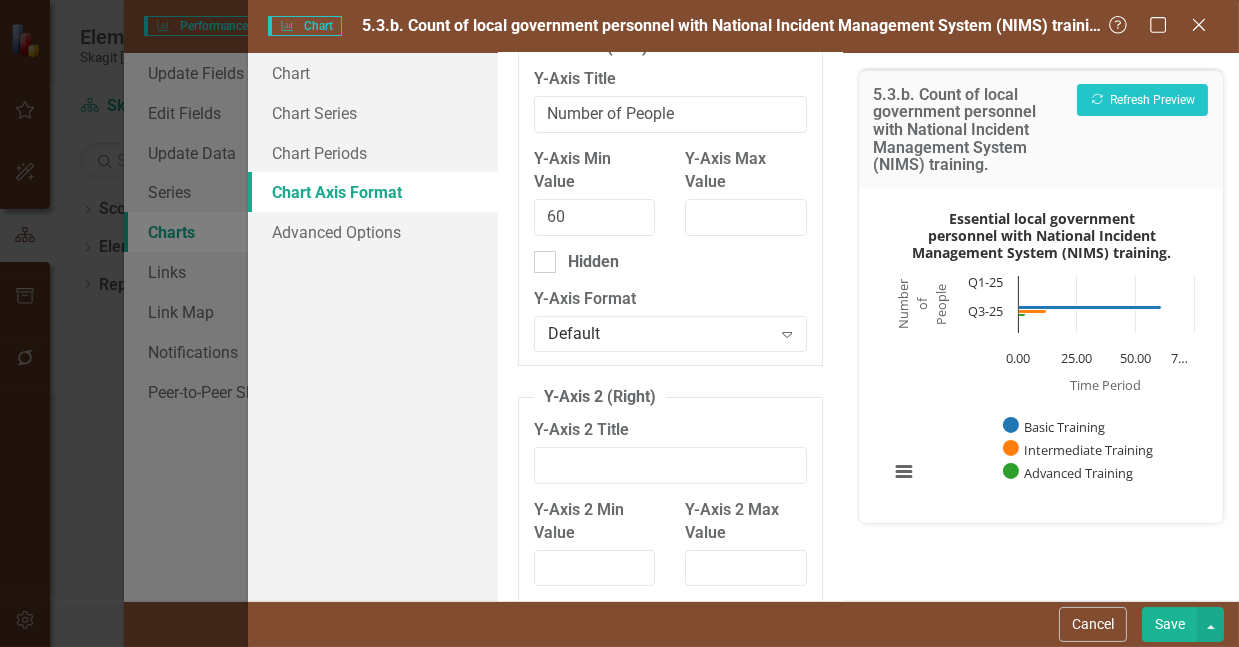 scroll, scrollTop: 127, scrollLeft: 0, axis: vertical 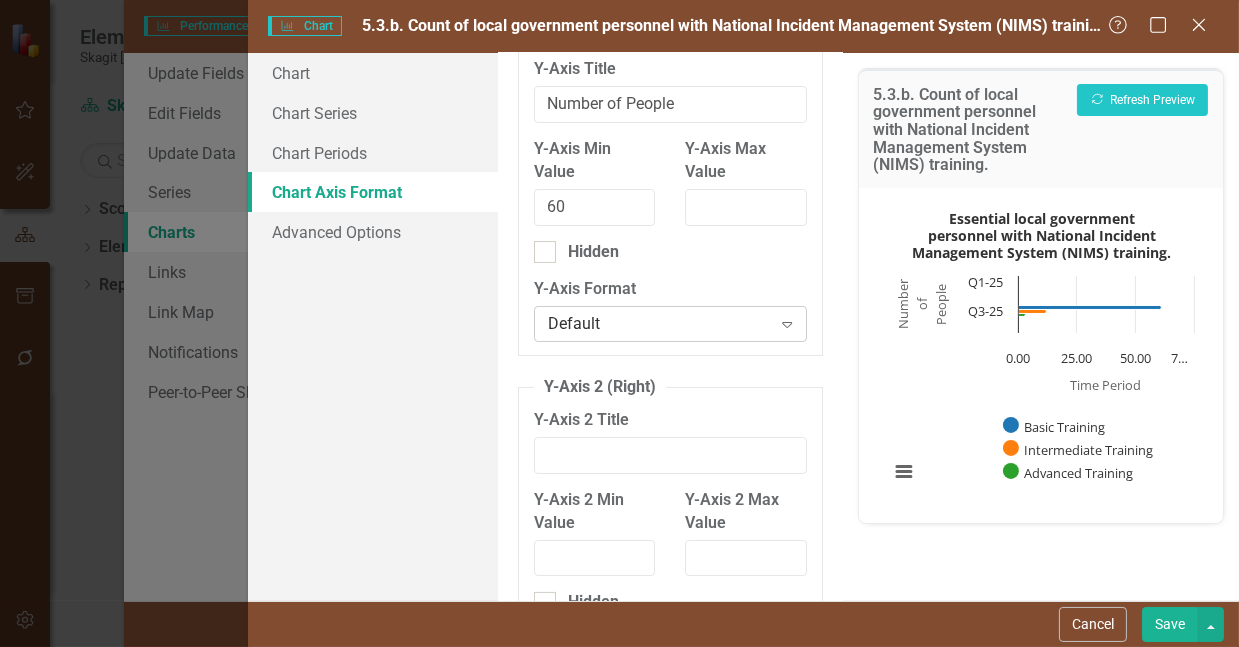 click on "Expand" 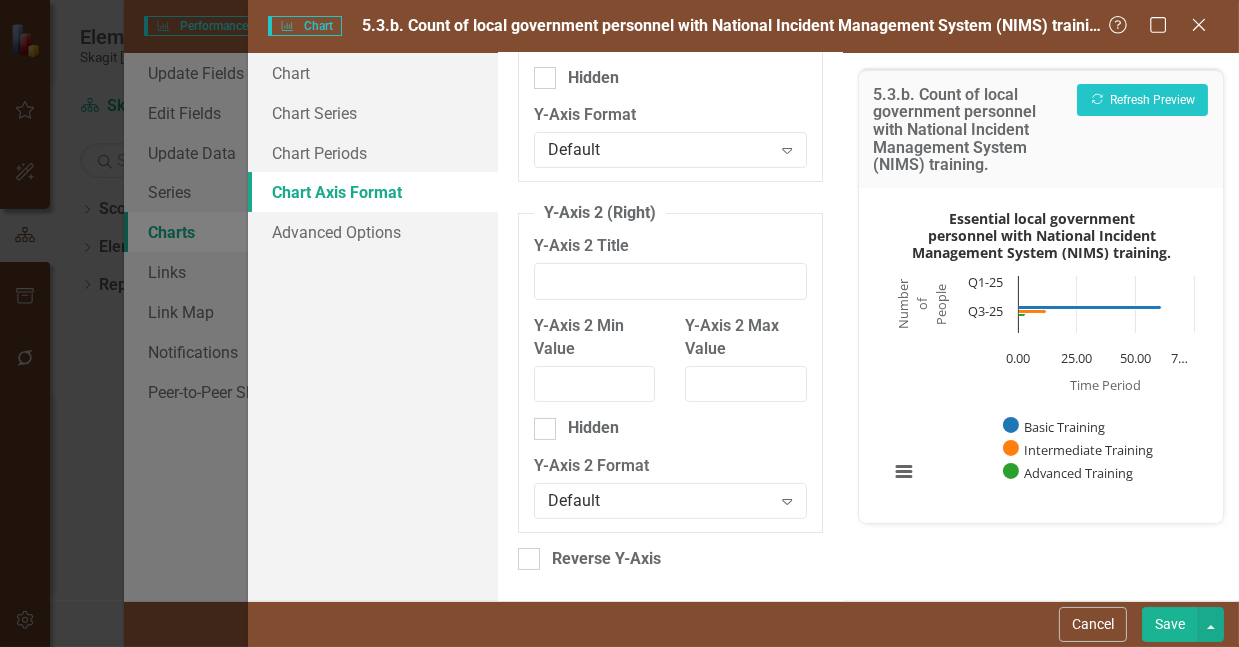 scroll, scrollTop: 354, scrollLeft: 0, axis: vertical 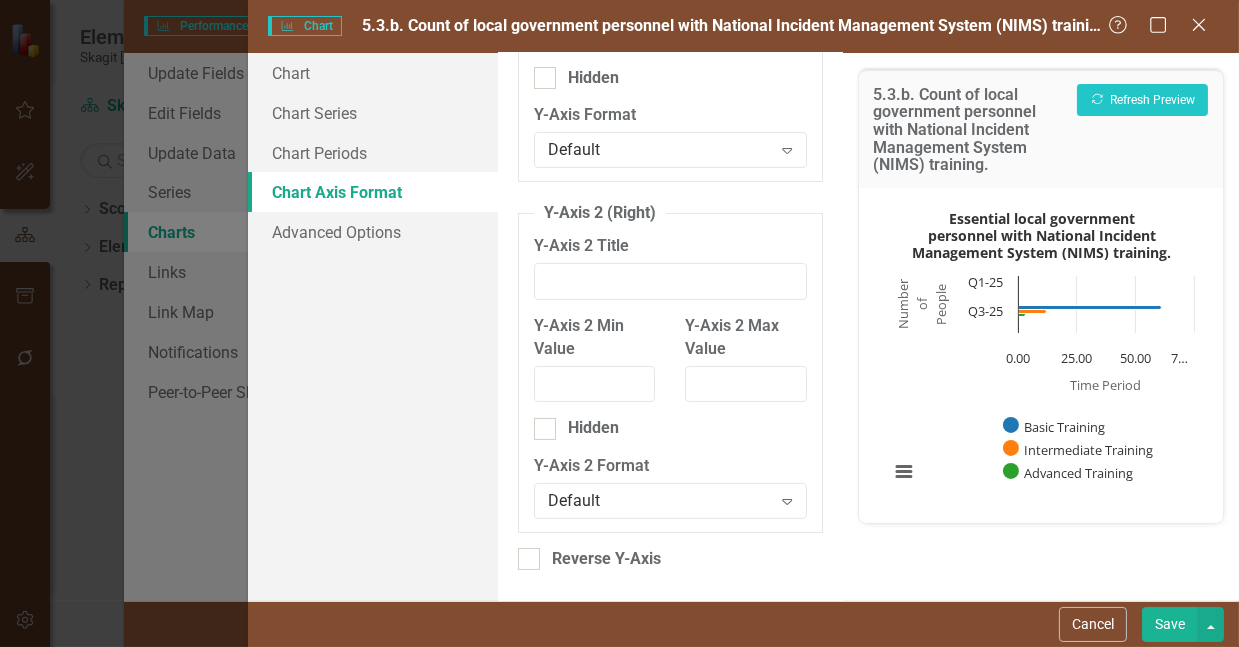 click on "Save" at bounding box center (1170, 624) 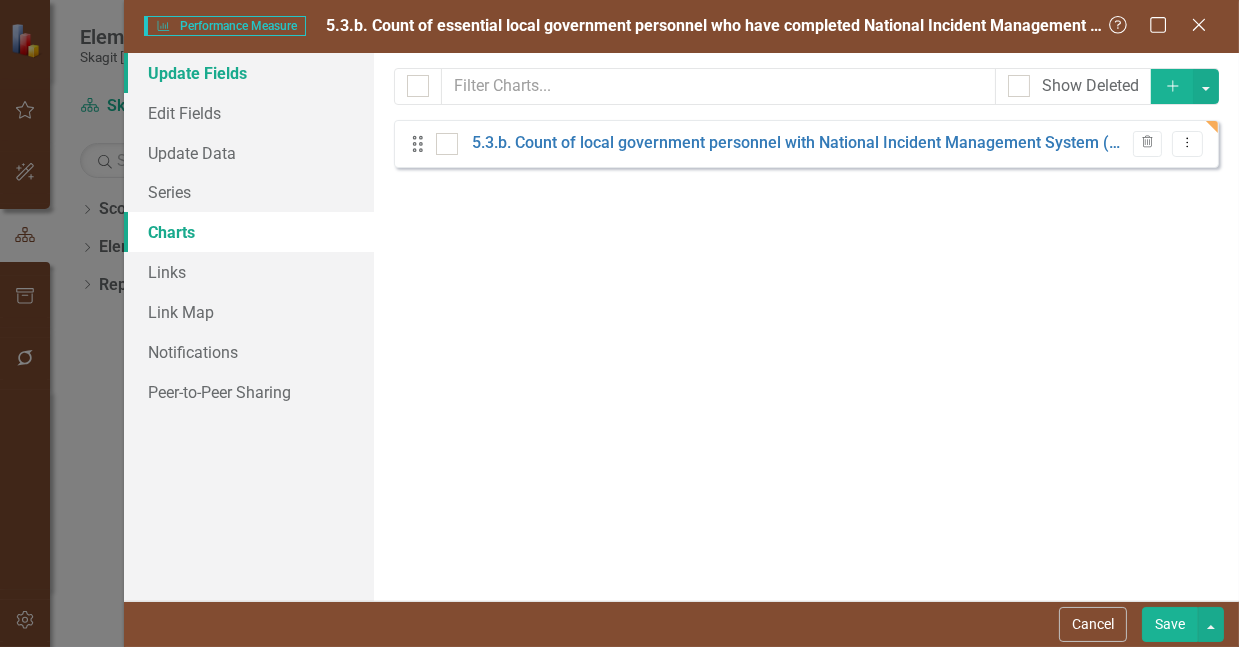 click on "Update Fields" at bounding box center (249, 73) 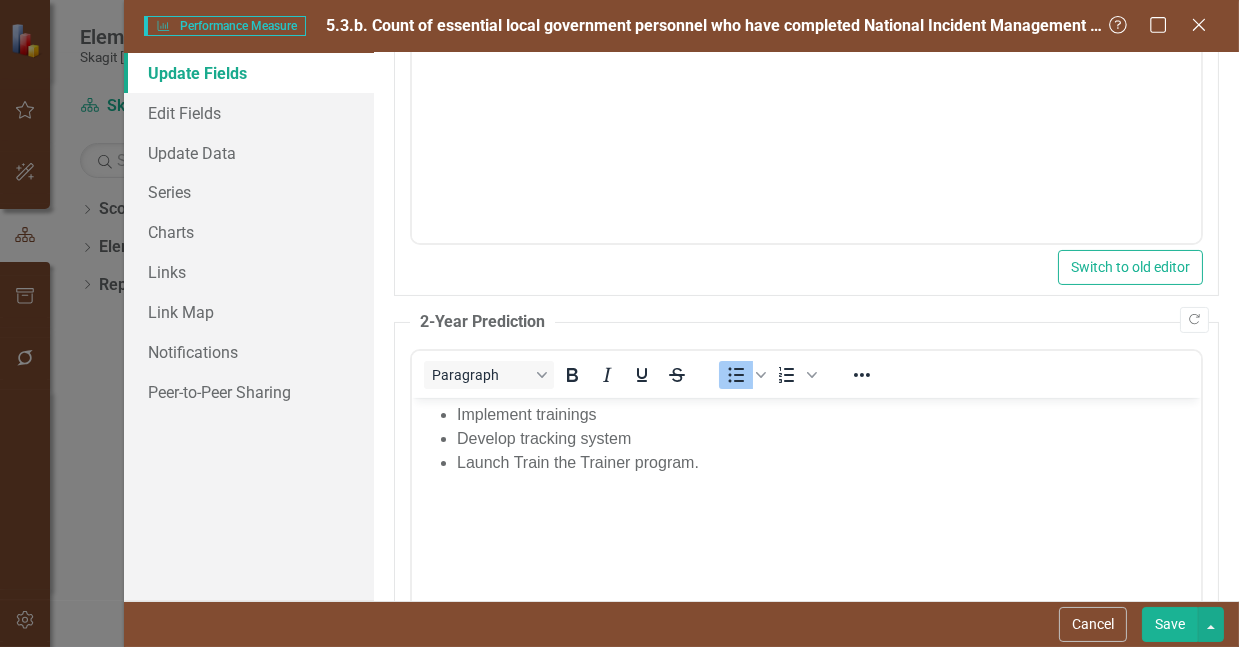 scroll, scrollTop: 641, scrollLeft: 0, axis: vertical 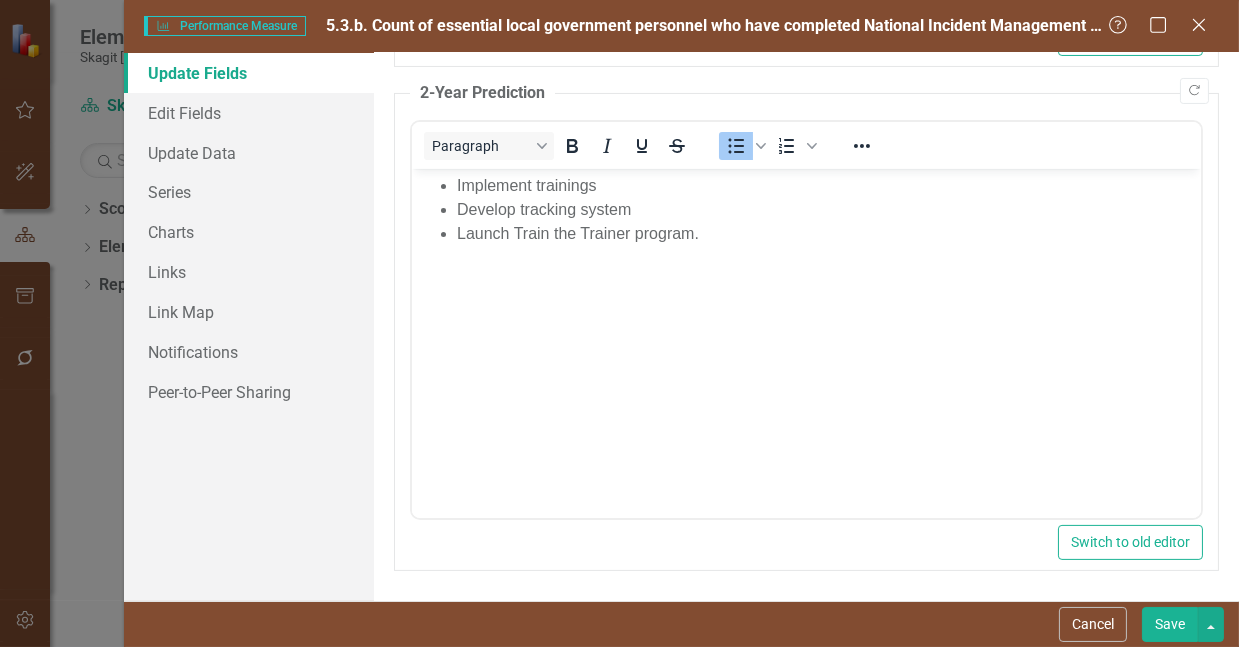 click on "Save" at bounding box center [1170, 624] 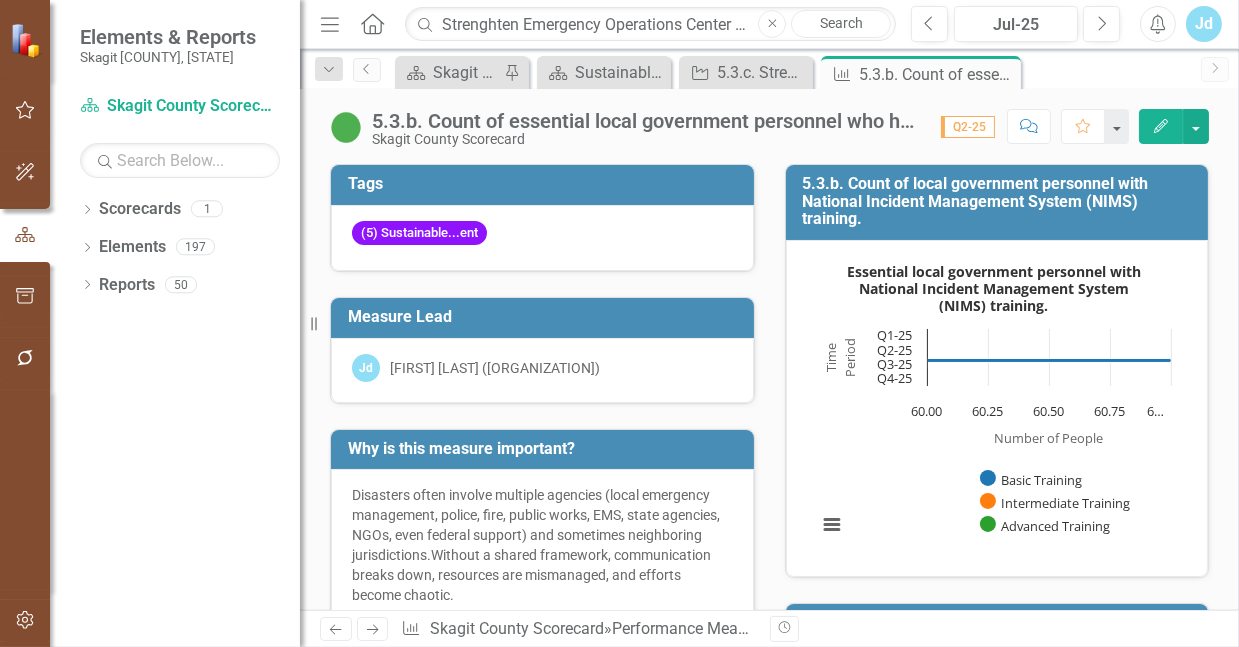 click 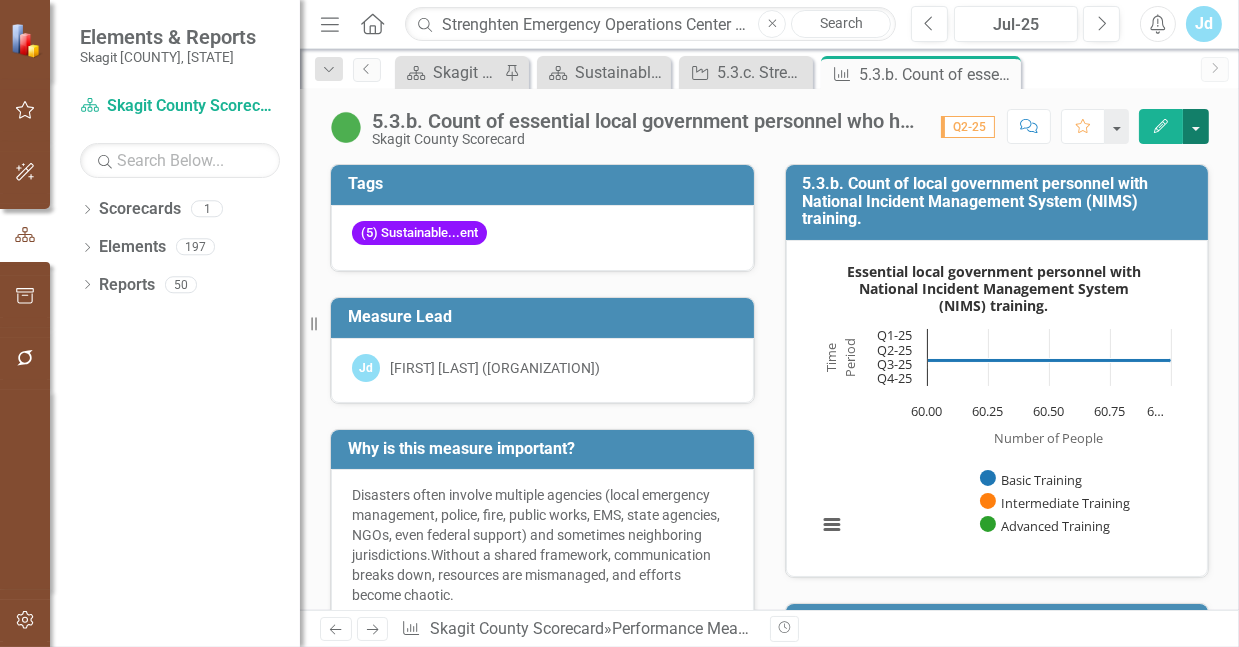 click at bounding box center (1196, 126) 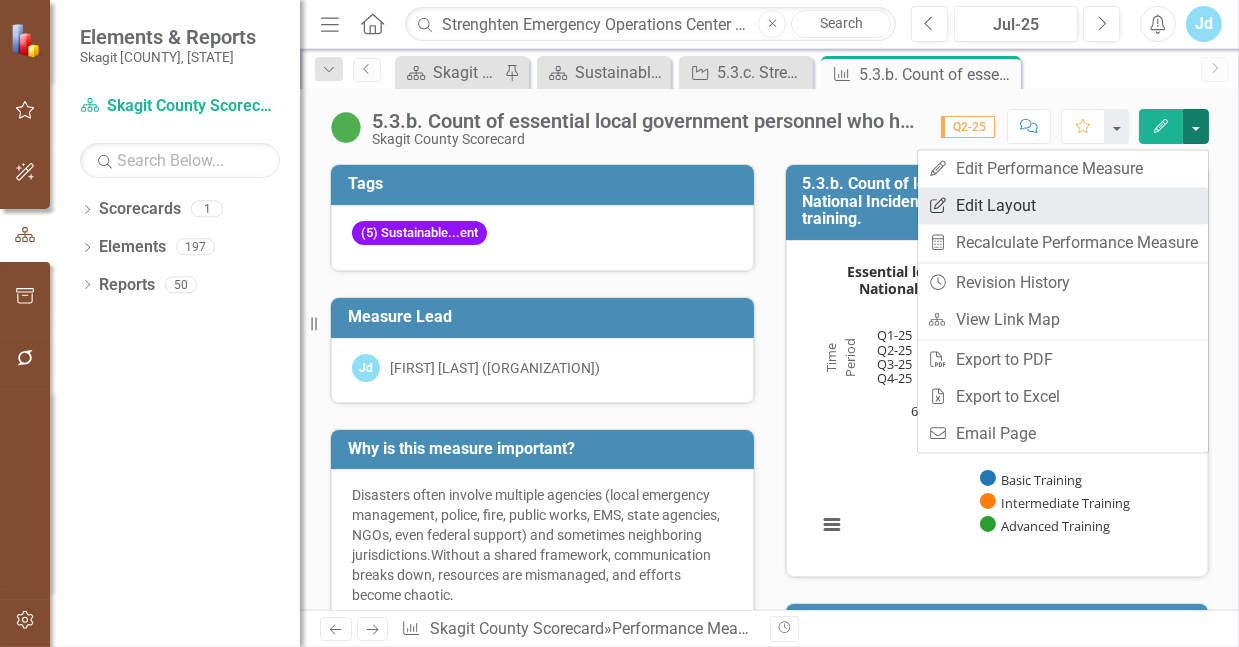 click on "Edit Report Edit Layout" at bounding box center [1063, 205] 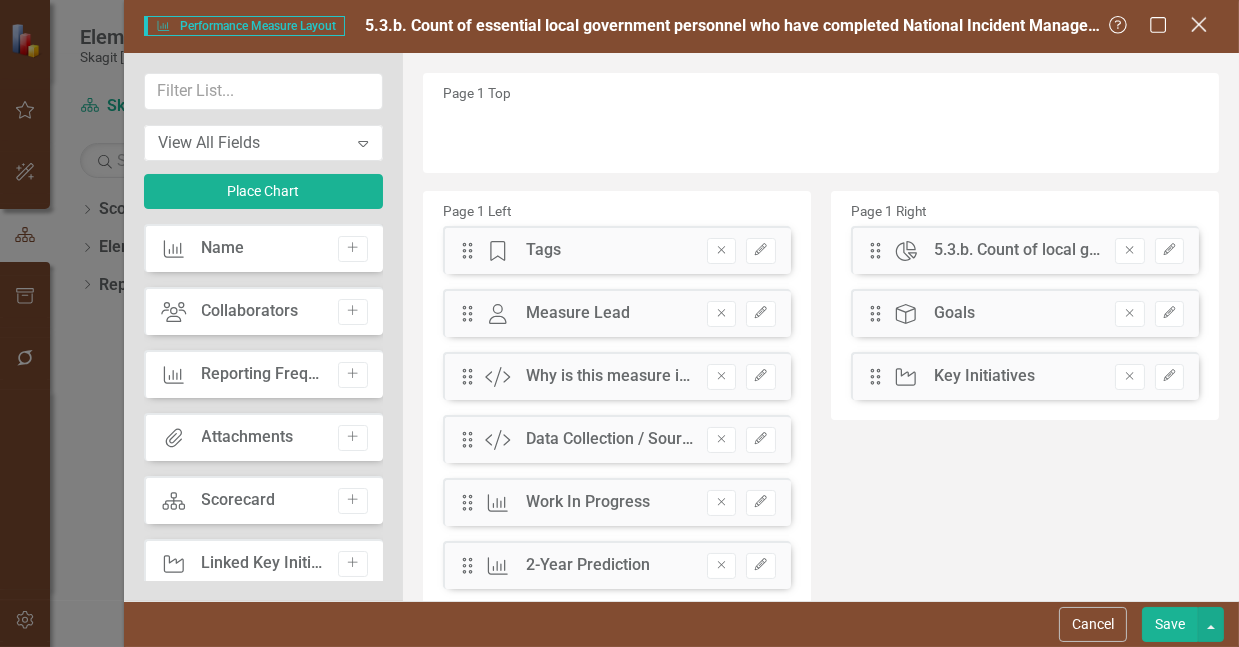 click on "Close" 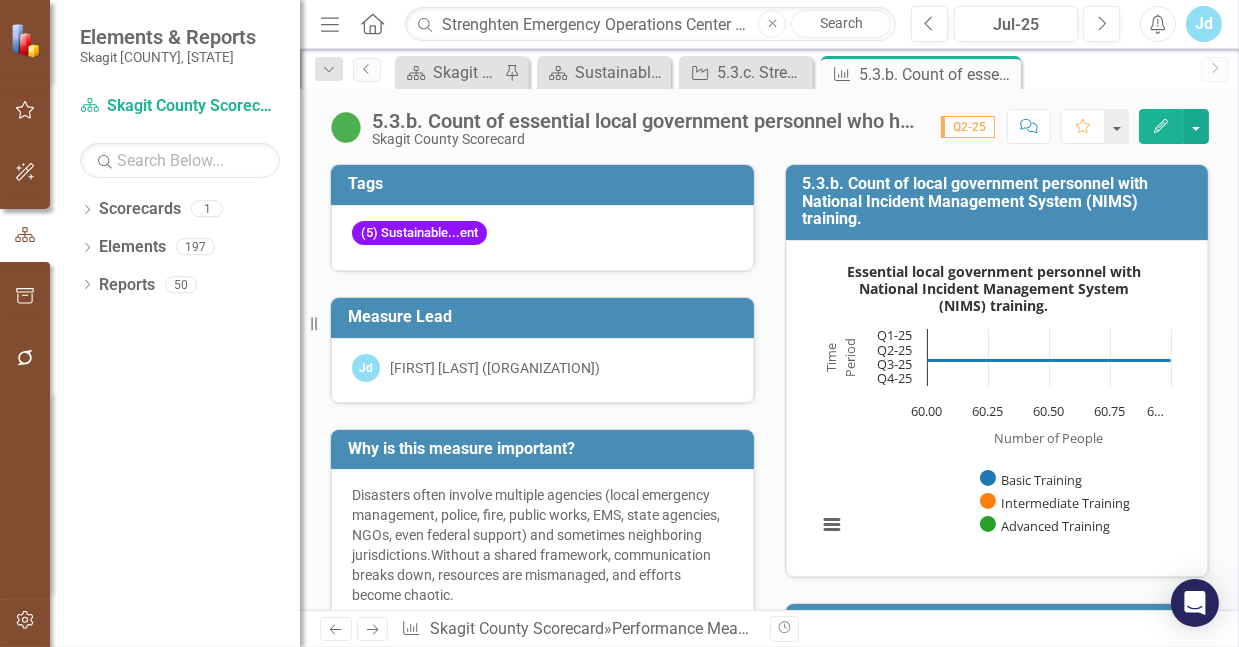 click on "5.3.b. Count of local government personnel with National Incident Management System (NIMS) training." at bounding box center [1001, 201] 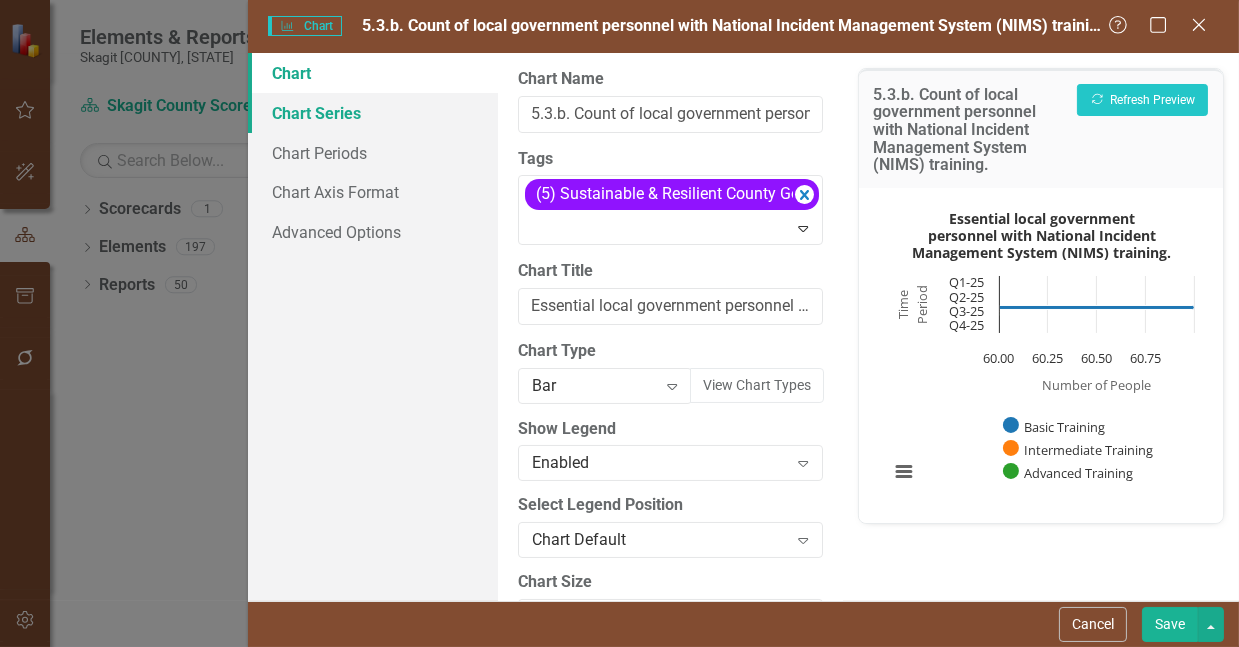 click on "Chart Series" at bounding box center [373, 113] 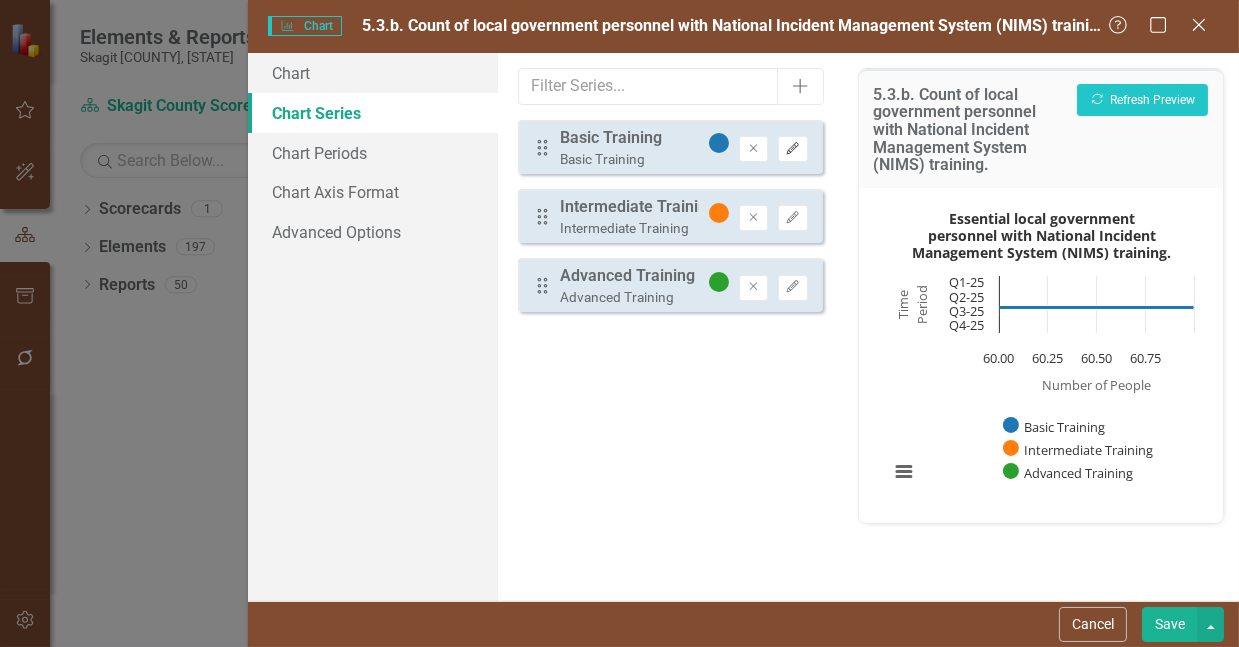 click on "Edit" at bounding box center (792, 149) 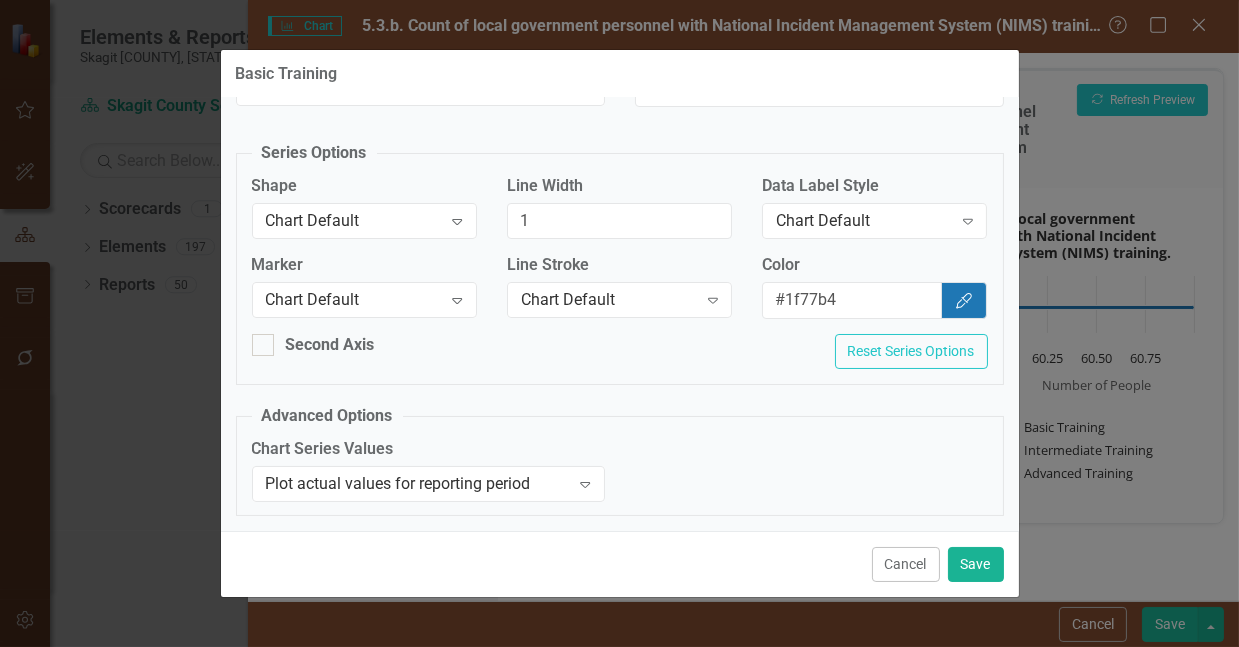 scroll, scrollTop: 105, scrollLeft: 0, axis: vertical 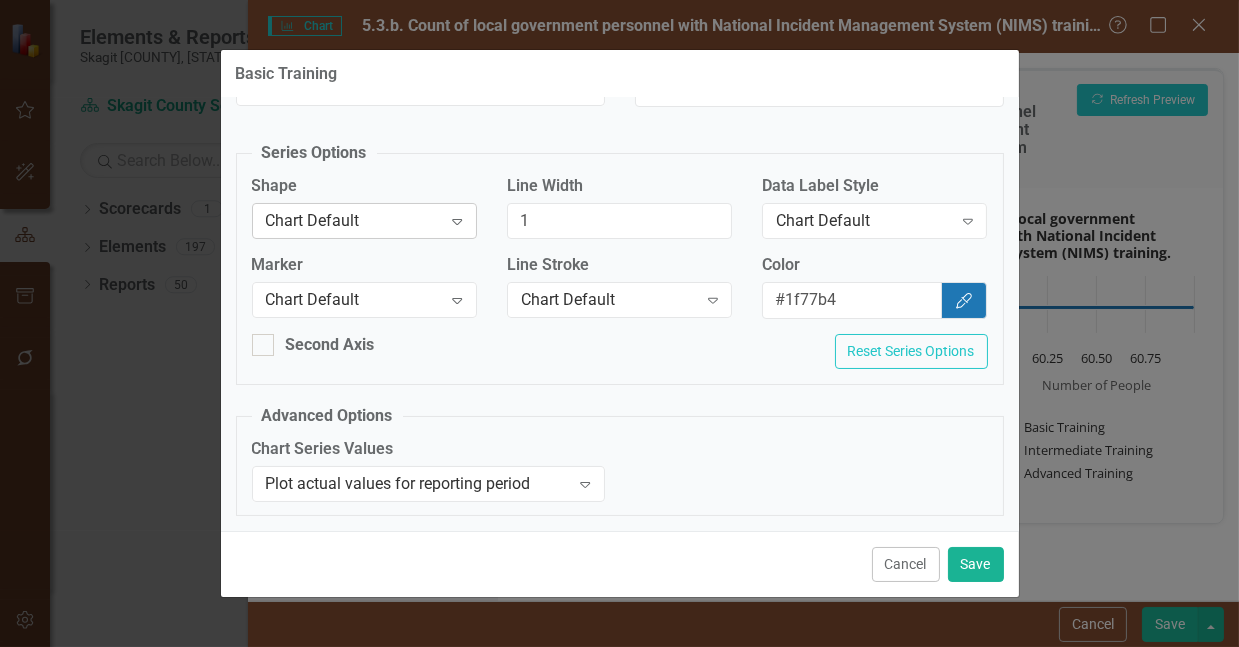 click on "Expand" 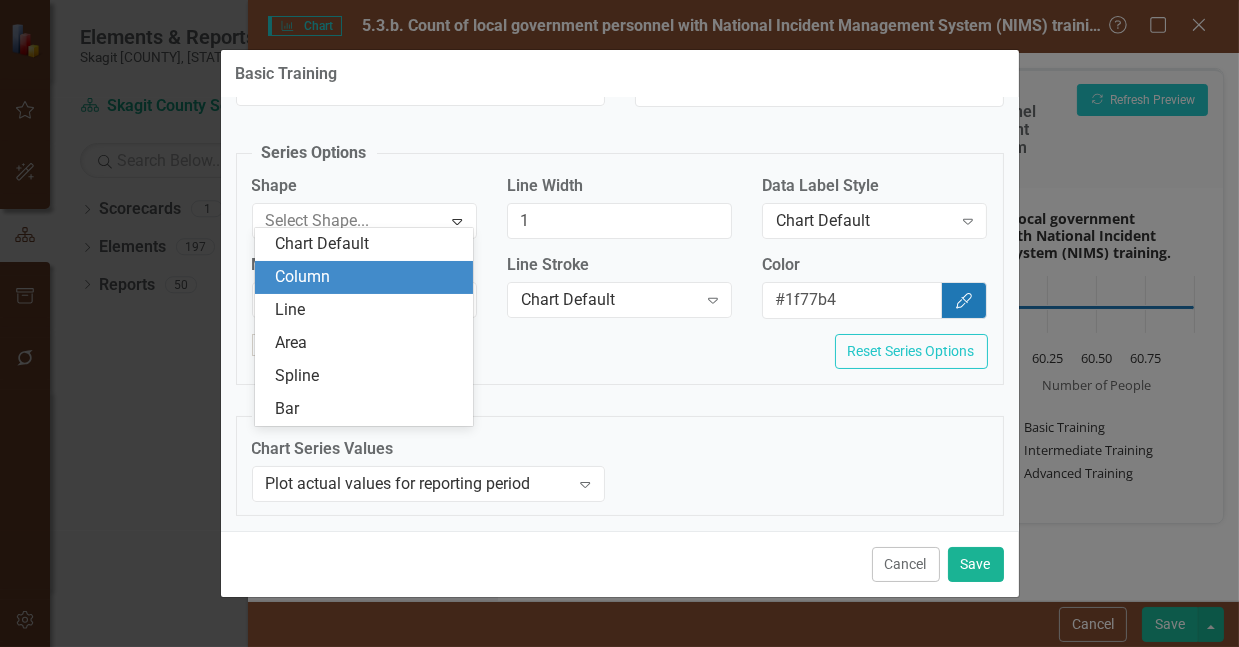 click on "Column" at bounding box center (368, 277) 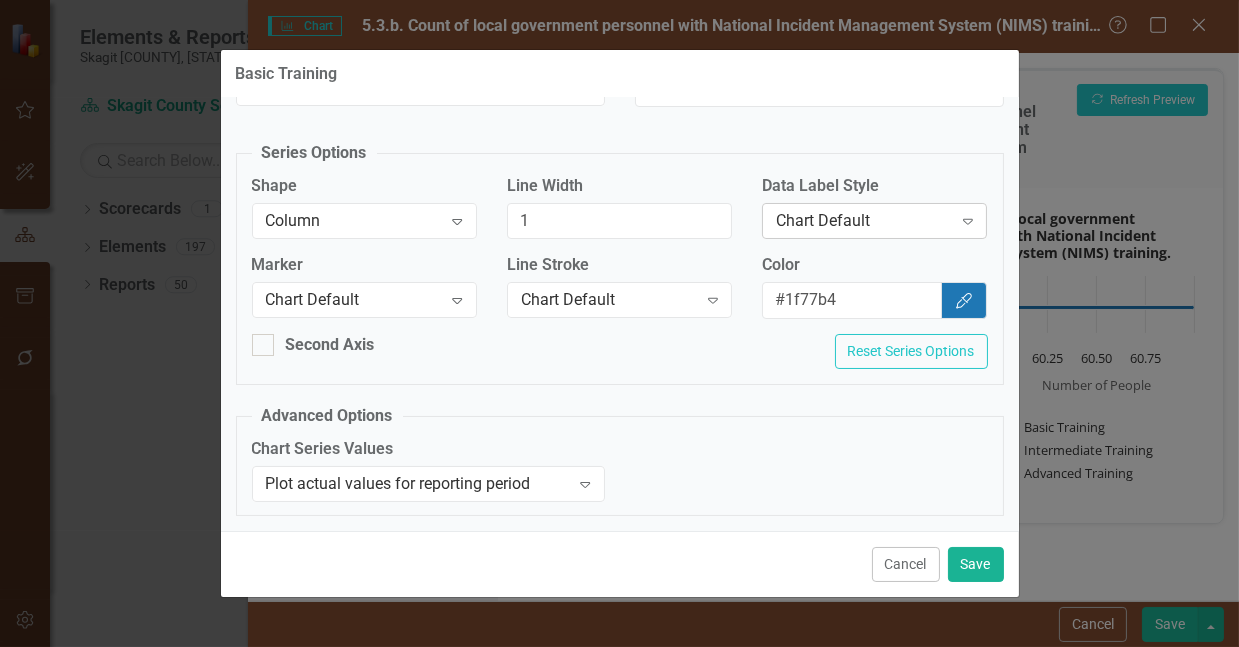 click on "Chart Default" at bounding box center (864, 220) 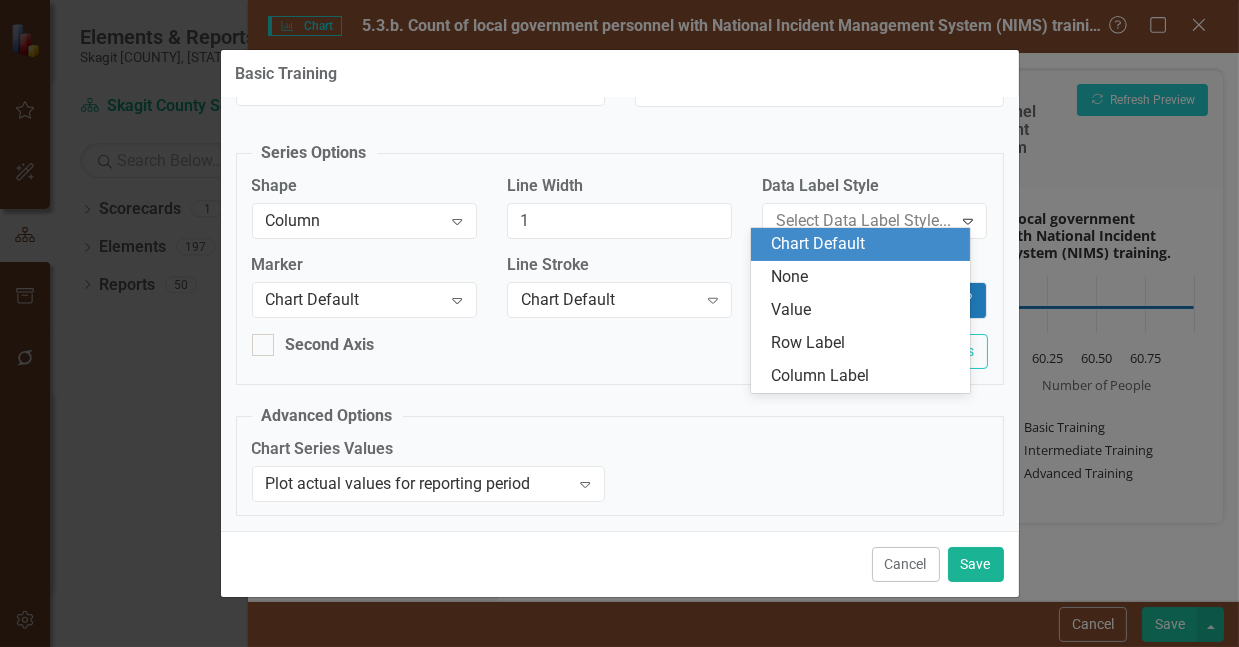 click on "Series Options Shape Column Expand Line Width 1 Data Label Style 5 results available. Use Up and Down to choose options, press Enter to select the currently focused option, press Escape to exit the menu, press Tab to select the option and exit the menu. Select Data Label Style... Expand Marker Chart Default Expand Line Stroke Chart Default Expand Color #1f77b4 Color Picker Second Axis Reset Series Options" at bounding box center [620, 263] 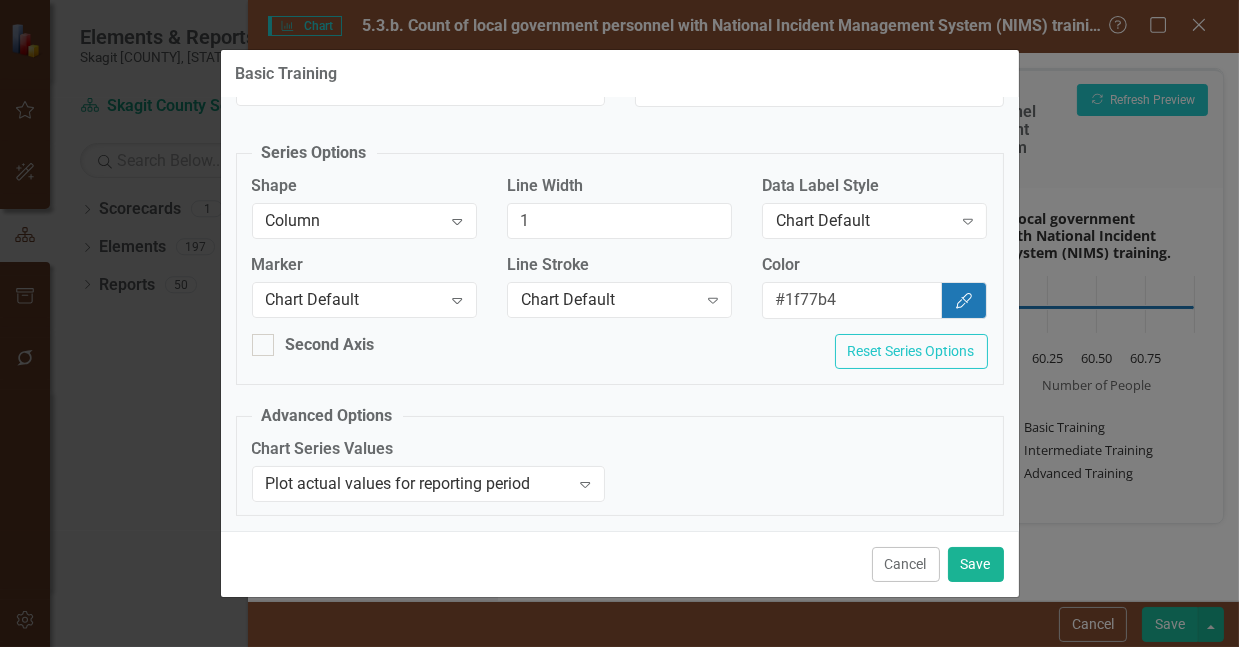 scroll, scrollTop: 126, scrollLeft: 0, axis: vertical 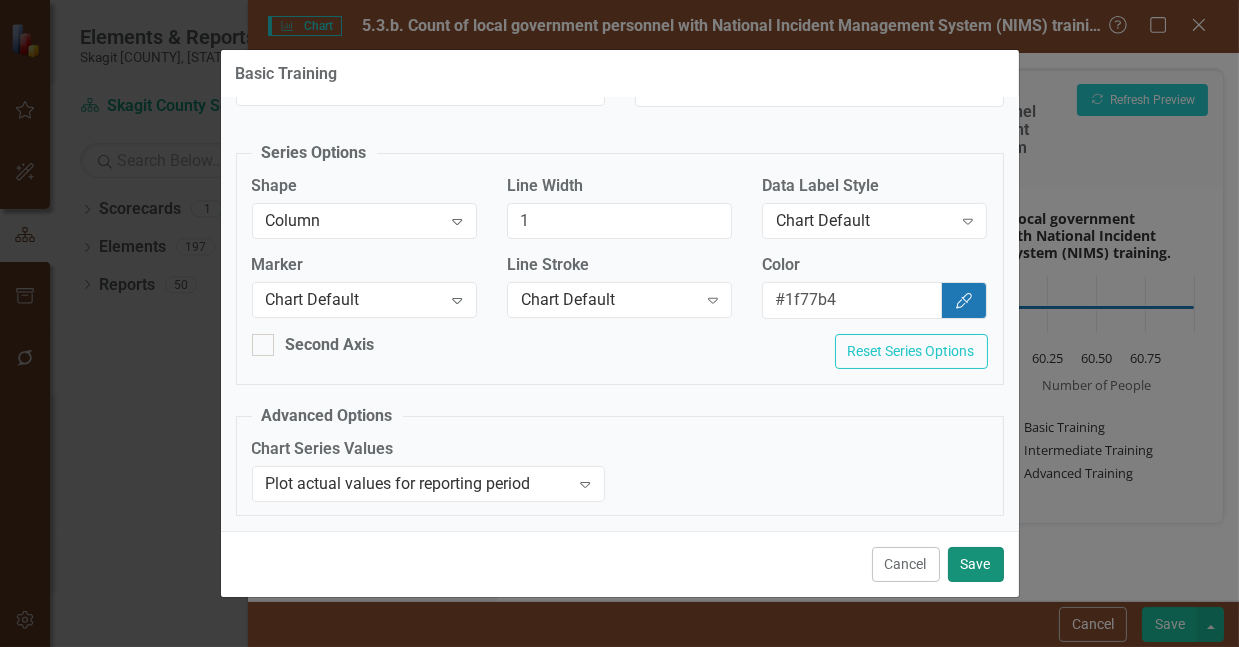 click on "Save" at bounding box center (976, 564) 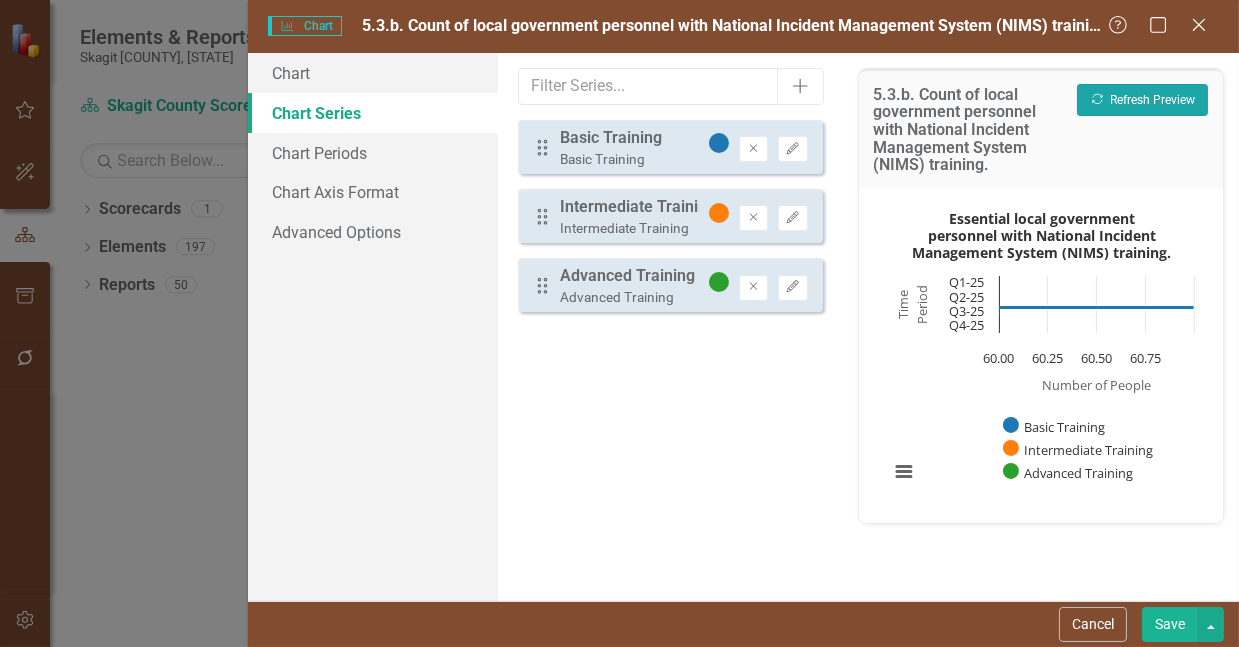 click on "Recalculate Refresh Preview" at bounding box center [1142, 100] 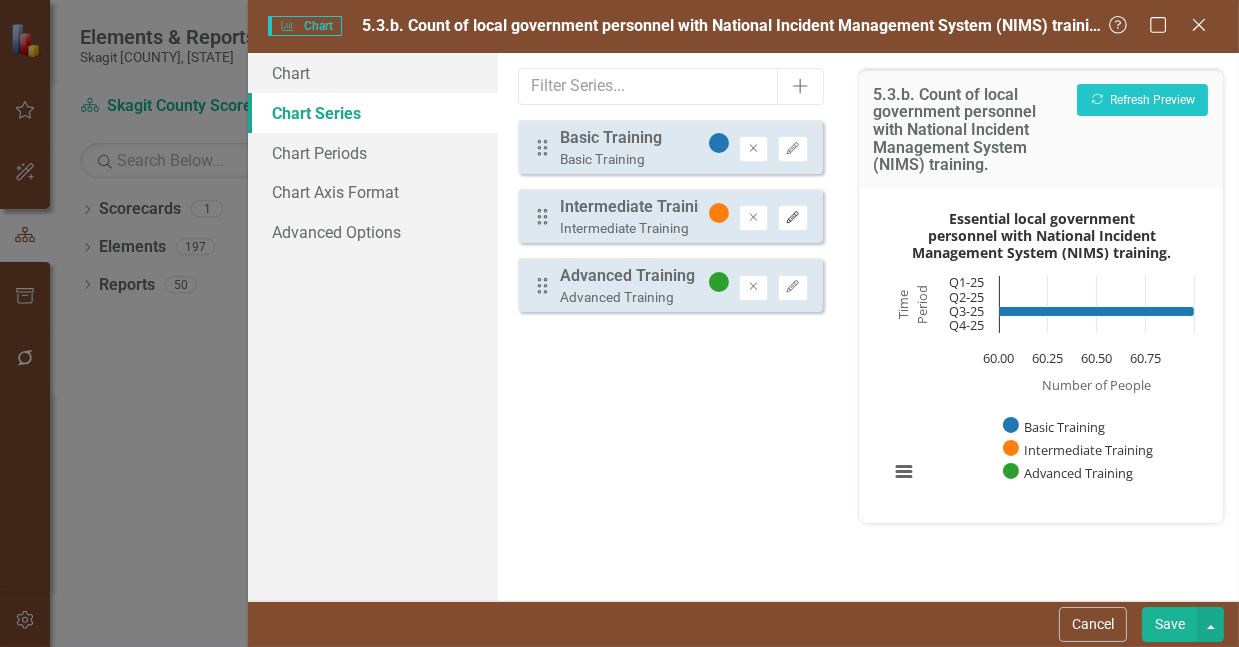 click on "Edit" 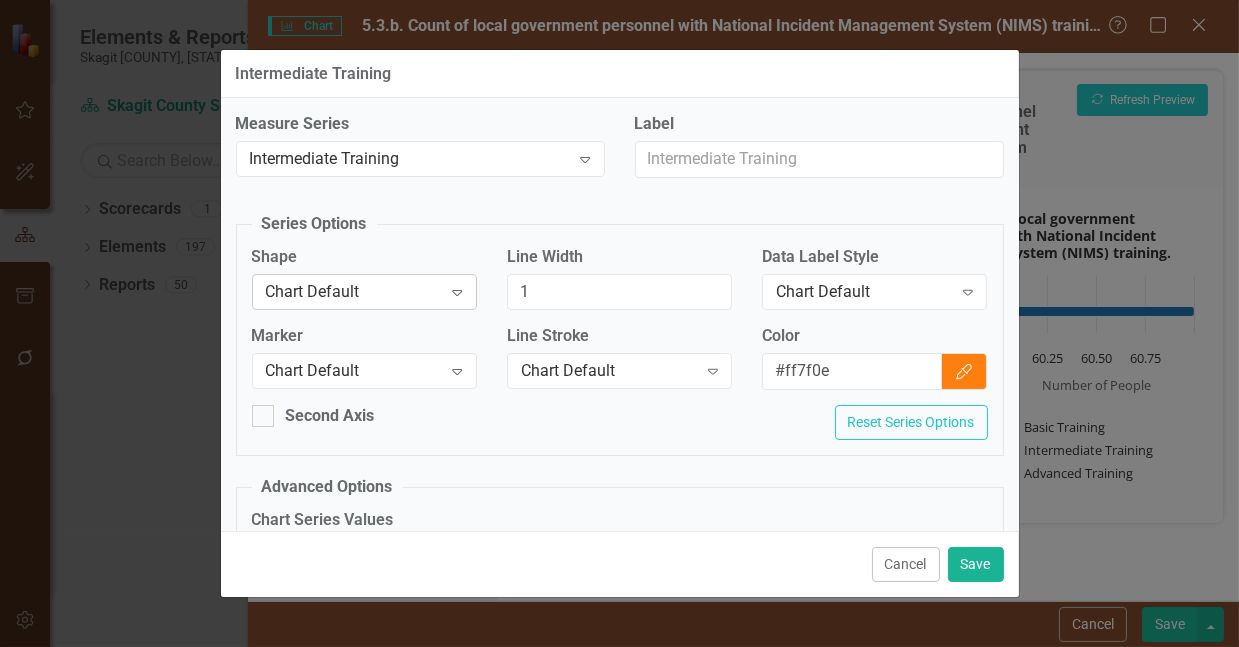 click on "Expand" 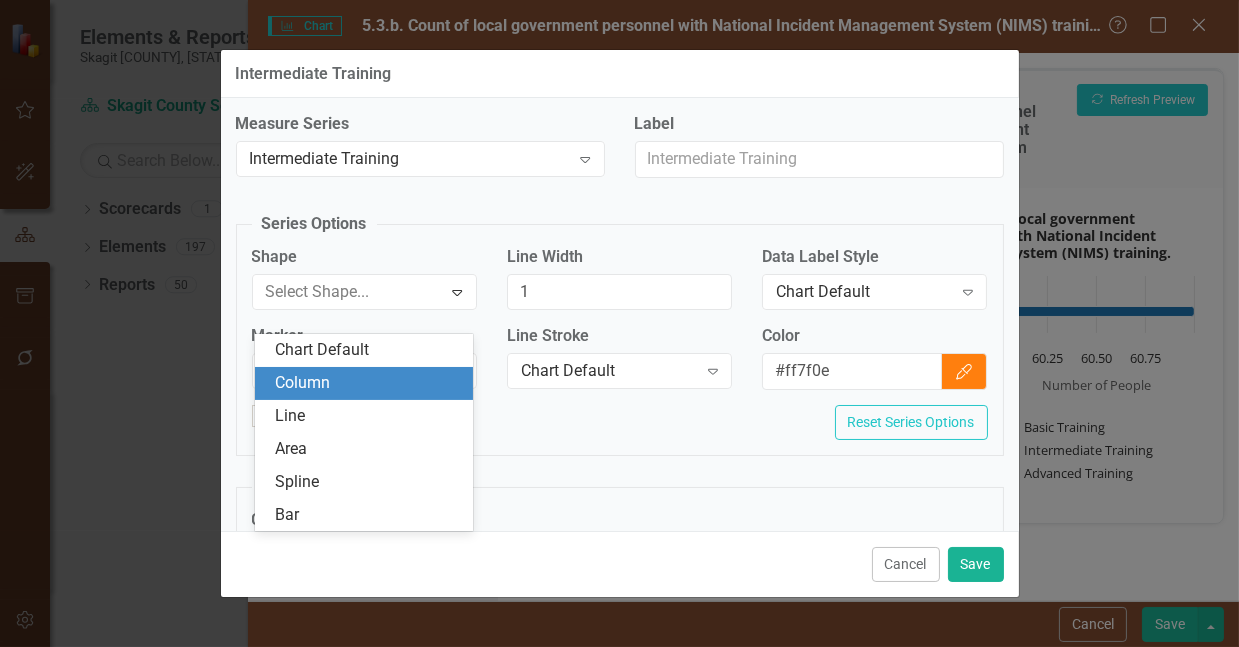 click on "Column" at bounding box center [368, 383] 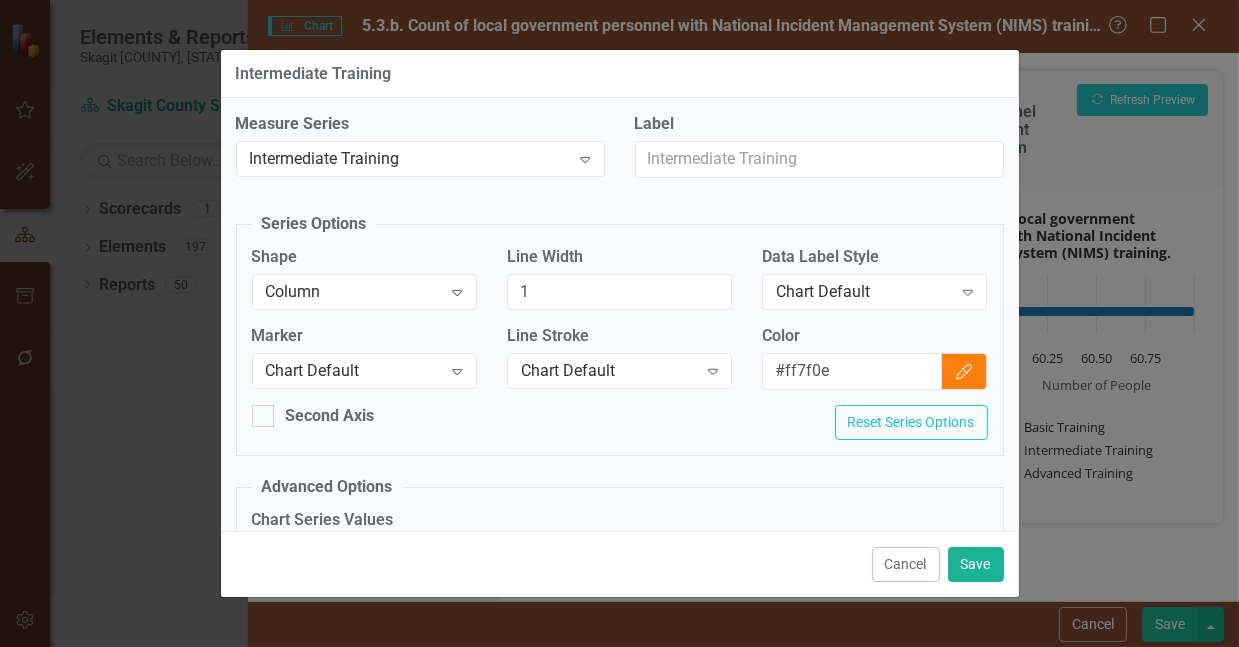drag, startPoint x: 971, startPoint y: 554, endPoint x: 666, endPoint y: 483, distance: 313.1549 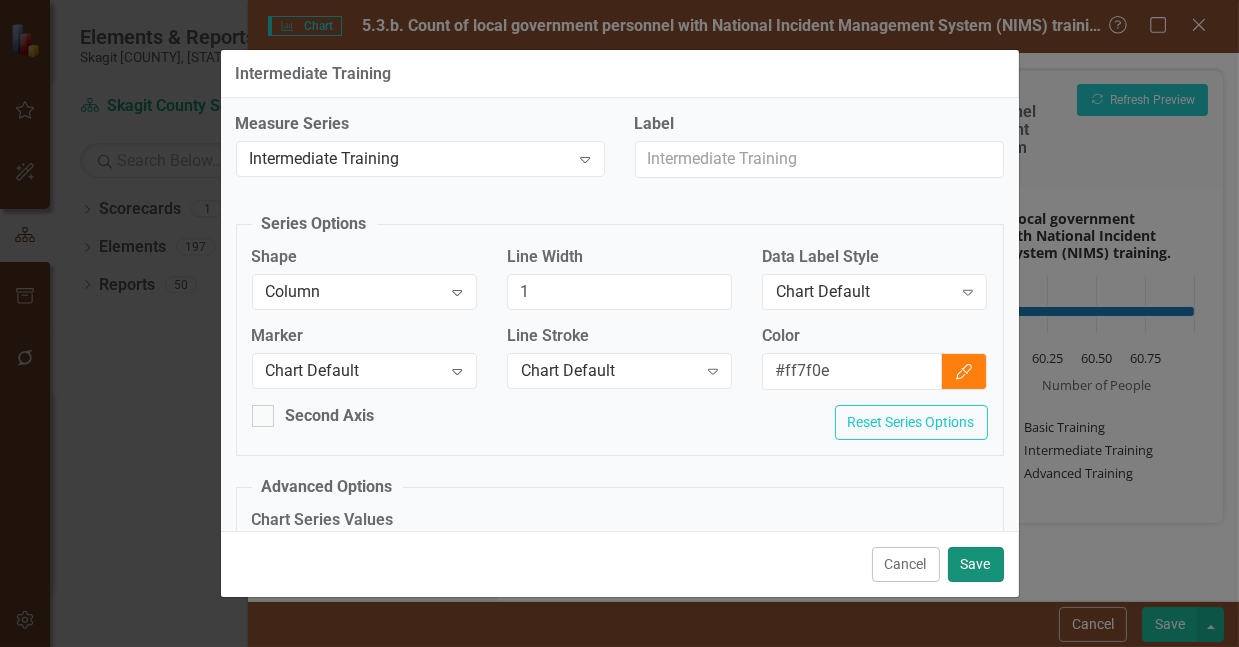 click on "Save" at bounding box center (976, 564) 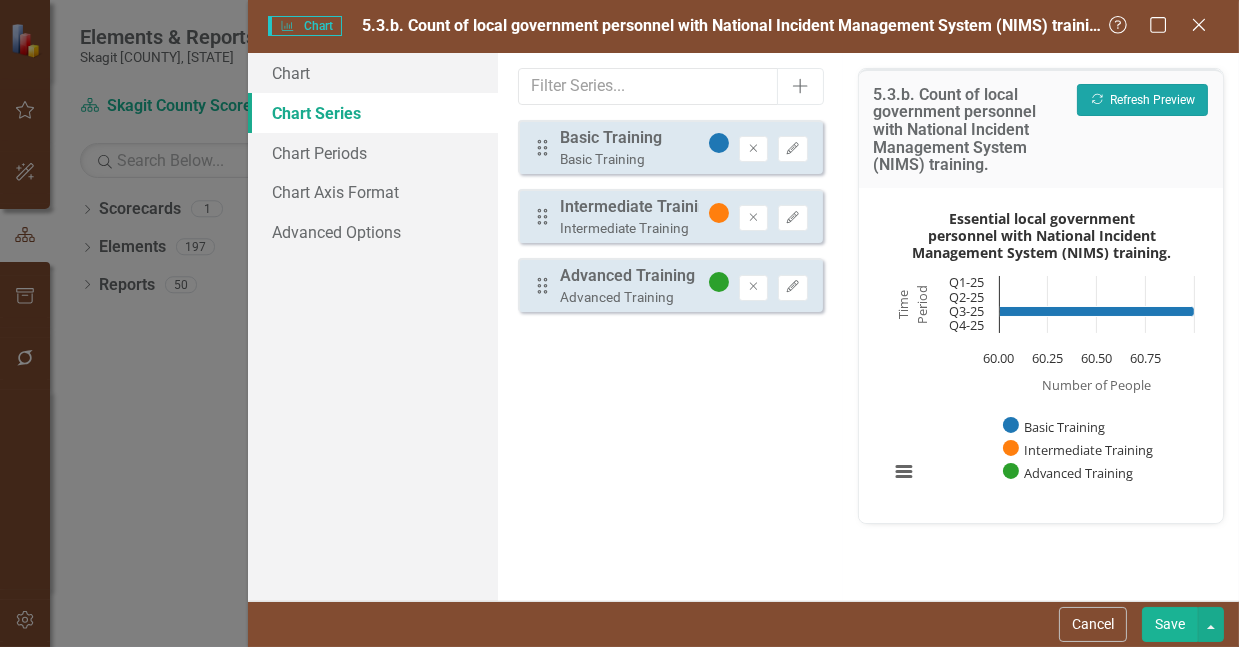click on "Recalculate Refresh Preview" at bounding box center (1142, 100) 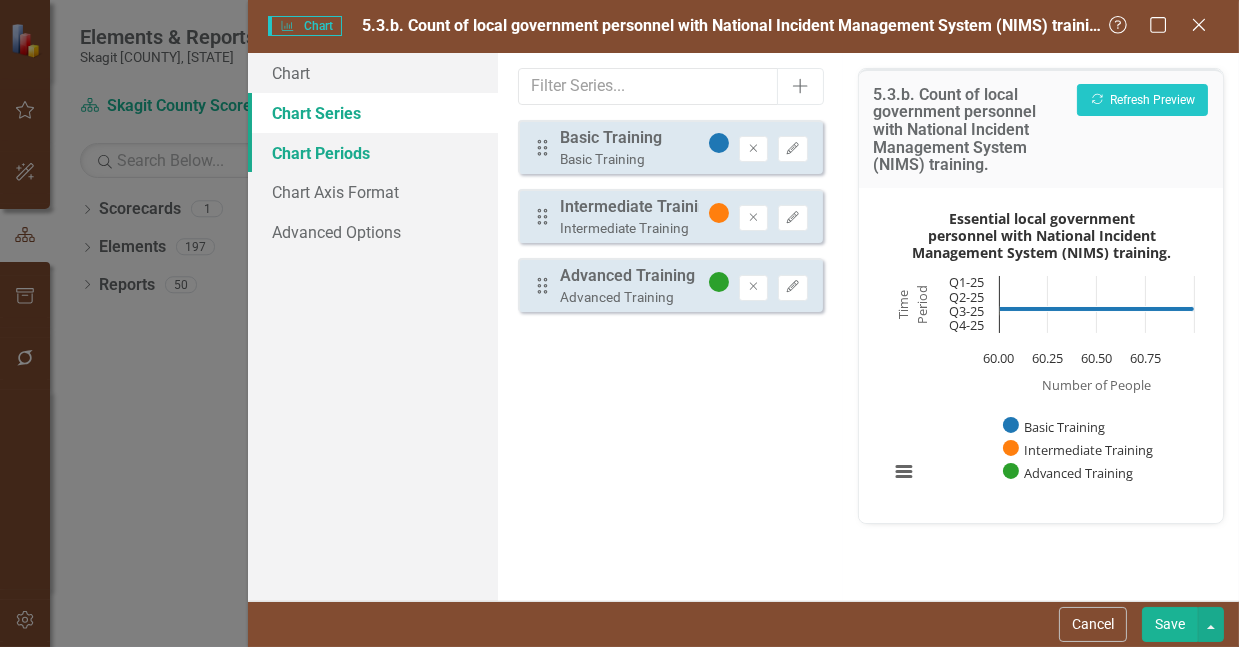 click on "Chart Periods" at bounding box center [373, 153] 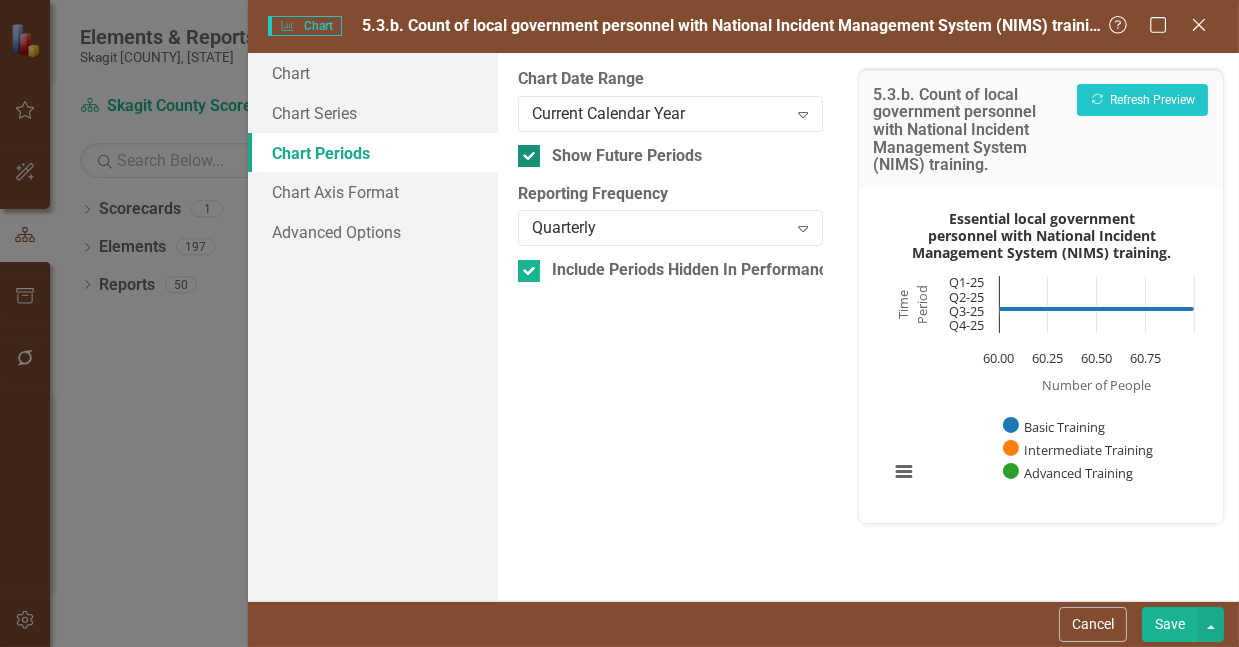 click on "Show Future Periods" at bounding box center [524, 151] 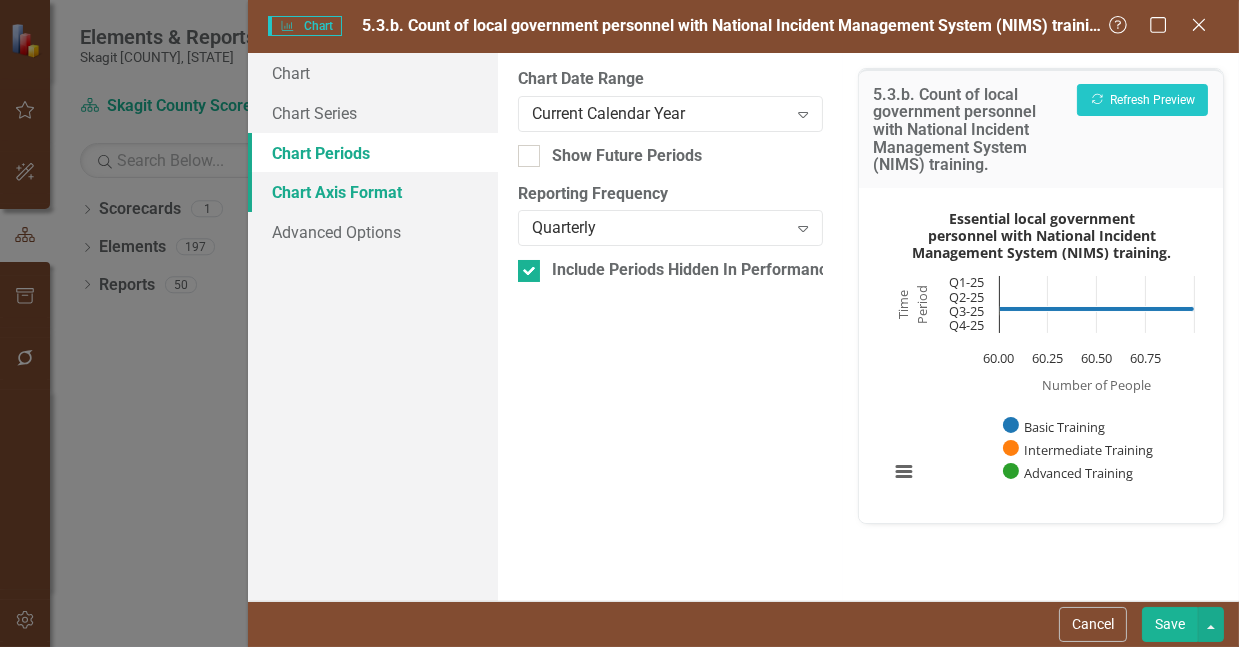 click on "Chart Axis Format" at bounding box center (373, 192) 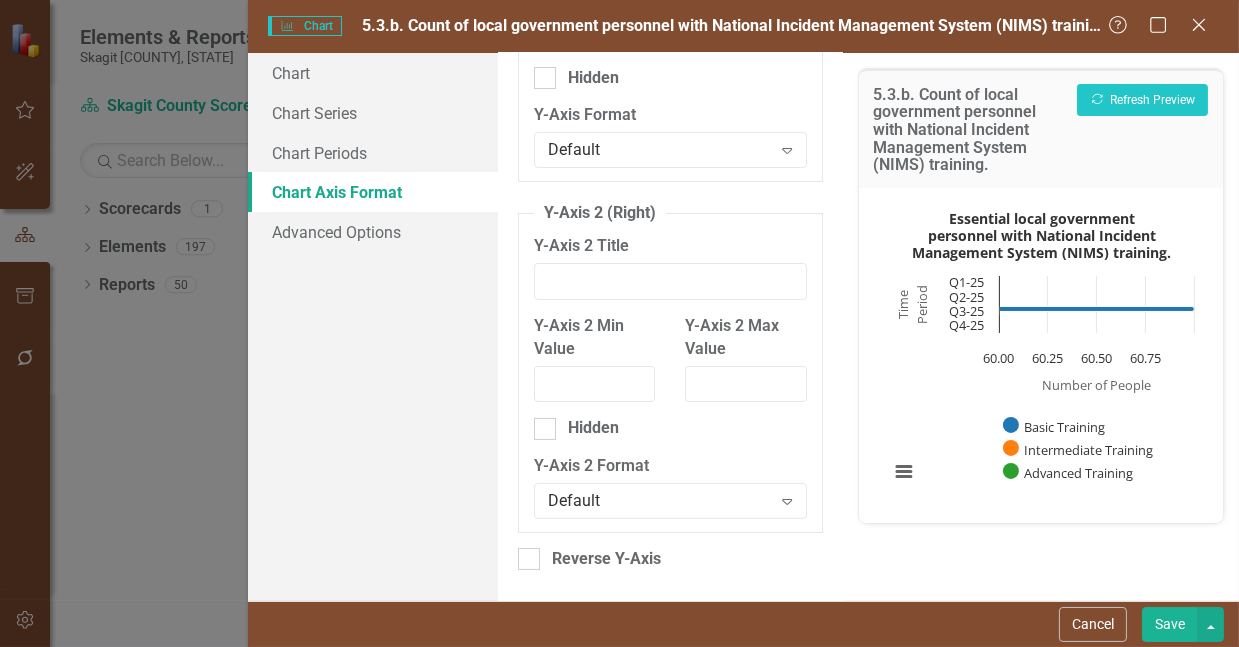 scroll, scrollTop: 354, scrollLeft: 0, axis: vertical 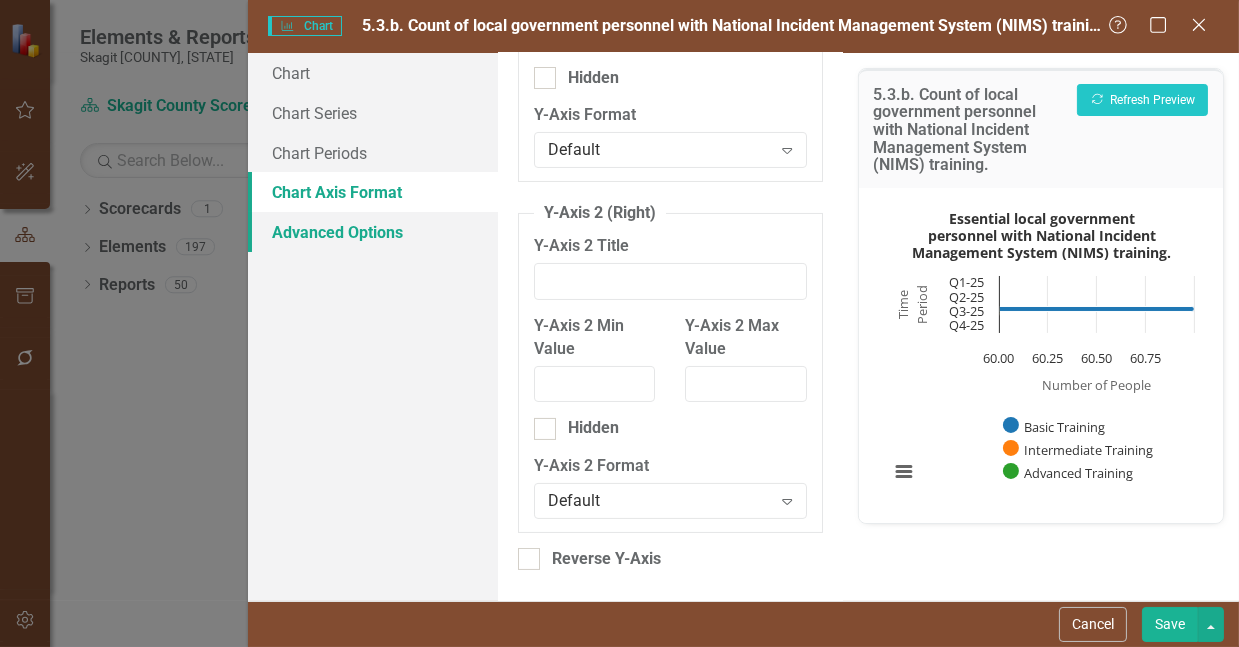 click on "Advanced Options" at bounding box center [373, 232] 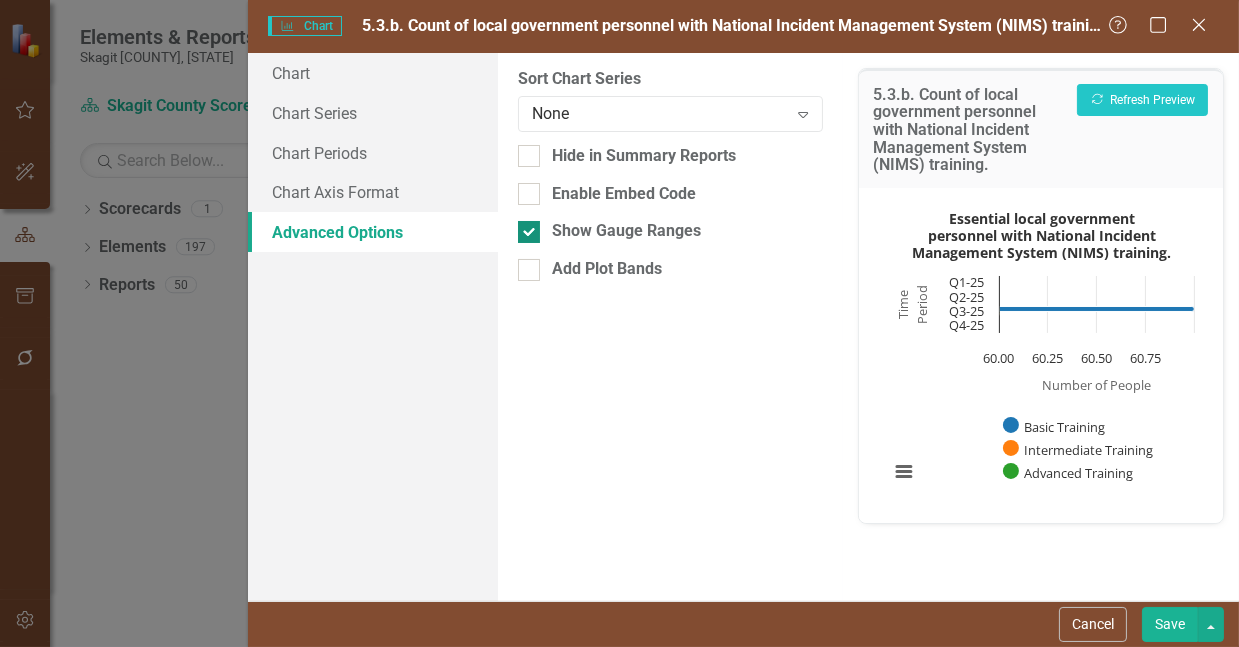 click at bounding box center [529, 232] 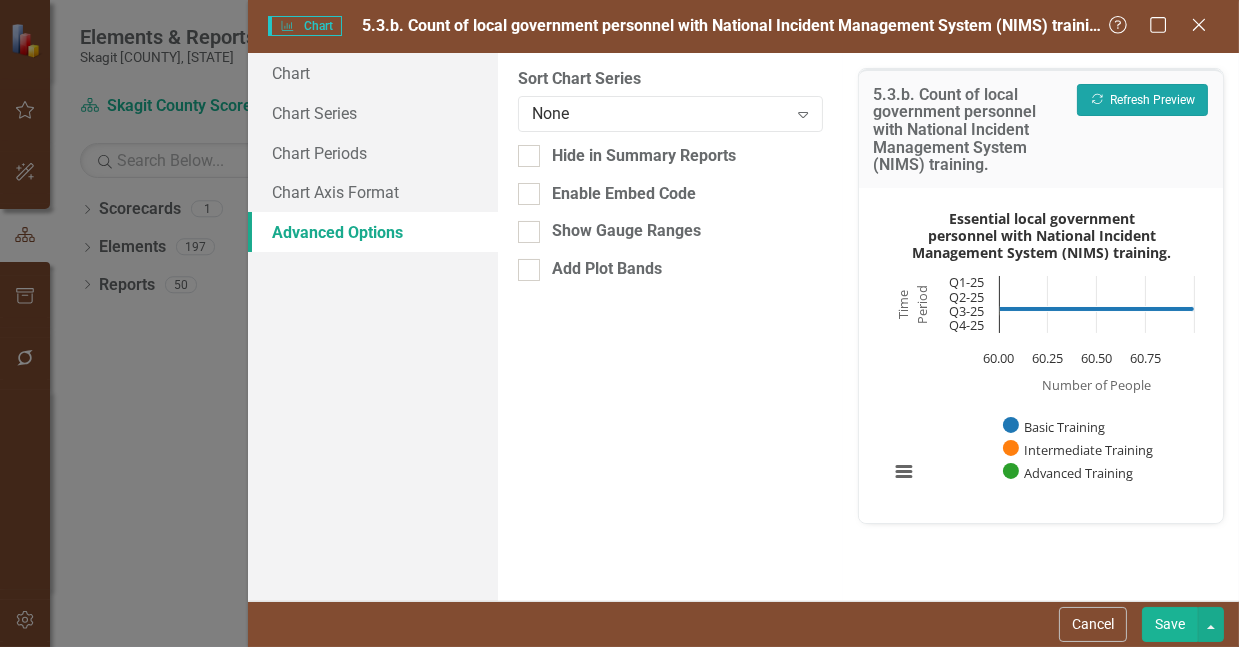 click on "Recalculate Refresh Preview" at bounding box center [1142, 100] 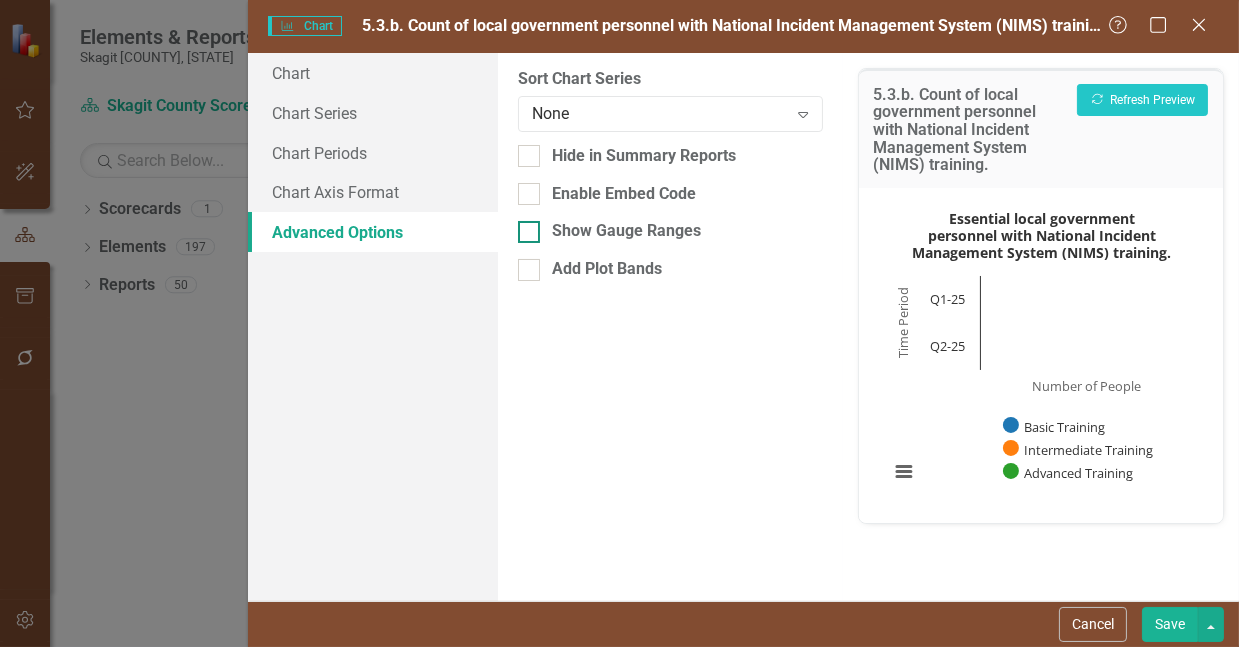 click on "Show Gauge Ranges" at bounding box center [524, 227] 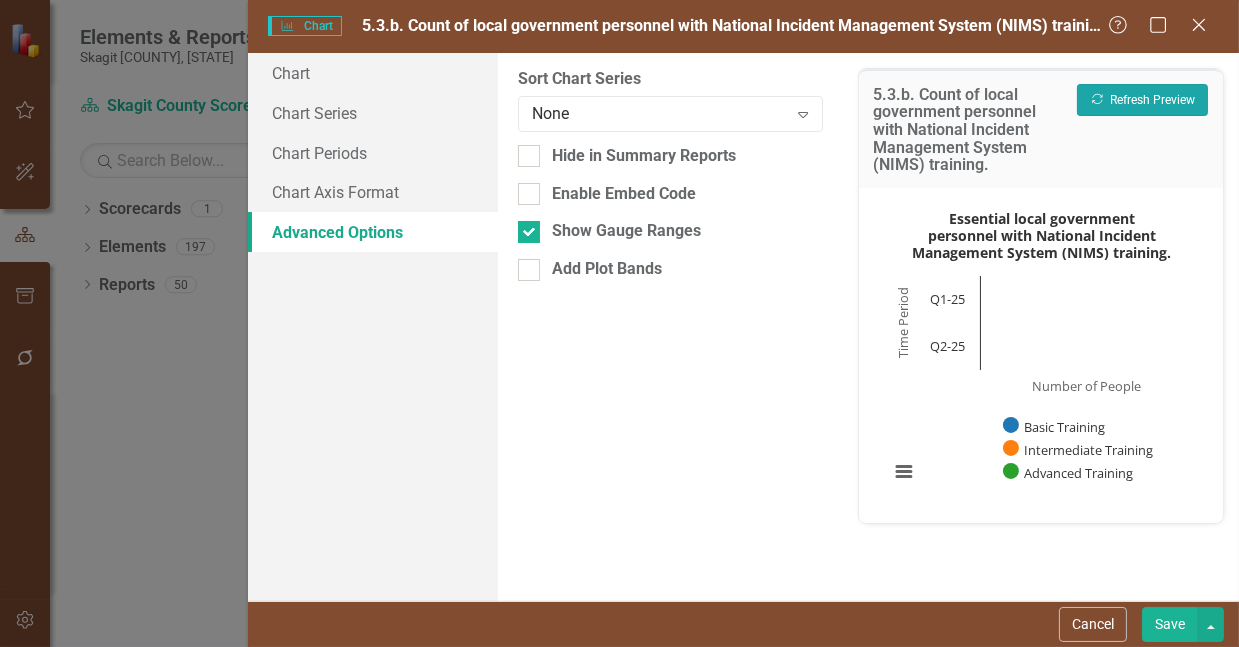 click on "Recalculate Refresh Preview" at bounding box center [1142, 100] 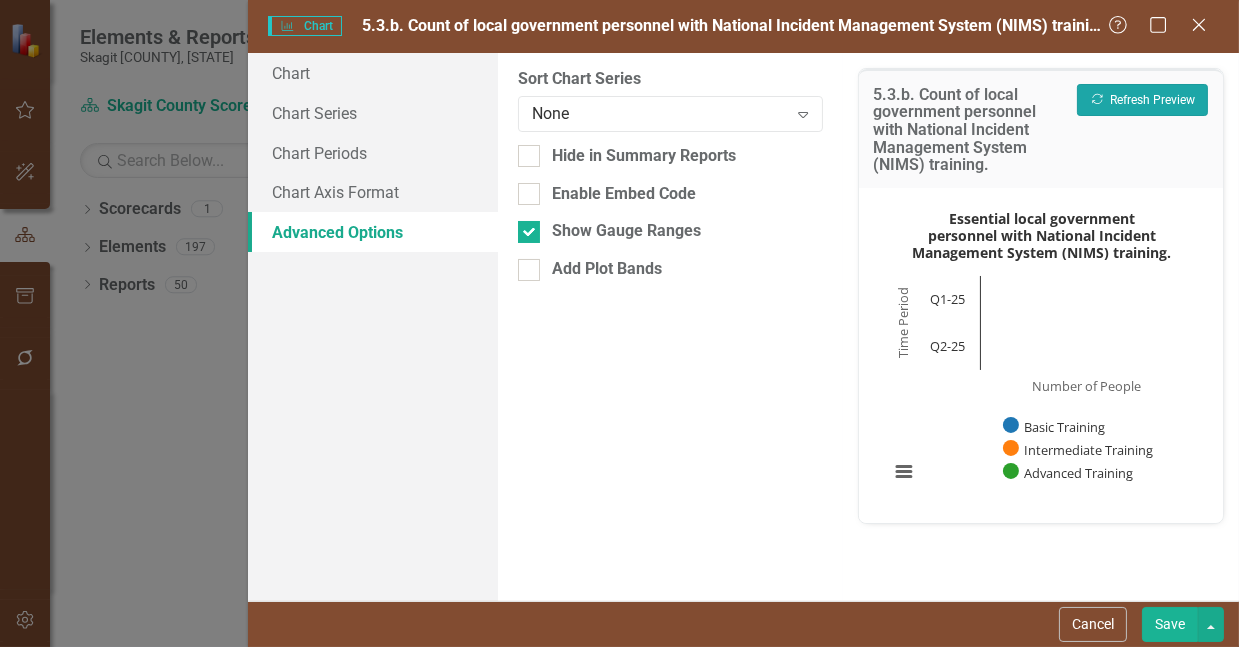 click on "Recalculate Refresh Preview" at bounding box center (1142, 100) 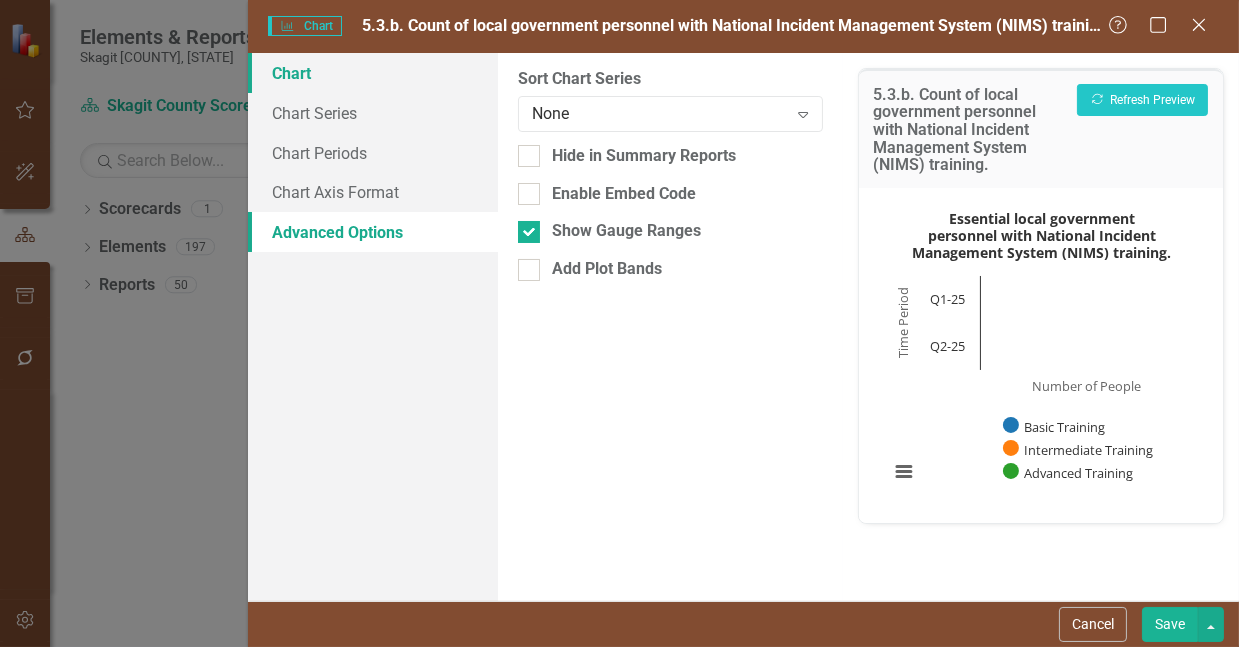 click on "Chart" at bounding box center [373, 73] 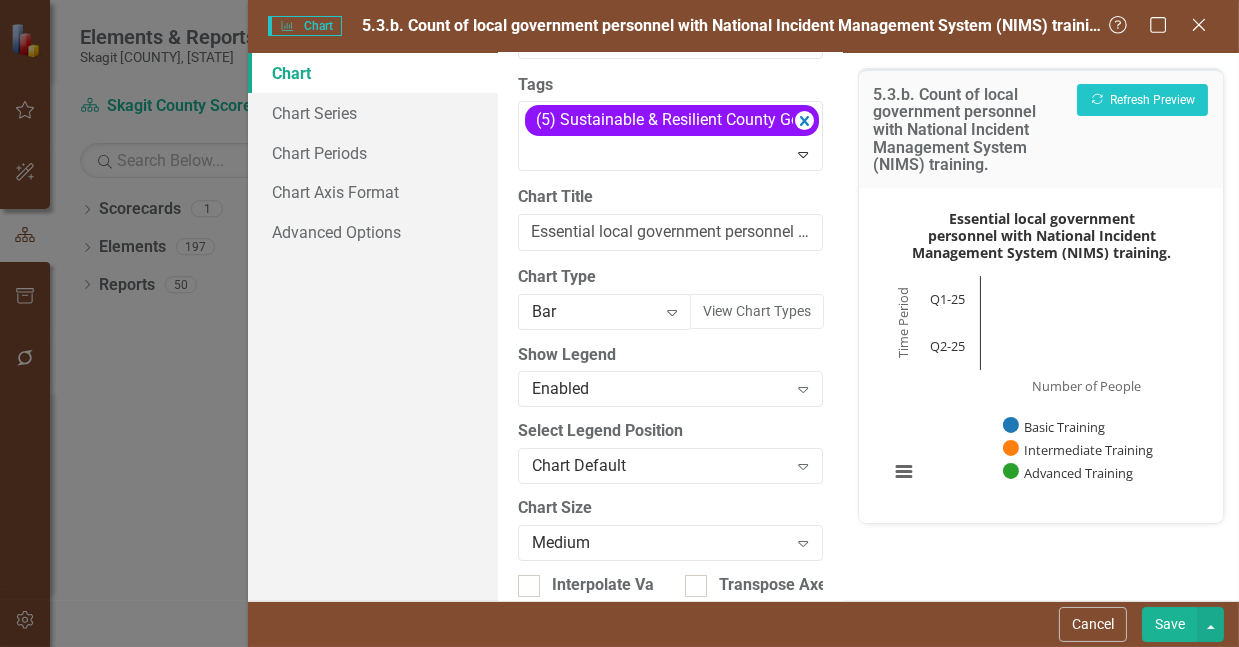 scroll, scrollTop: 59, scrollLeft: 0, axis: vertical 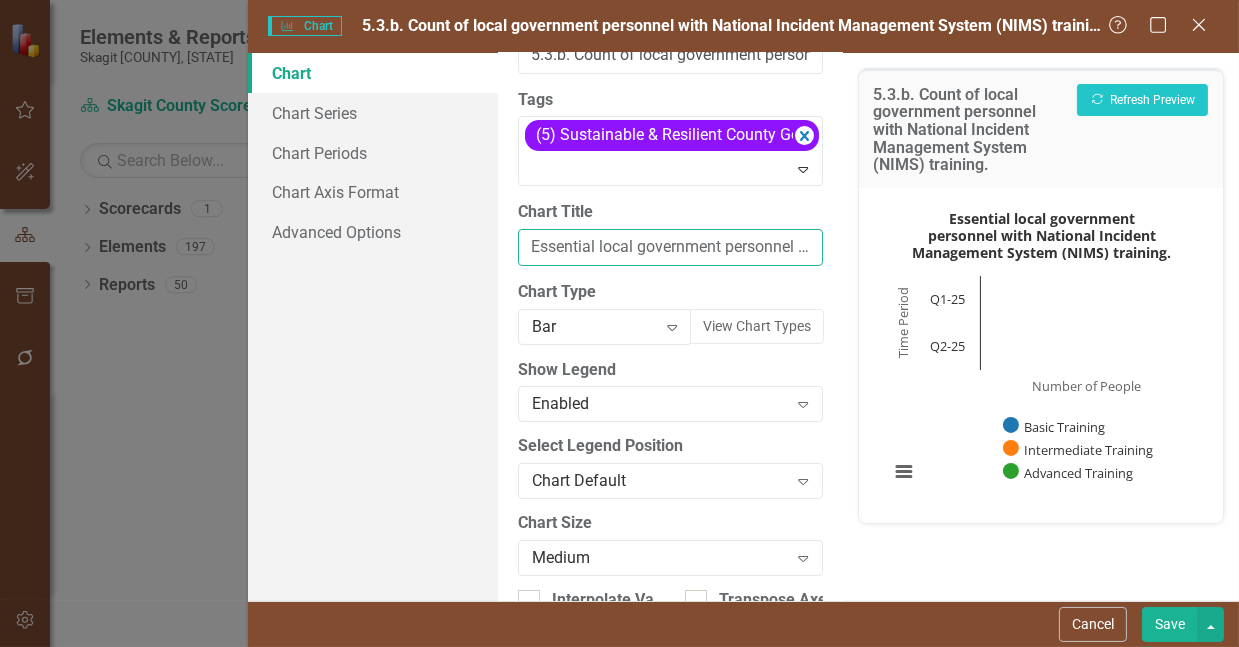 drag, startPoint x: 605, startPoint y: 264, endPoint x: 504, endPoint y: 267, distance: 101.04455 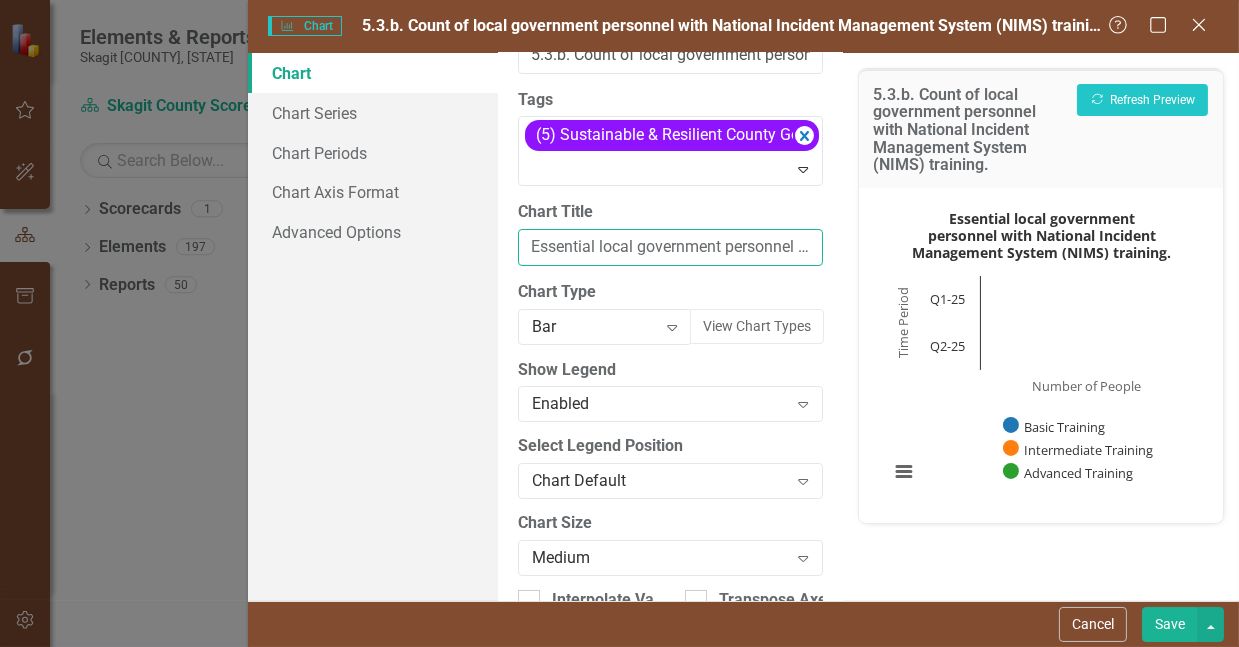 click on "From this page, you can define the name, type, and size of the chart. You can also add a legend and a chart description (alternative text that describes the chart).   Learn more in the ClearPoint Support Center. Close Help Chart Name 5.3.b. Count of local government personnel with National Incident Management System (NIMS) training. Tags (5) Sustainable & Resilient County Government Expand Chart Title Essential local government personnel with National Incident Management System (NIMS) training. Chart Type Bar Expand View Chart Types ClearPoint Can Do More! How ClearPoint Can Help Close Professional  and  Enterprise  plans have access to advanced charting, which allows you to create custom JSON charts, add plot bands, add regression lines, or plot values from previous periods.  Please contact   support@example.com   for more information or to upgrade your account View Plans Learn More Show Legend Enabled Expand Select Legend Position Chart Default Expand Chart Size Medium Expand Transpose Axes" at bounding box center [670, 327] 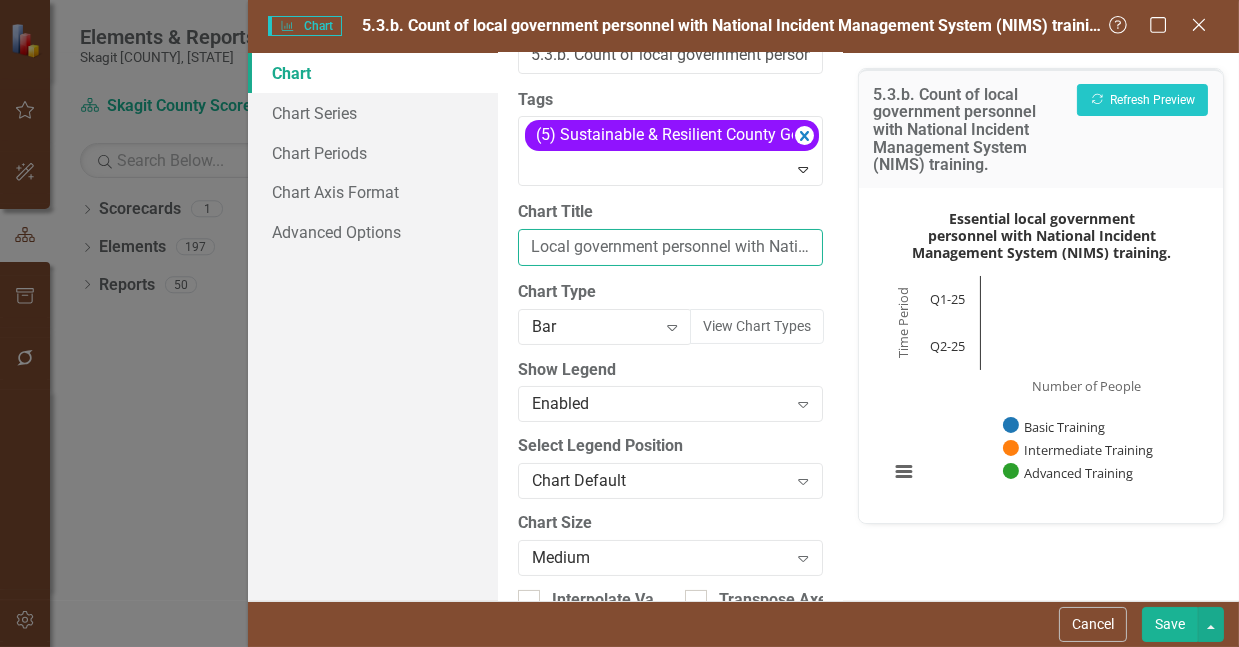 click on "Local government personnel with National Incident Management System (NIMS) training." at bounding box center [670, 247] 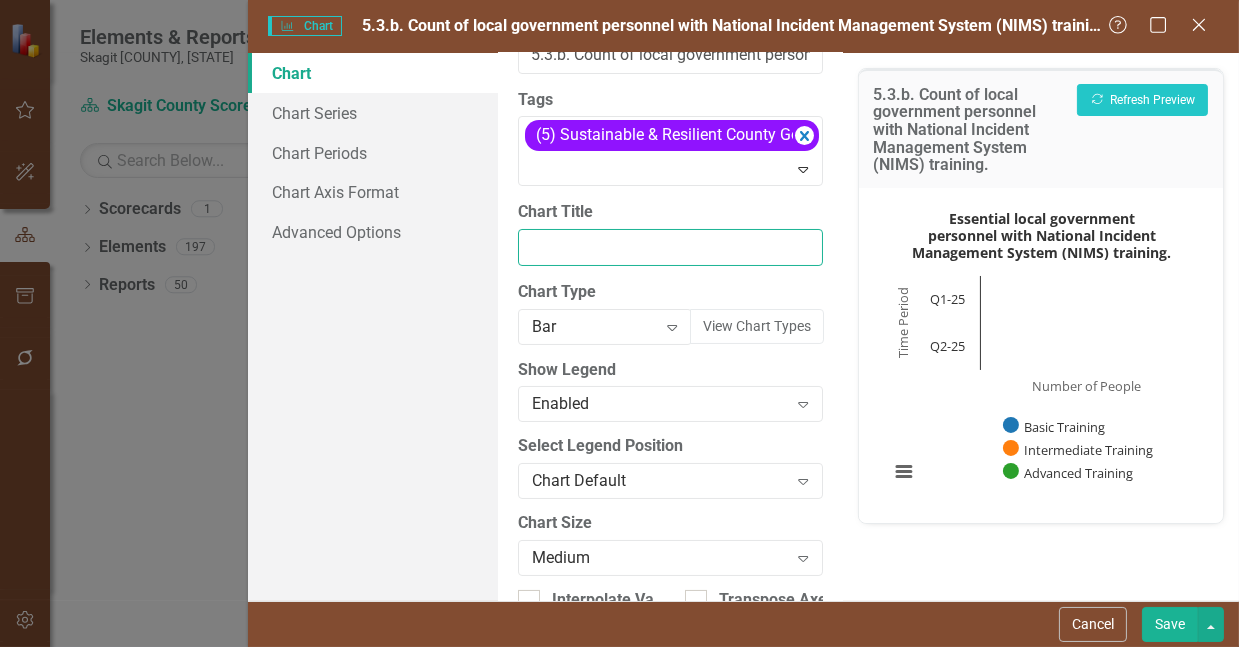 scroll, scrollTop: 0, scrollLeft: 372, axis: horizontal 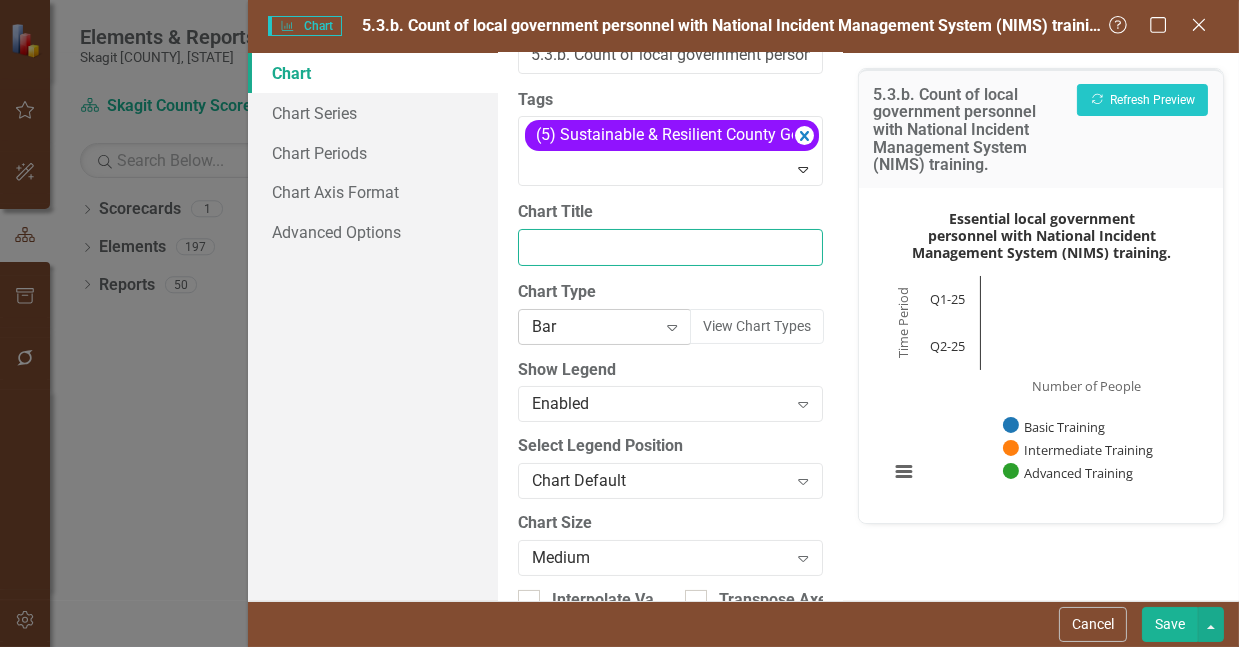 type on "Local government personnel with National Incident Management System (NIMS) training." 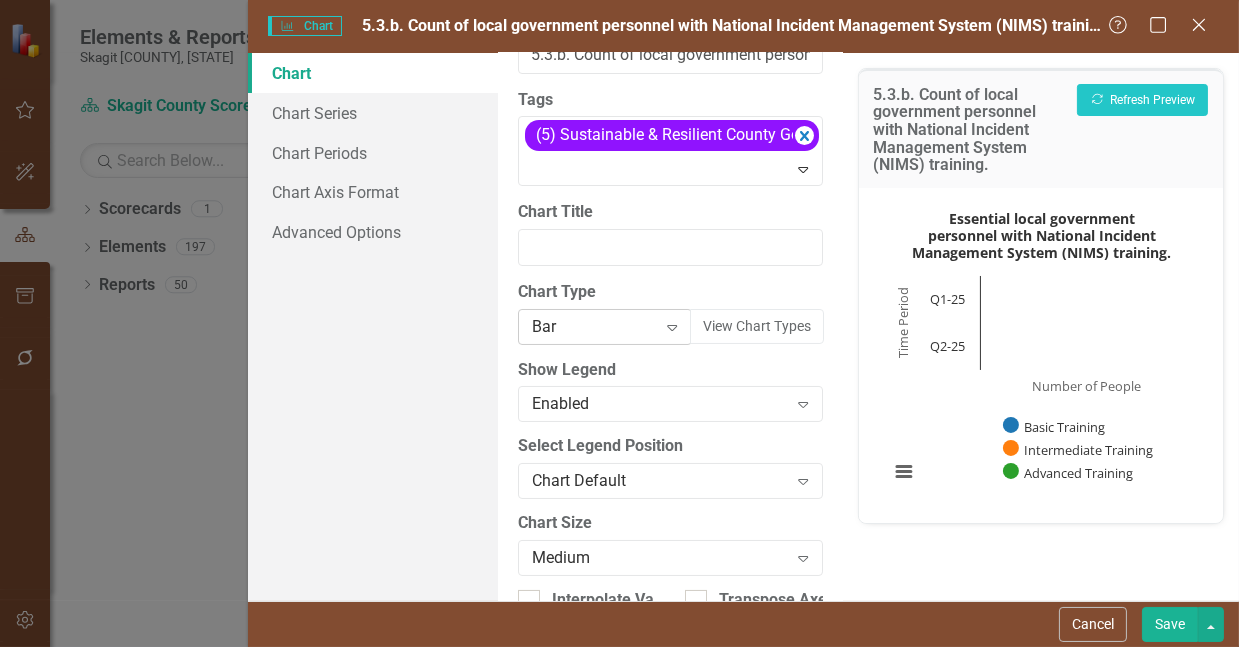 scroll, scrollTop: 0, scrollLeft: 0, axis: both 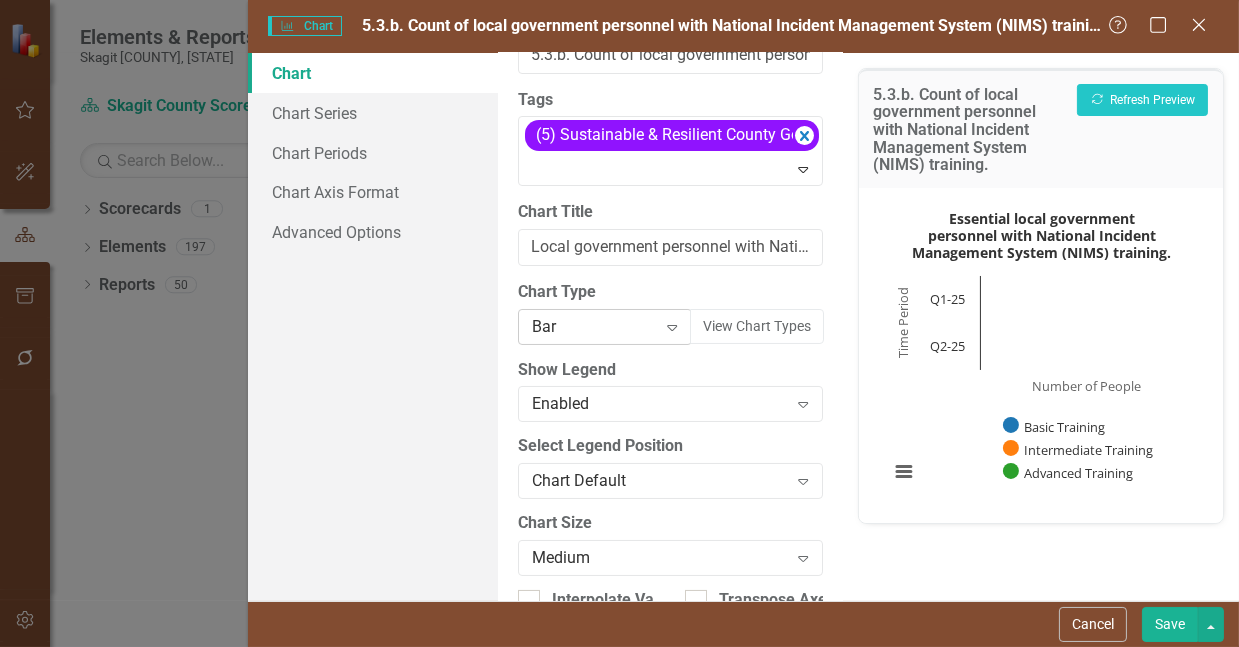 click on "Expand" 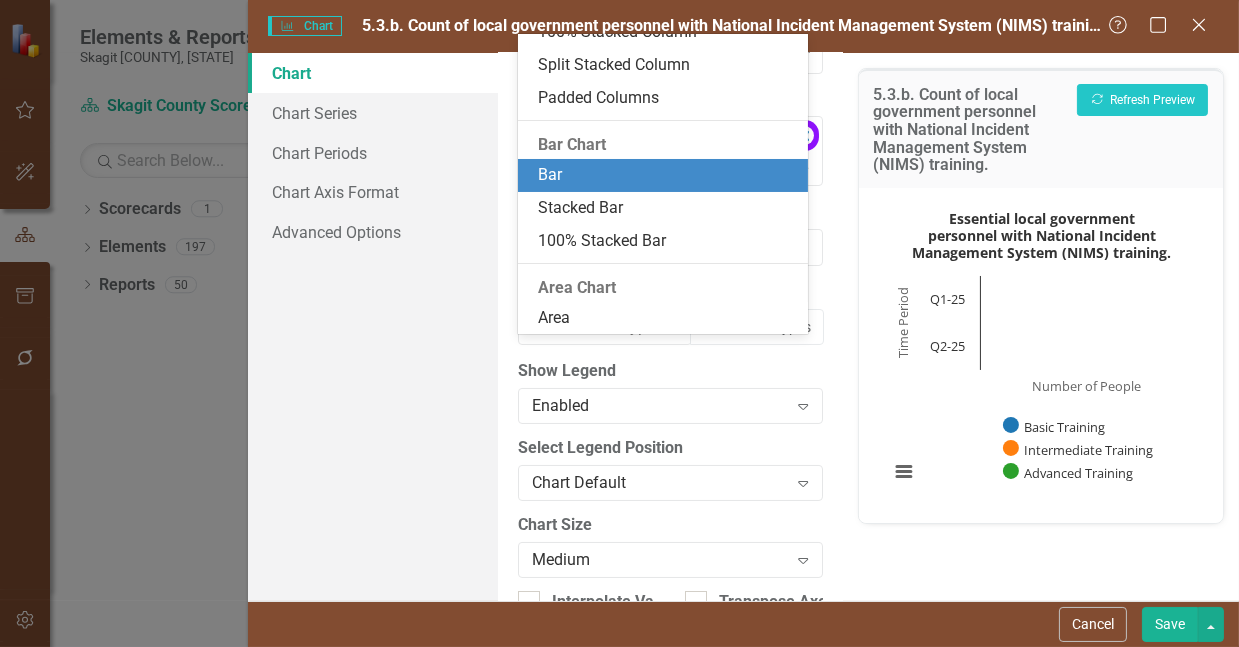 scroll, scrollTop: 648, scrollLeft: 0, axis: vertical 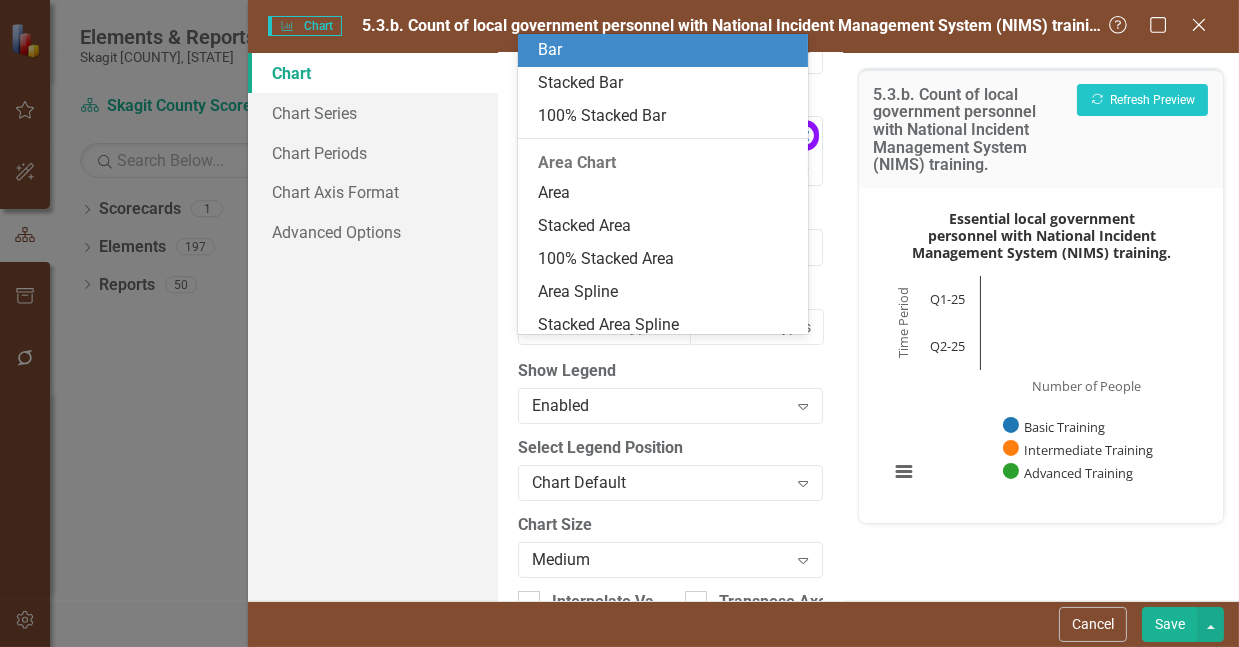 click on "Bar" at bounding box center [667, 50] 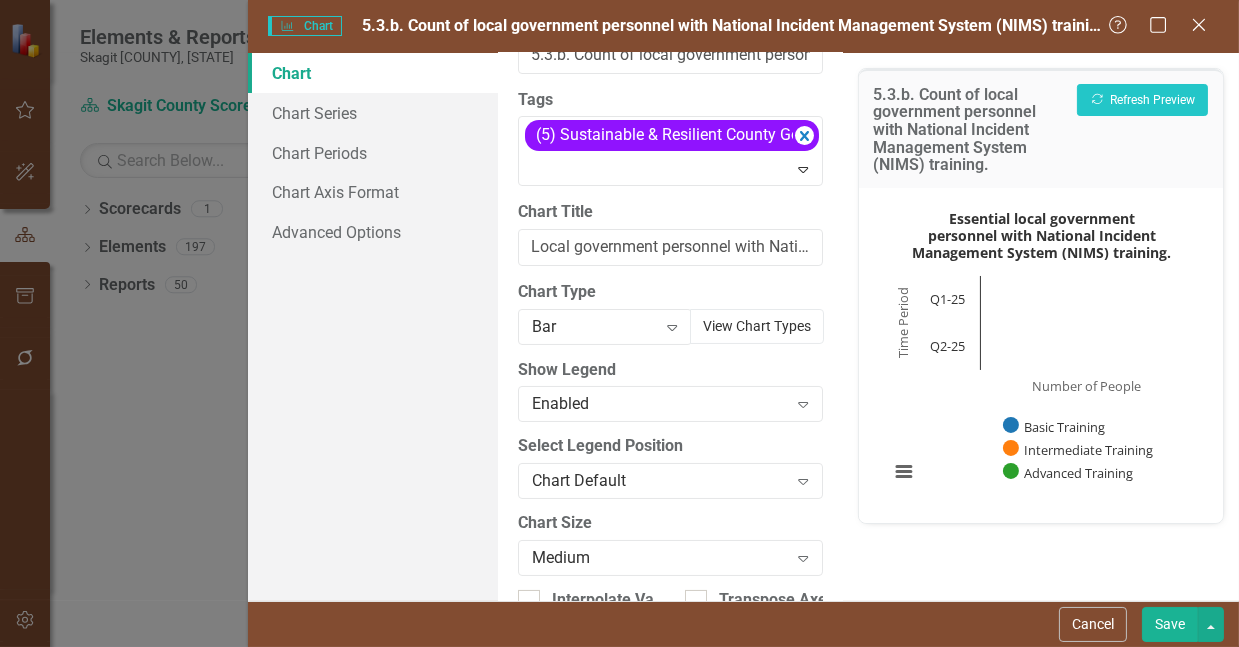 click on "View Chart Types" at bounding box center [757, 326] 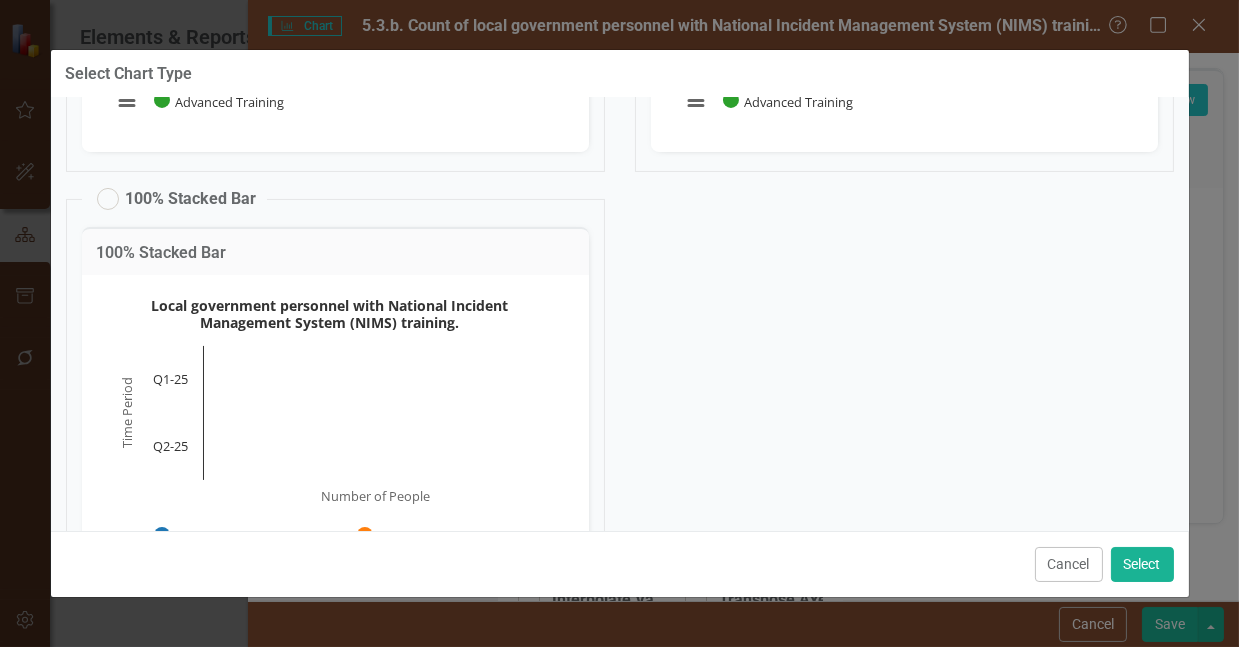 scroll, scrollTop: 444, scrollLeft: 0, axis: vertical 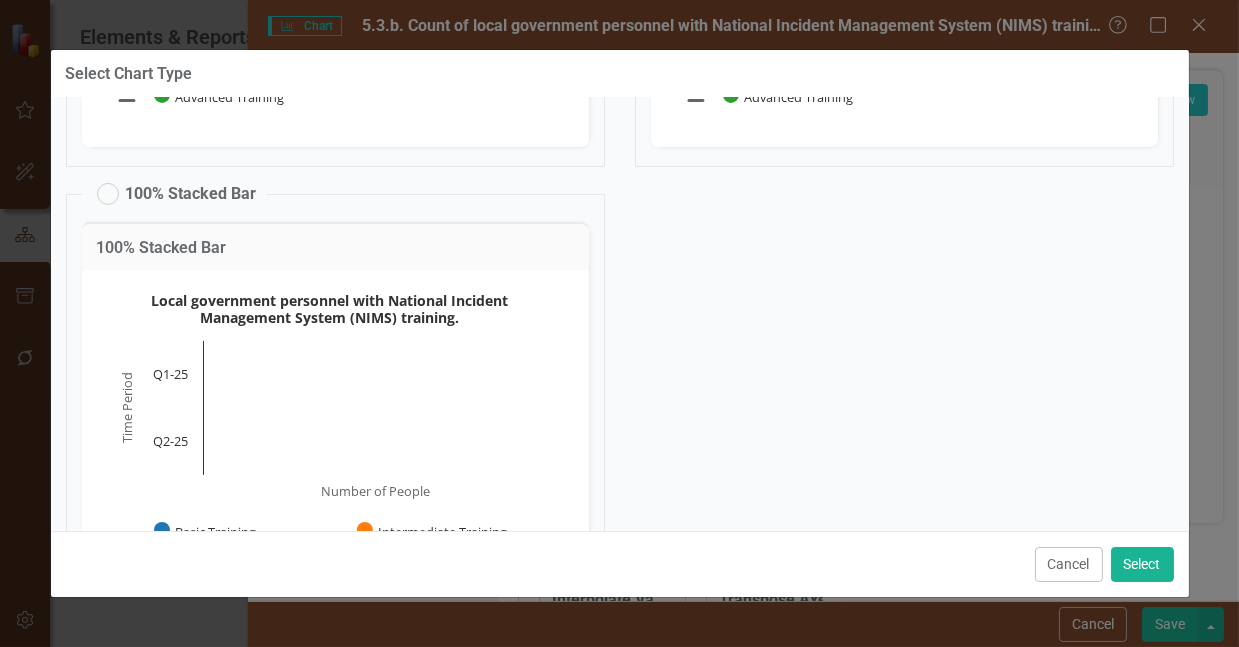 click on "100% Stacked Bar" at bounding box center [177, 194] 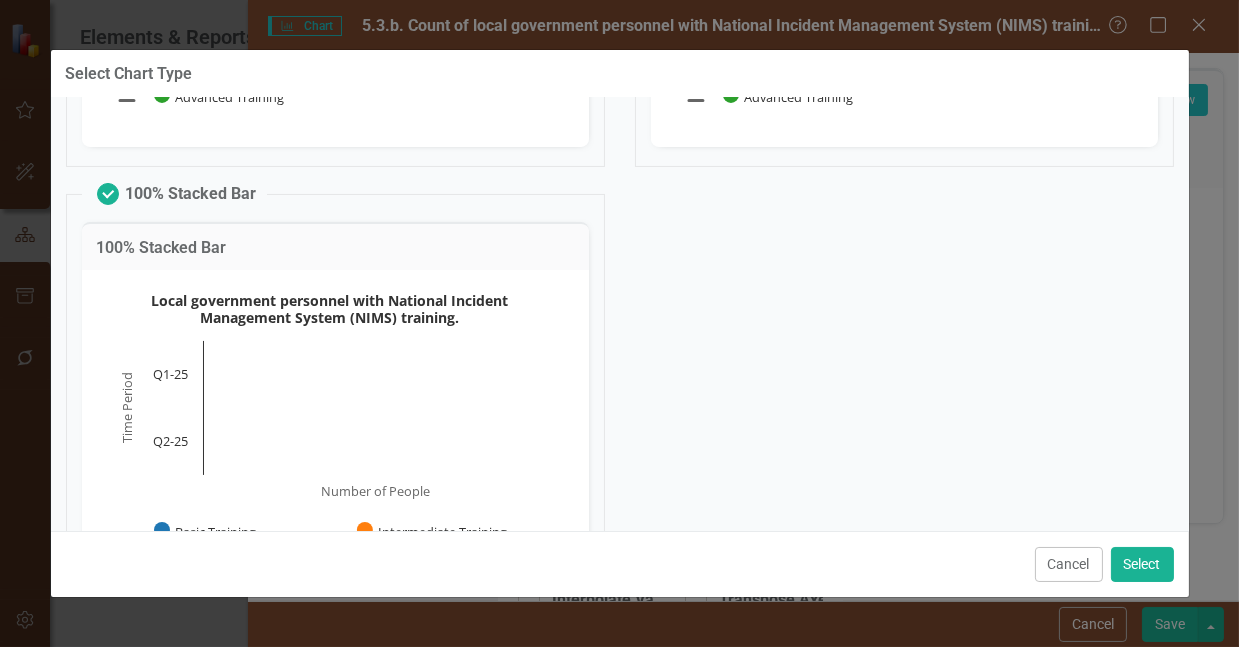 radio on "false" 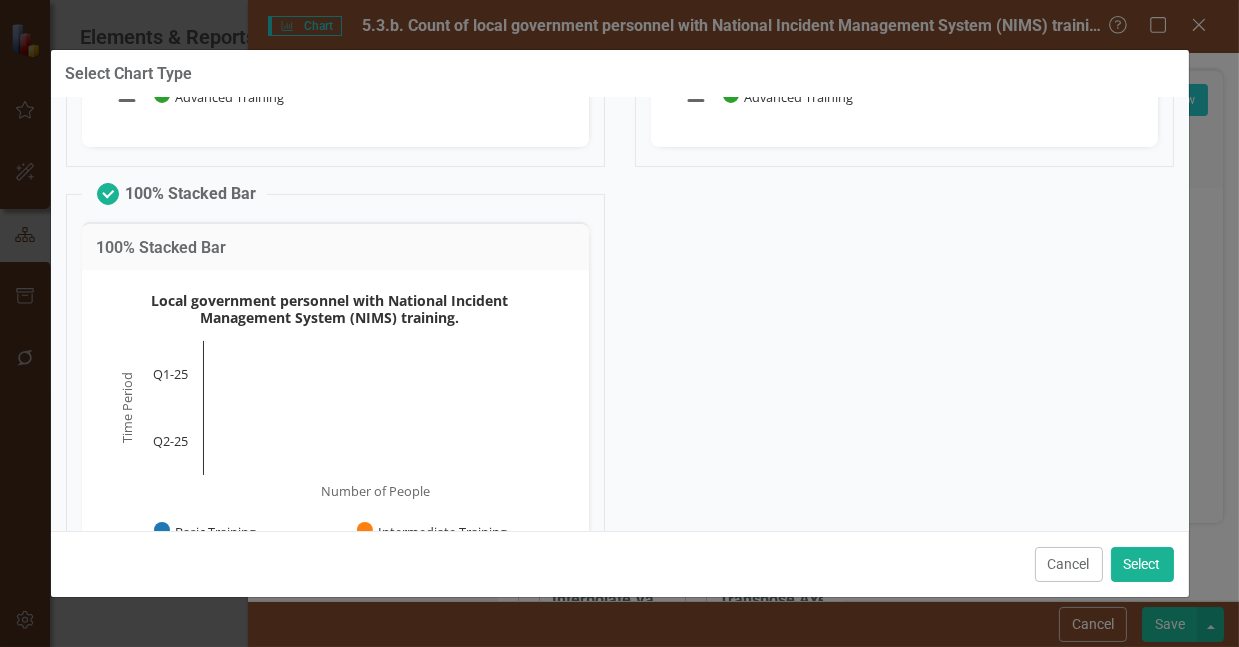 radio on "true" 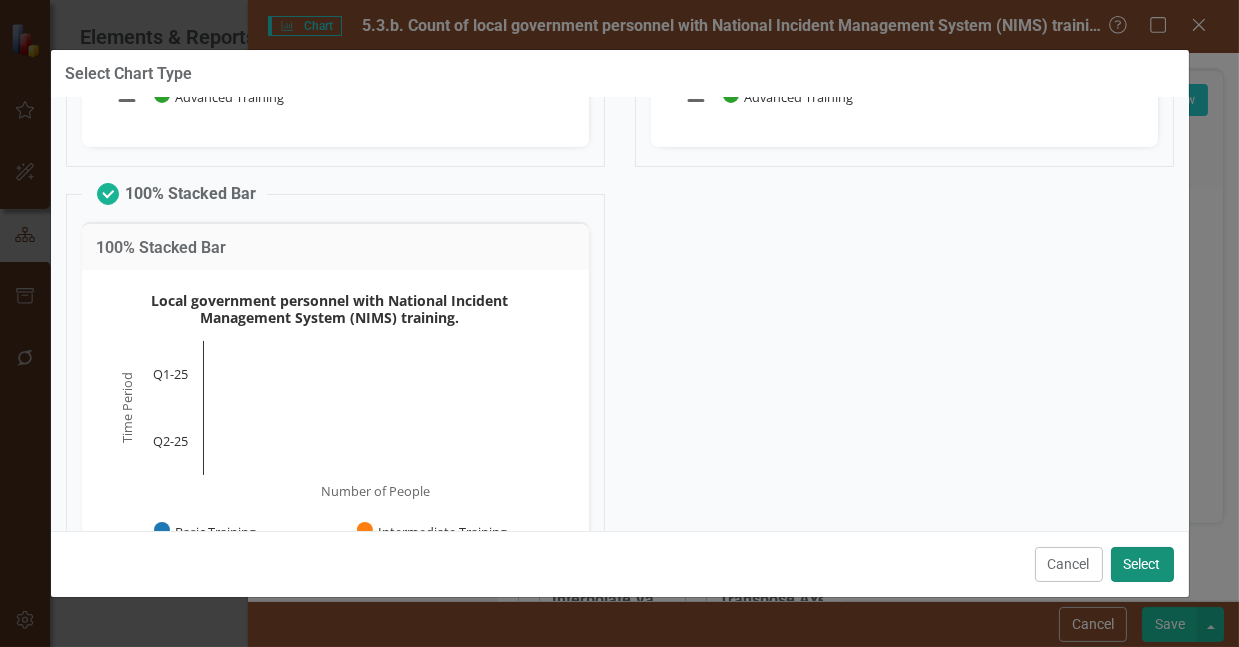 click on "Select" at bounding box center [1142, 564] 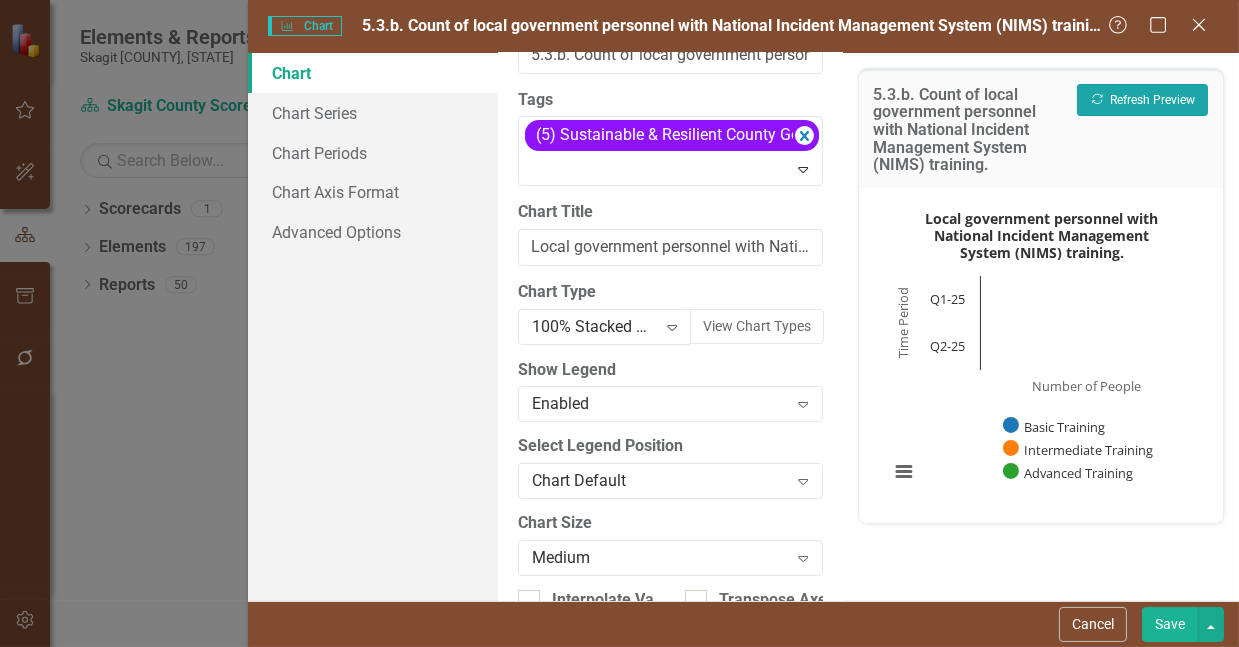 click on "Recalculate Refresh Preview" at bounding box center [1142, 100] 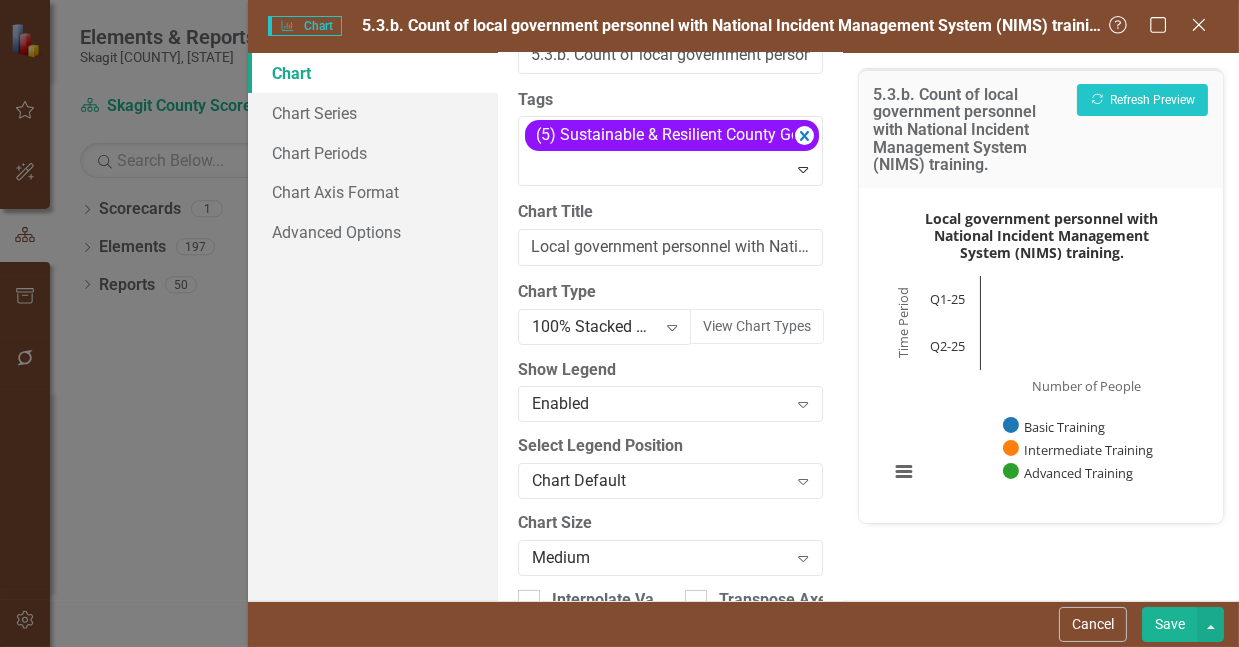 scroll, scrollTop: 328, scrollLeft: 0, axis: vertical 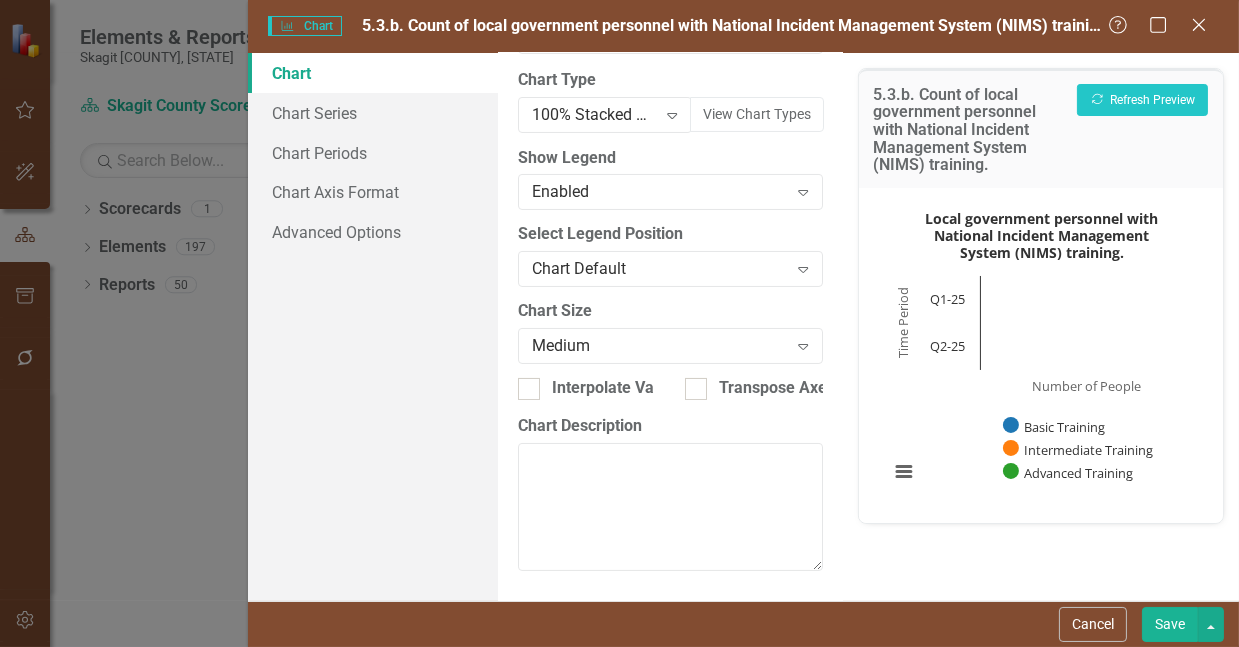 click on "Save" at bounding box center [1170, 624] 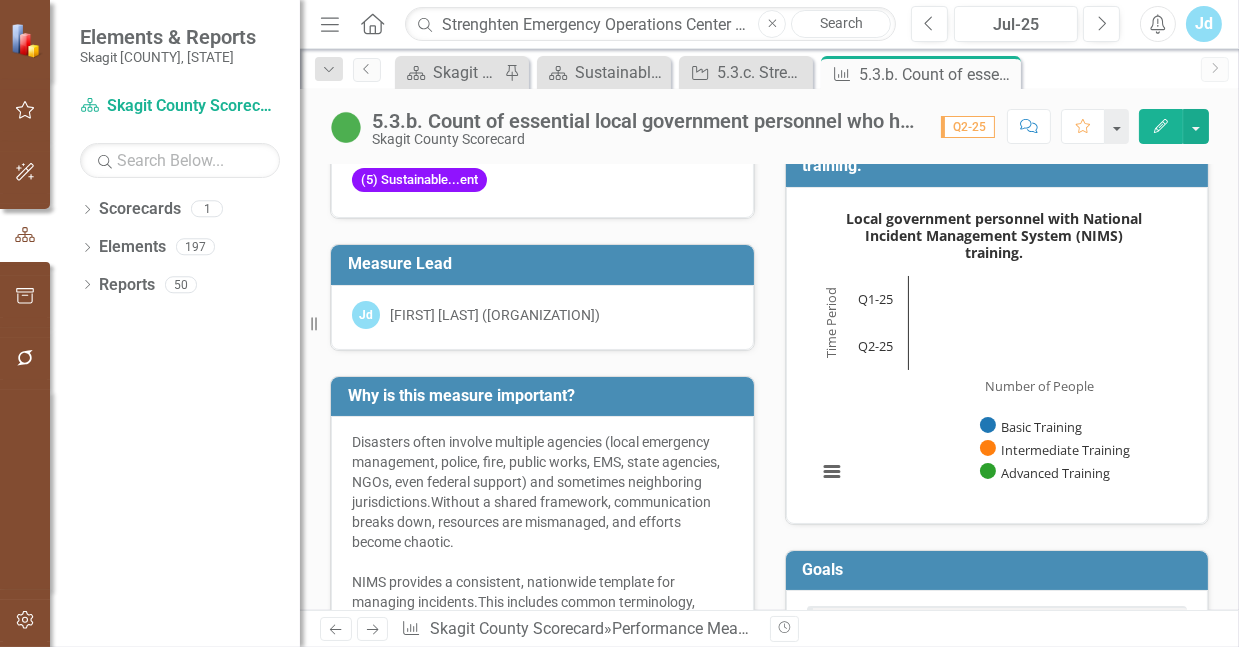 scroll, scrollTop: 0, scrollLeft: 0, axis: both 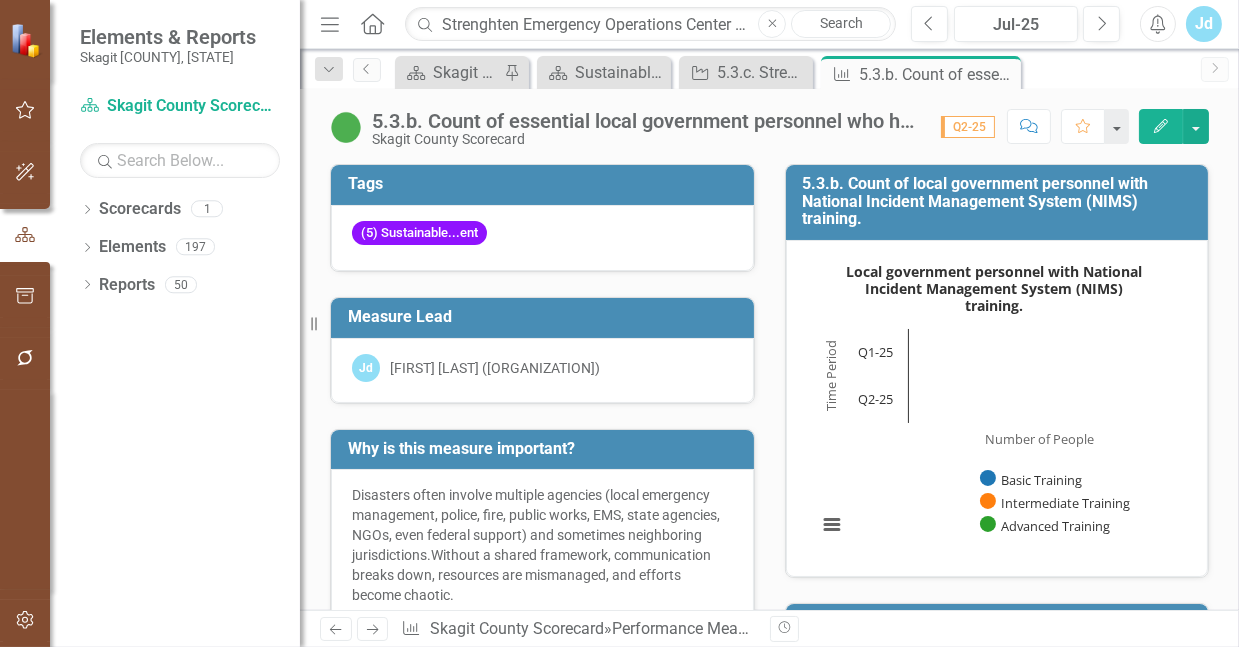 click on "5.3.b. Count of local government personnel with National Incident Management System (NIMS) training." at bounding box center [1001, 201] 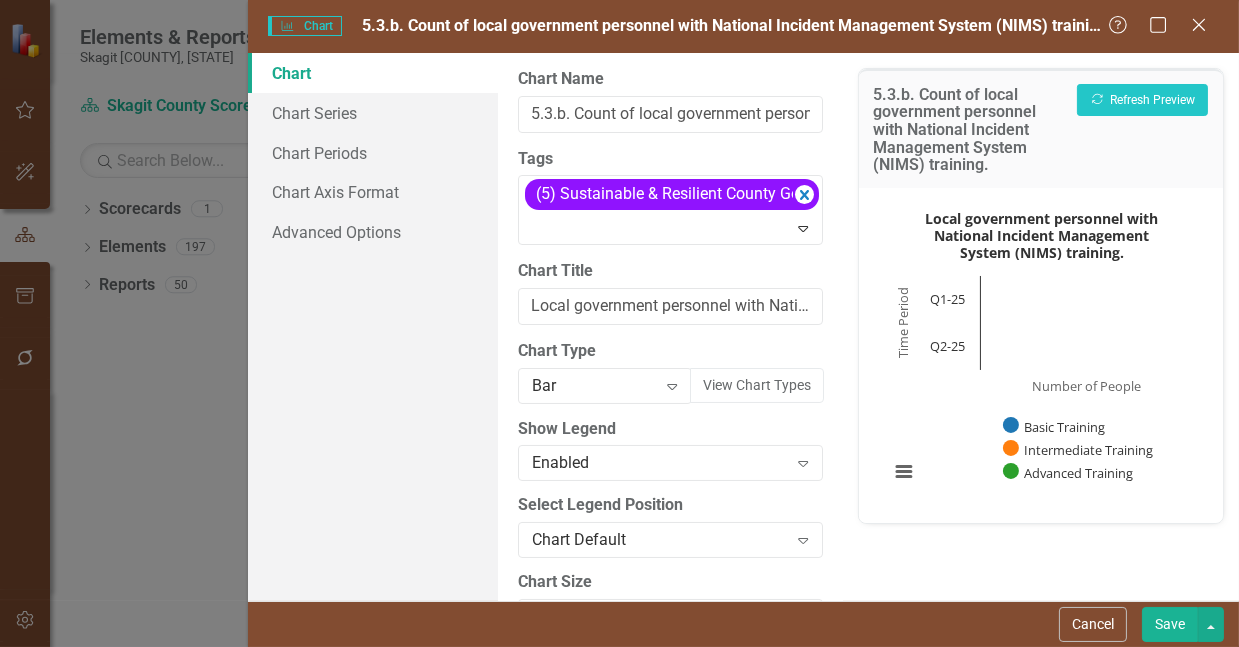 type on "Local government personnel with National Incident Management System (NIMS) training." 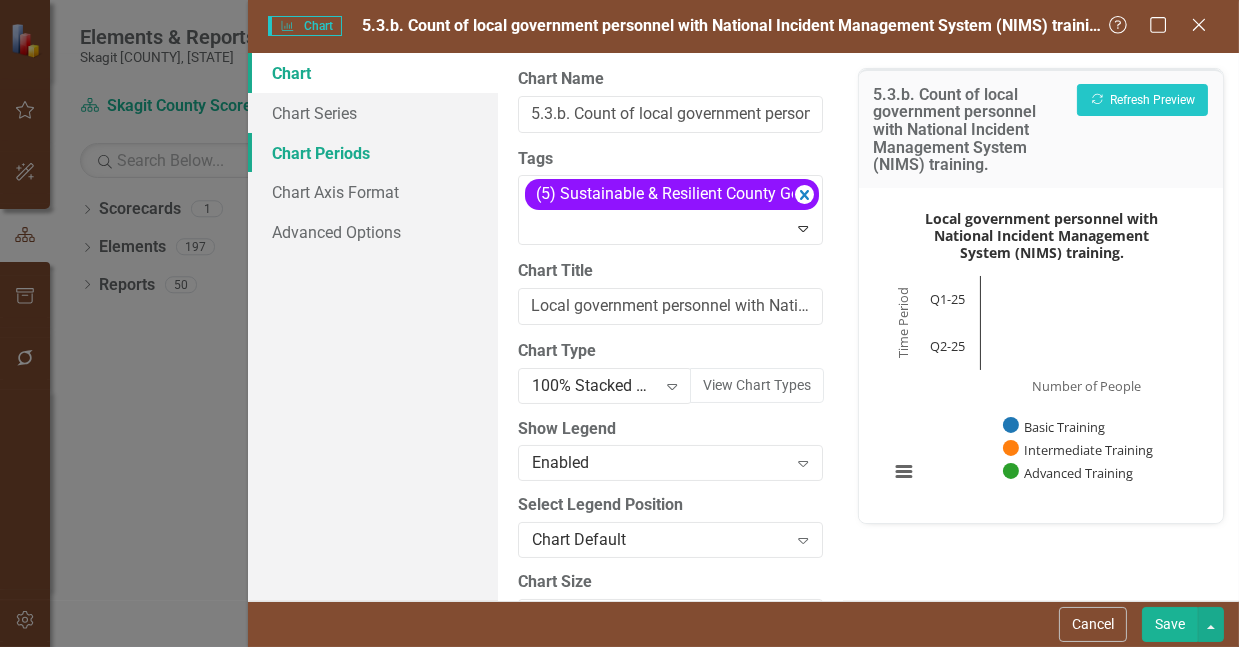 click on "Chart Periods" at bounding box center (373, 153) 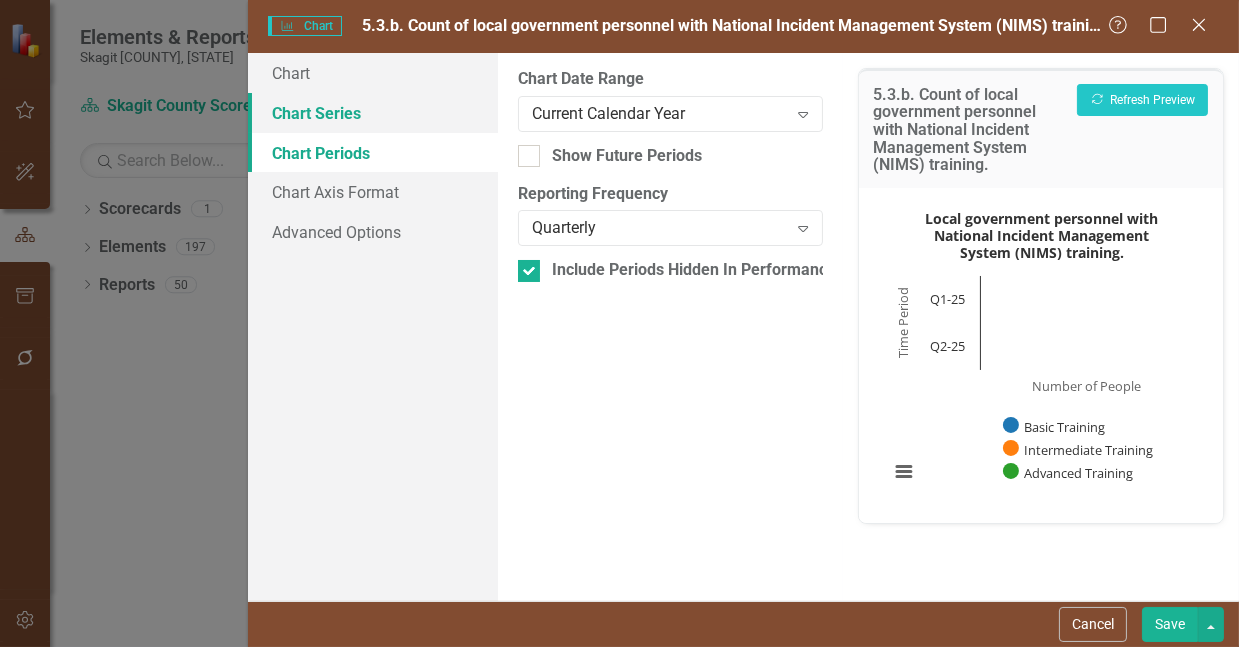 click on "Chart Series" at bounding box center (373, 113) 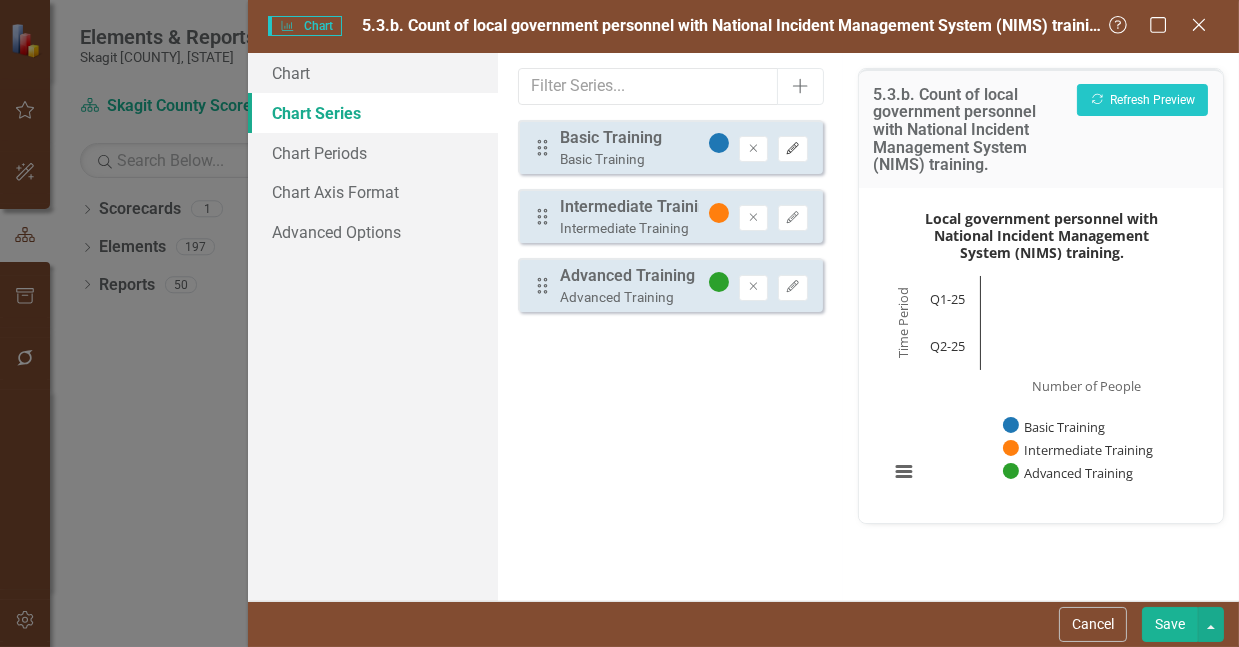 click on "Edit" at bounding box center (792, 149) 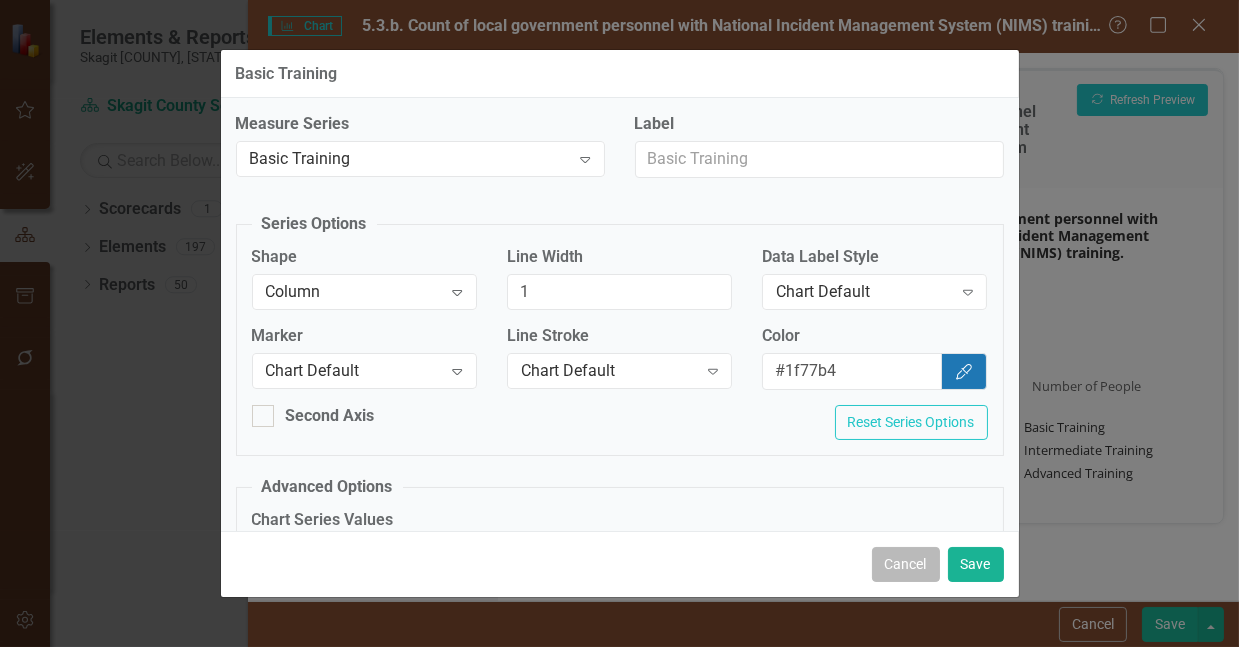 click on "Cancel" at bounding box center [906, 564] 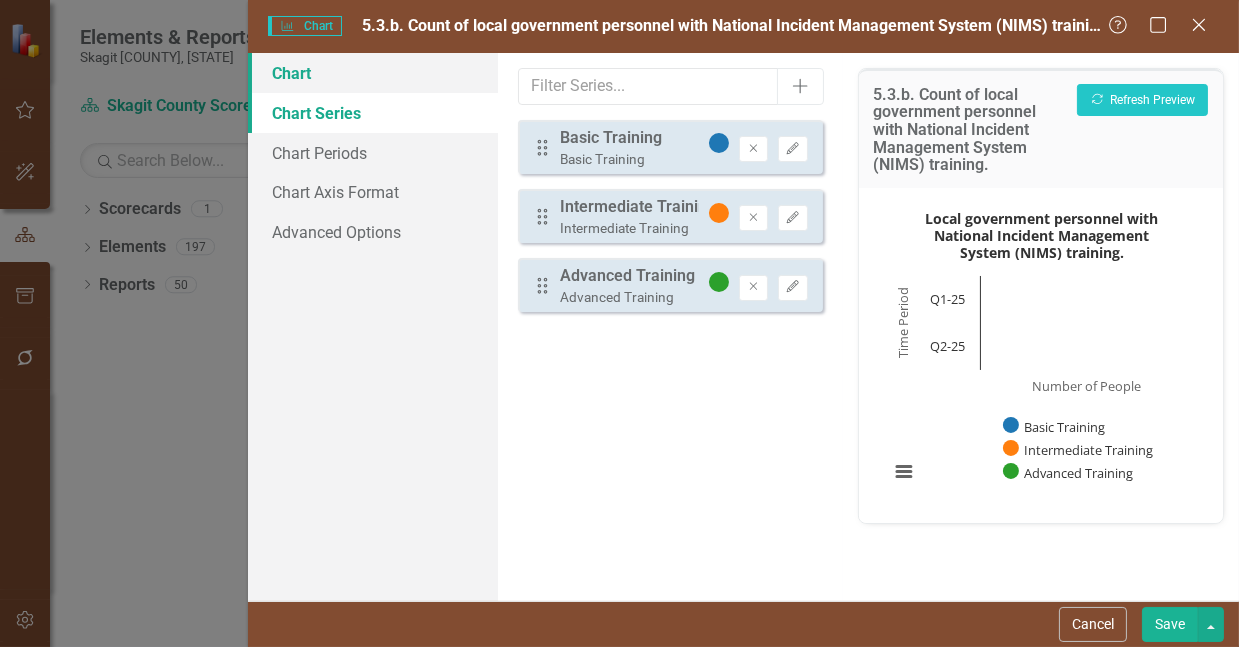 click on "Chart" at bounding box center [373, 73] 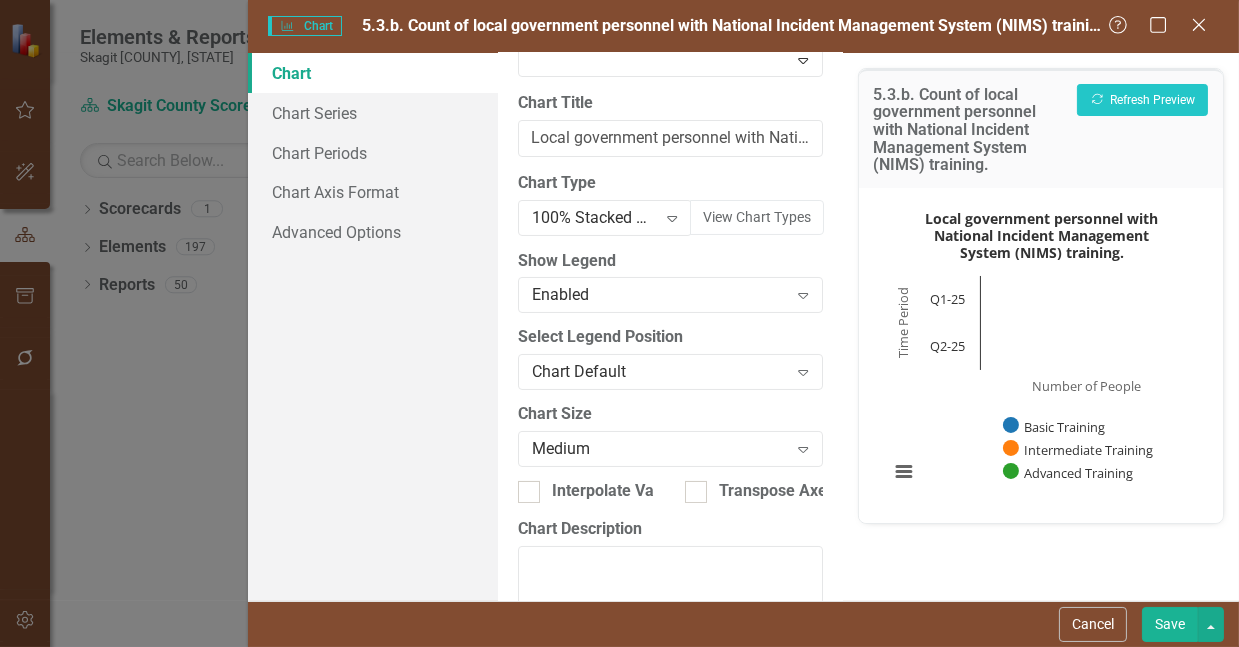 scroll, scrollTop: 186, scrollLeft: 0, axis: vertical 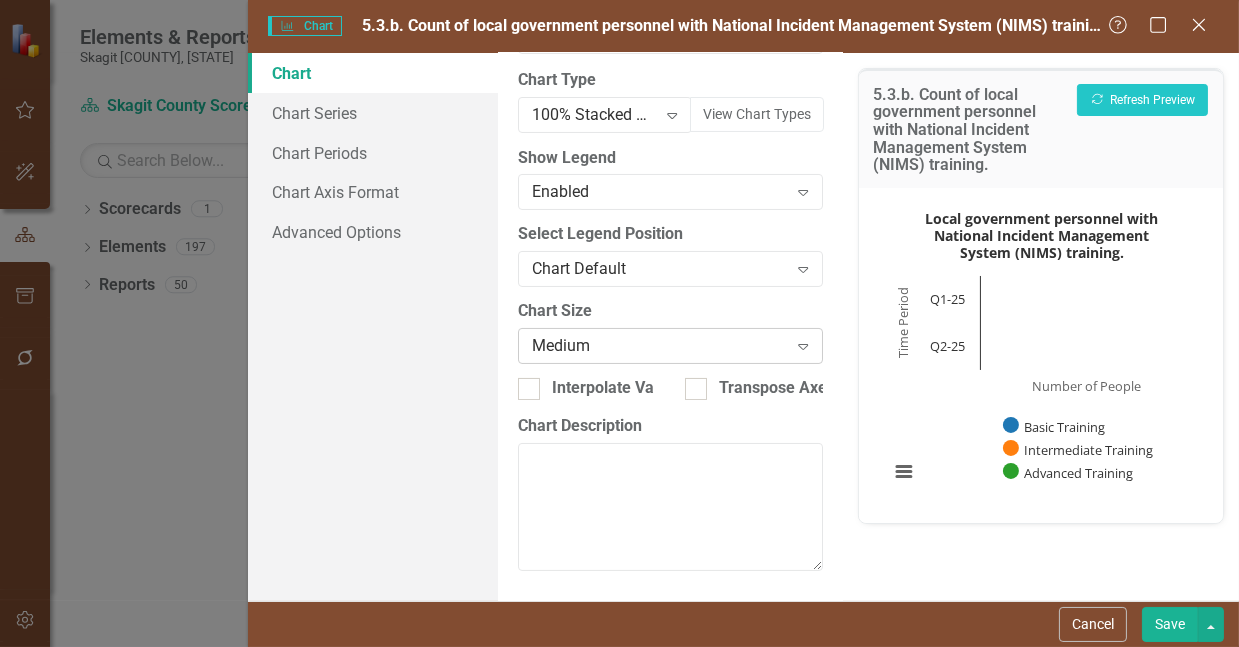 click on "Expand" 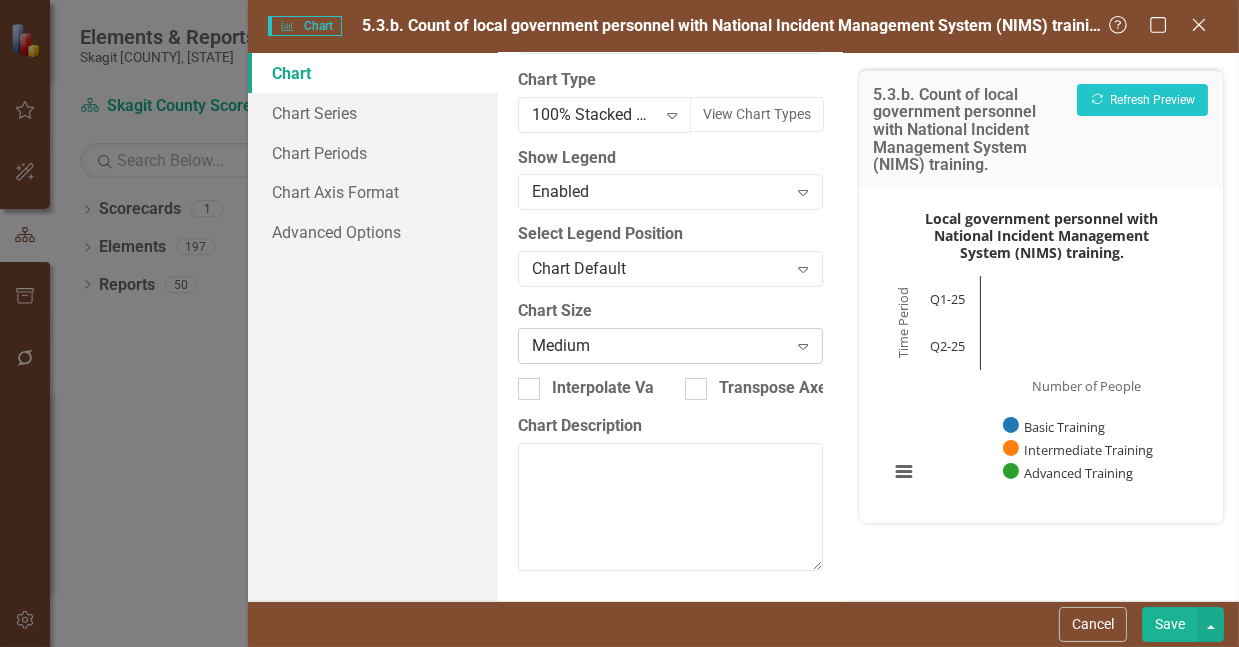 click on "Medium Expand" at bounding box center (670, 346) 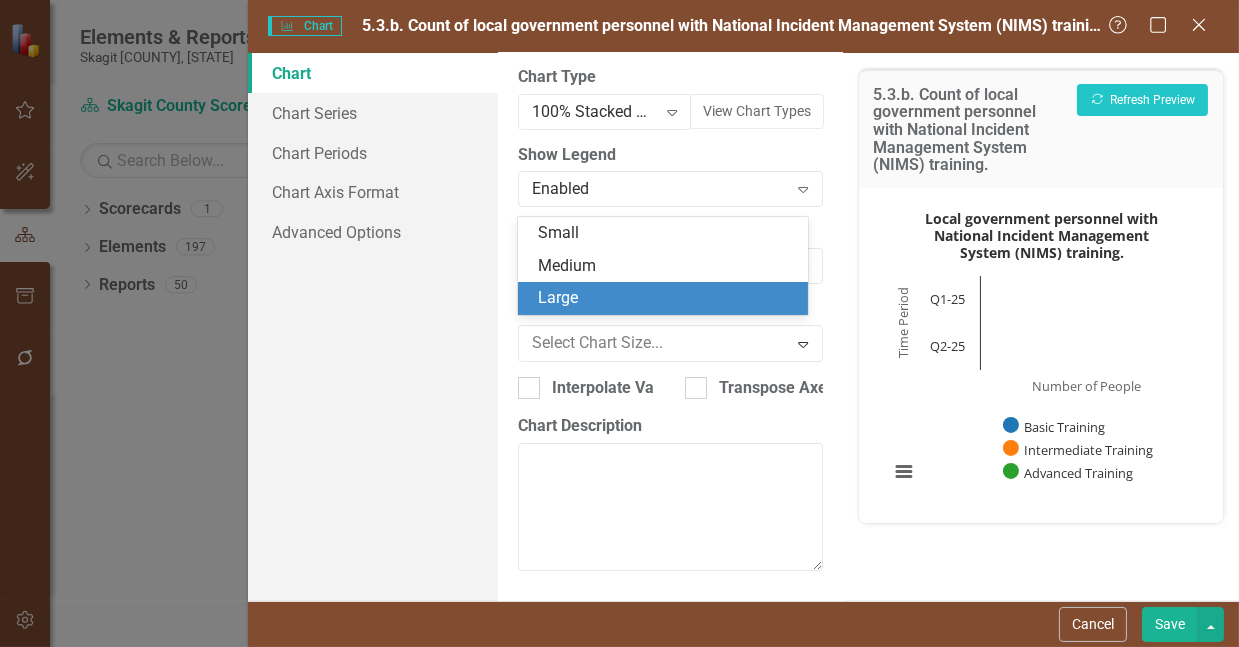 click on "Large" at bounding box center [667, 298] 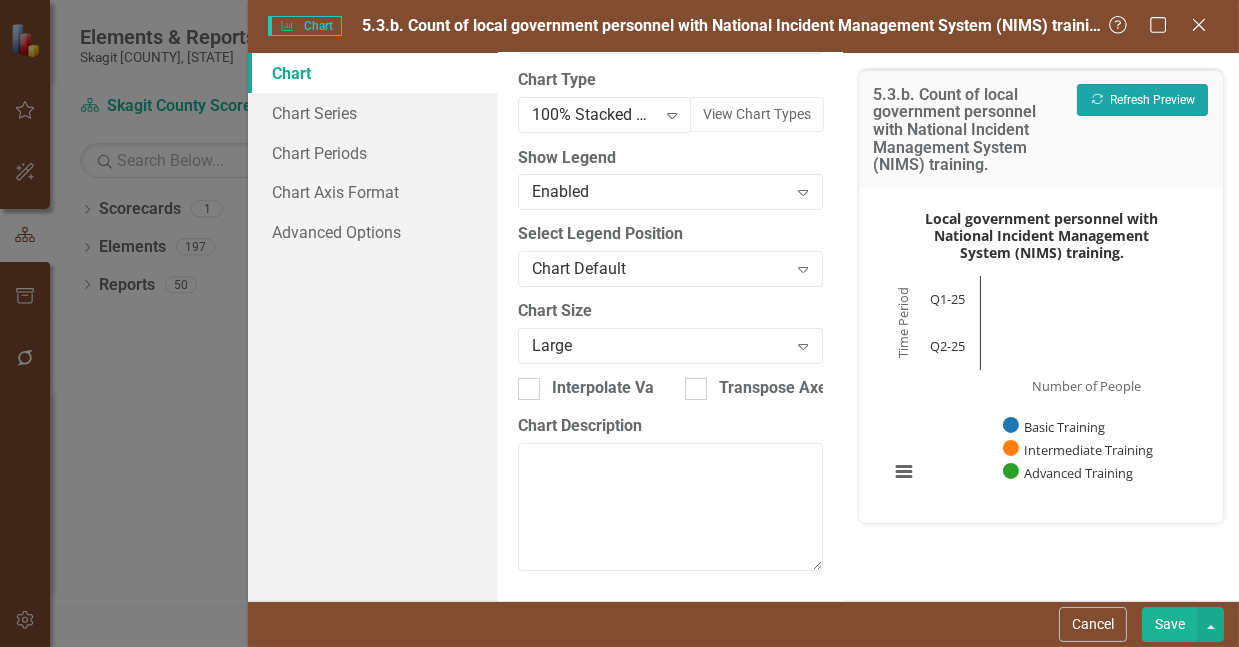 click on "Recalculate Refresh Preview" at bounding box center (1142, 100) 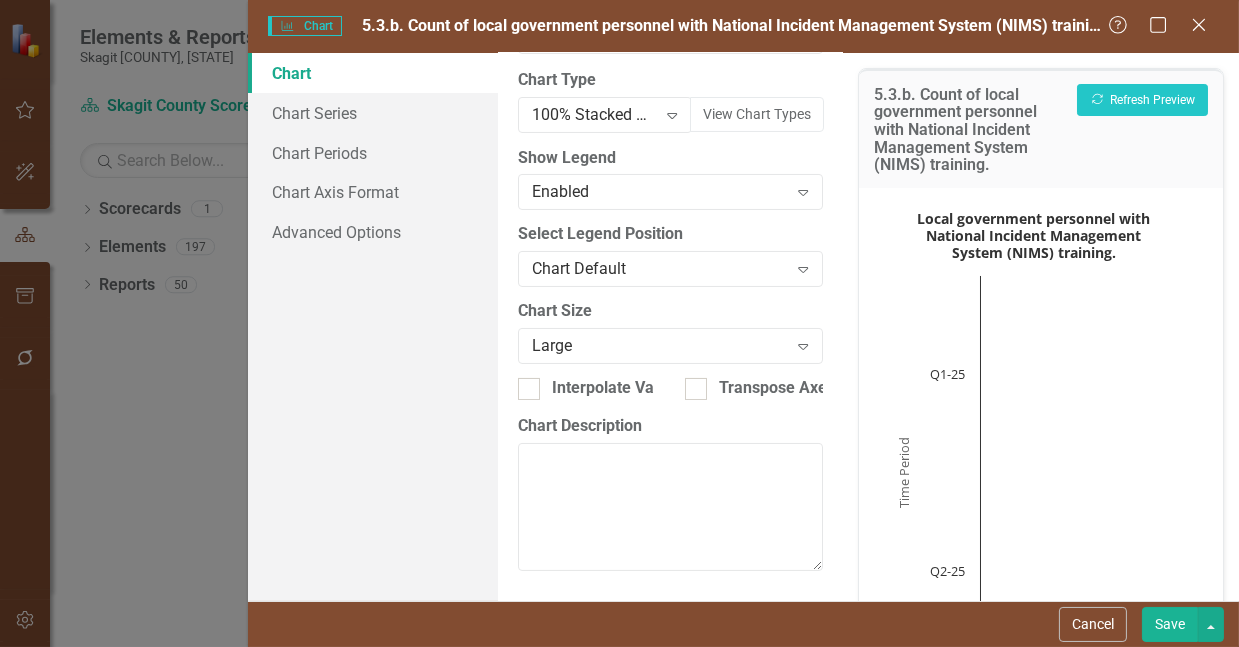 click on "Save" at bounding box center [1170, 624] 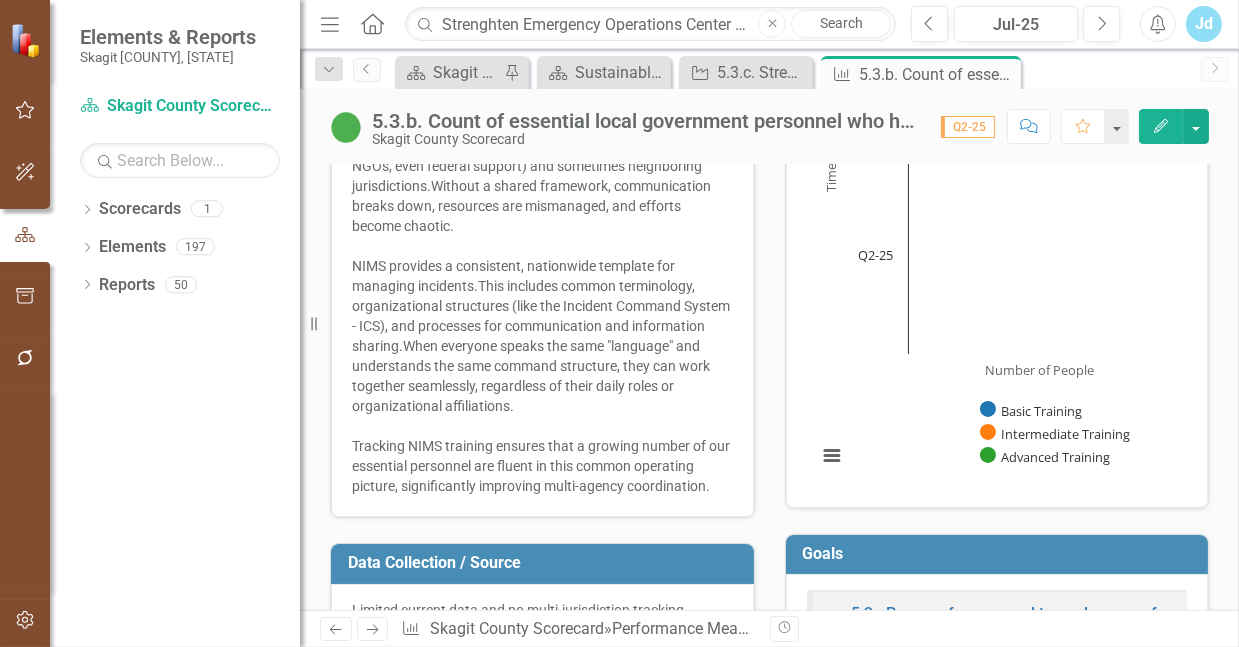 scroll, scrollTop: 361, scrollLeft: 0, axis: vertical 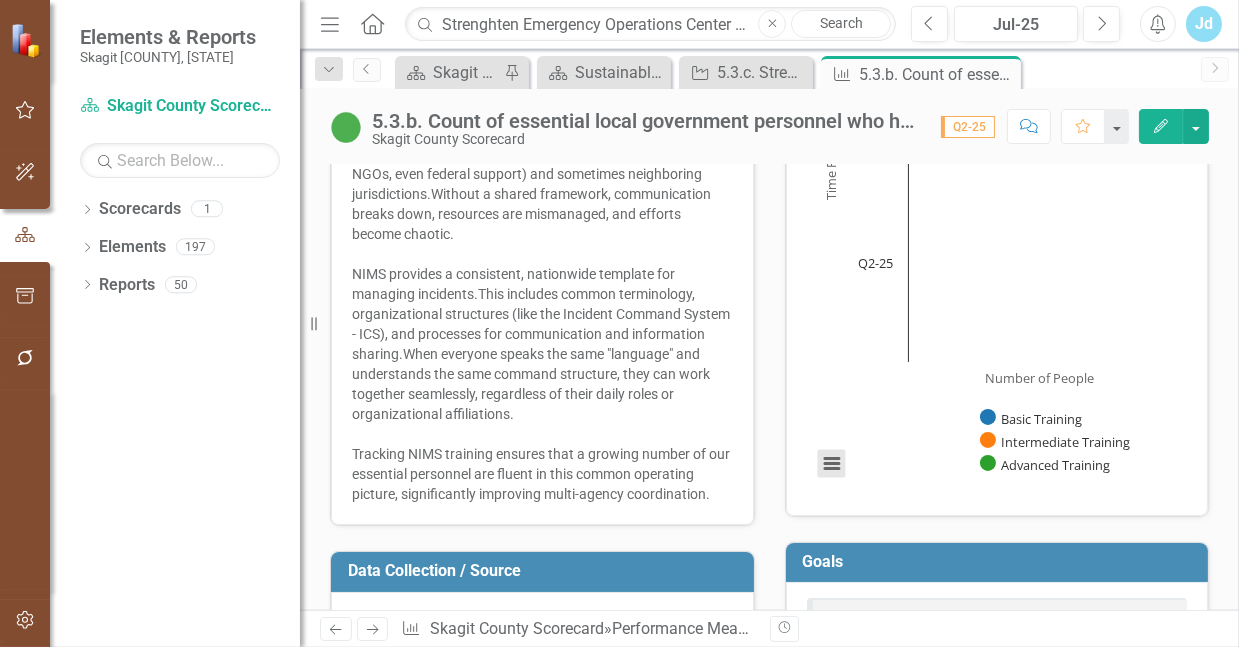 click at bounding box center (832, 463) 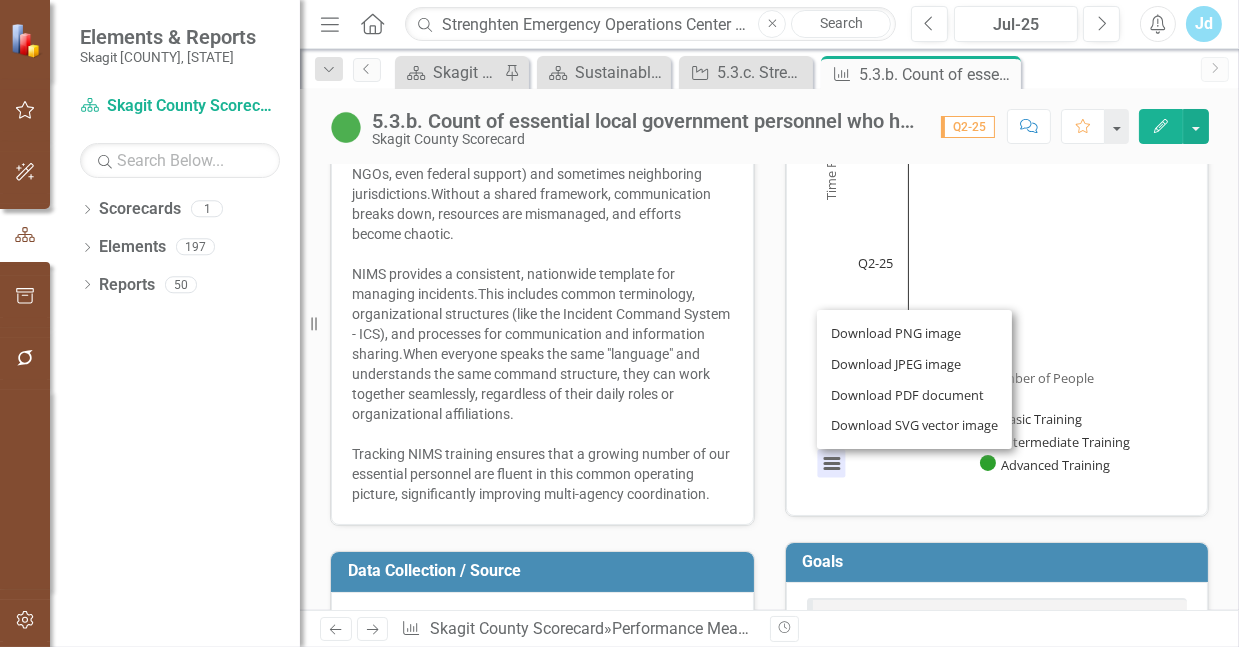 click 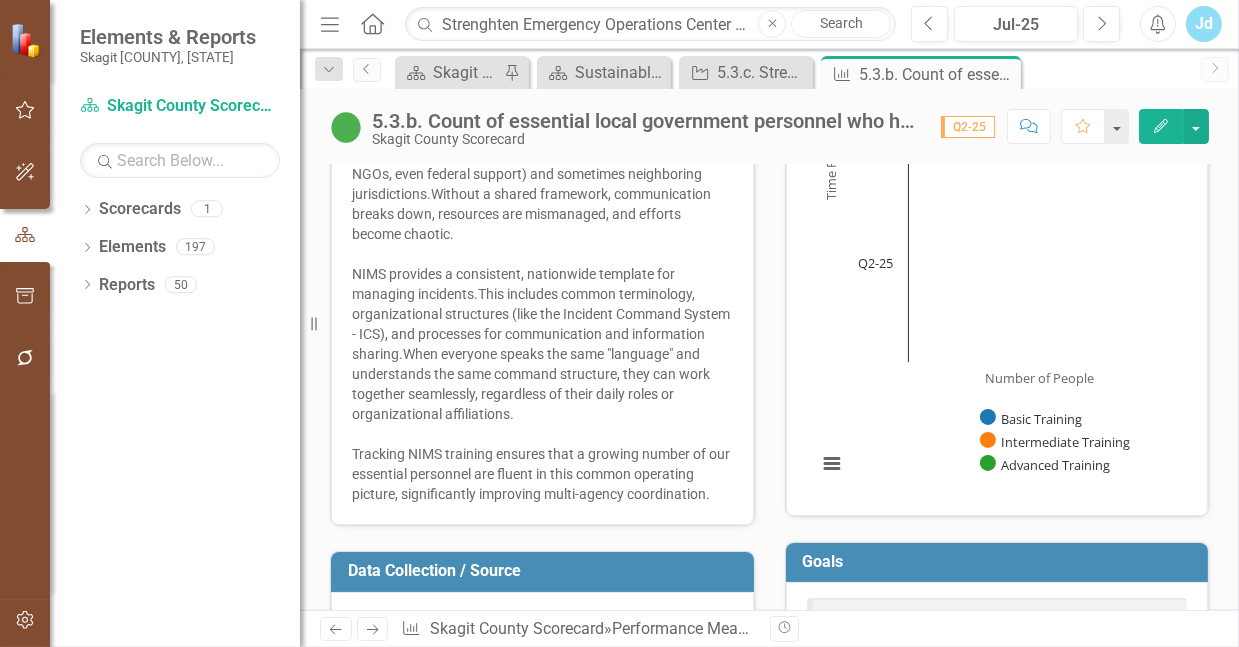 click 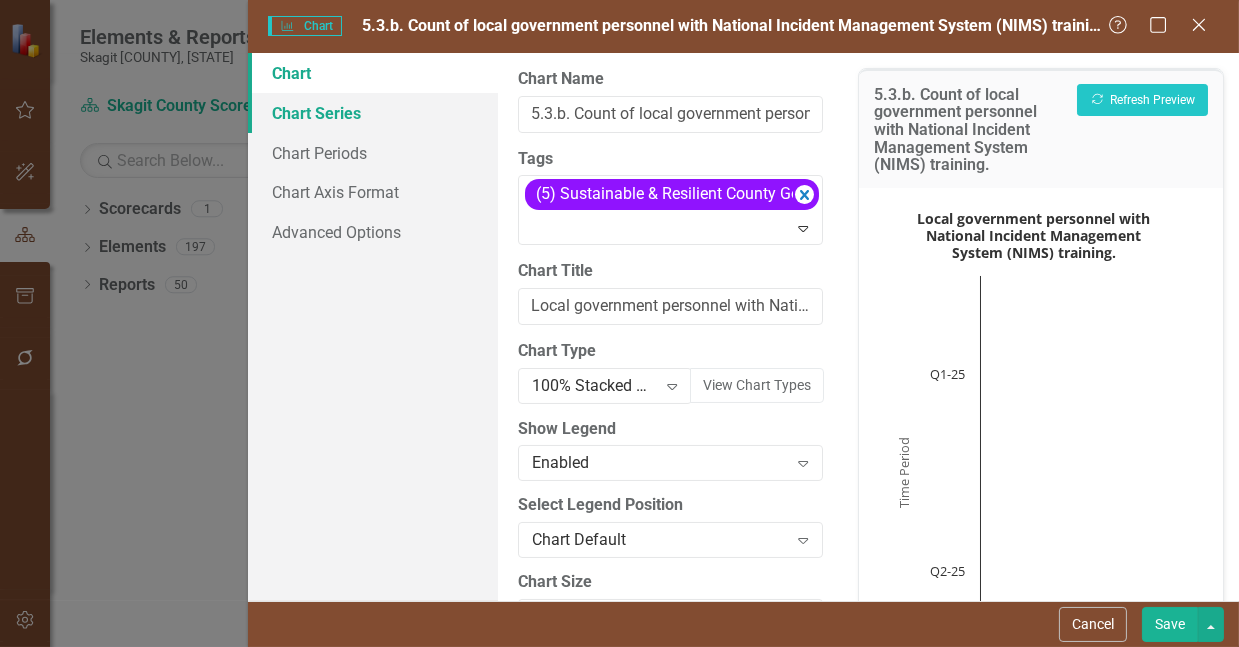 click on "Chart Series" at bounding box center [373, 113] 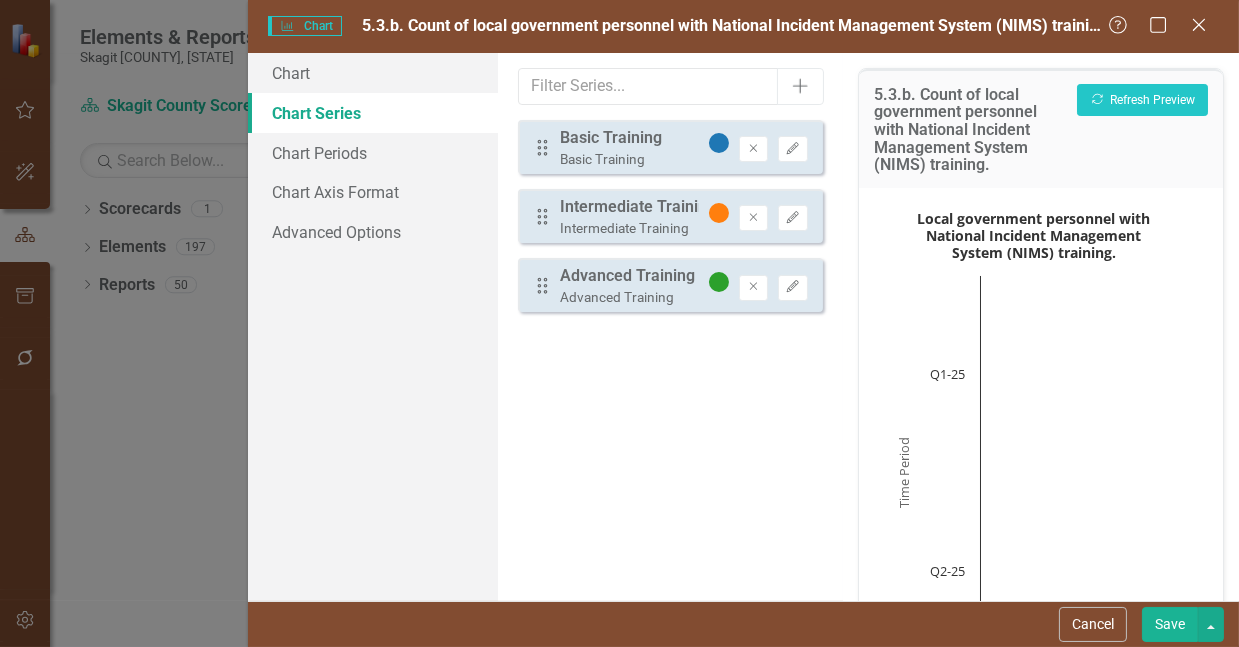 click on "Basic Training" at bounding box center (611, 138) 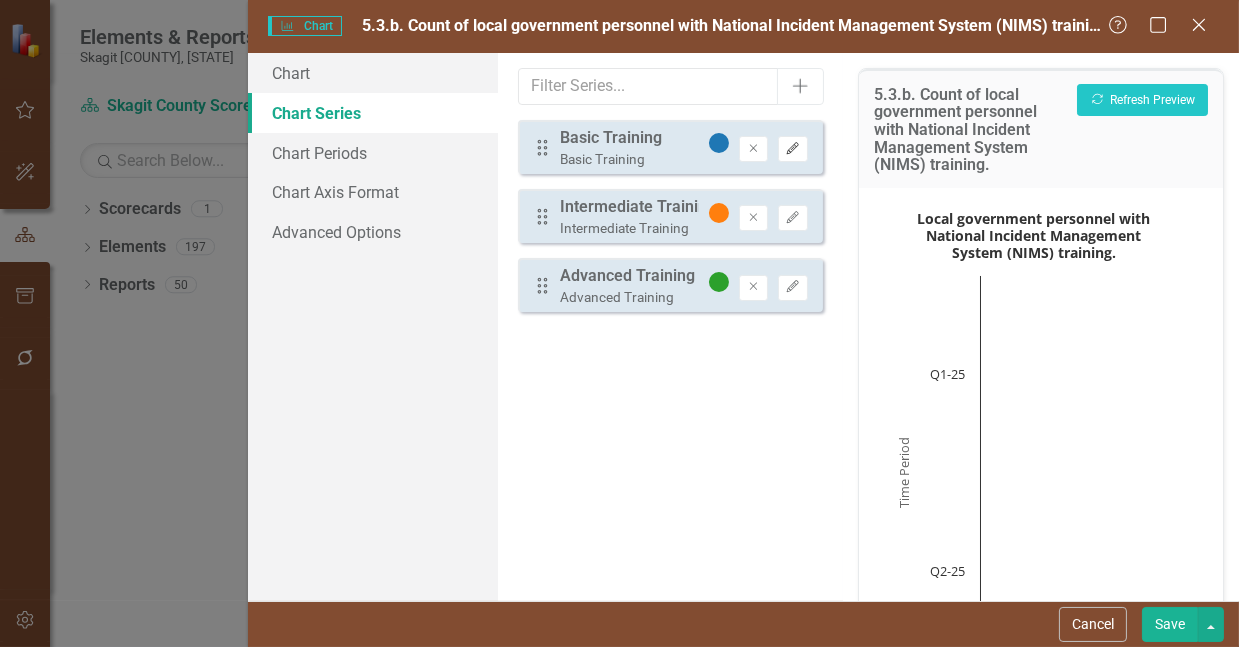 click on "Edit" 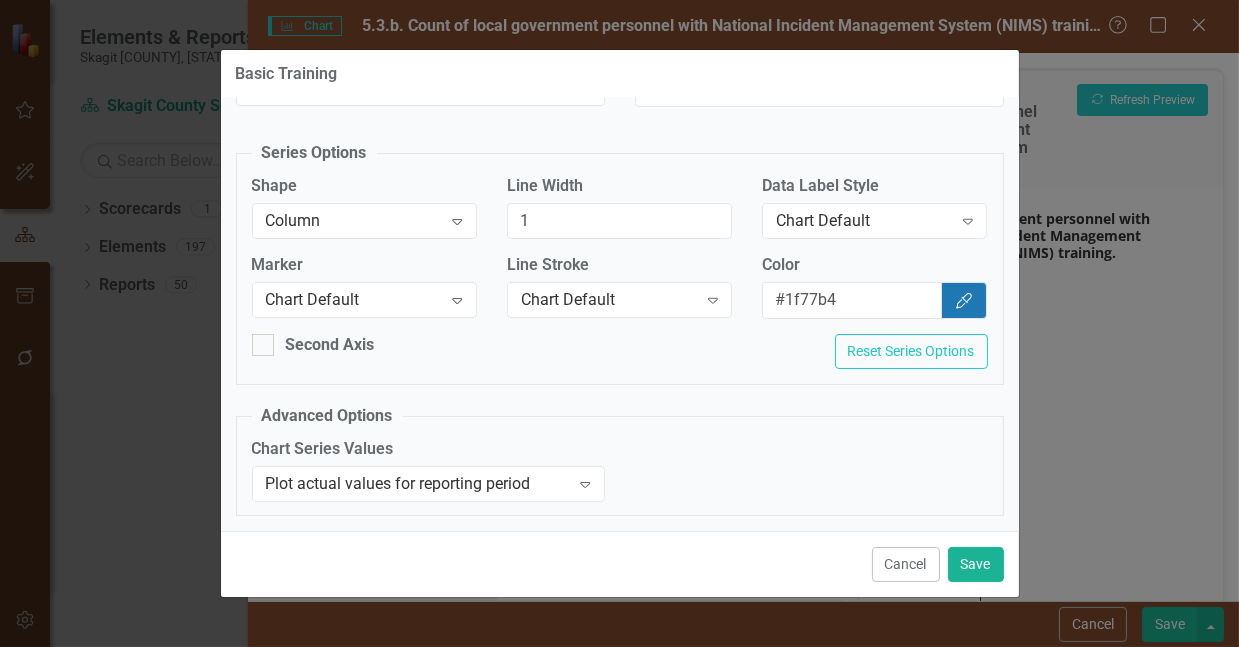 scroll, scrollTop: 0, scrollLeft: 0, axis: both 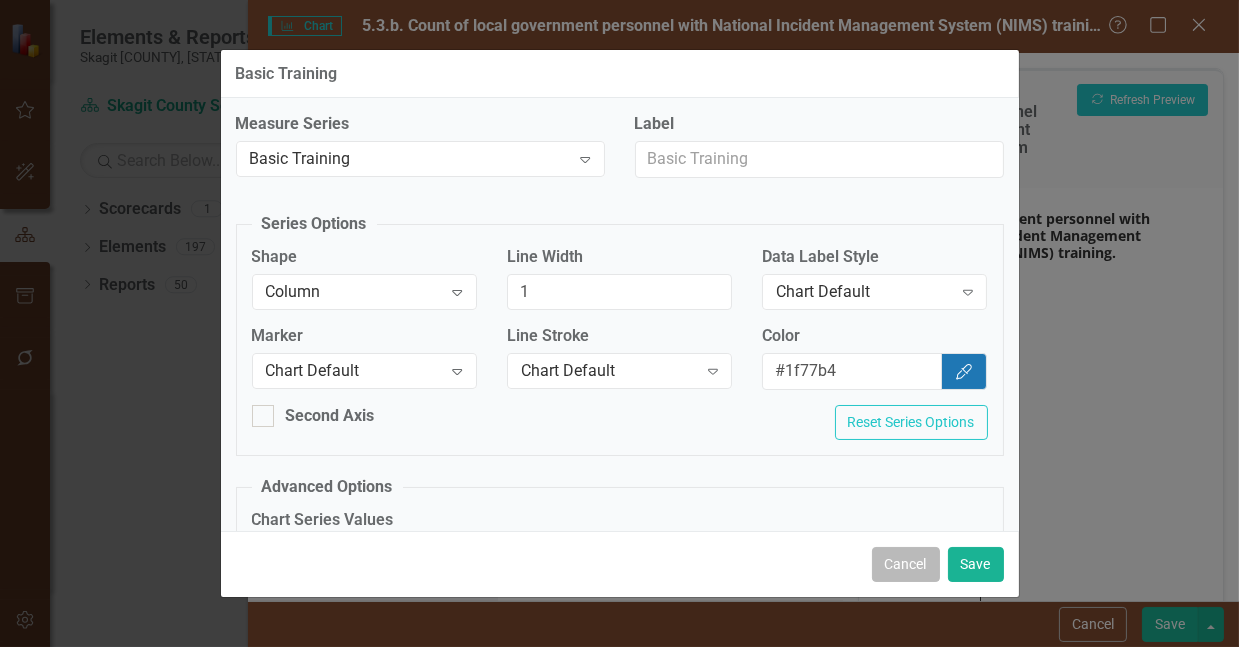click on "Cancel" at bounding box center [906, 564] 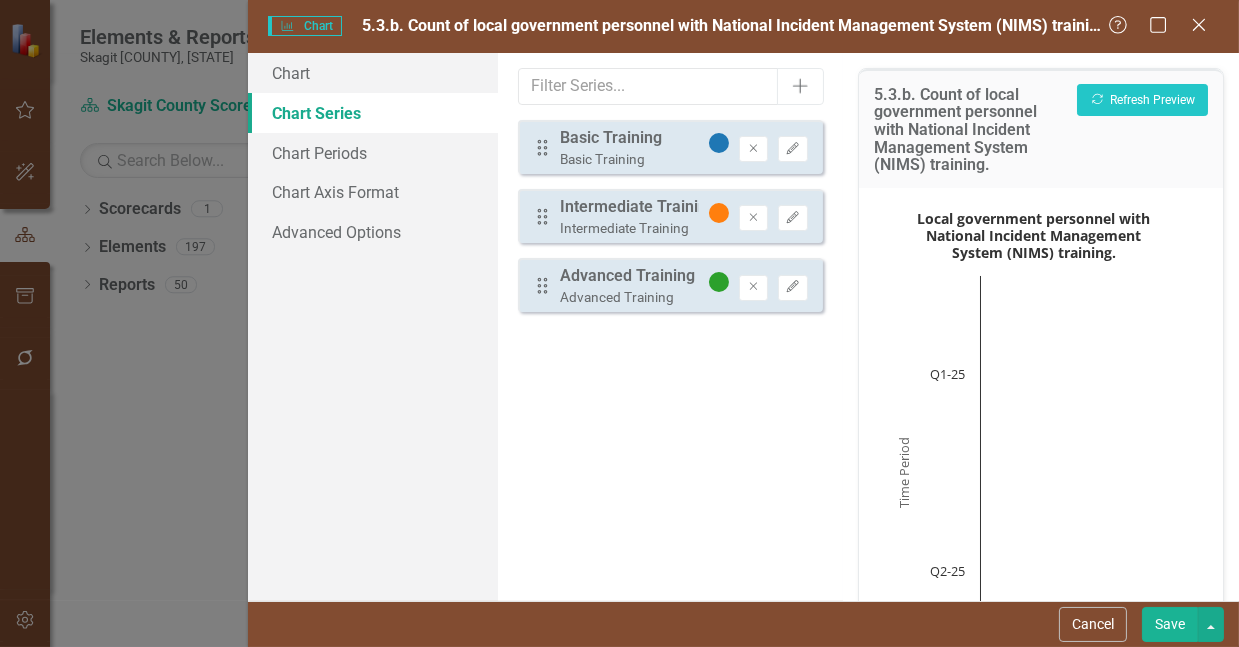type 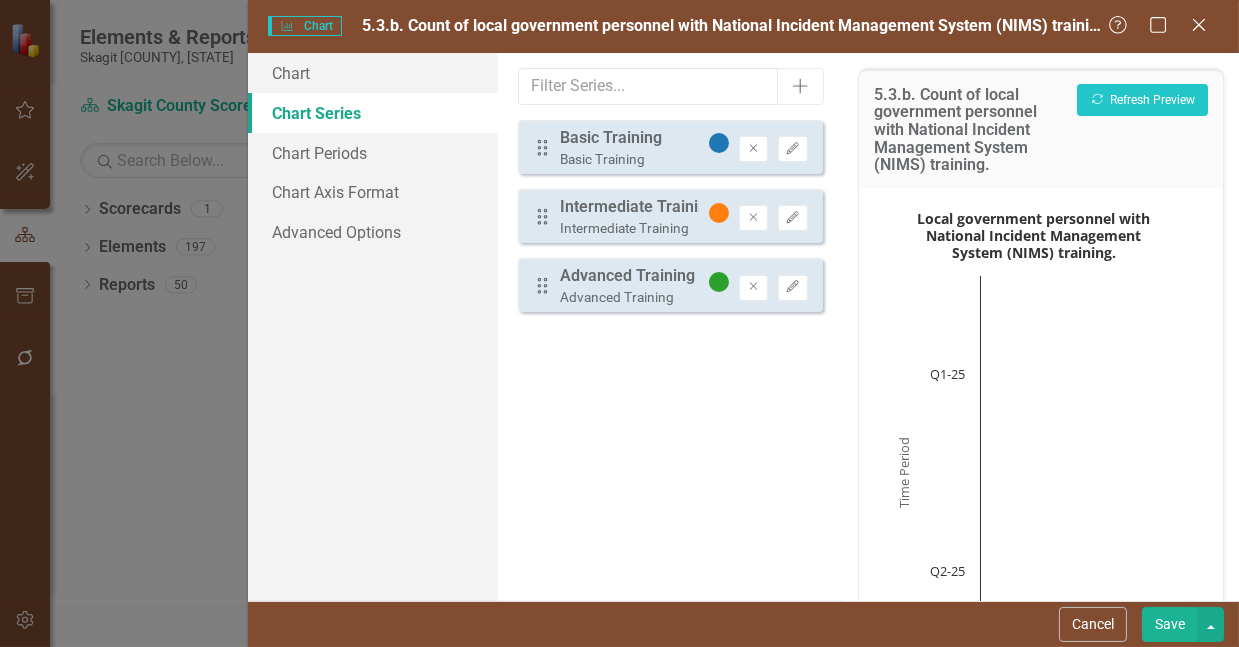 click on "Save" at bounding box center (1170, 624) 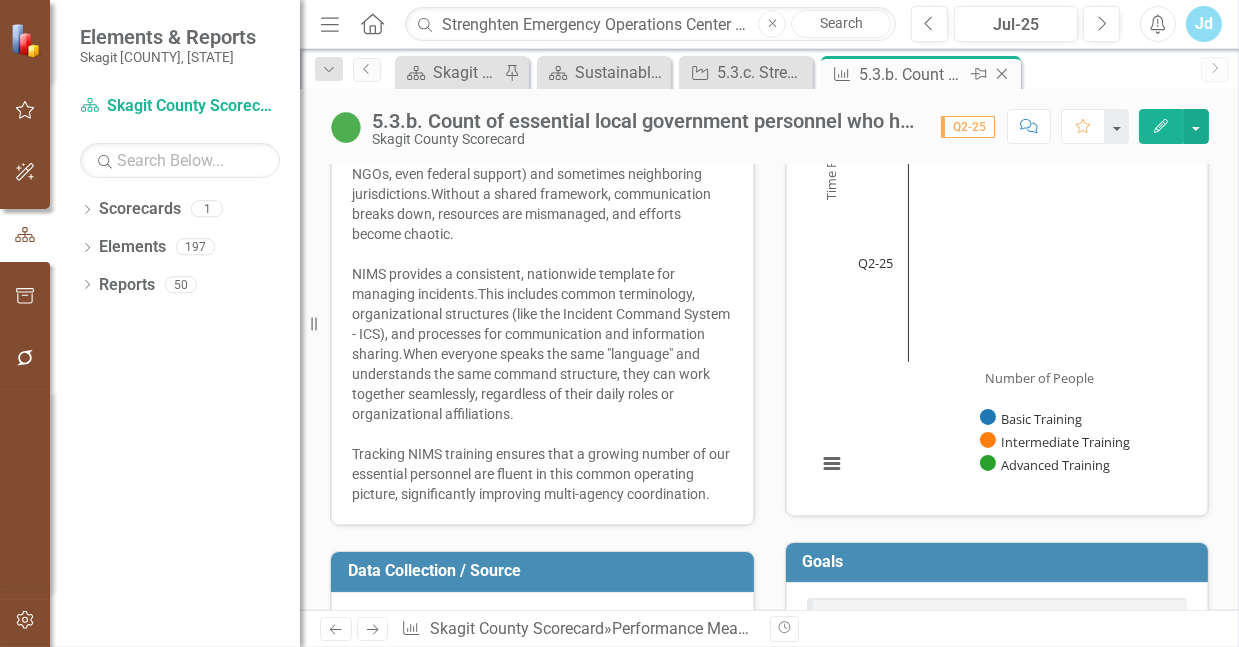 click on "5.3.b. Count of essential local government personnel who have completed National Incident Management System (NIMS) training relevant to their roles." at bounding box center (912, 74) 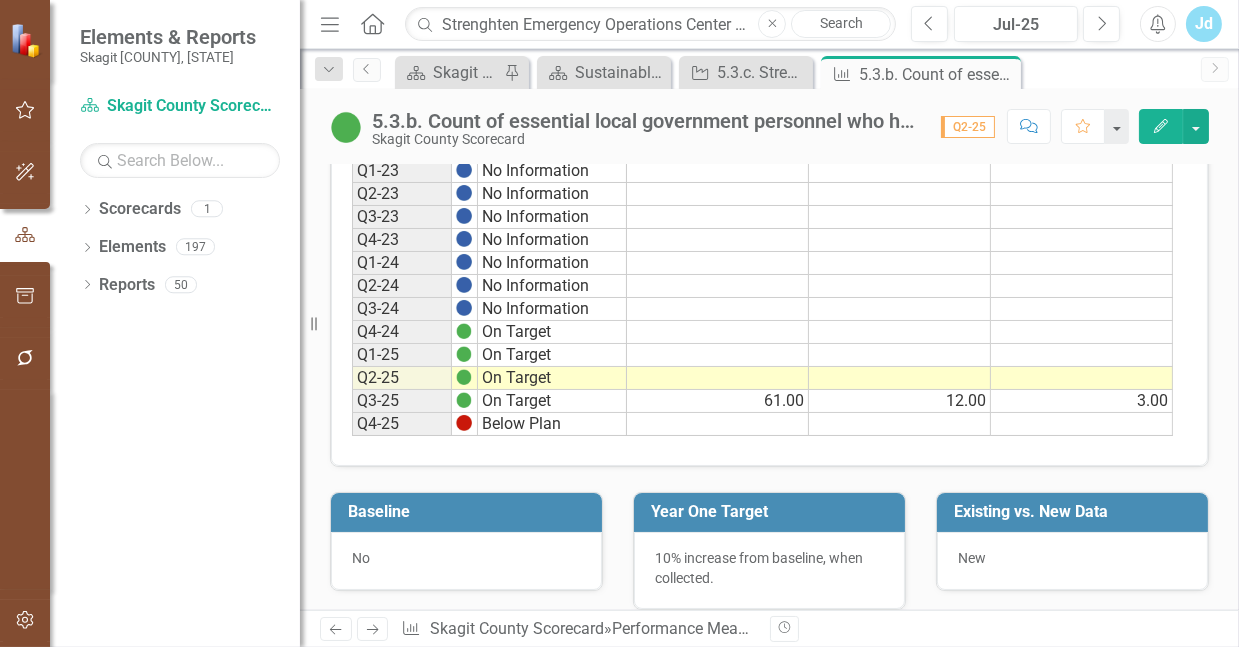 scroll, scrollTop: 1450, scrollLeft: 0, axis: vertical 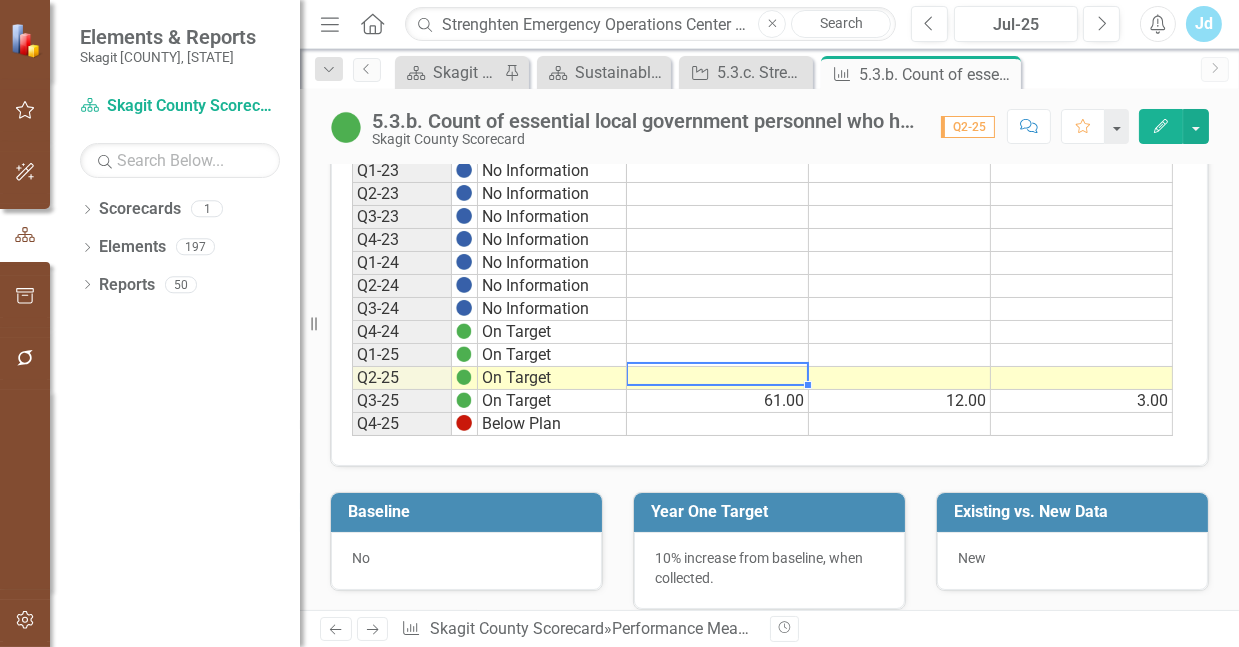 click at bounding box center [718, 378] 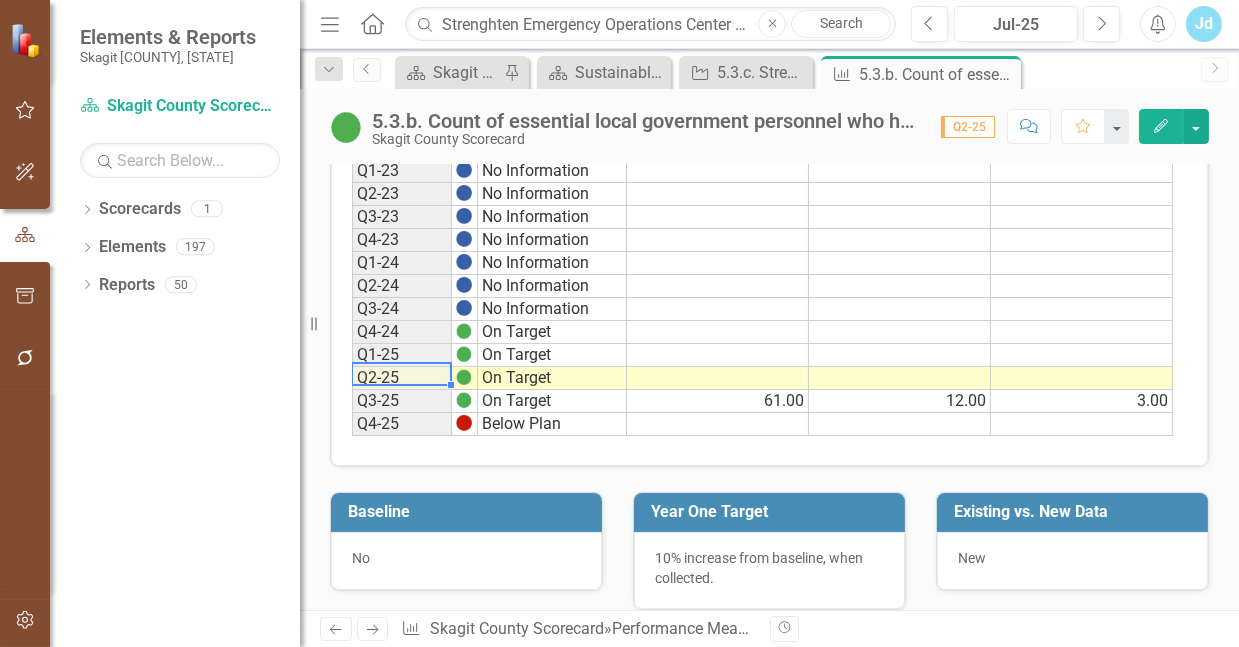 click on "Q2-25" at bounding box center [402, 378] 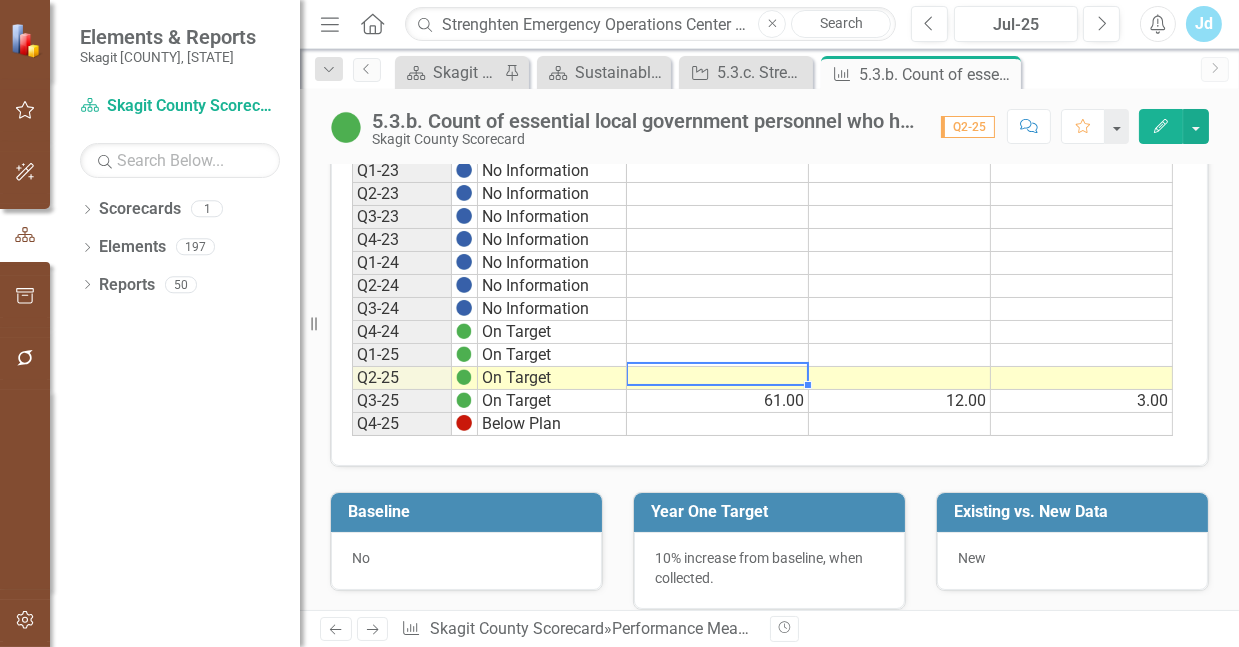 click at bounding box center [718, 378] 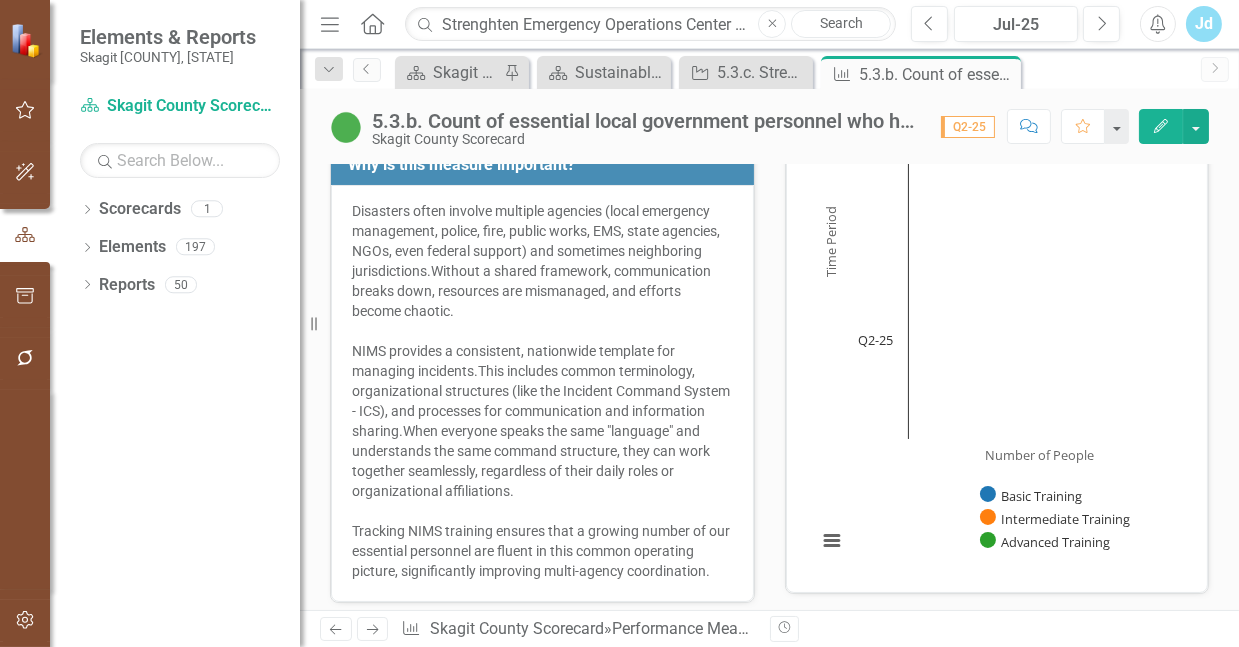 scroll, scrollTop: 305, scrollLeft: 0, axis: vertical 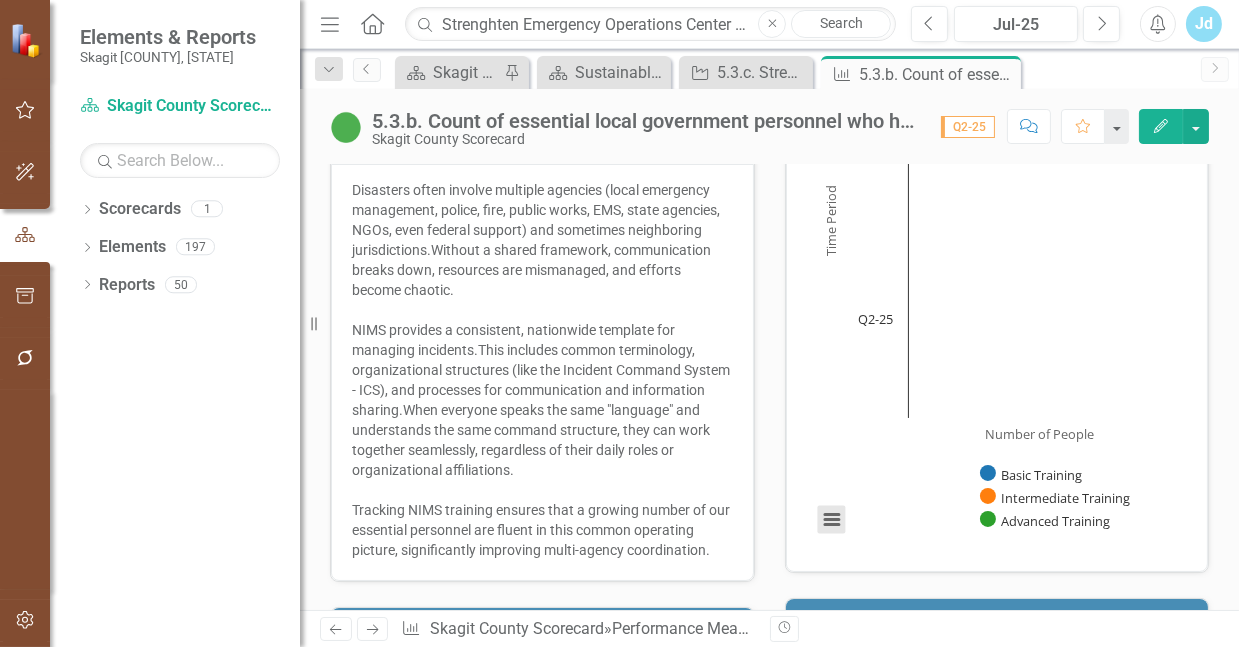 click at bounding box center (832, 519) 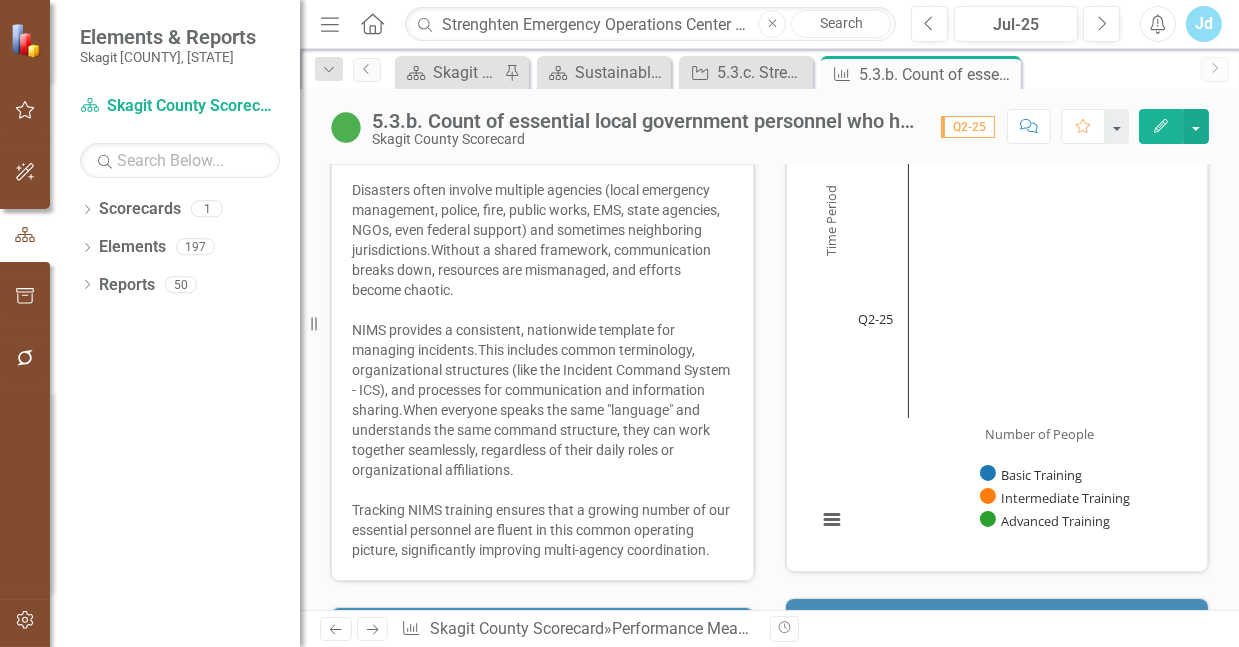 click on "Edit" 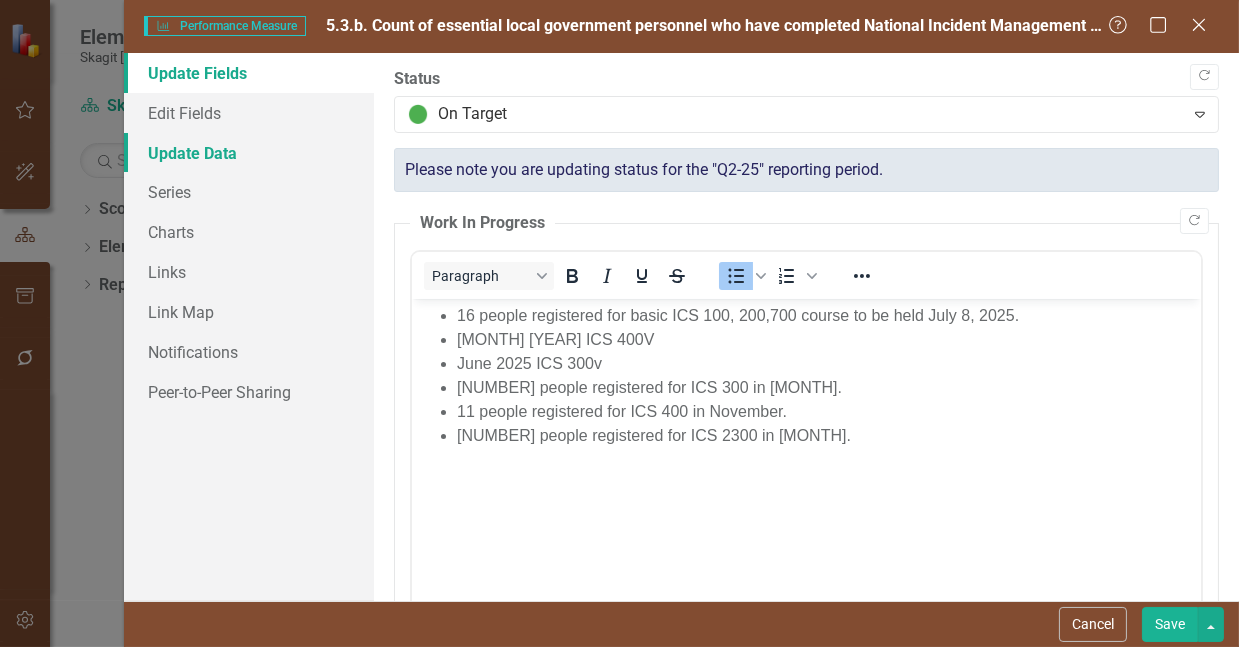 scroll, scrollTop: 0, scrollLeft: 0, axis: both 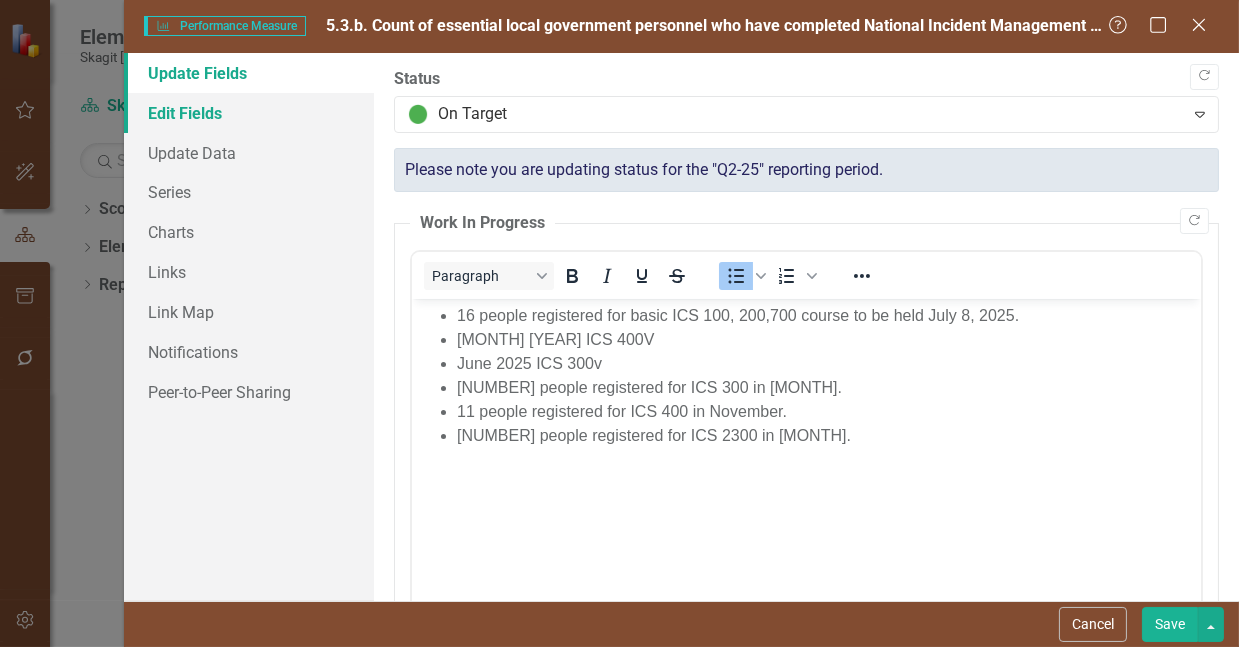 click on "Edit Fields" at bounding box center [249, 113] 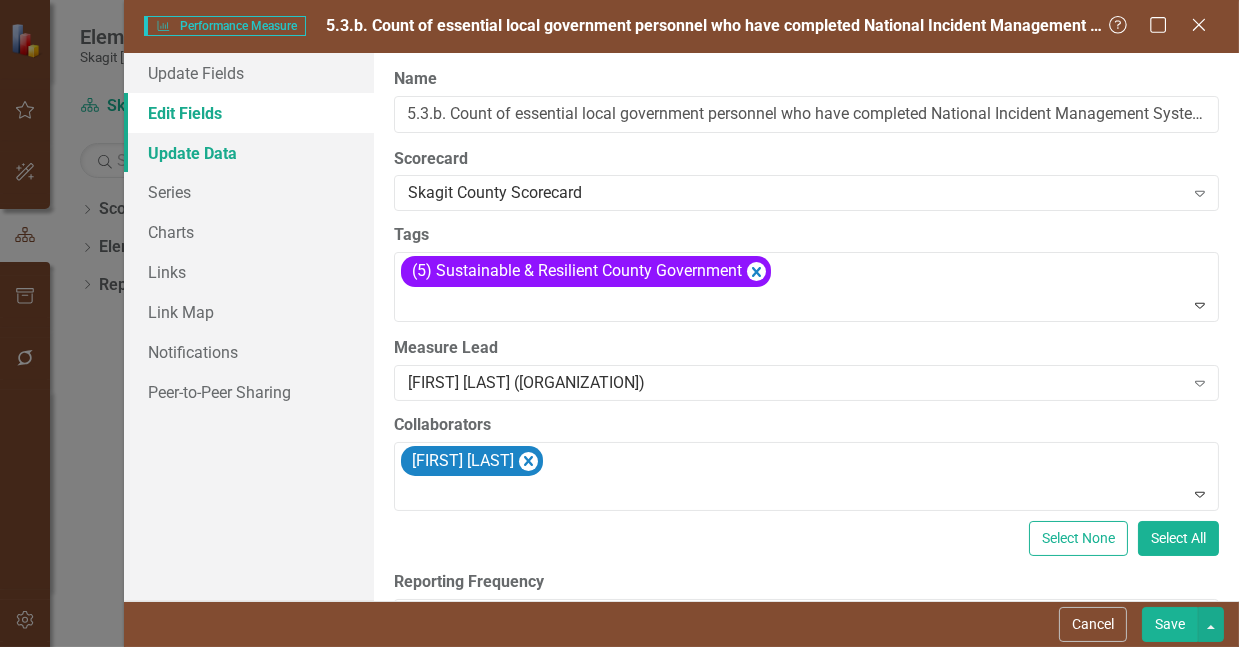 click on "Update  Data" at bounding box center (249, 153) 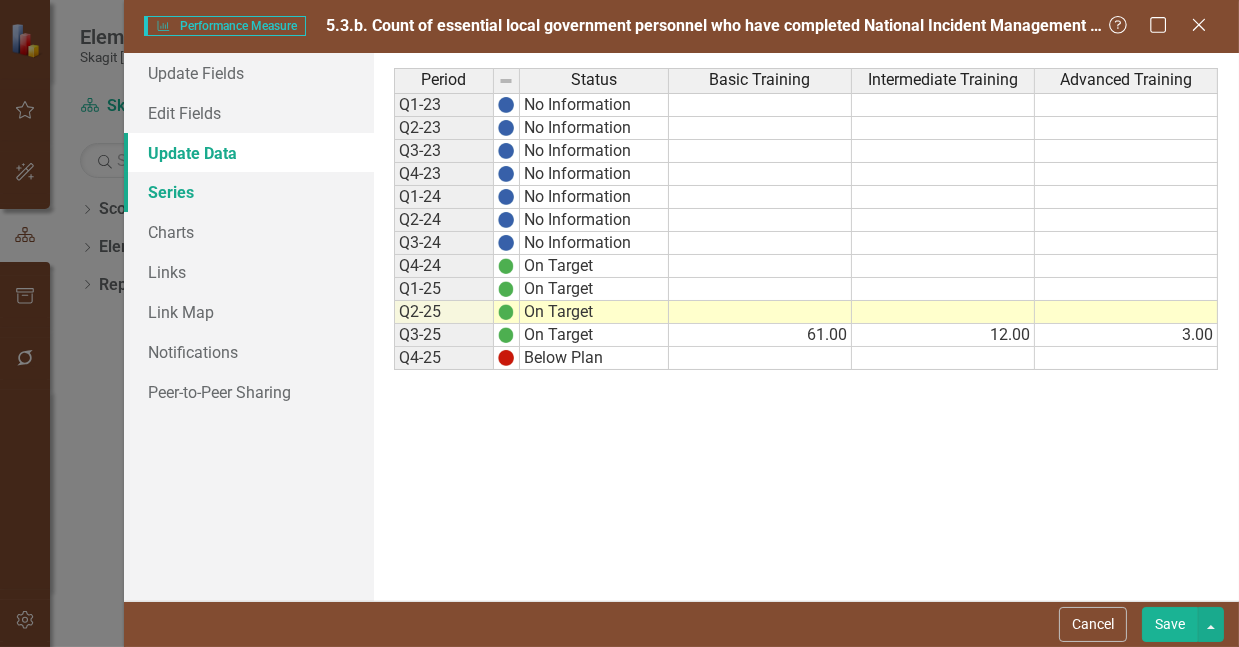 click on "Series" at bounding box center [249, 192] 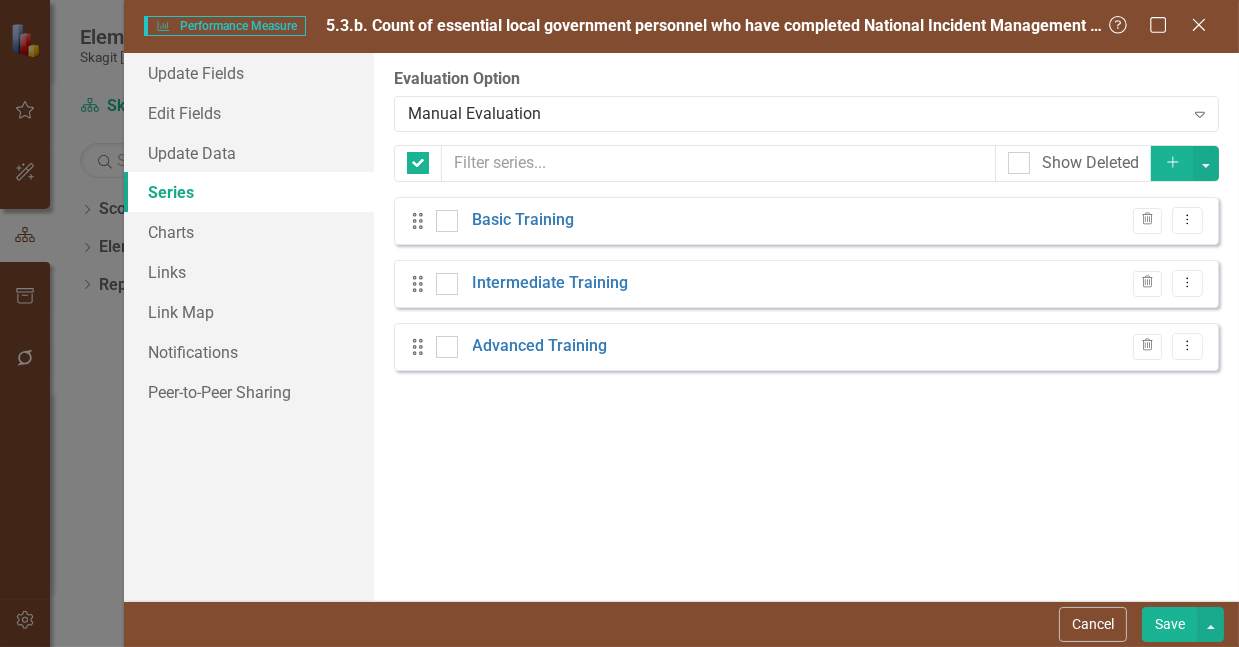 checkbox on "false" 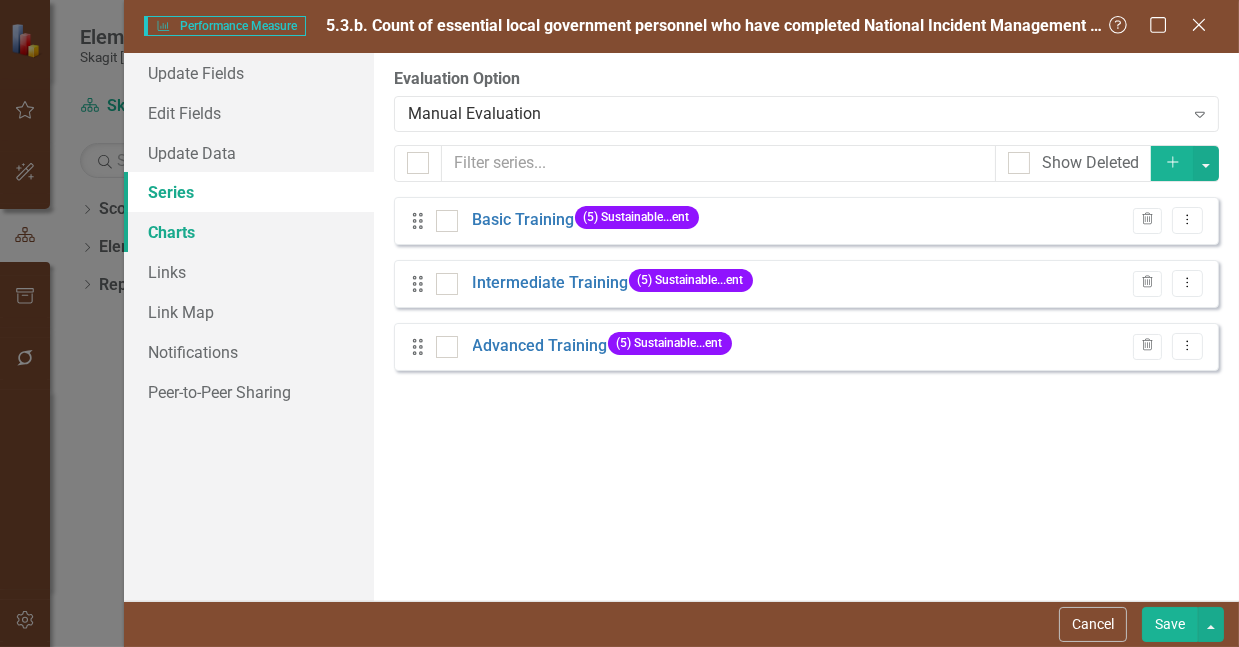 click on "Charts" at bounding box center [249, 232] 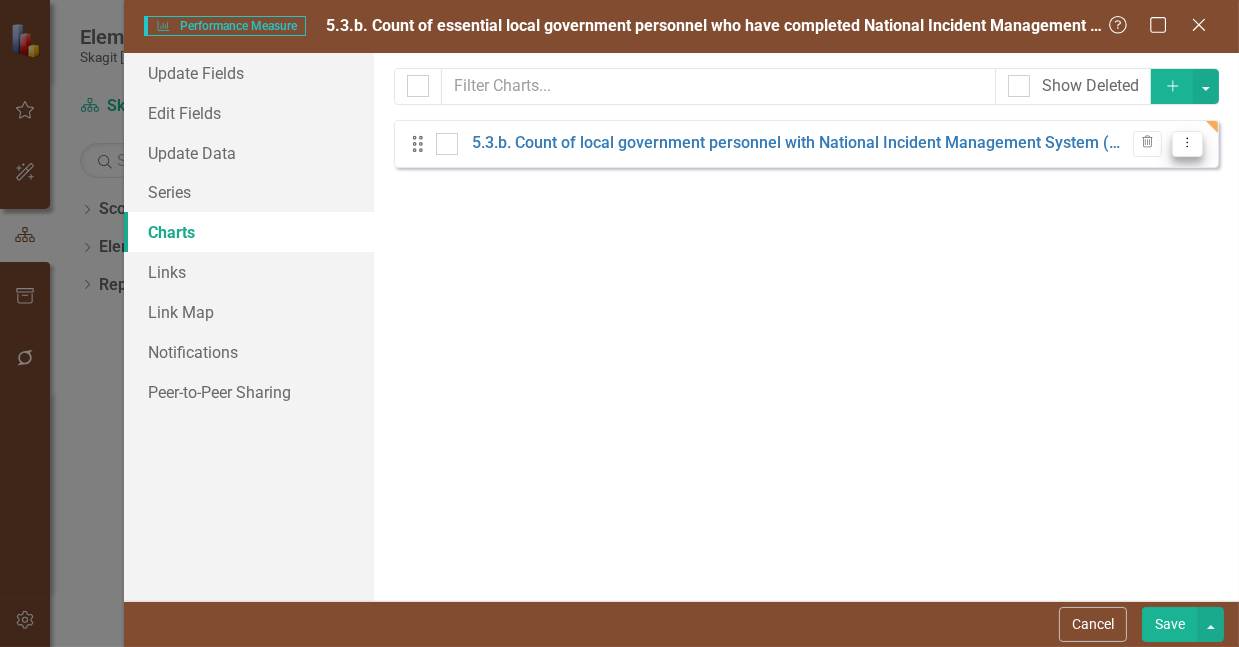 click on "Dropdown Menu" 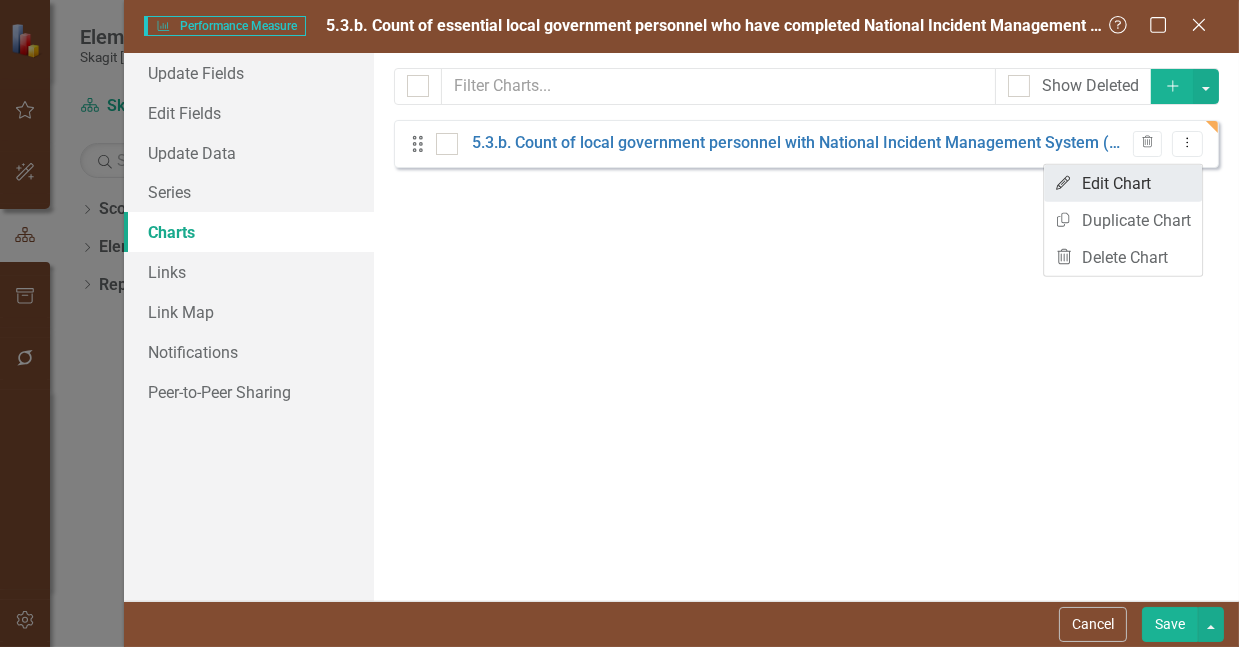click on "Edit Edit Chart" at bounding box center (1123, 183) 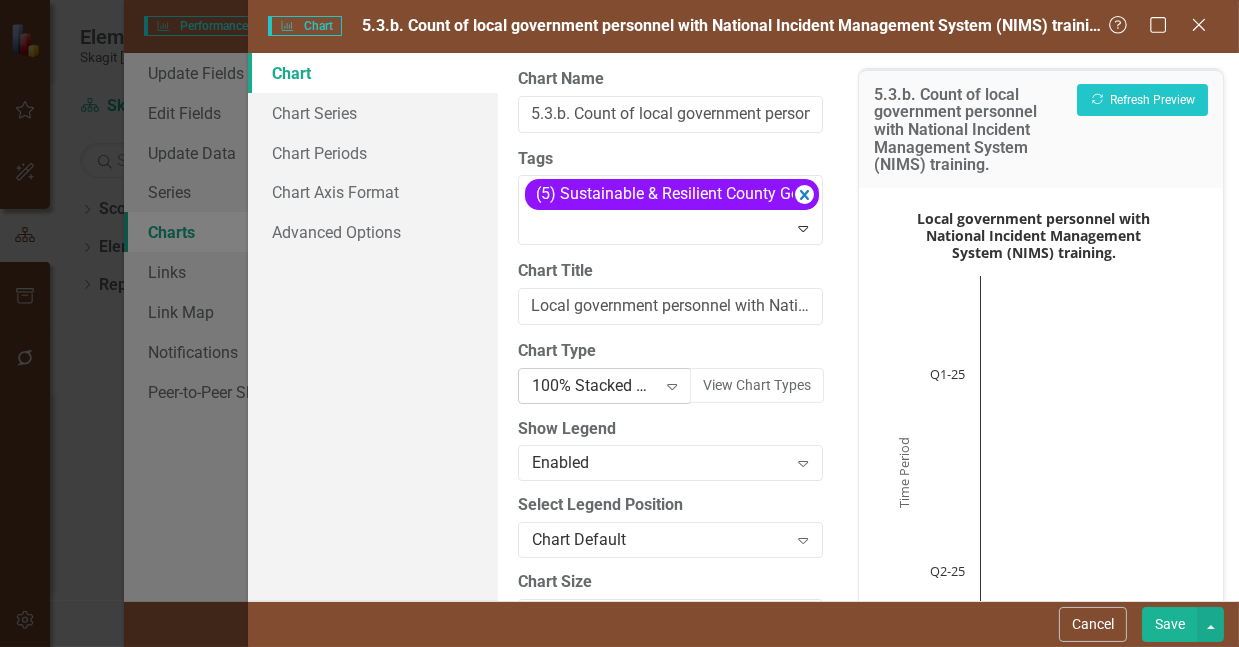click on "Expand" 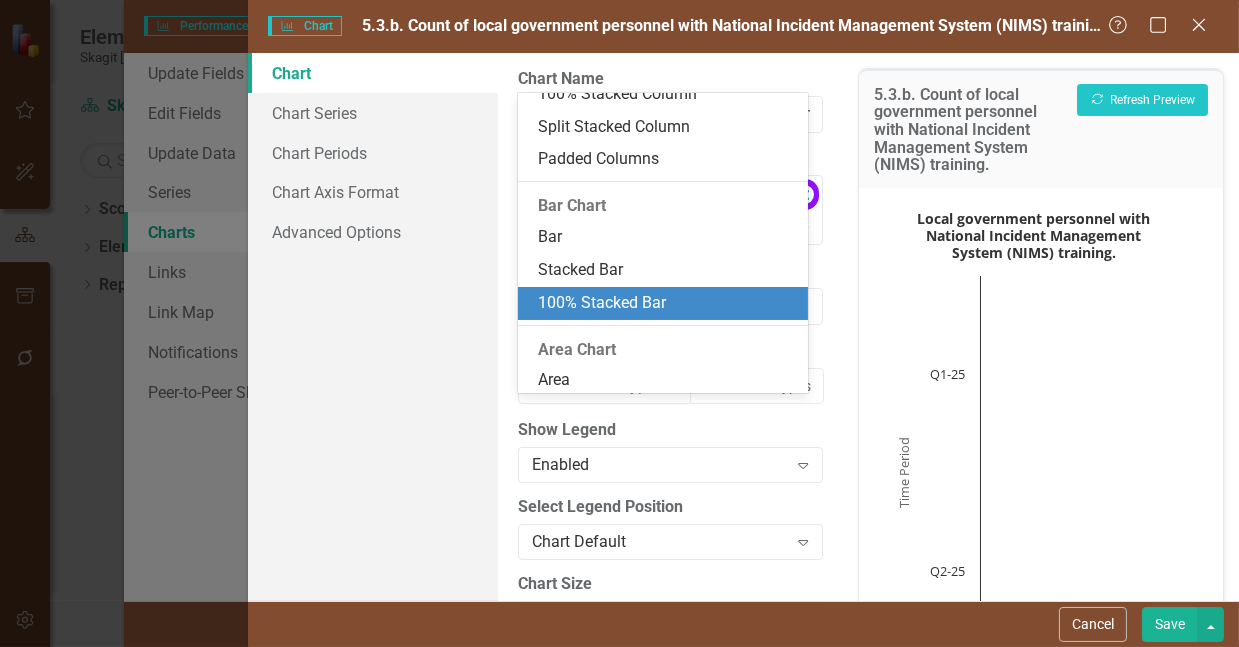 scroll, scrollTop: 465, scrollLeft: 0, axis: vertical 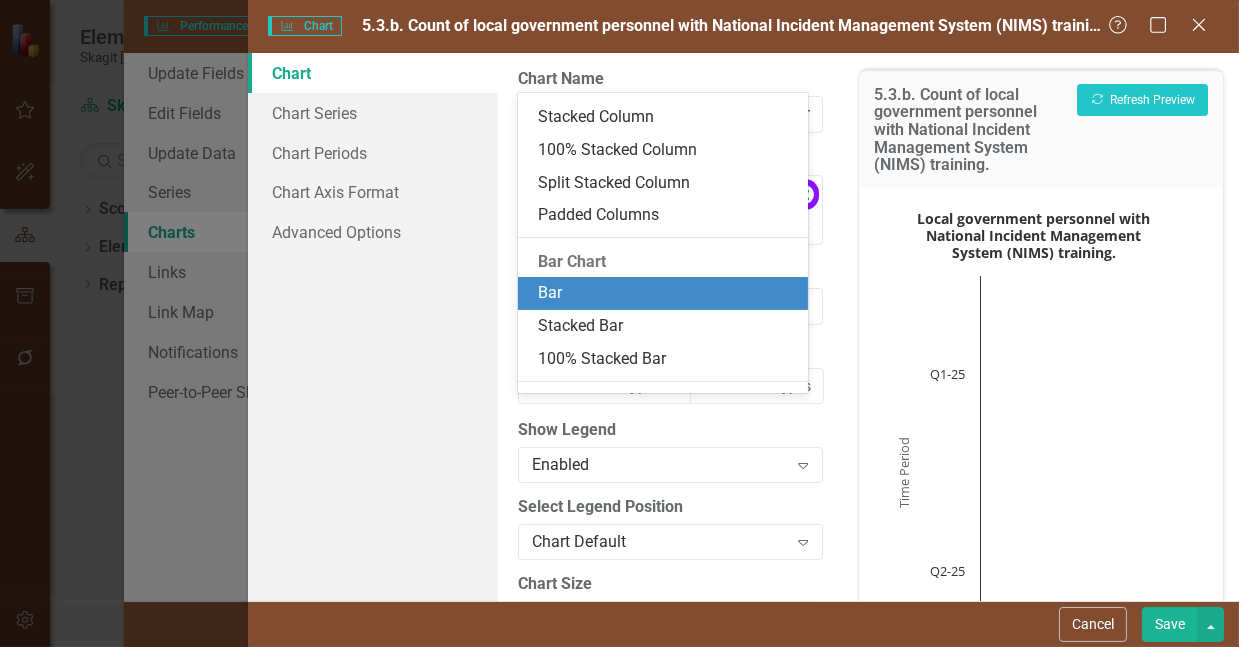 click on "Bar" at bounding box center (667, 293) 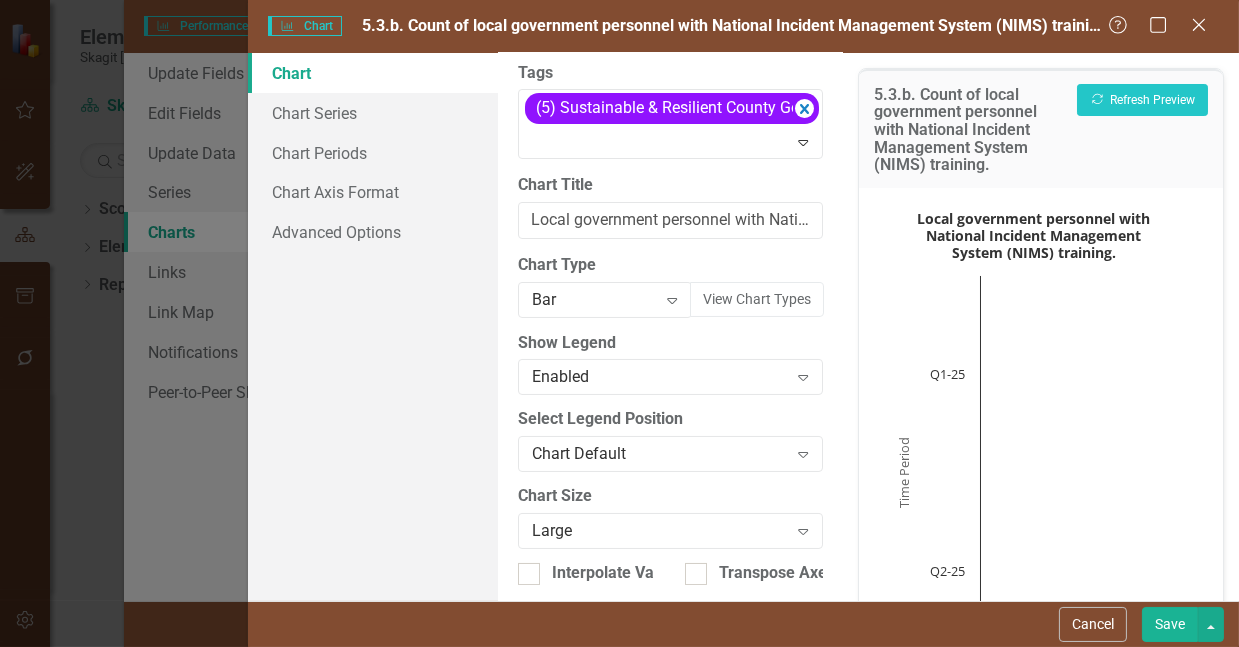 scroll, scrollTop: 101, scrollLeft: 0, axis: vertical 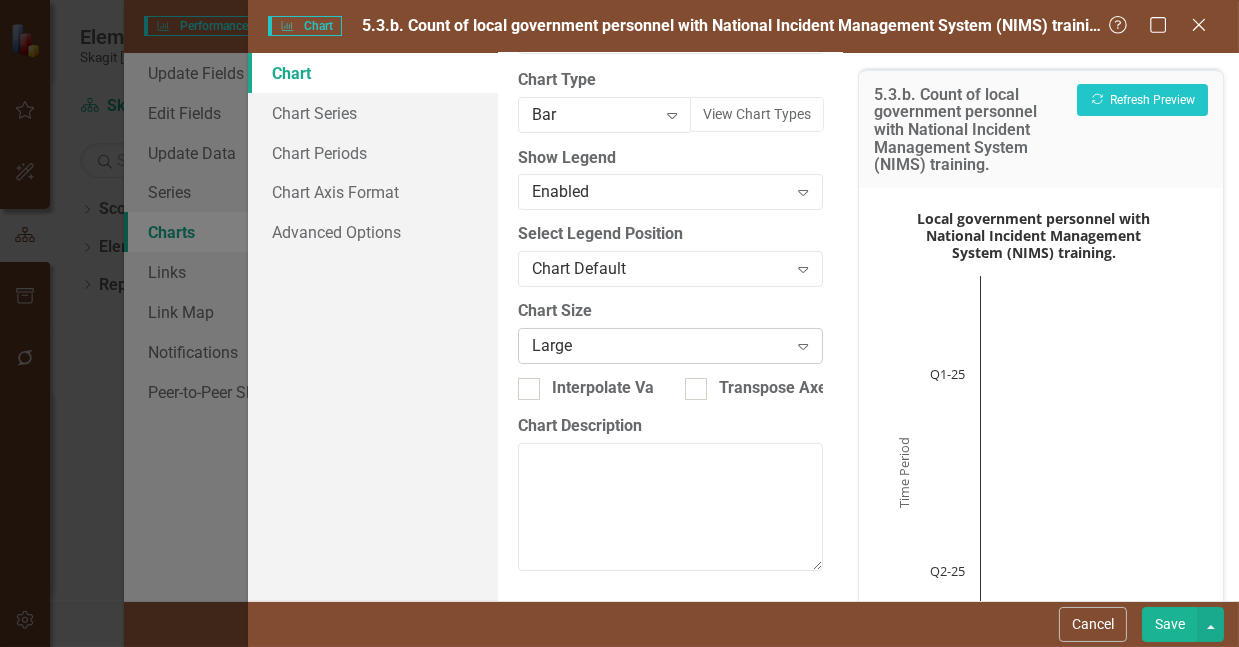 click on "Large" at bounding box center [659, 346] 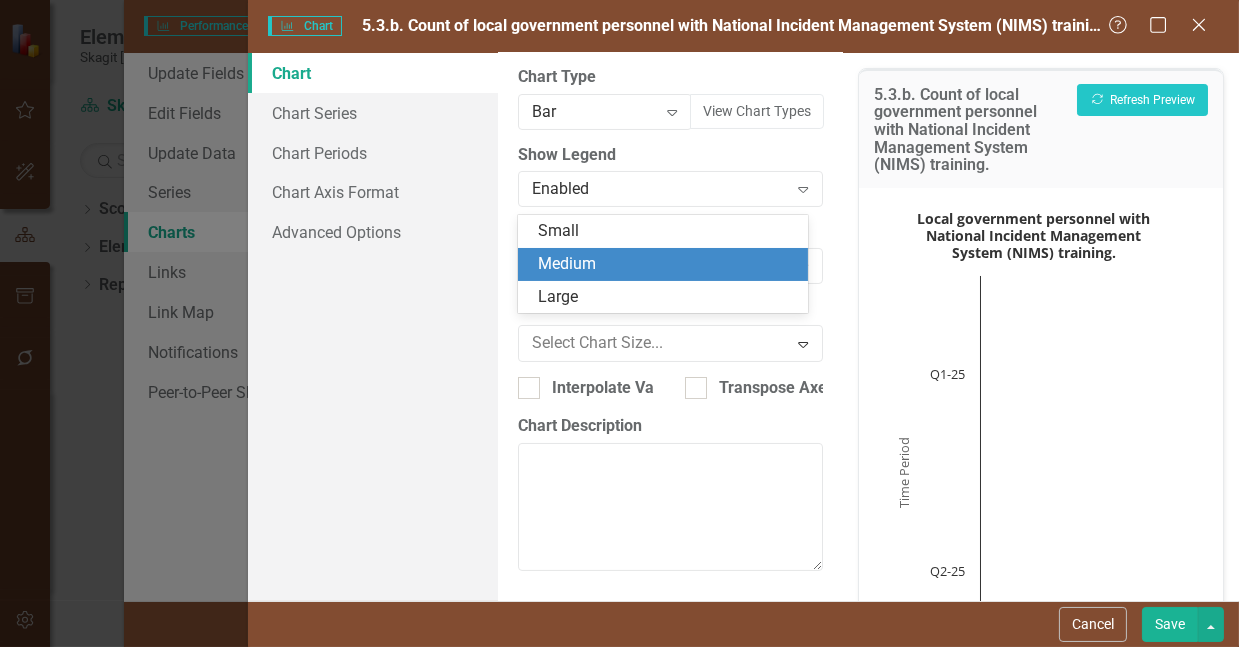 click on "Medium" at bounding box center (667, 264) 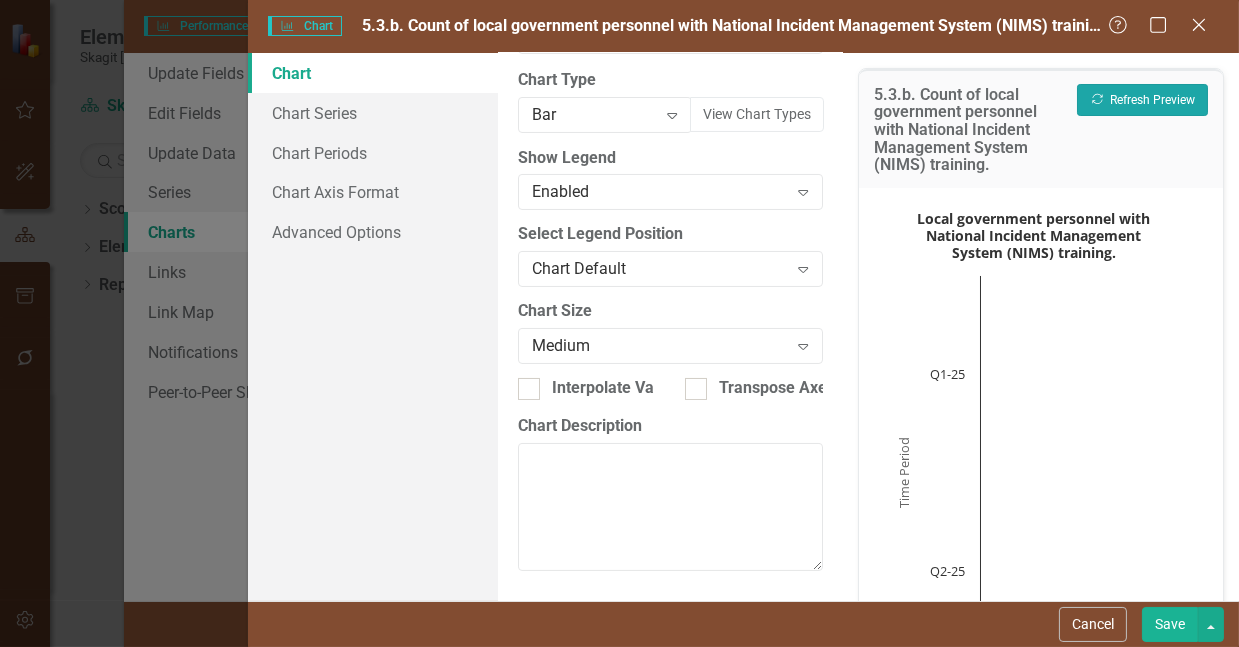 click on "Recalculate Refresh Preview" at bounding box center [1142, 100] 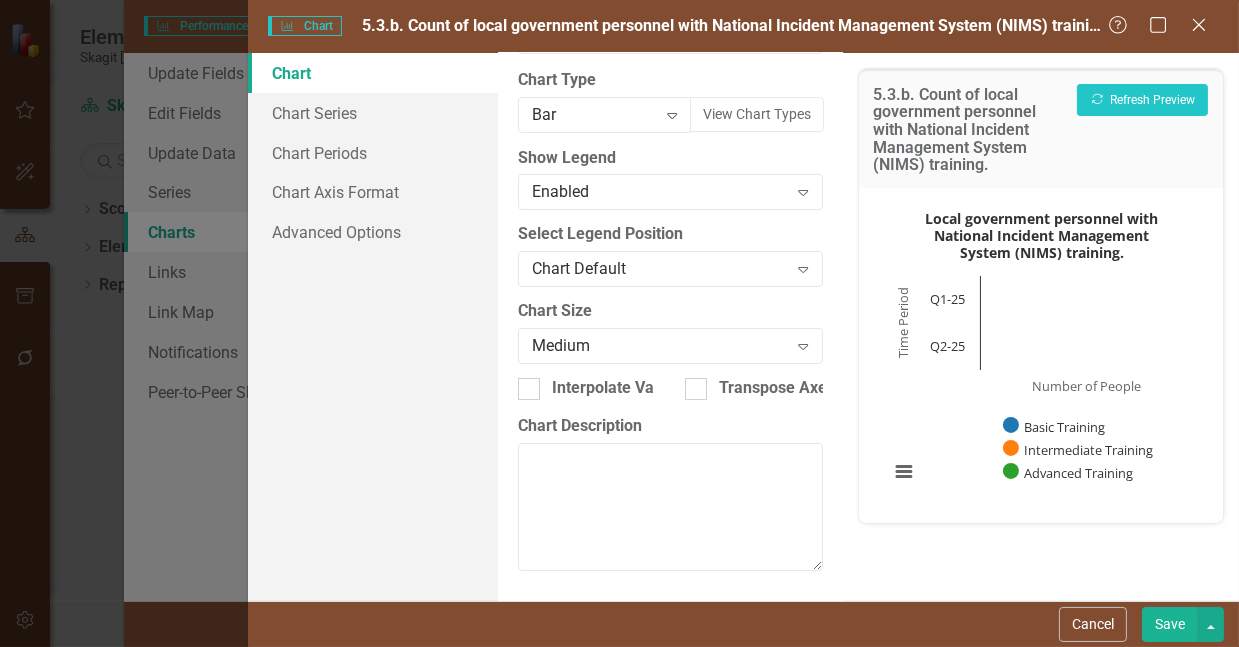 drag, startPoint x: 833, startPoint y: 329, endPoint x: 794, endPoint y: 293, distance: 53.075417 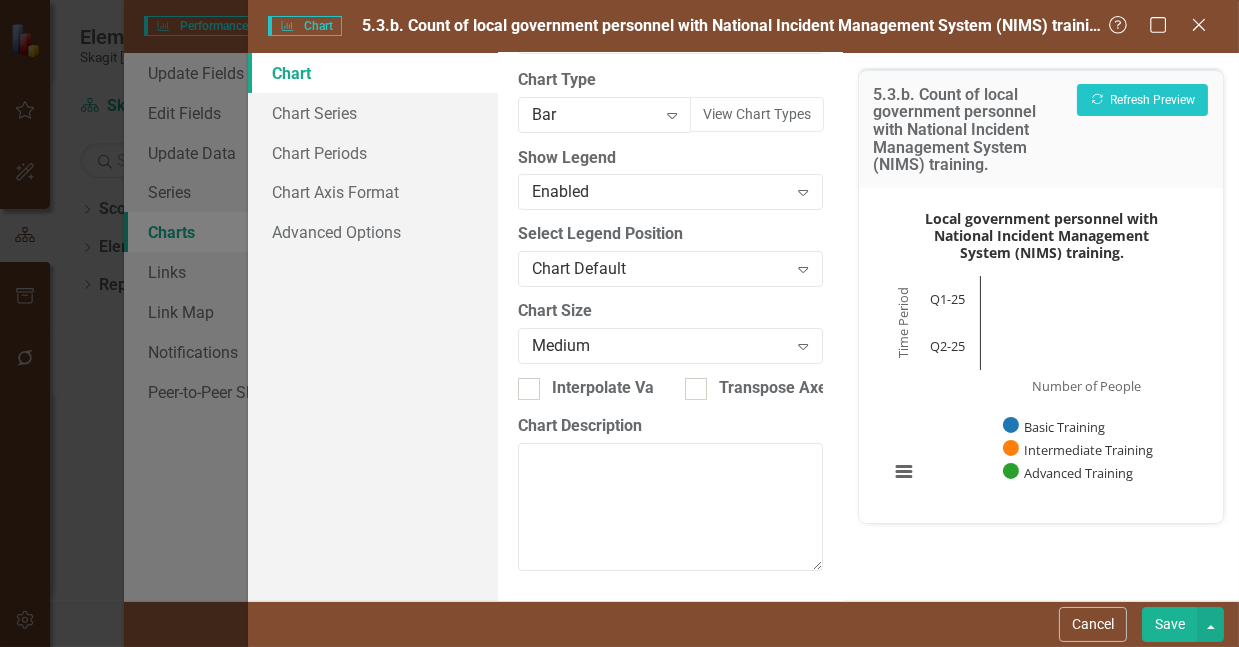 click on "Chart Size" at bounding box center [670, 311] 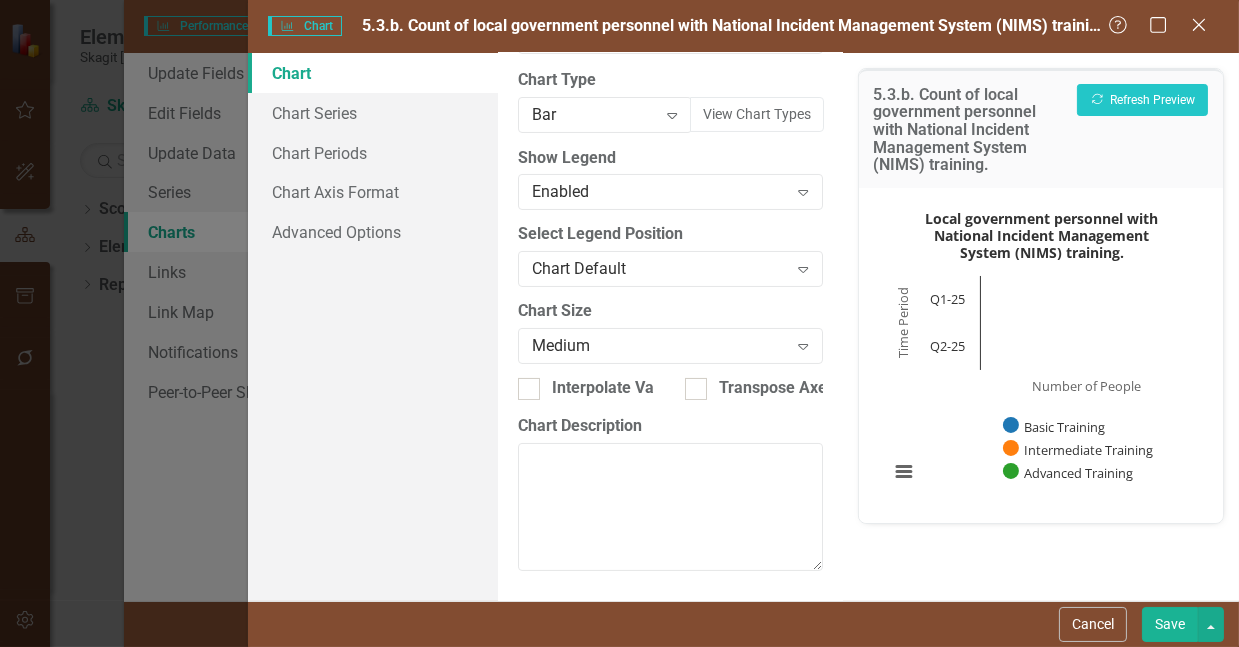 click on "Save" at bounding box center (1170, 624) 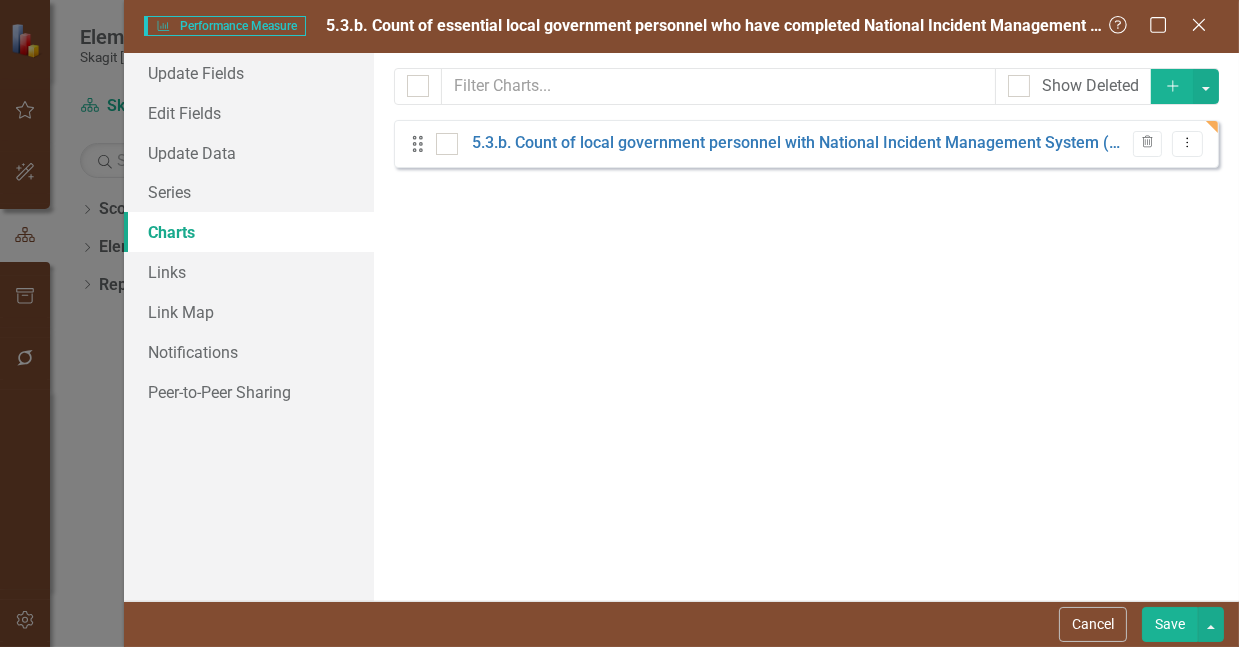 drag, startPoint x: 1159, startPoint y: 626, endPoint x: 733, endPoint y: 414, distance: 475.83612 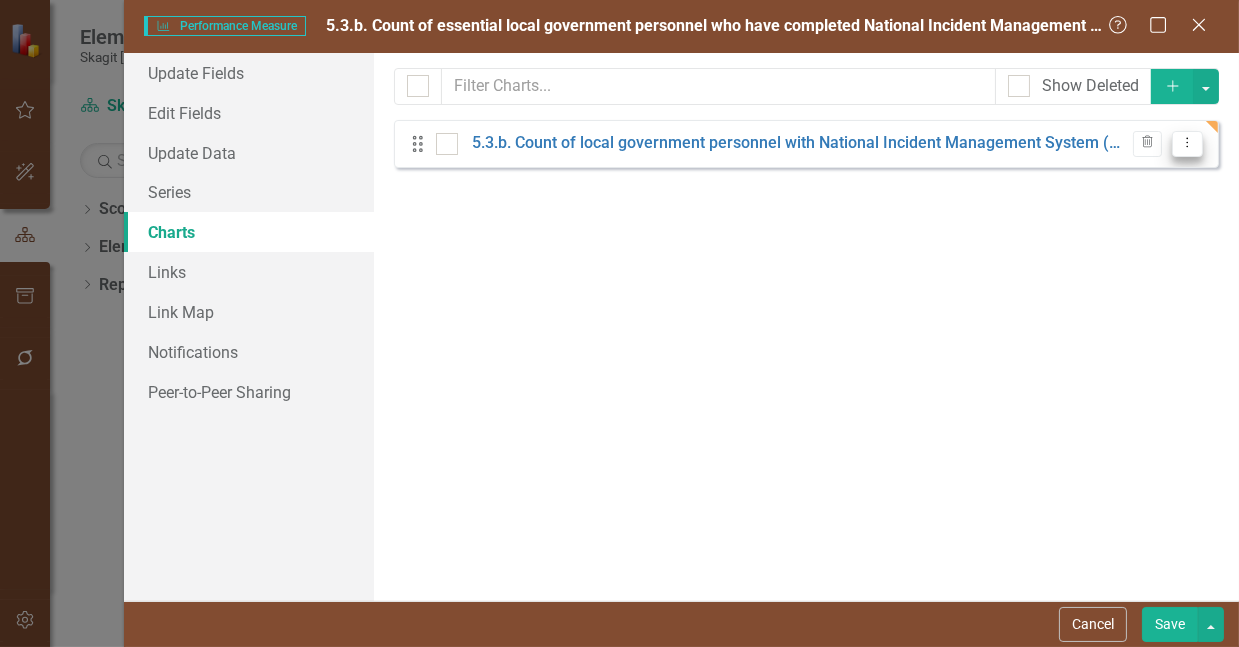 click on "Dropdown Menu" 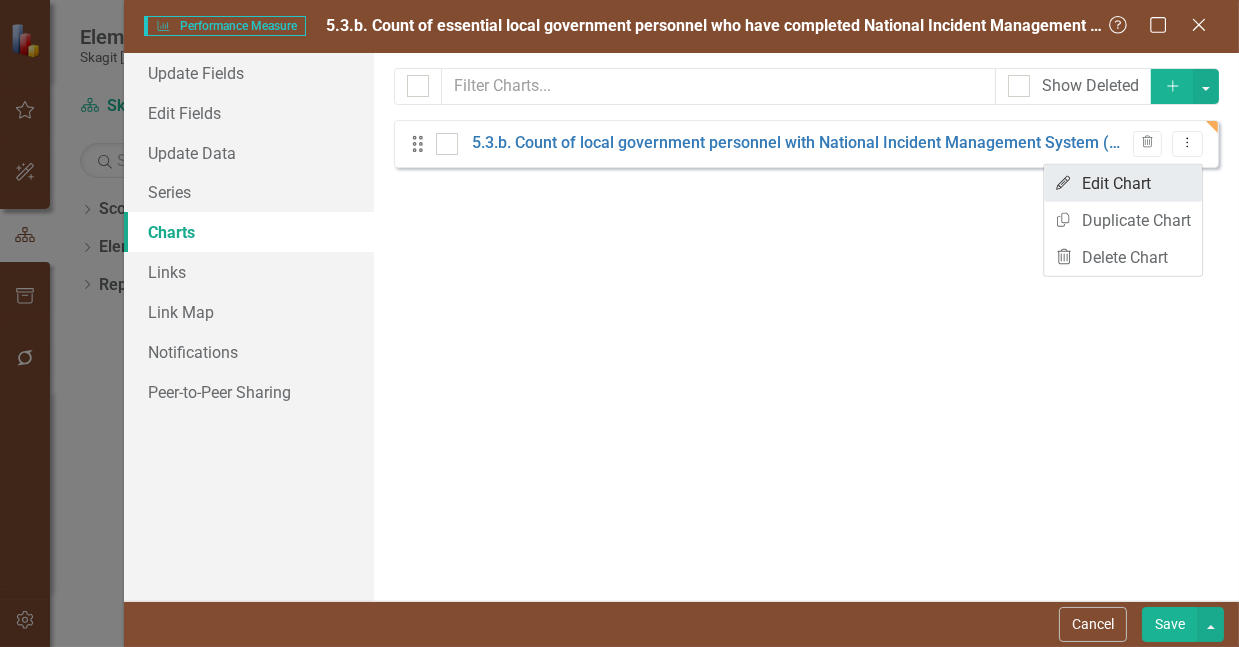 click on "Edit Edit Chart" at bounding box center [1123, 183] 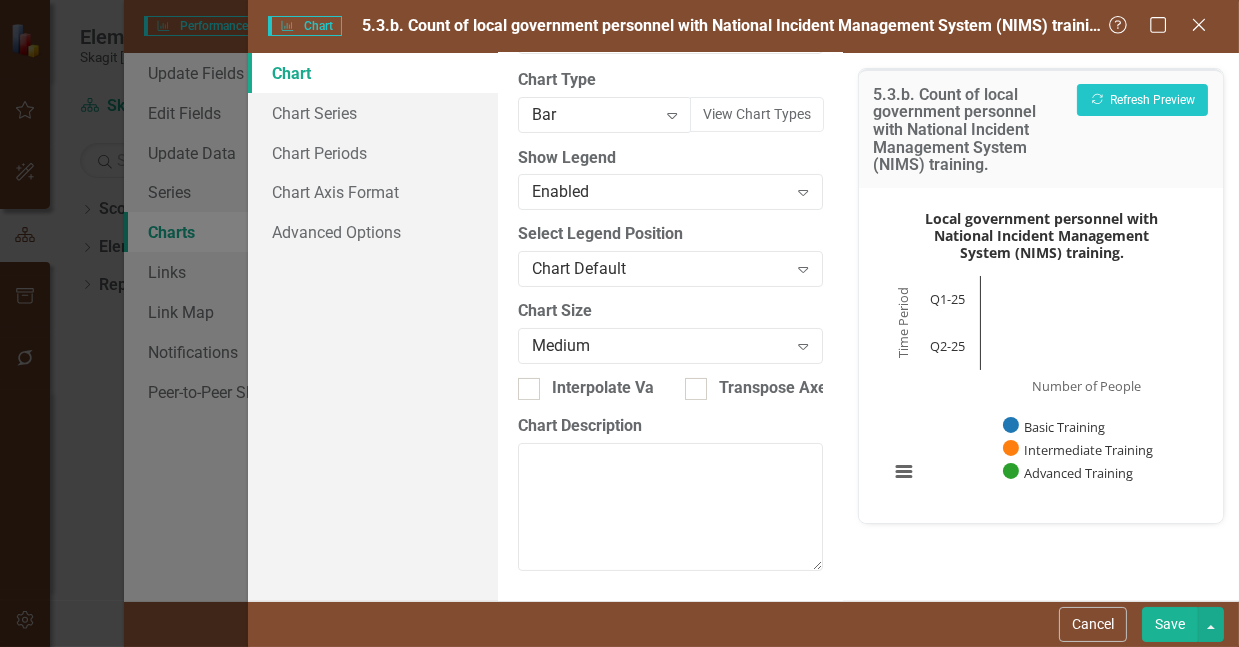 scroll, scrollTop: 328, scrollLeft: 0, axis: vertical 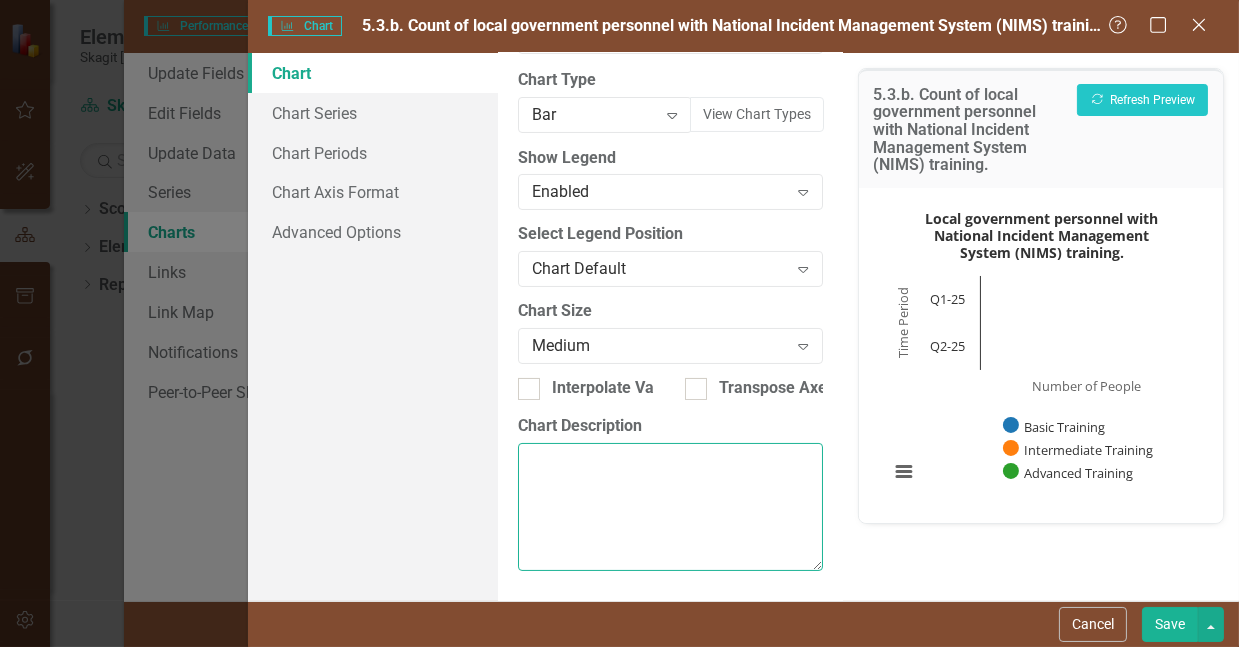 click on "Chart Description" at bounding box center (670, 507) 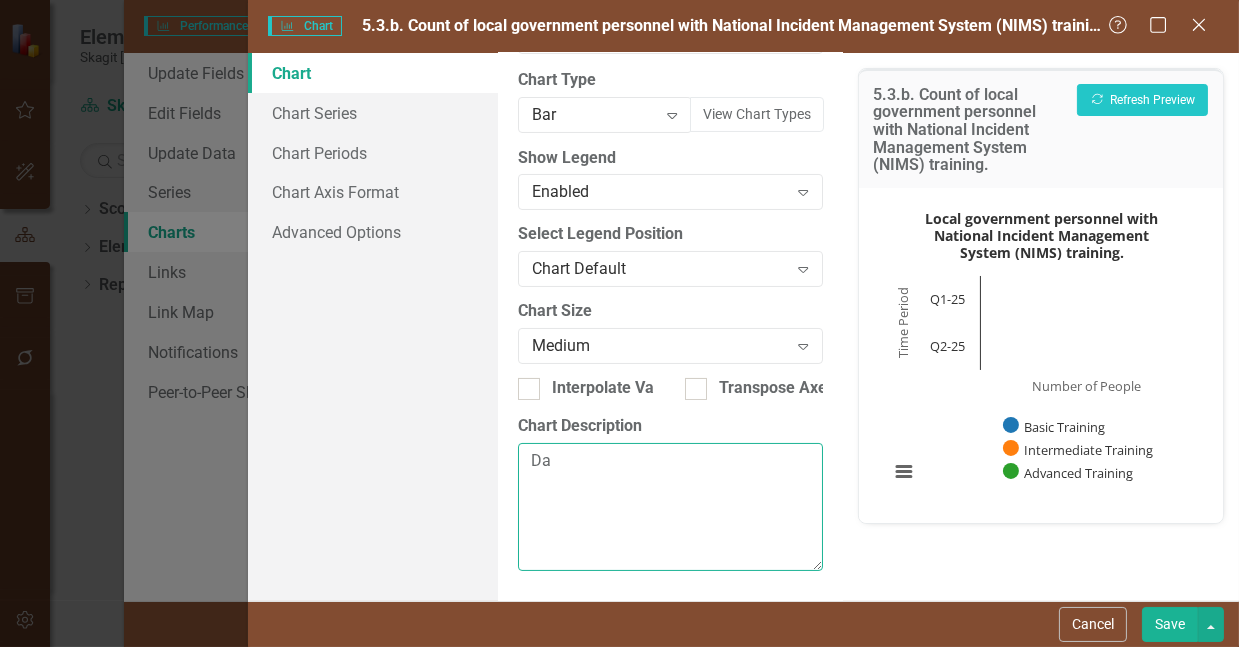 type on "D" 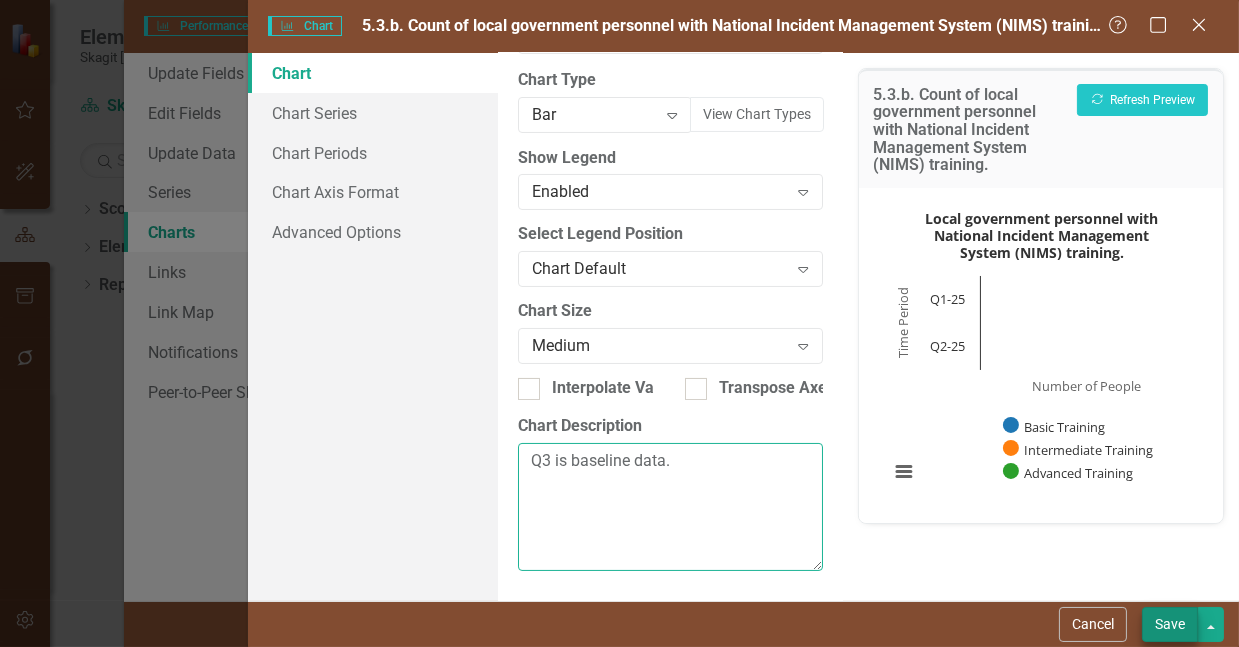 type on "Q3 is baseline data." 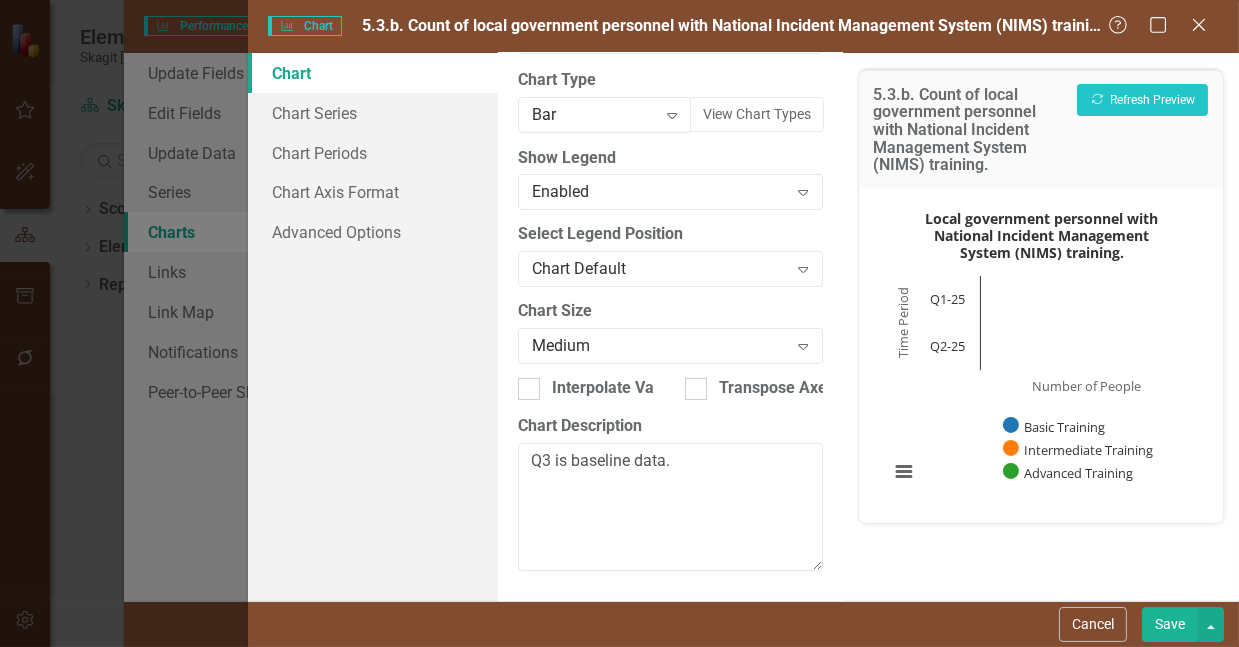 click on "Save" at bounding box center (1170, 624) 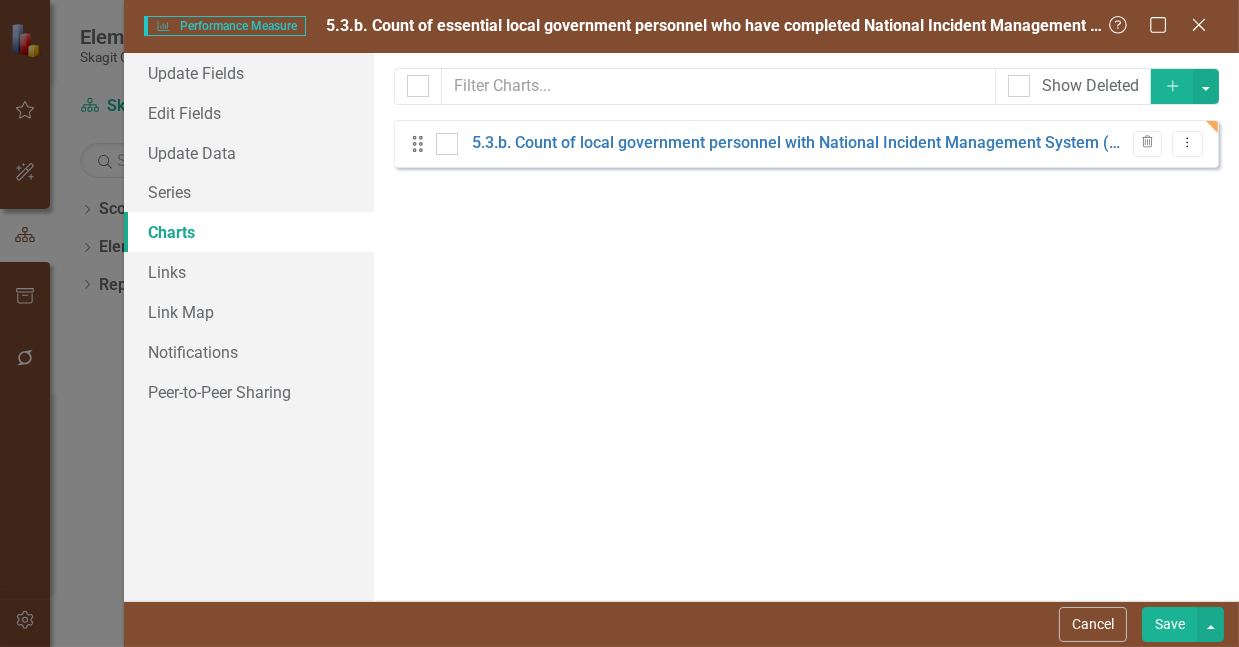 scroll, scrollTop: 0, scrollLeft: 0, axis: both 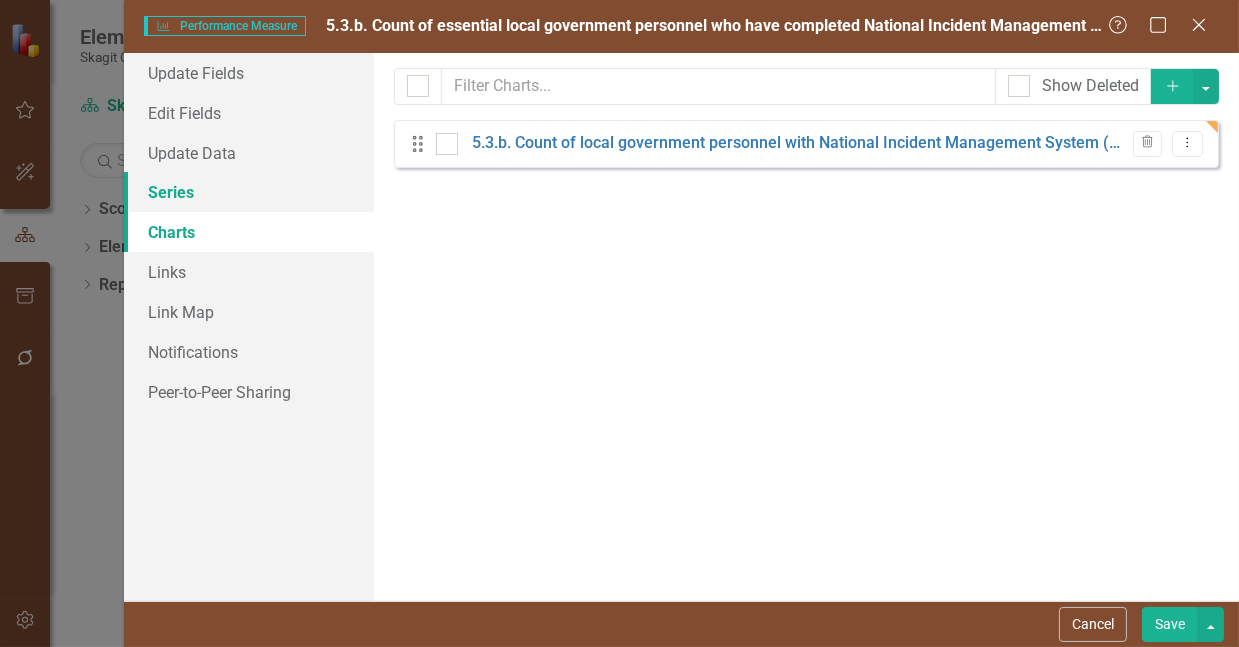 click on "Series" at bounding box center [249, 192] 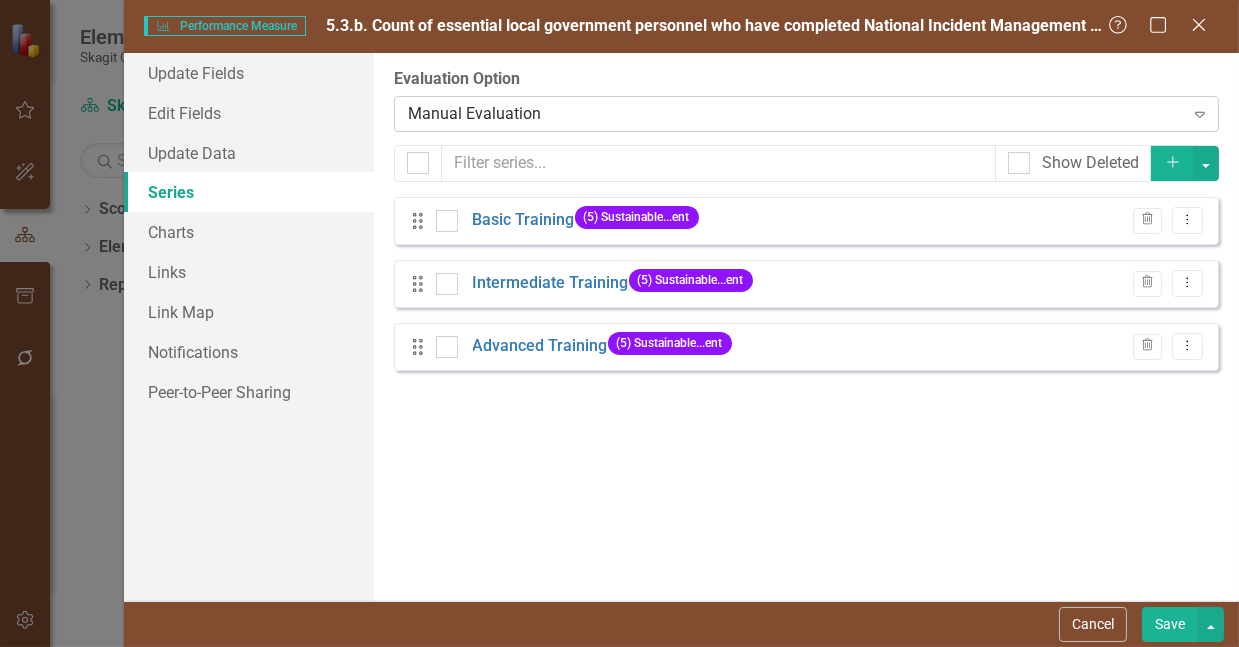 click on "Expand" 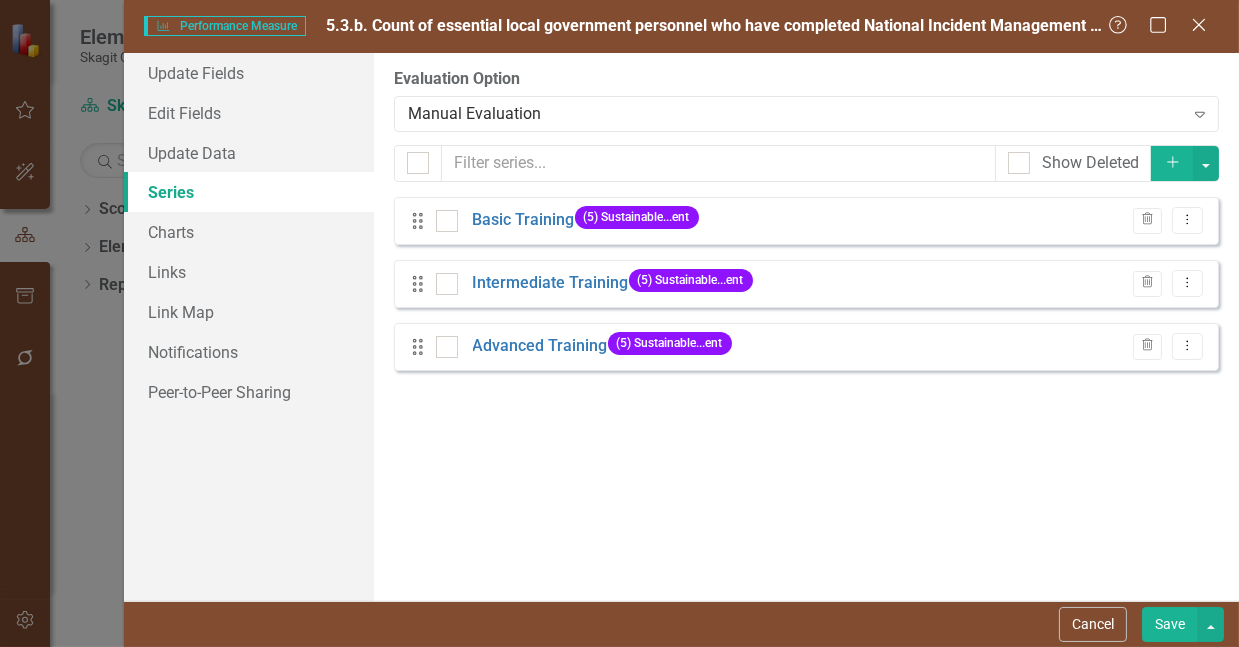 click on "From this page, you can add, edit, delete, or duplicate the measure series for this element. Each measure can have an unlimited number of series (though we suggest you limit it to less than six), and the series can be evaluated and calculated. You can also configure the element to automatically evaluate based on the evaluation of one of the series.    Learn more in the ClearPoint Support Center. Close Help Evaluation Option Manual Evaluation Expand Show Deleted Add Sorry, no results found. Drag Basic Training (5) Sustainable...ent Trash Dropdown Menu Drag Intermediate Training (5) Sustainable...ent Trash Dropdown Menu Drag Advanced Training (5) Sustainable...ent Trash Dropdown Menu" at bounding box center (806, 327) 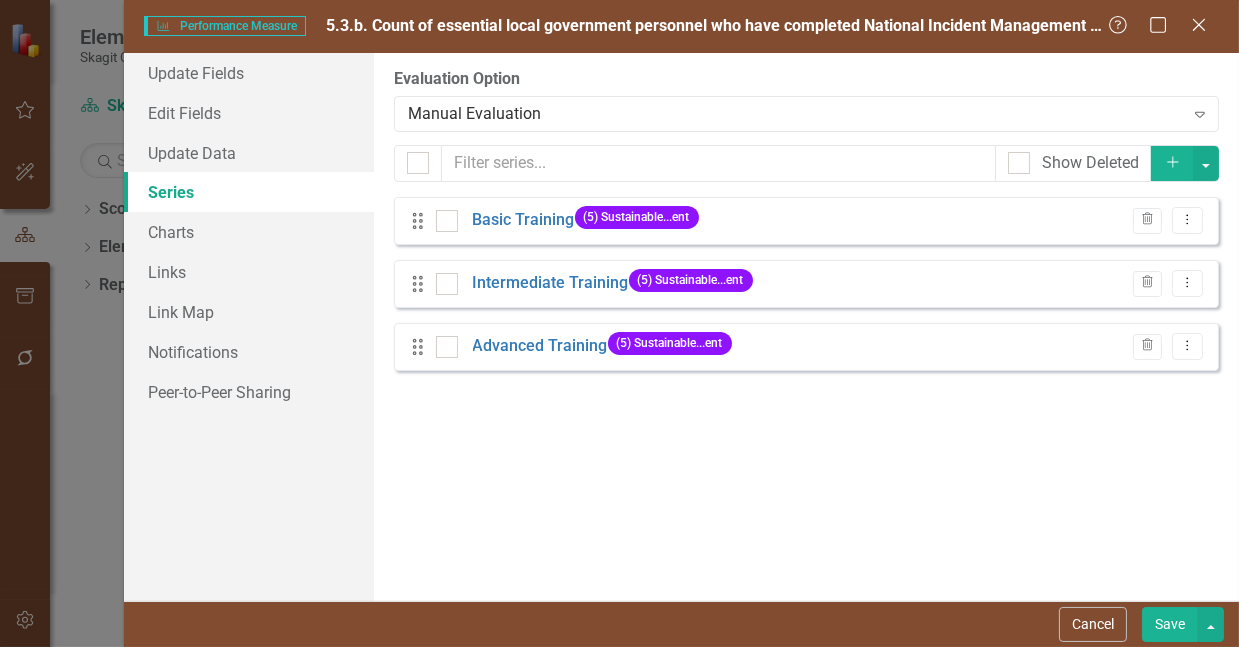 click on "Save" at bounding box center [1170, 624] 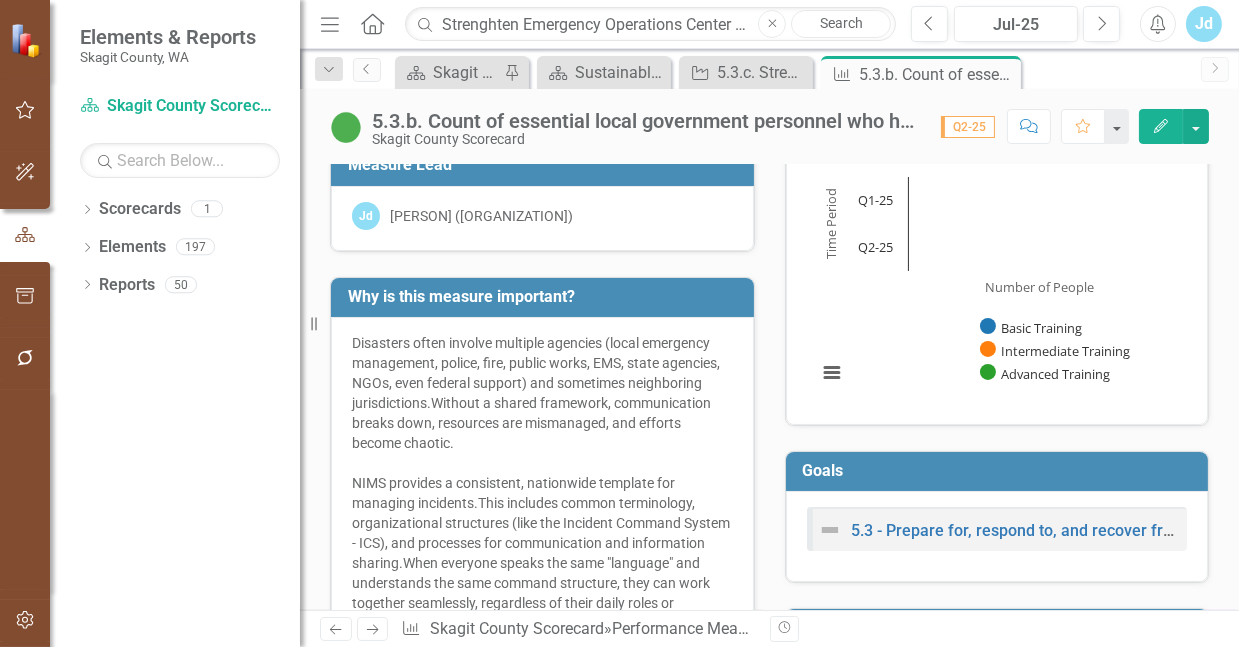 scroll, scrollTop: 163, scrollLeft: 0, axis: vertical 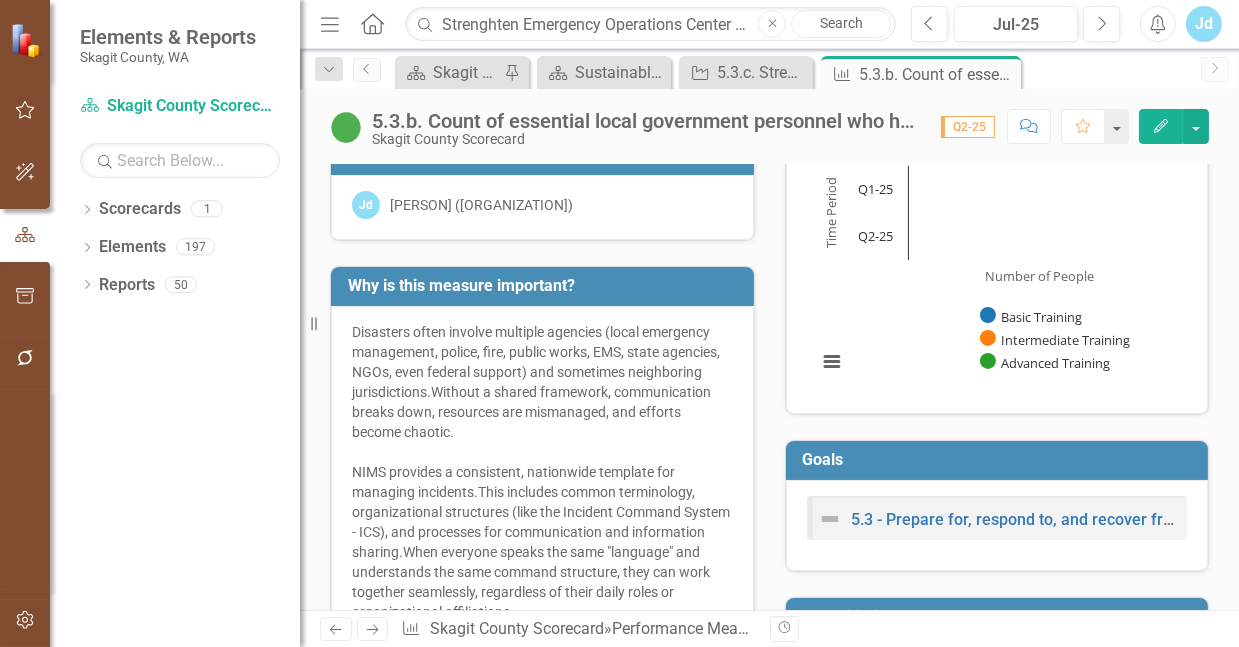 click on "Edit" 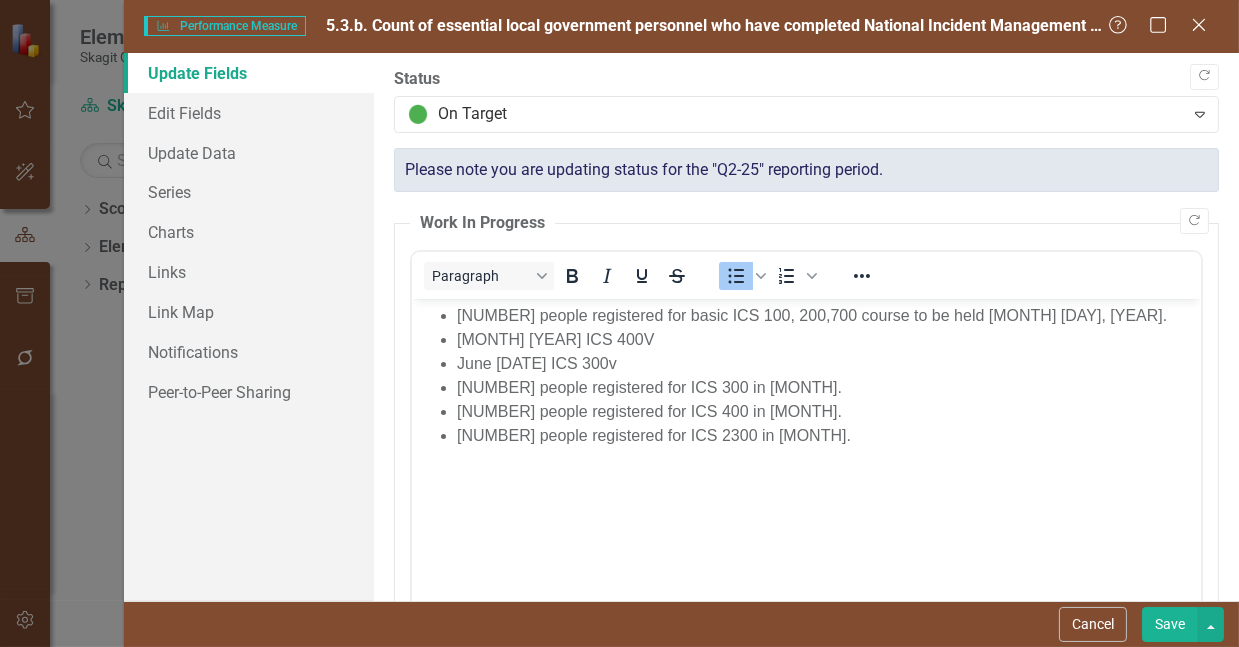 scroll, scrollTop: 0, scrollLeft: 0, axis: both 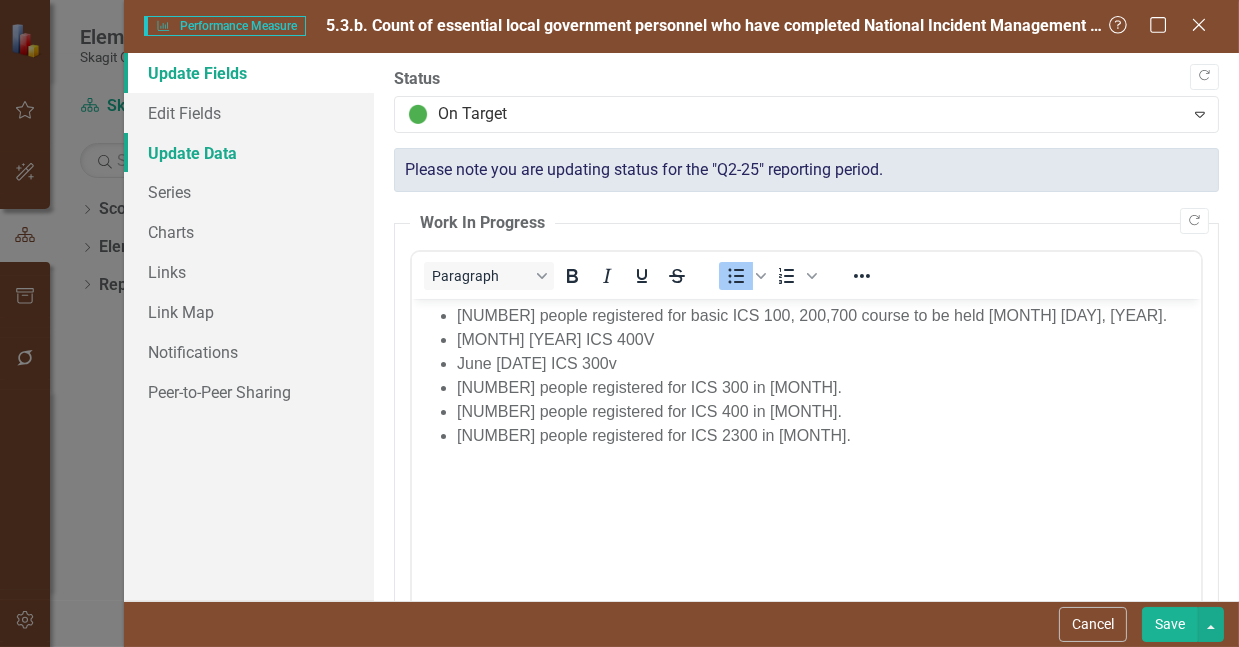 click on "Update  Data" at bounding box center [249, 153] 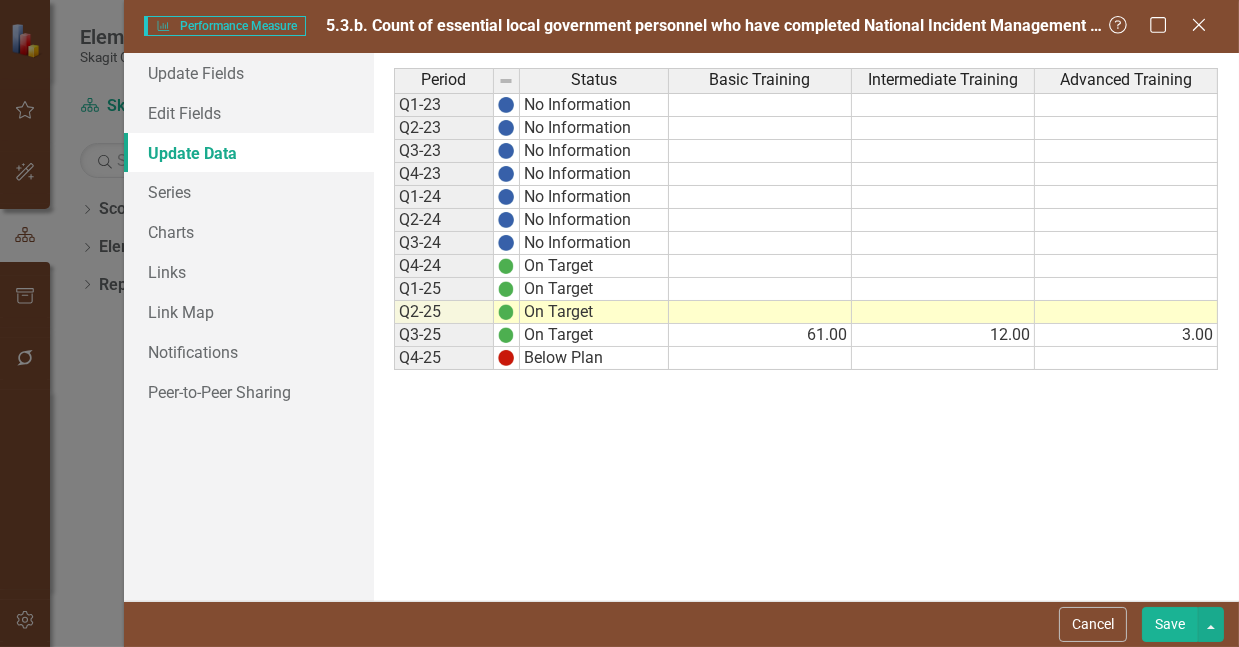 click on "61.00" at bounding box center (760, 335) 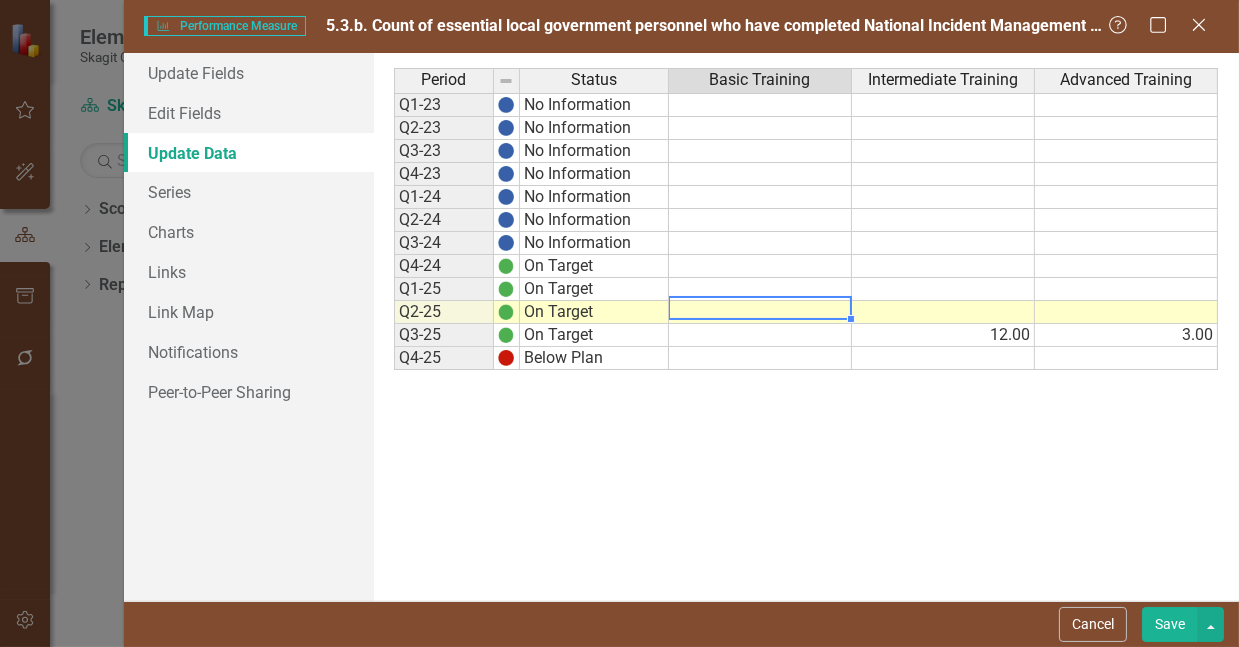 click at bounding box center (760, 312) 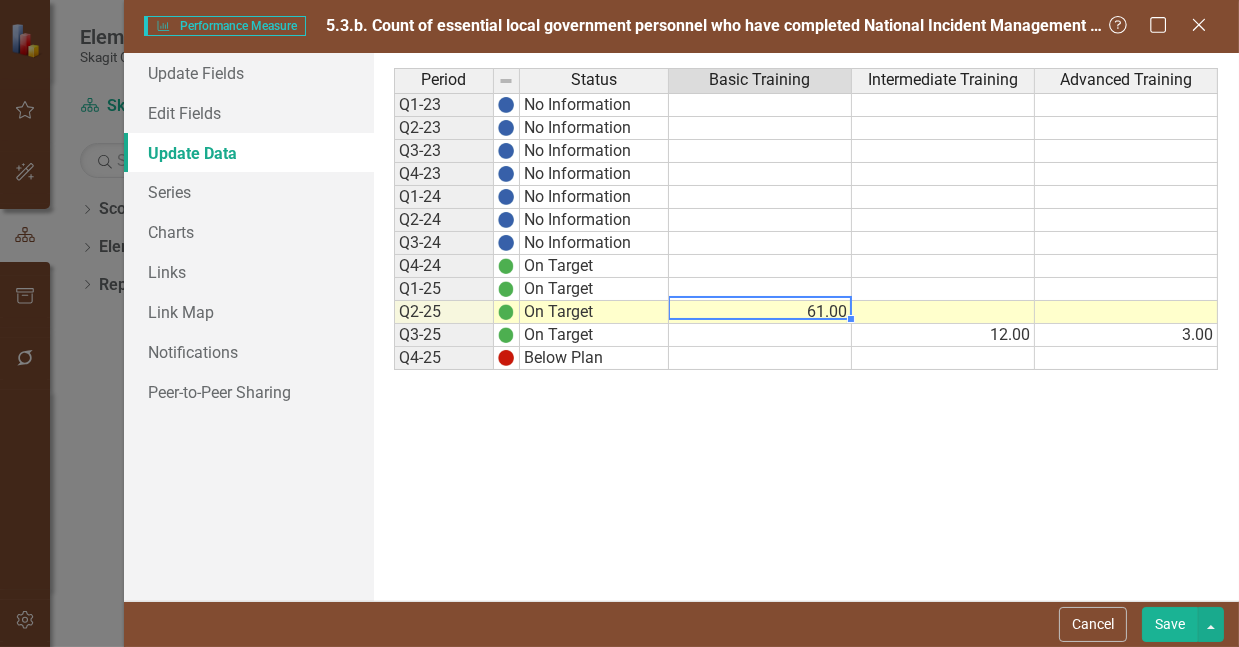 click at bounding box center [943, 312] 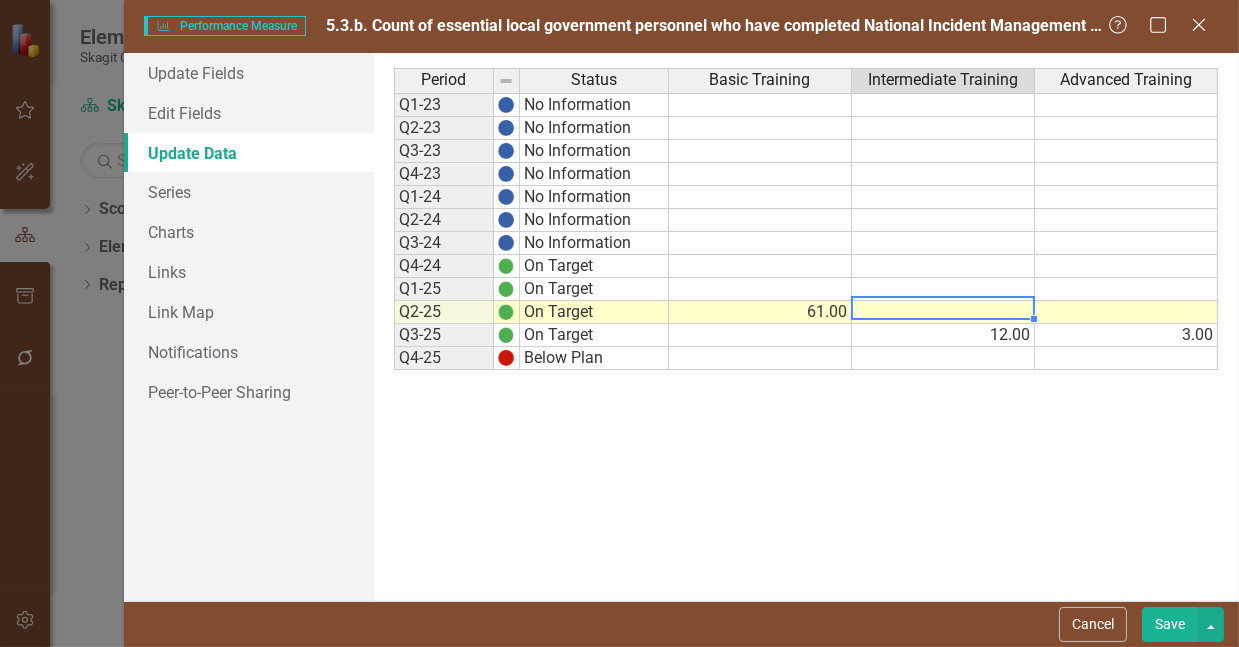 type on "12" 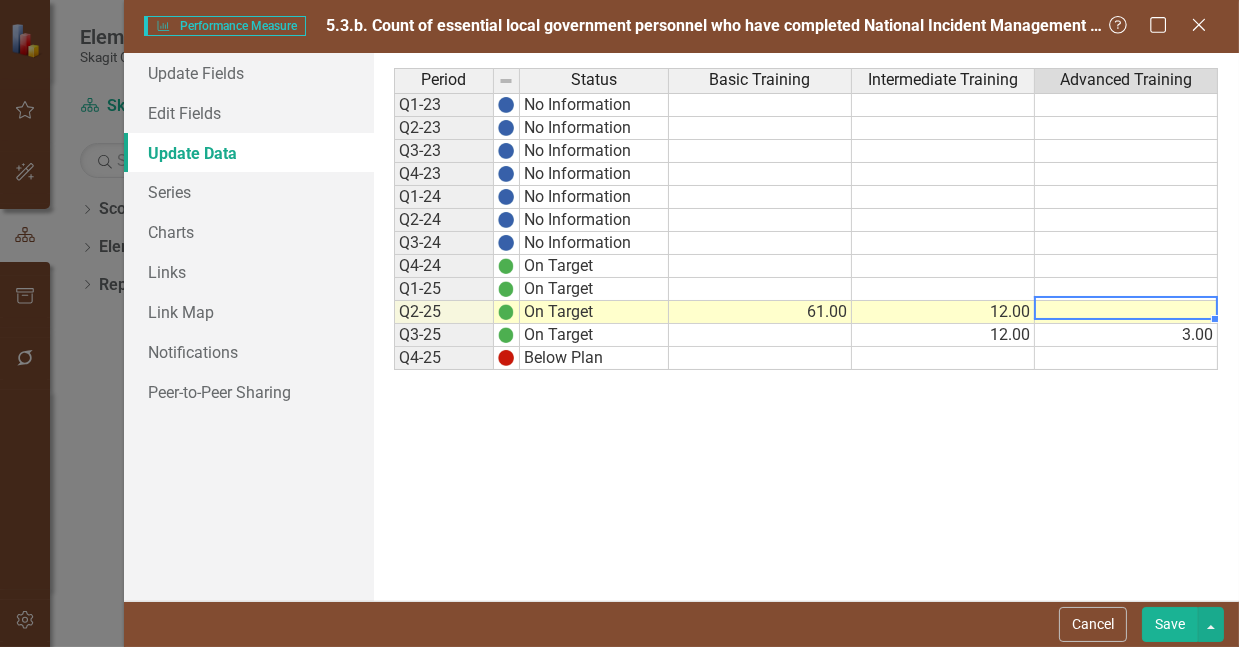 click on "3.00" at bounding box center [1126, 335] 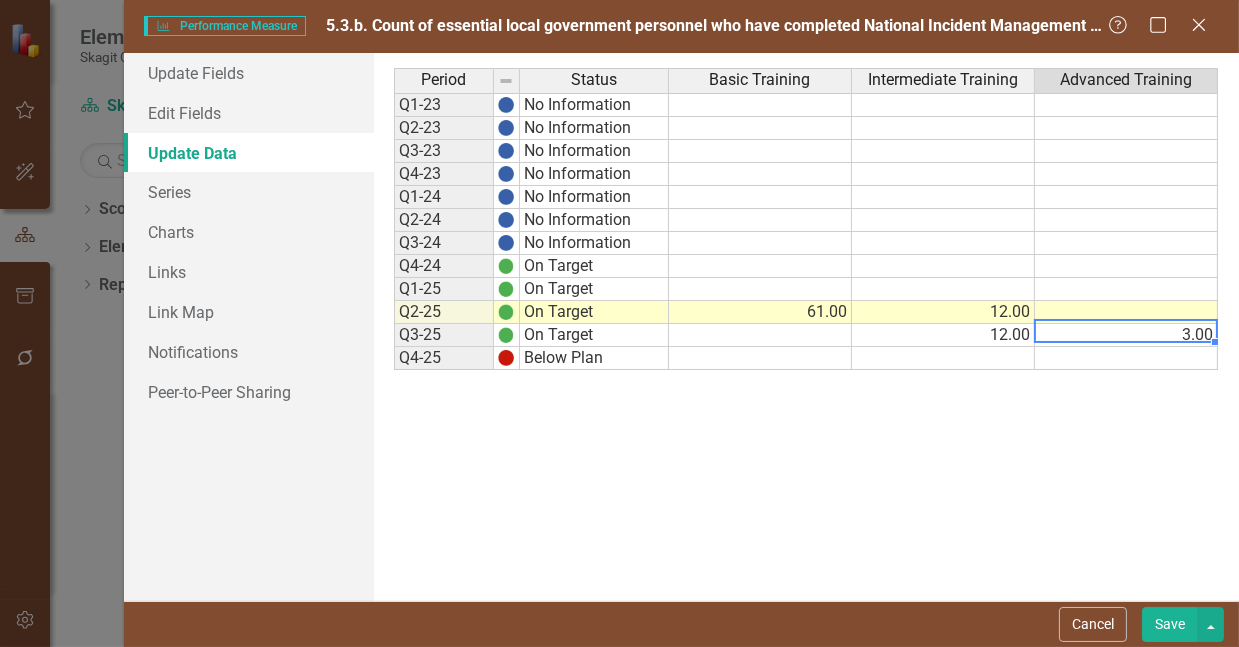 click at bounding box center [1126, 312] 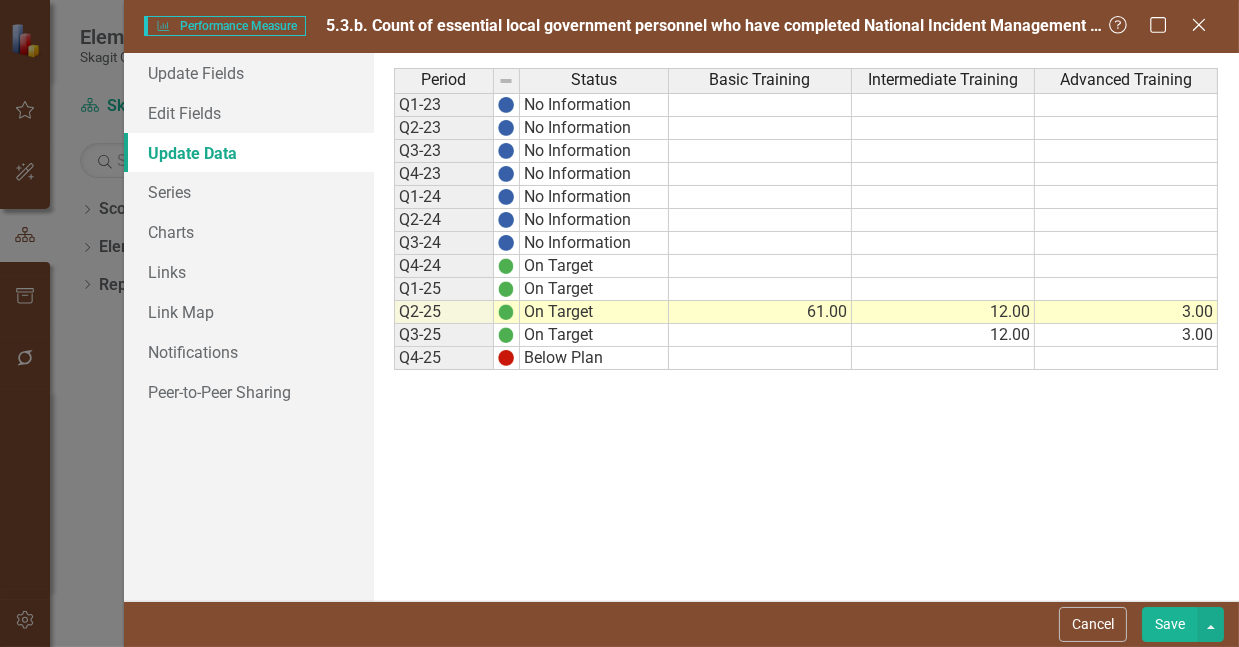 type on "3" 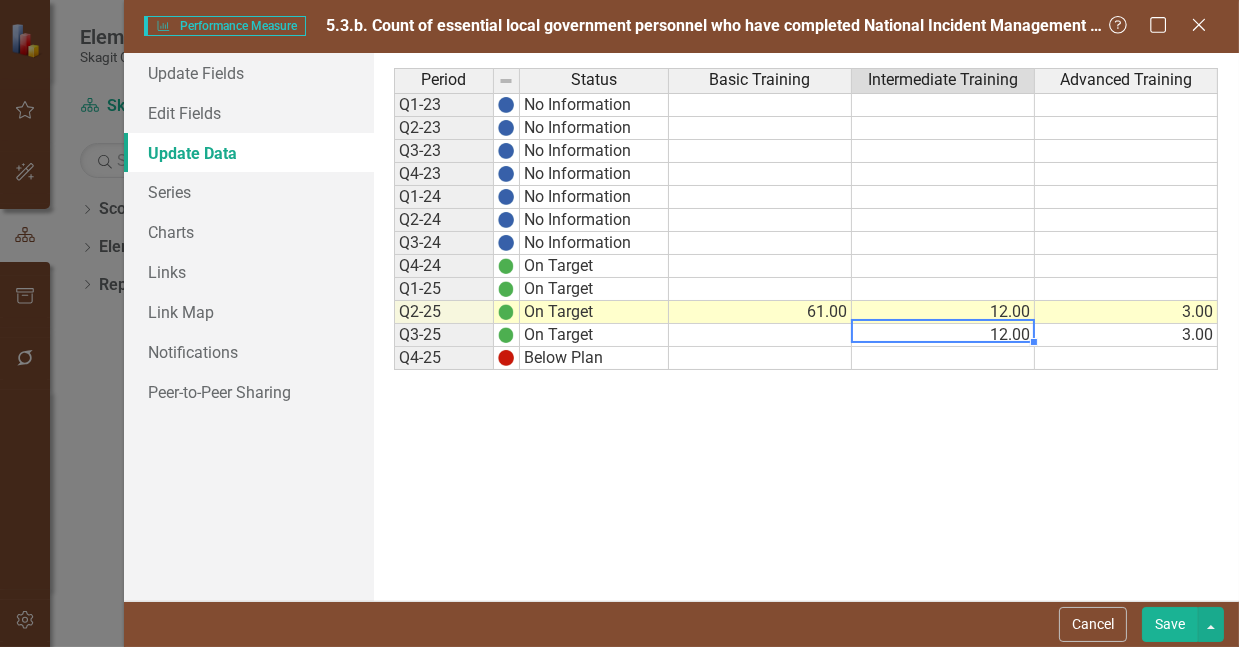 click on "12.00" at bounding box center [943, 335] 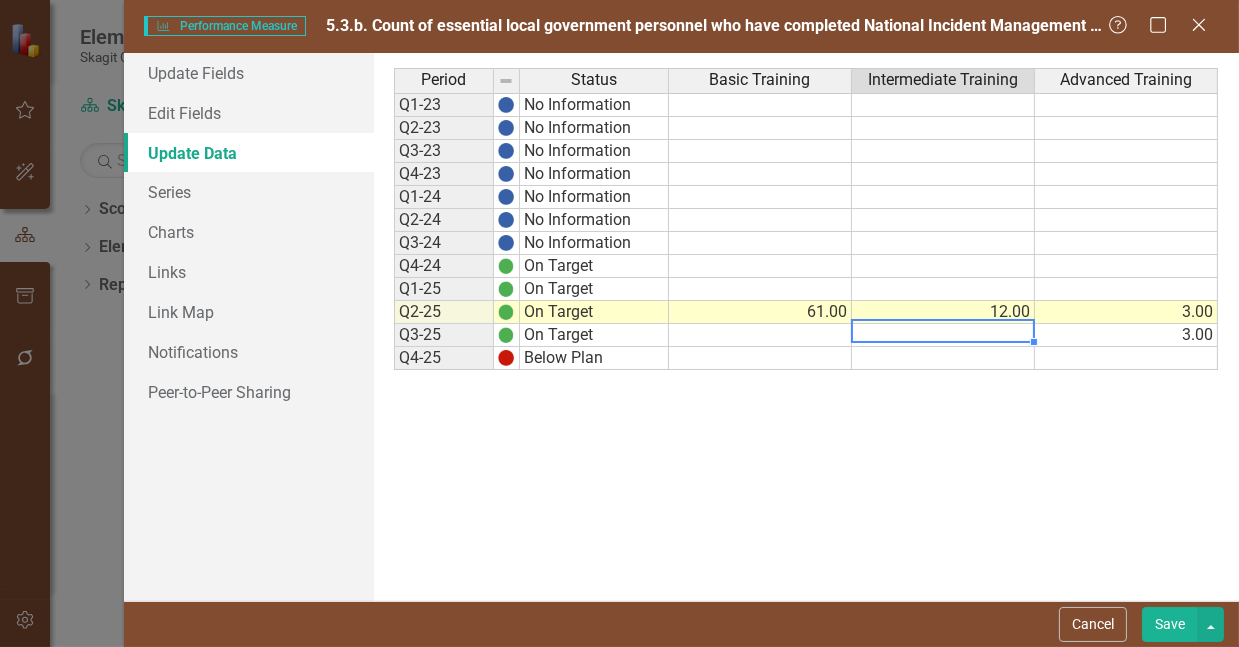 click on "3.00" at bounding box center [1126, 335] 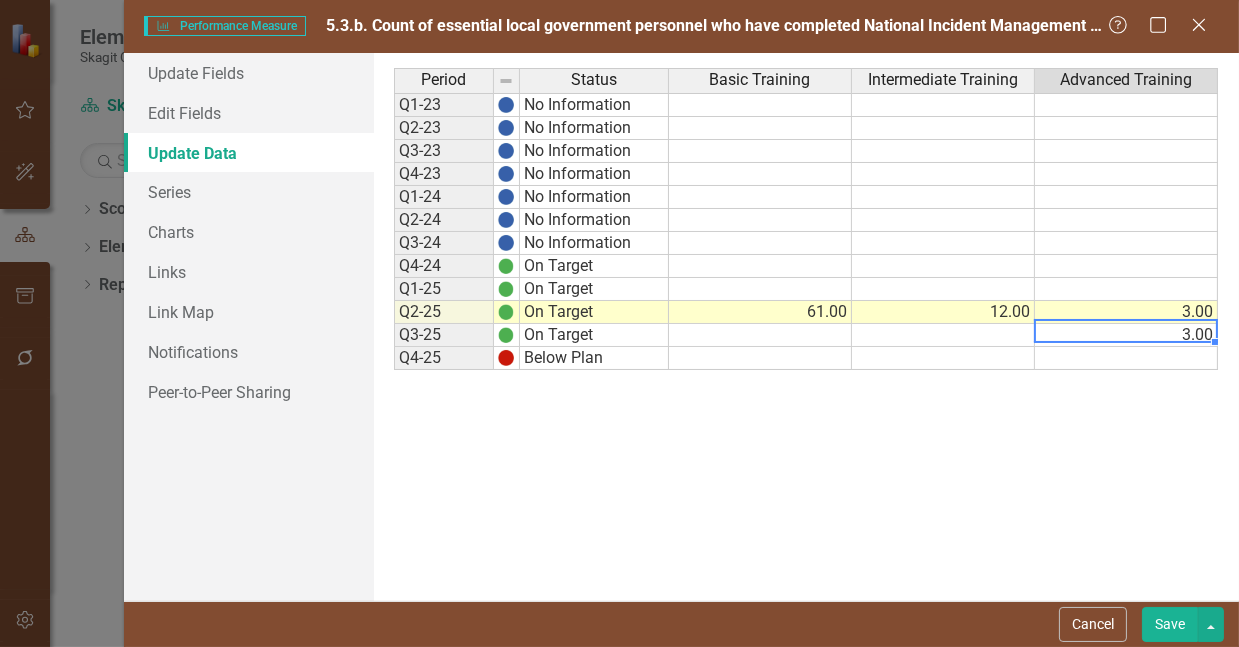type 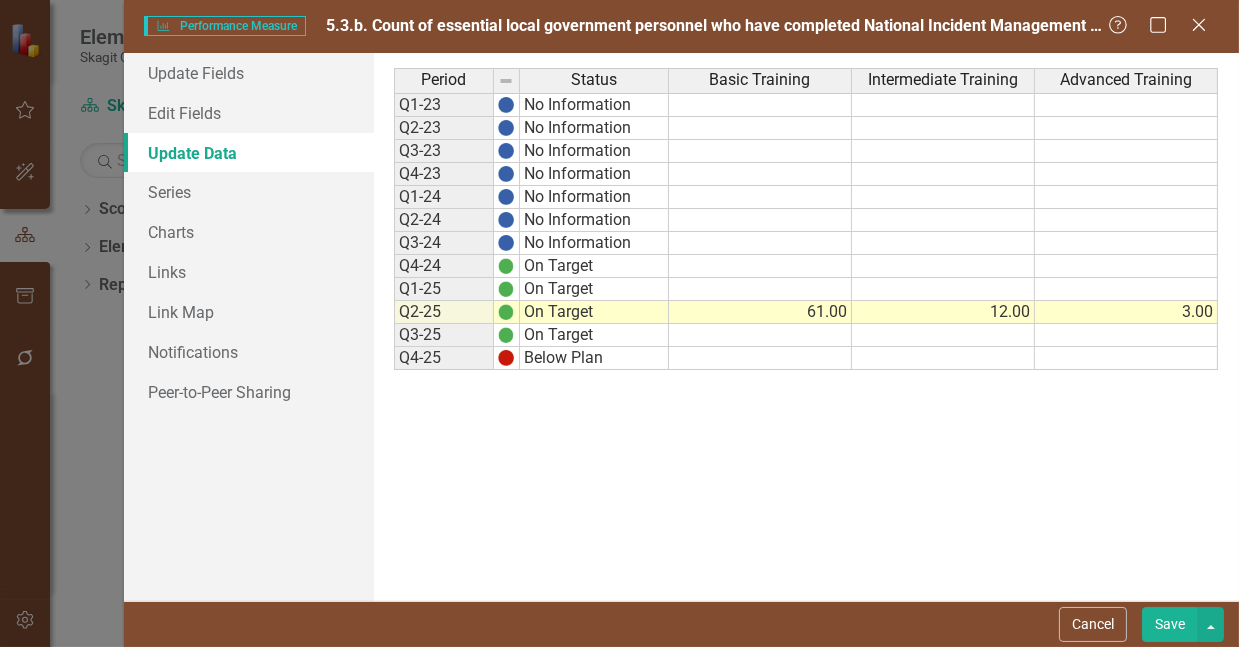 drag, startPoint x: 787, startPoint y: 384, endPoint x: 673, endPoint y: 394, distance: 114.43776 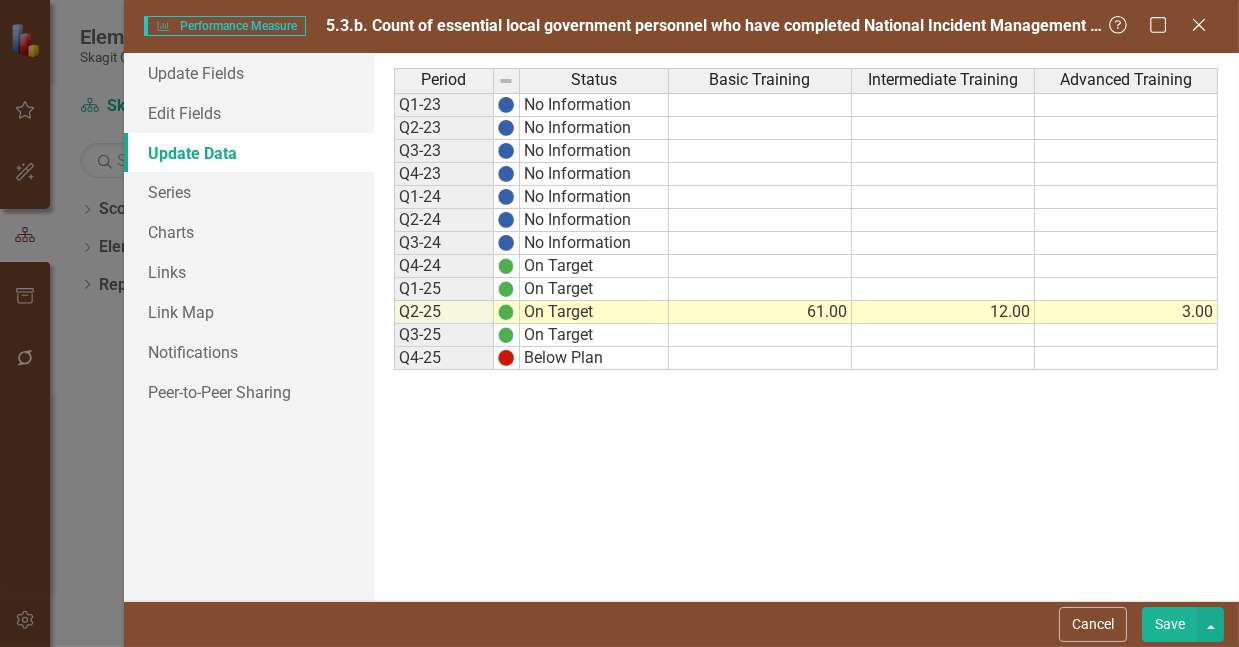 click on "Save" at bounding box center [1170, 624] 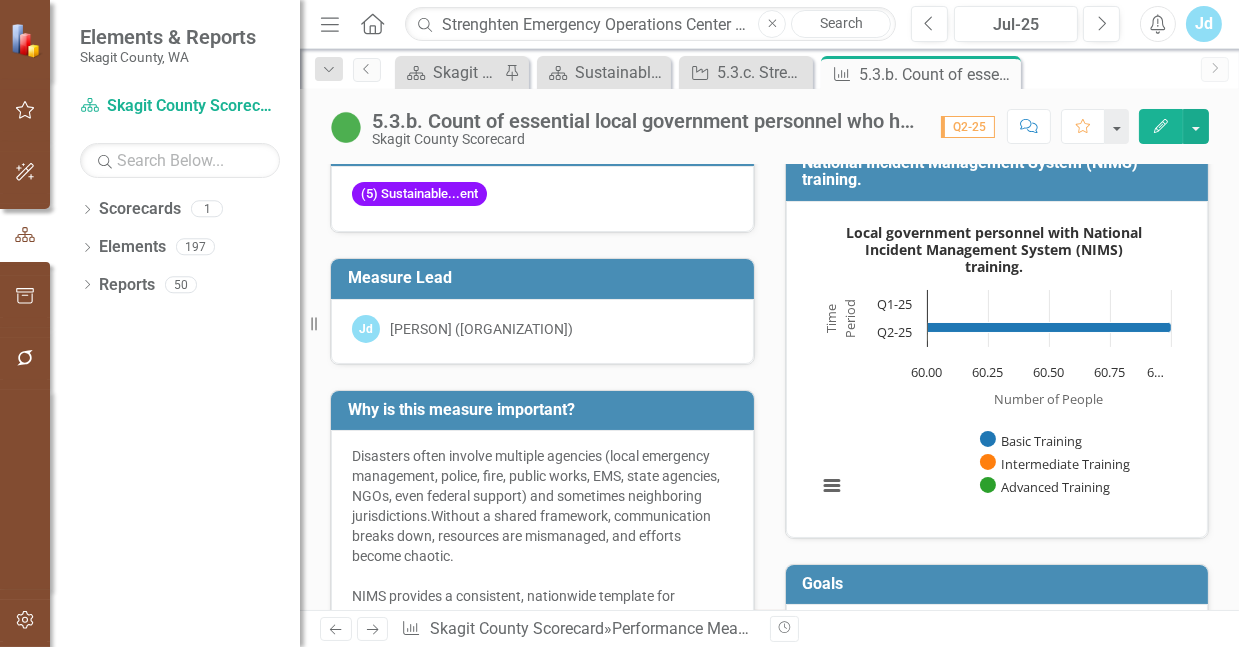 scroll, scrollTop: 81, scrollLeft: 0, axis: vertical 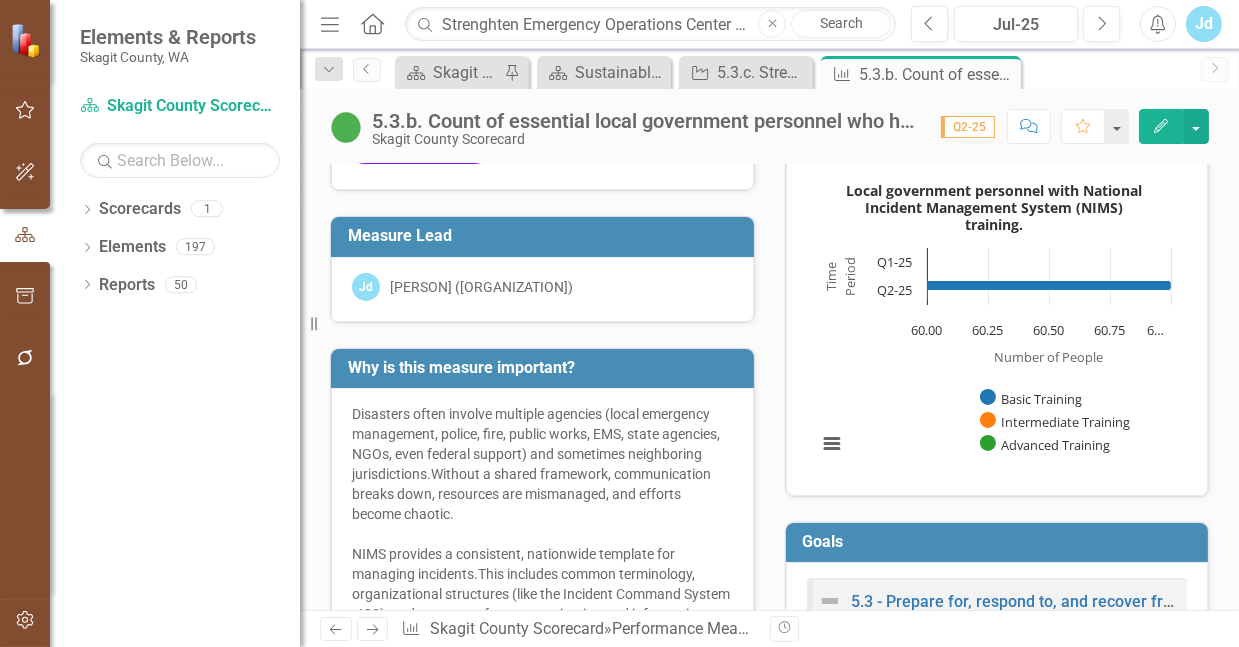 click 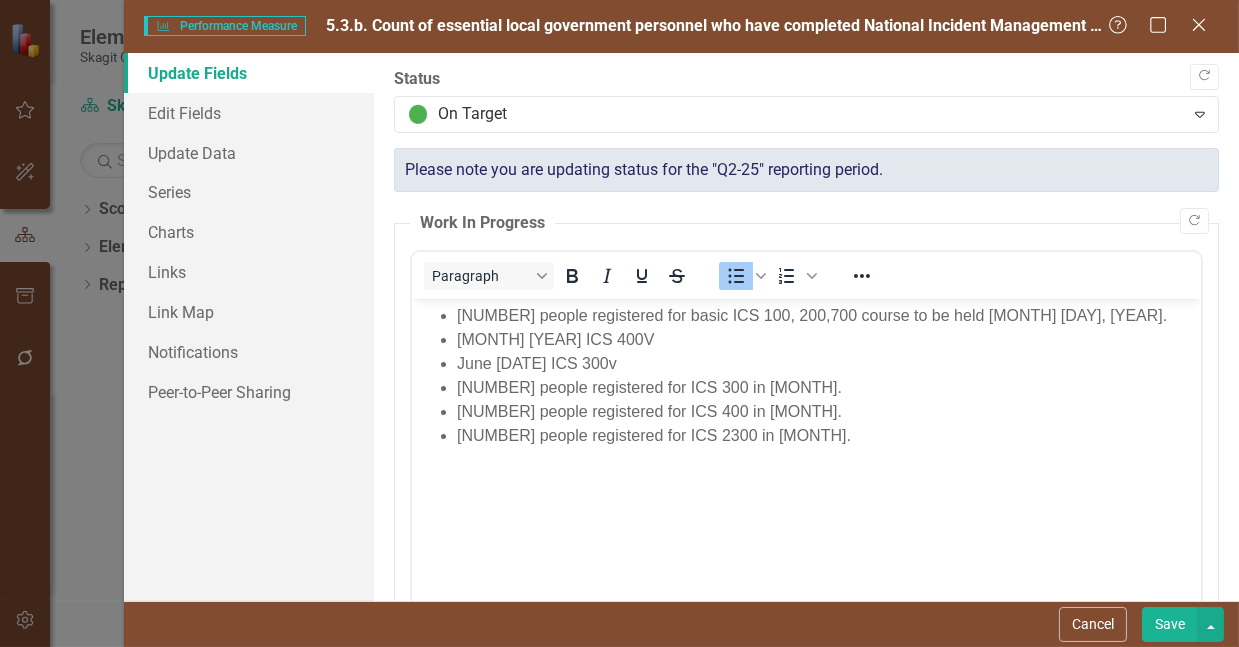 scroll, scrollTop: 0, scrollLeft: 0, axis: both 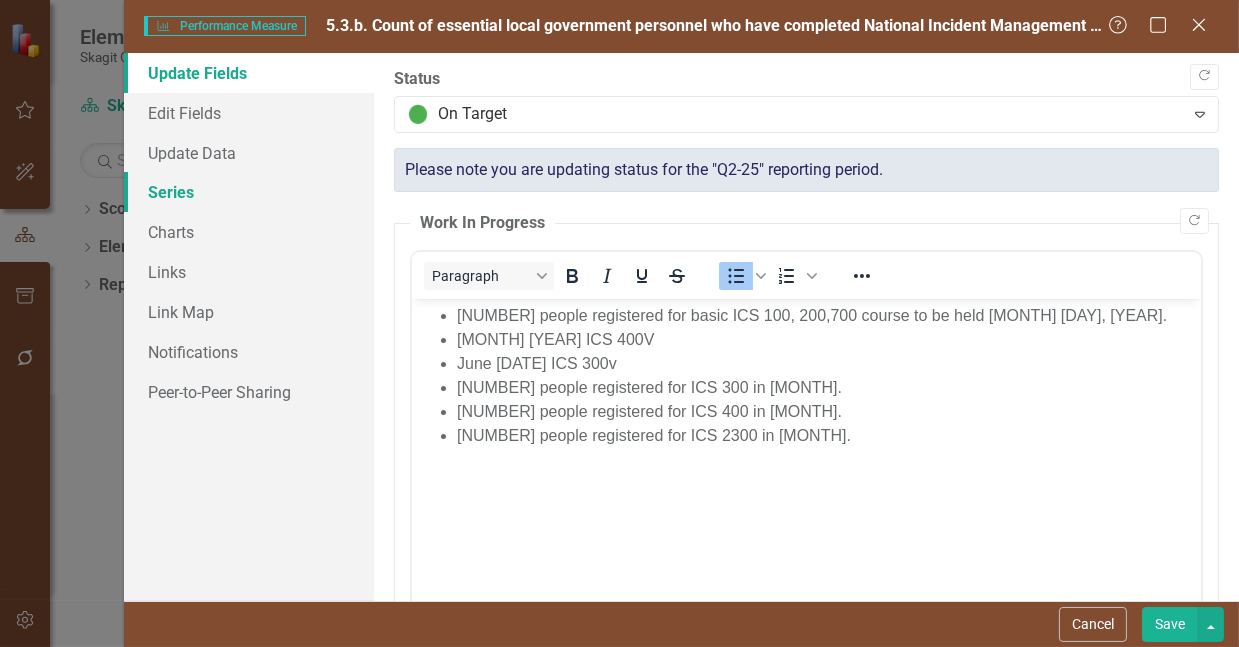 click on "Series" at bounding box center [249, 192] 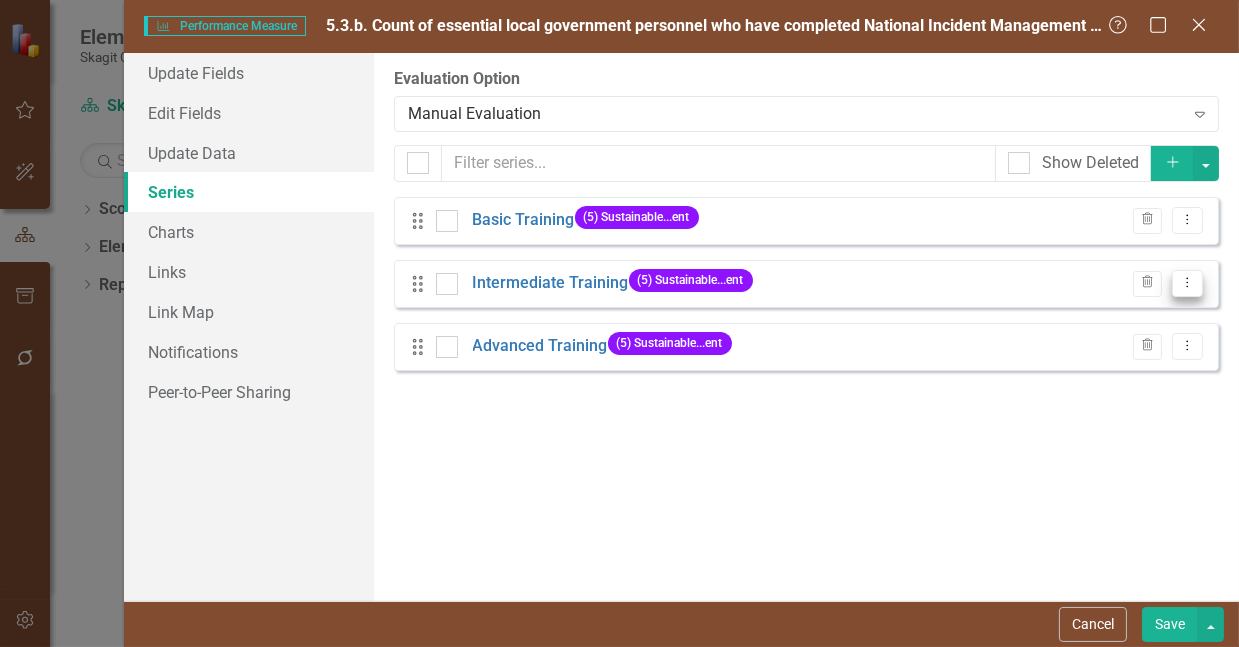 click 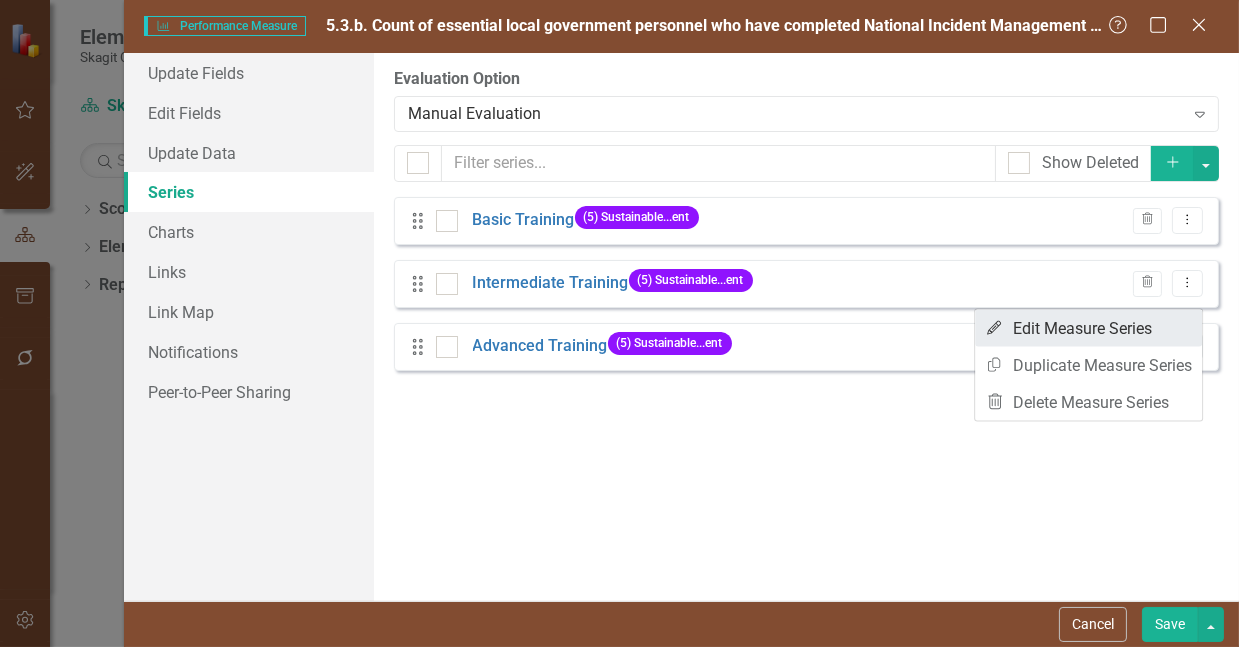 click on "Edit Edit Measure Series" at bounding box center (1088, 328) 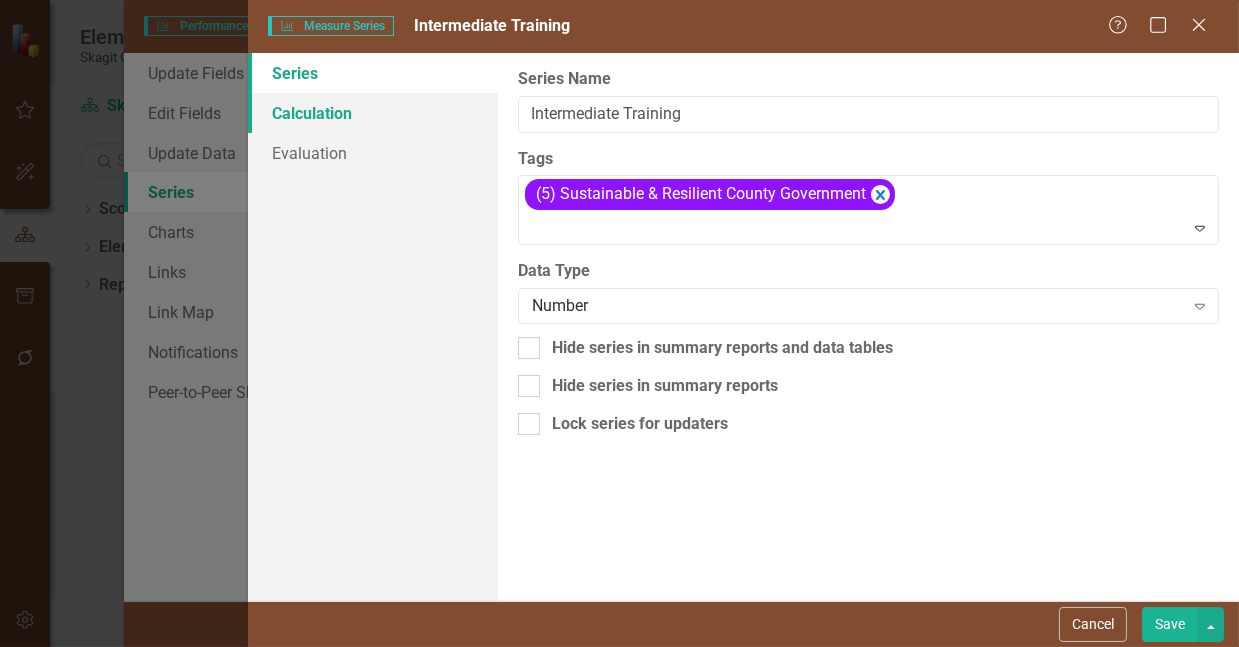 click on "Calculation" at bounding box center (373, 113) 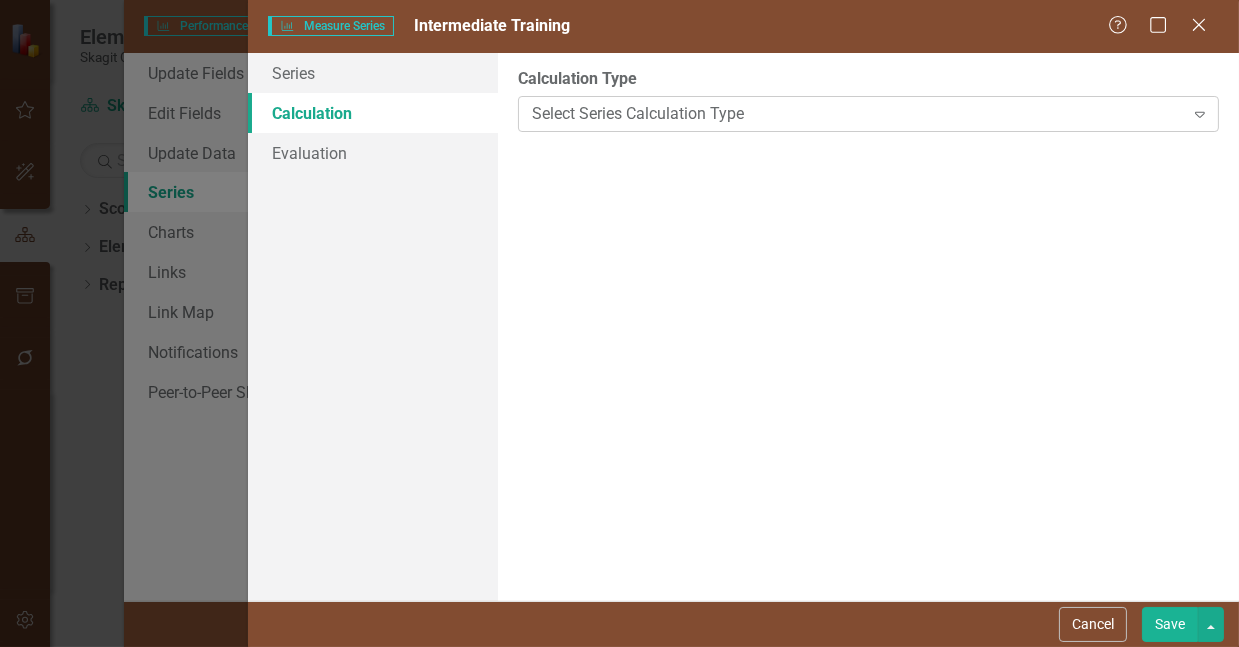 click on "Select Series Calculation Type" at bounding box center (858, 113) 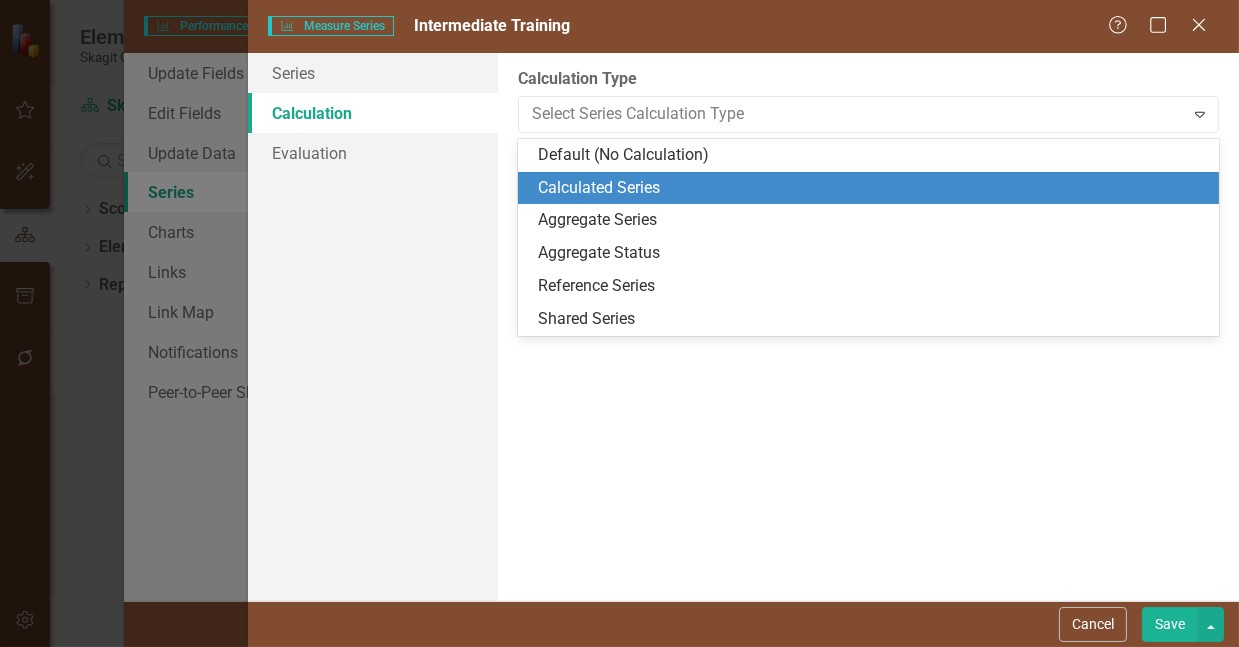 click on "Calculated Series" at bounding box center (872, 188) 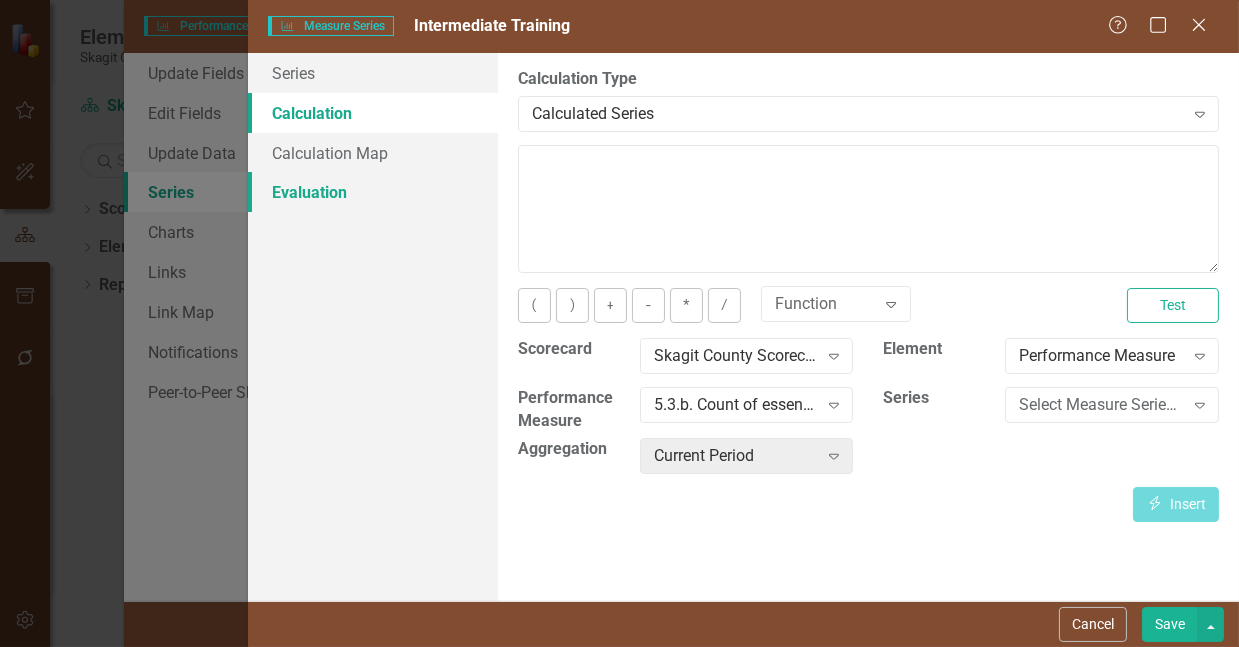 click on "Evaluation" at bounding box center (373, 192) 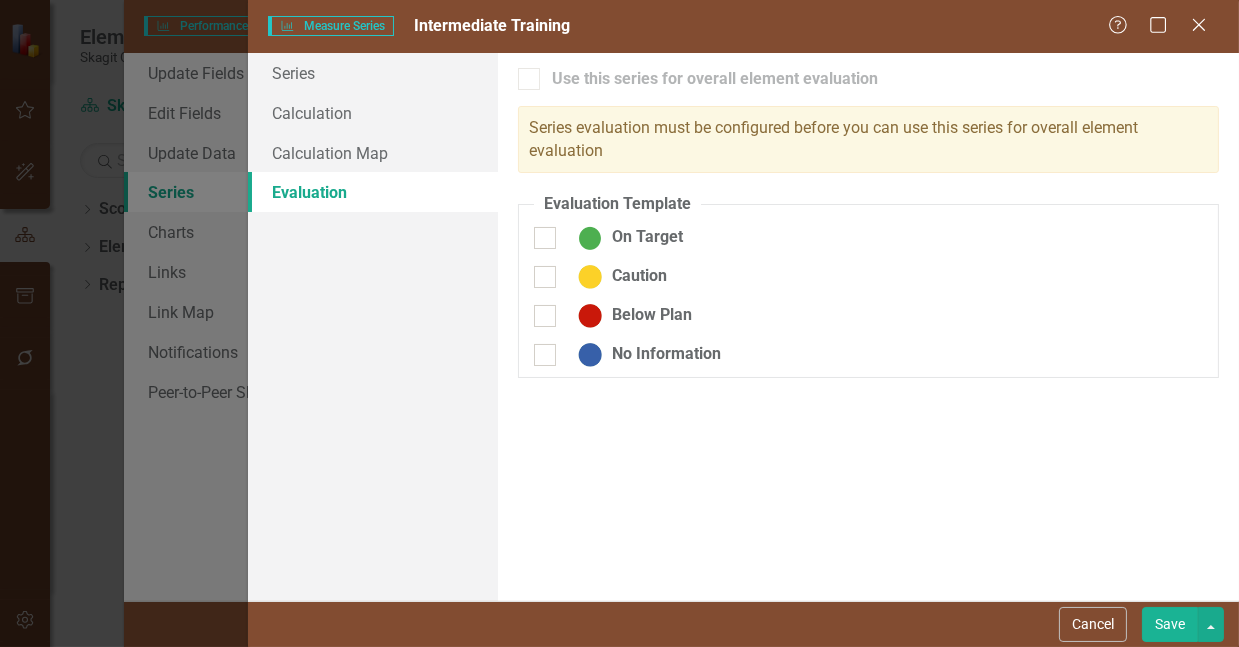 click on "Save" at bounding box center (1170, 624) 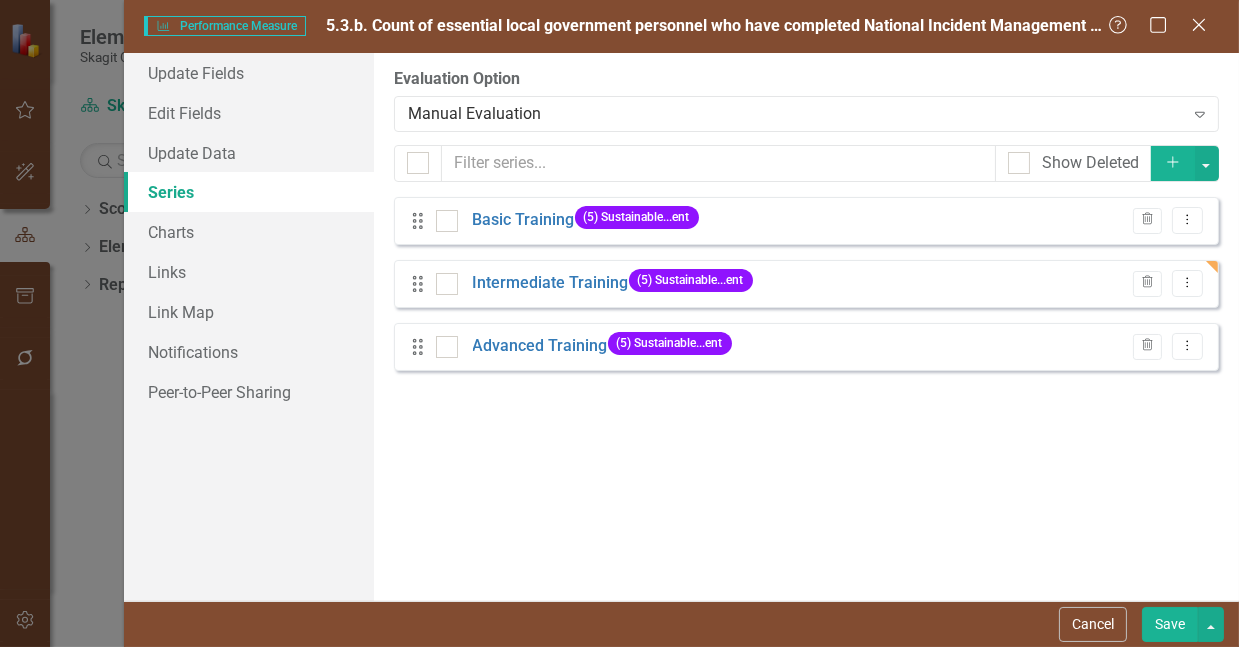 click on "Add" 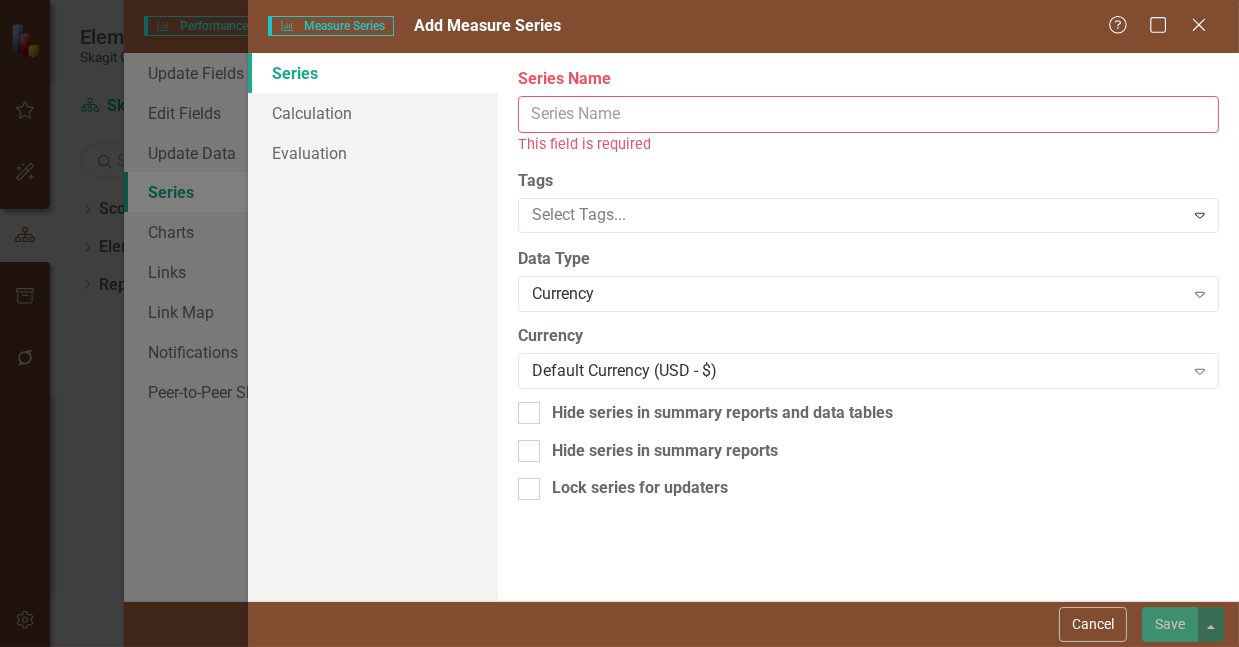 click on "Series Name" at bounding box center [868, 114] 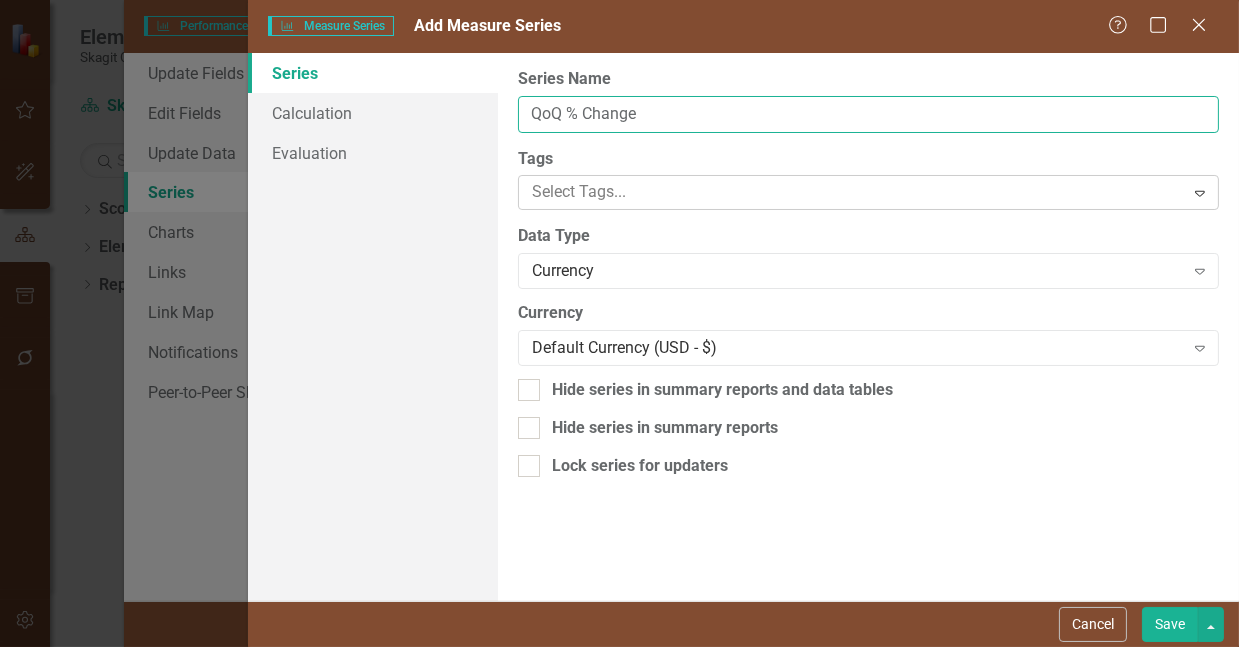 type on "QoQ % Change" 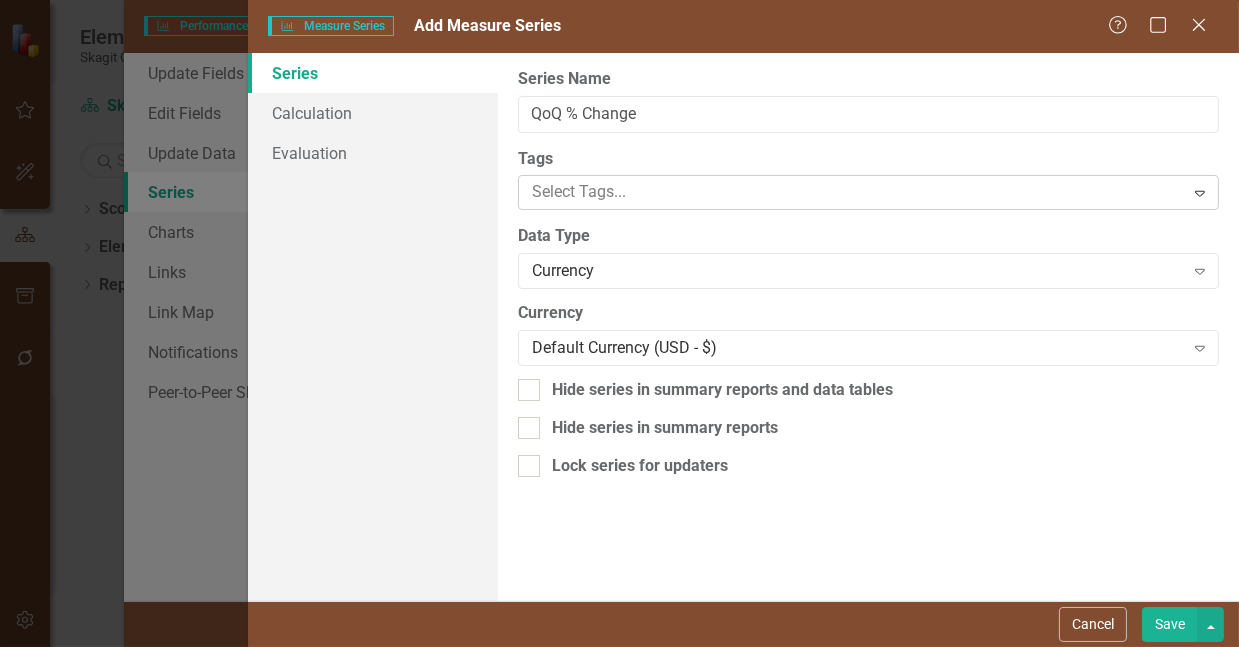 click at bounding box center (854, 192) 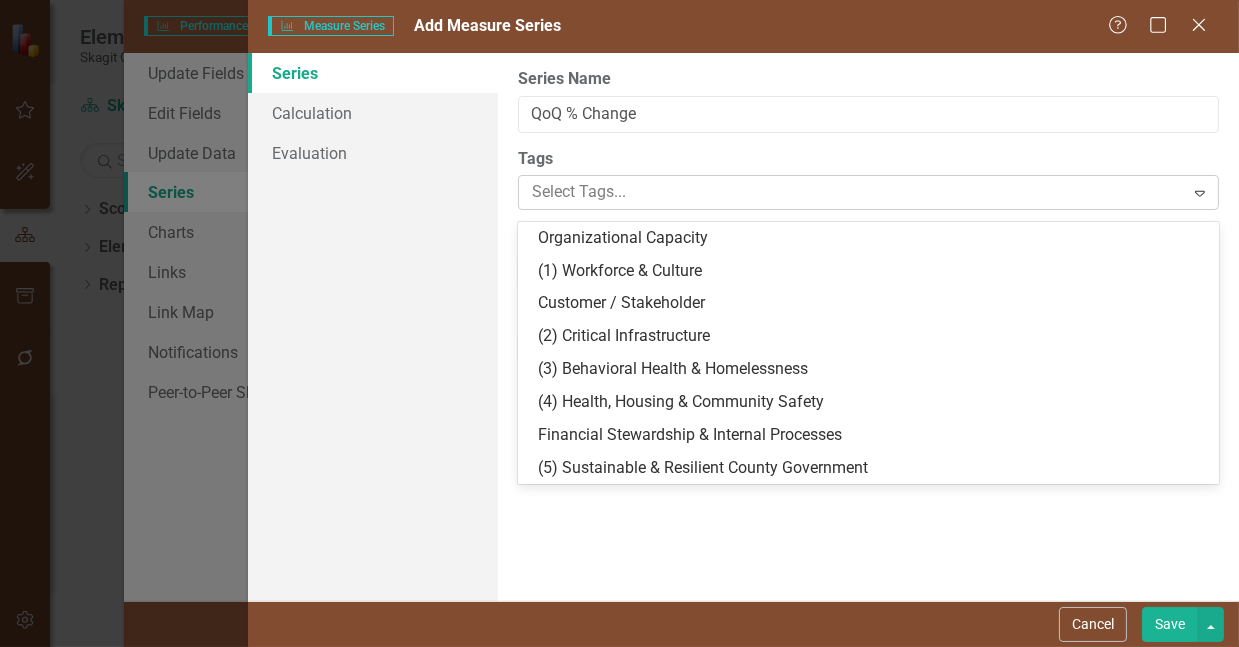 type on "s" 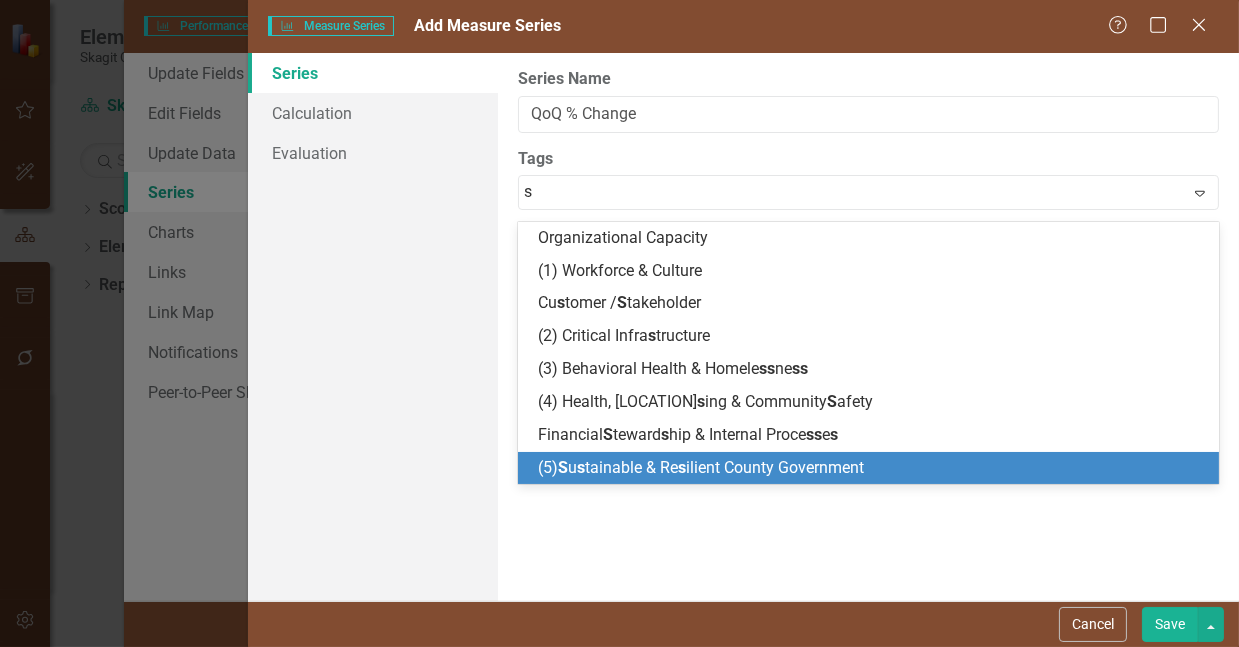 click on "(5)  S u s tainable & Re s ilient County Government" at bounding box center [701, 467] 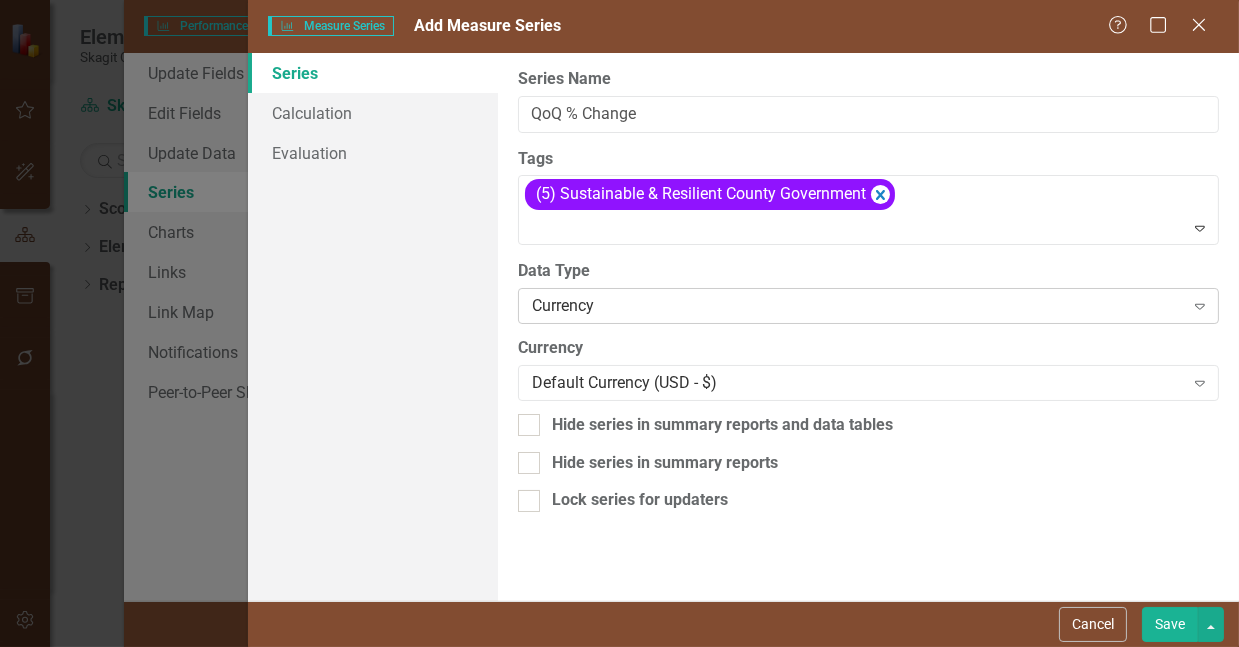 click on "Currency" at bounding box center [858, 306] 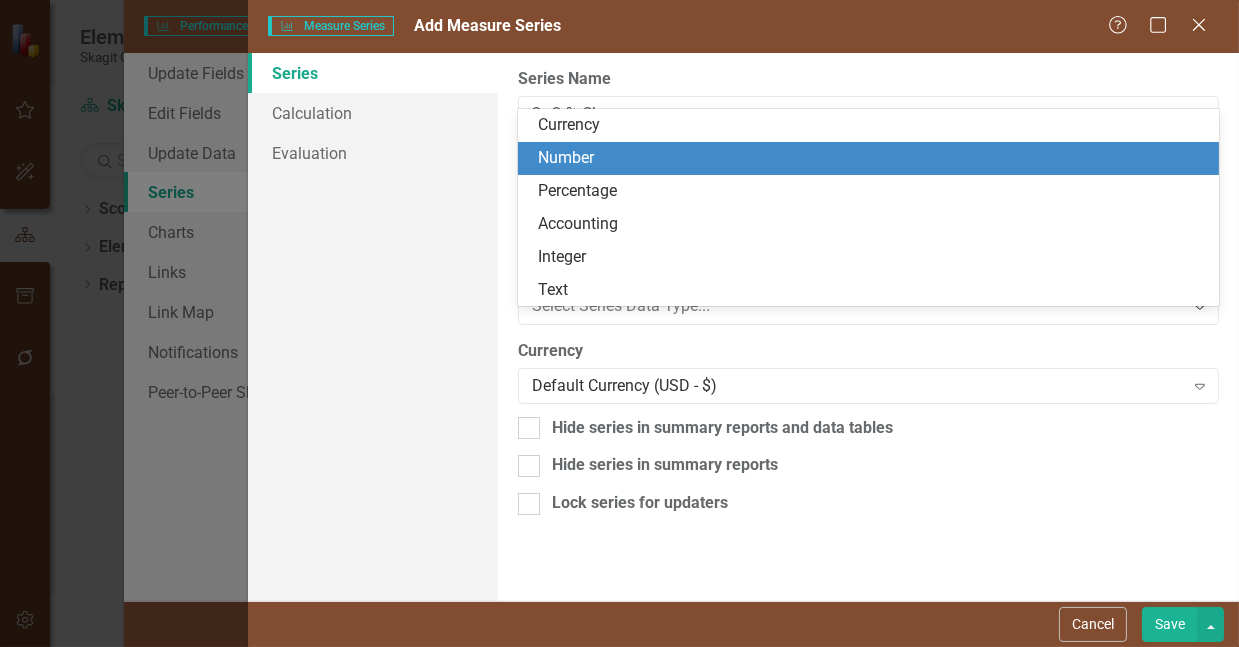 click on "Number" at bounding box center (872, 158) 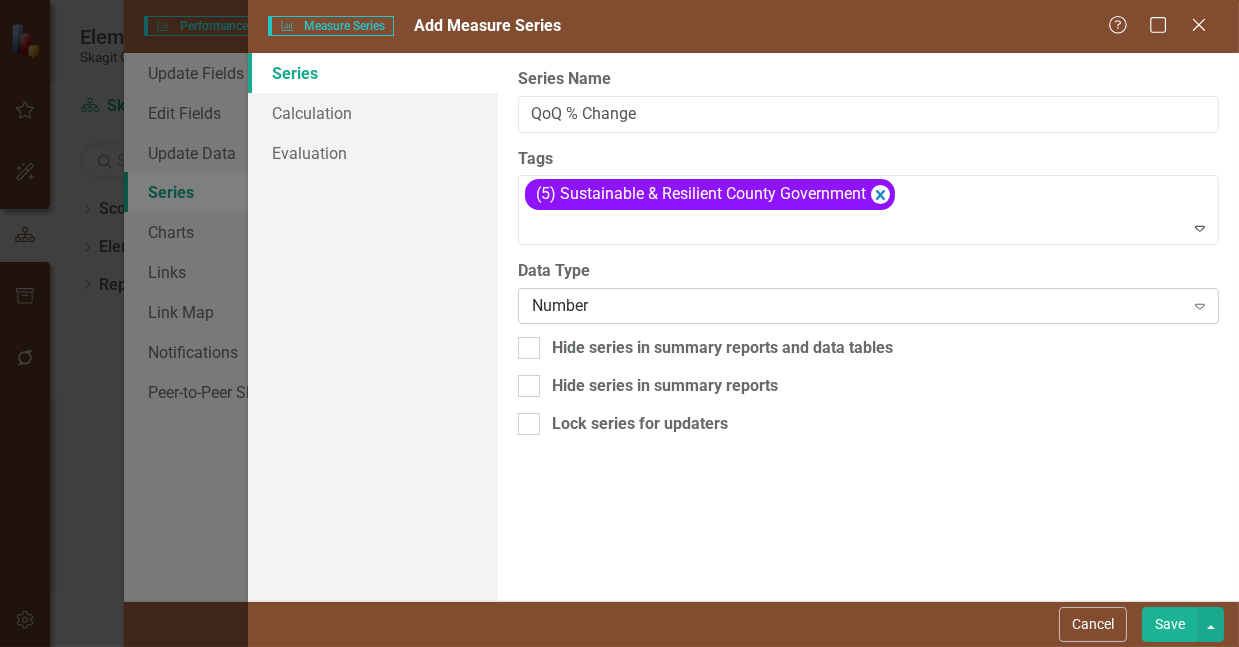 click on "Number" at bounding box center (858, 306) 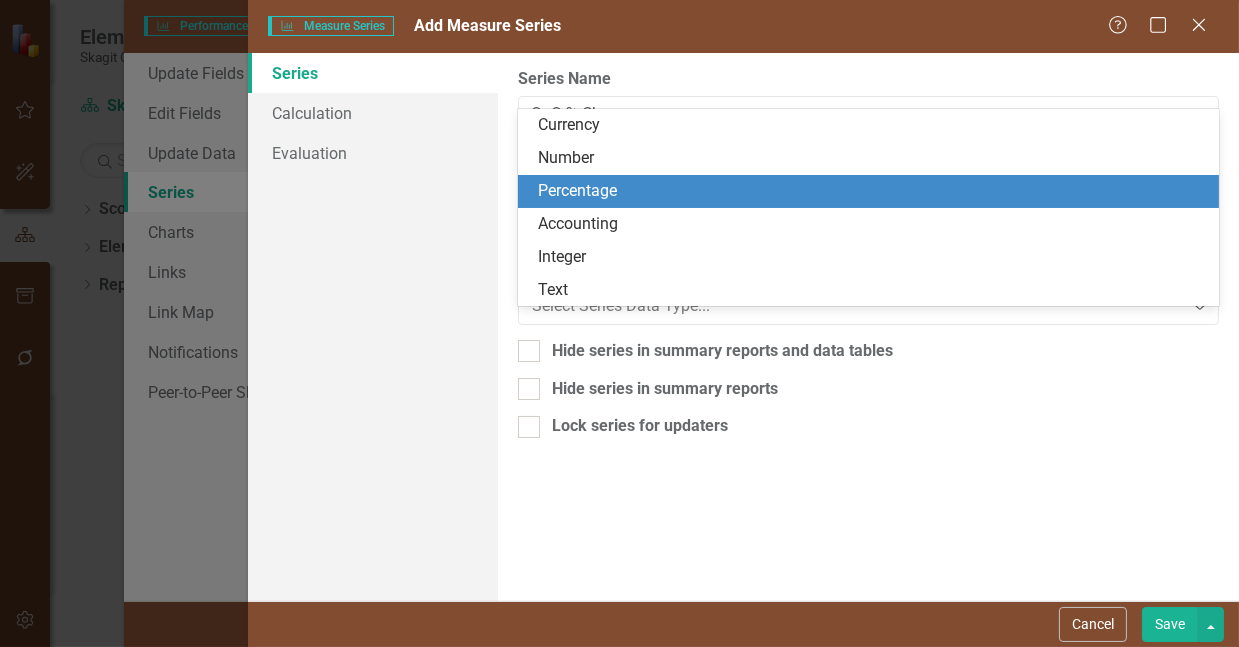 click on "Percentage" at bounding box center (872, 191) 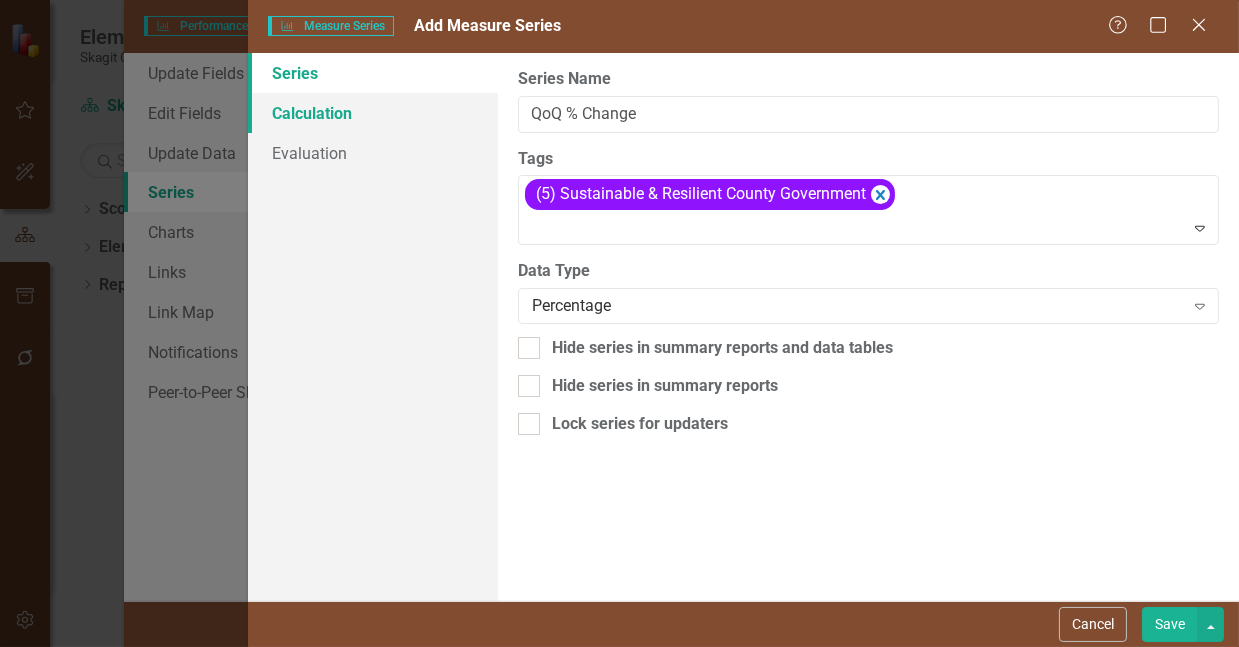 click on "Calculation" at bounding box center [373, 113] 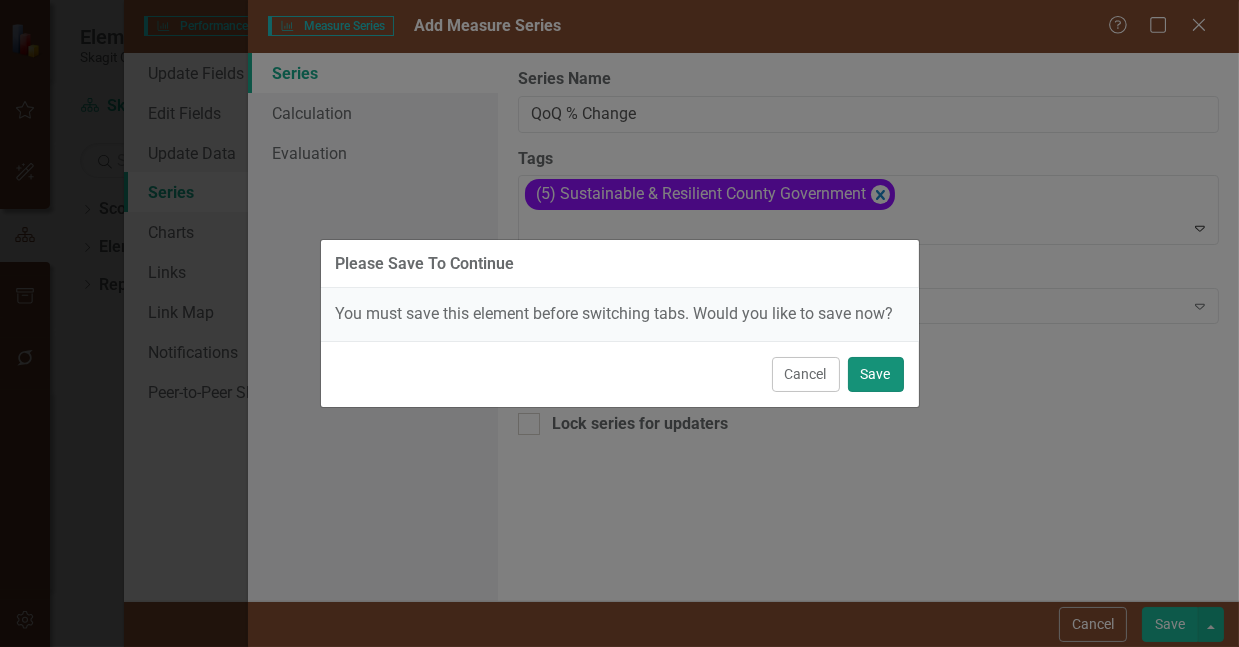 click on "Save" at bounding box center [876, 374] 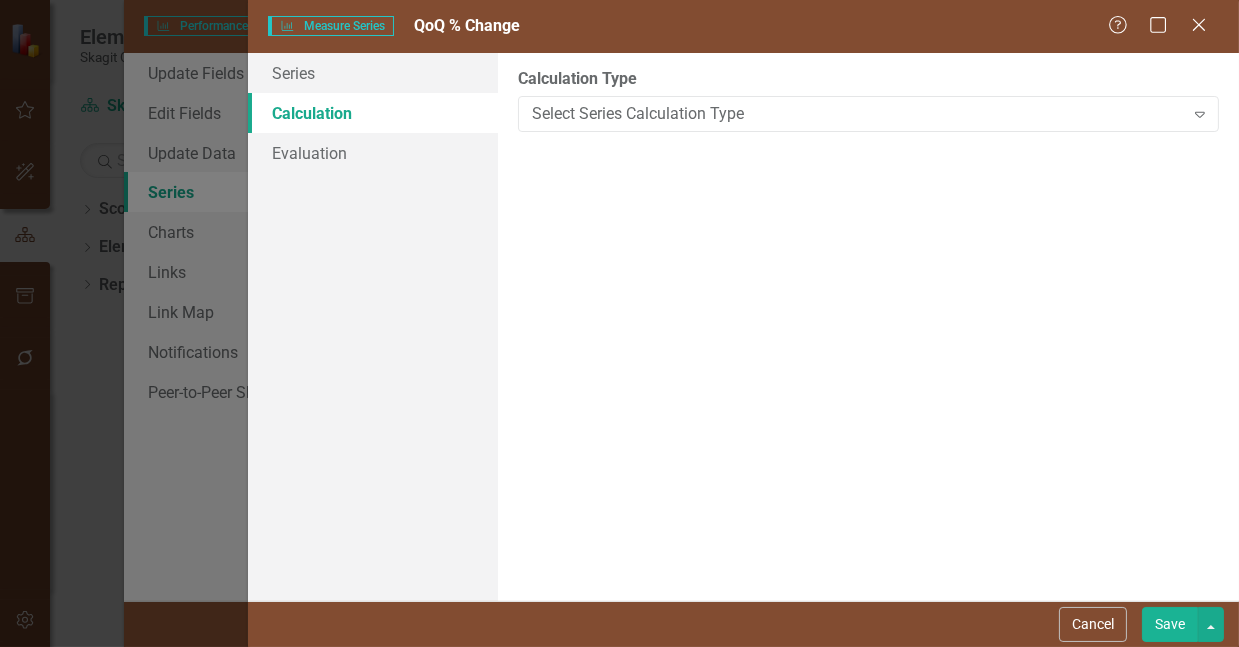click on "Calculation" at bounding box center (373, 113) 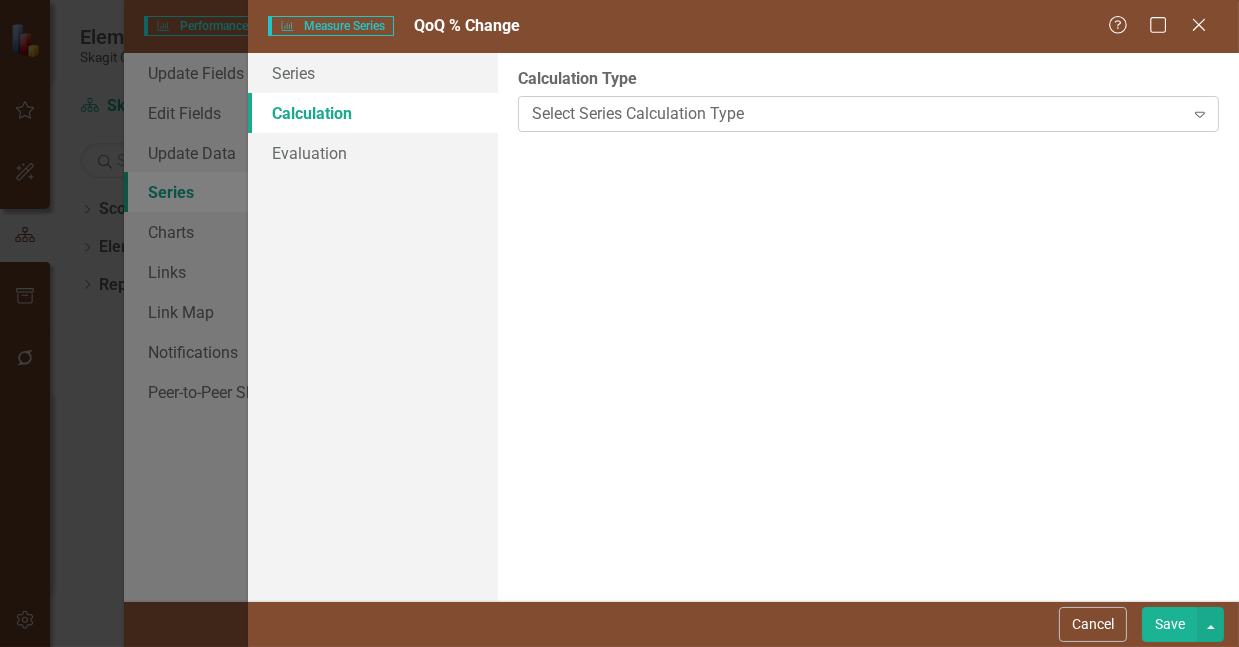 click on "Select Series Calculation Type" at bounding box center (858, 113) 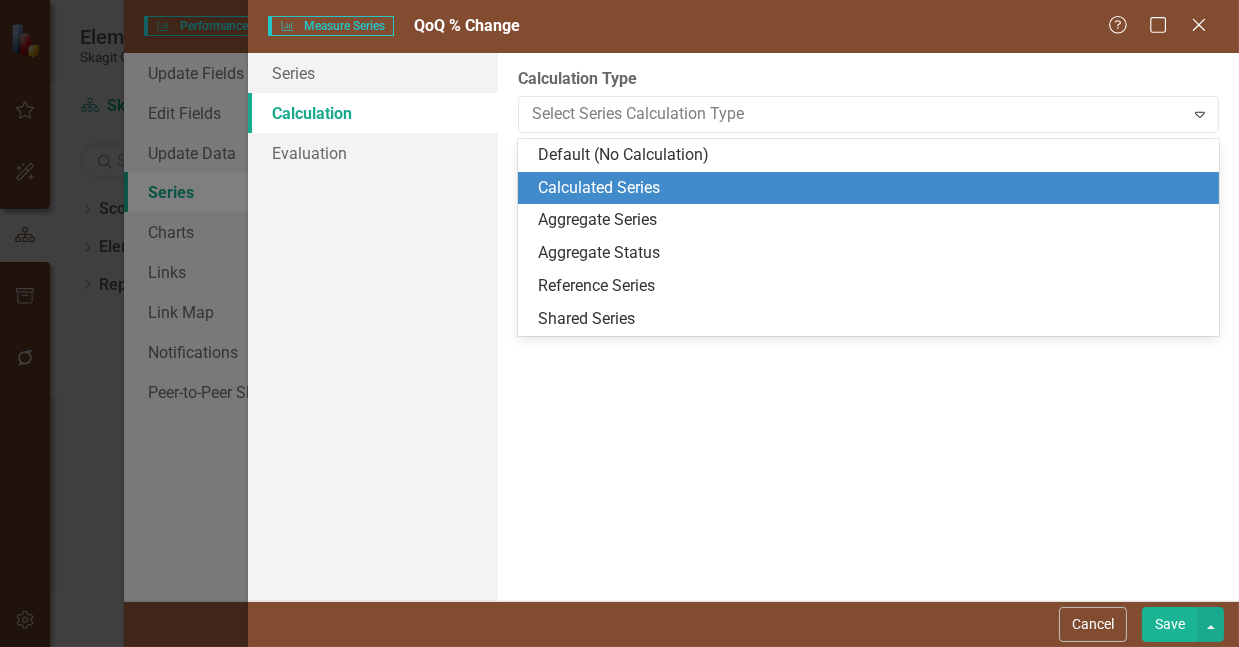 click on "Calculated Series" at bounding box center [872, 188] 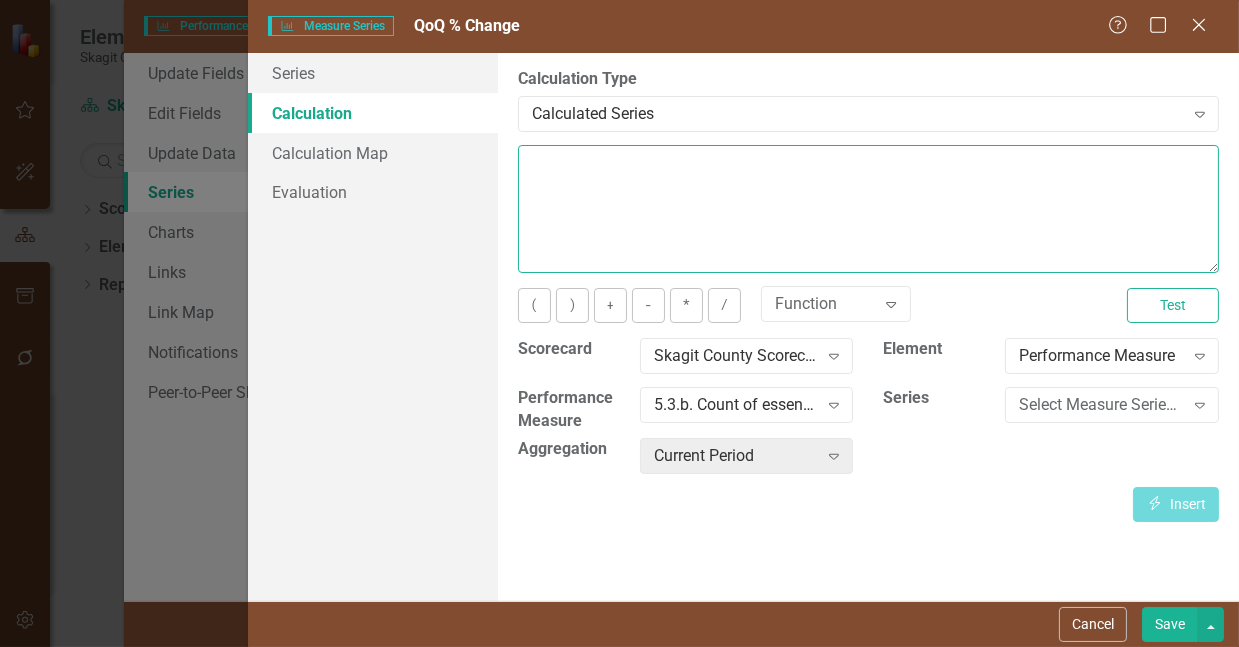 click at bounding box center [868, 209] 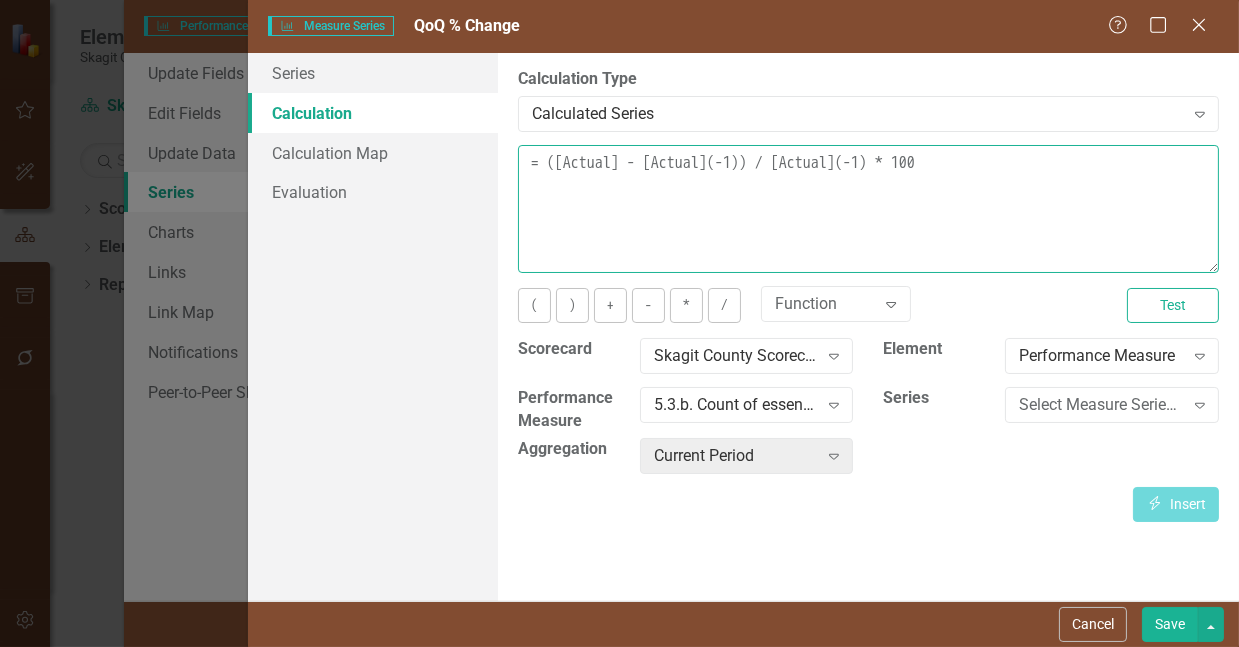 drag, startPoint x: 650, startPoint y: 191, endPoint x: 789, endPoint y: 349, distance: 210.44002 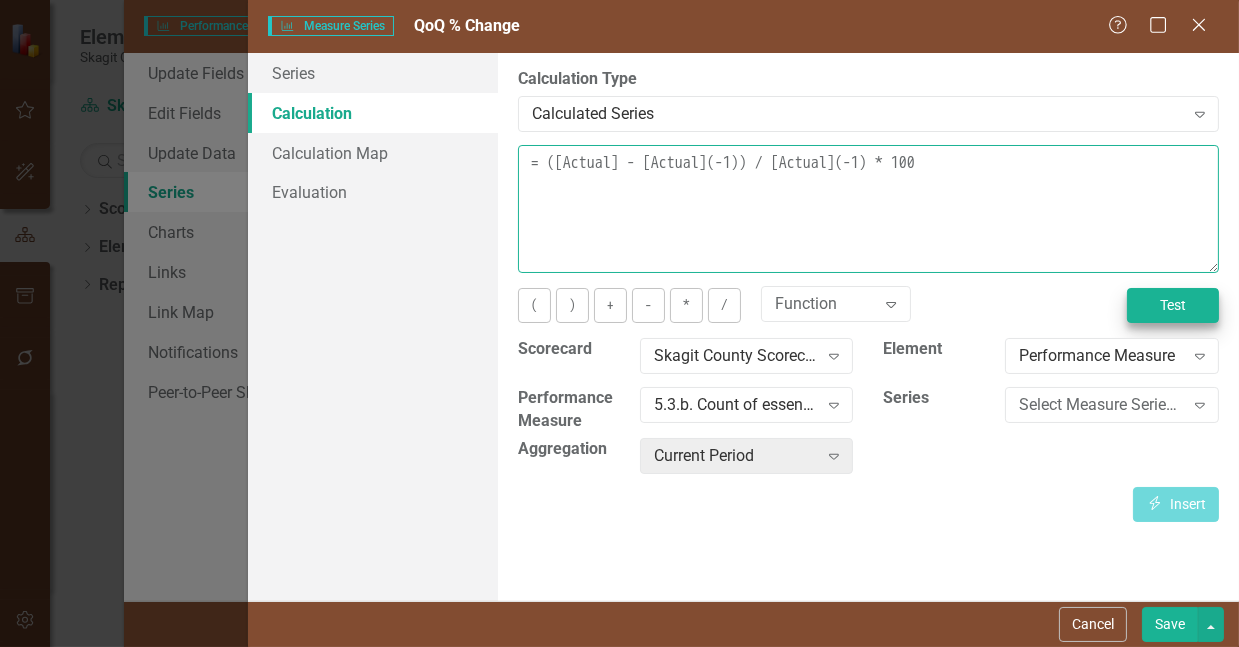 type on "= ([Actual] - [Actual](-1)) / [Actual](-1) * 100" 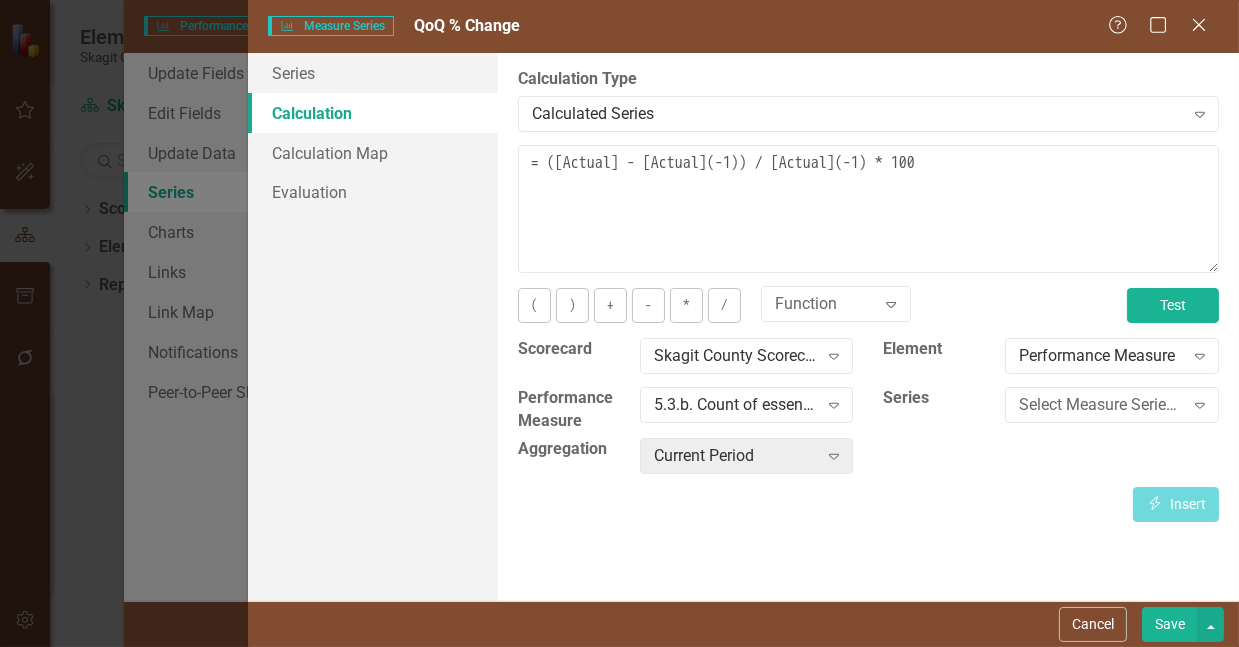 click on "Test" at bounding box center (1173, 305) 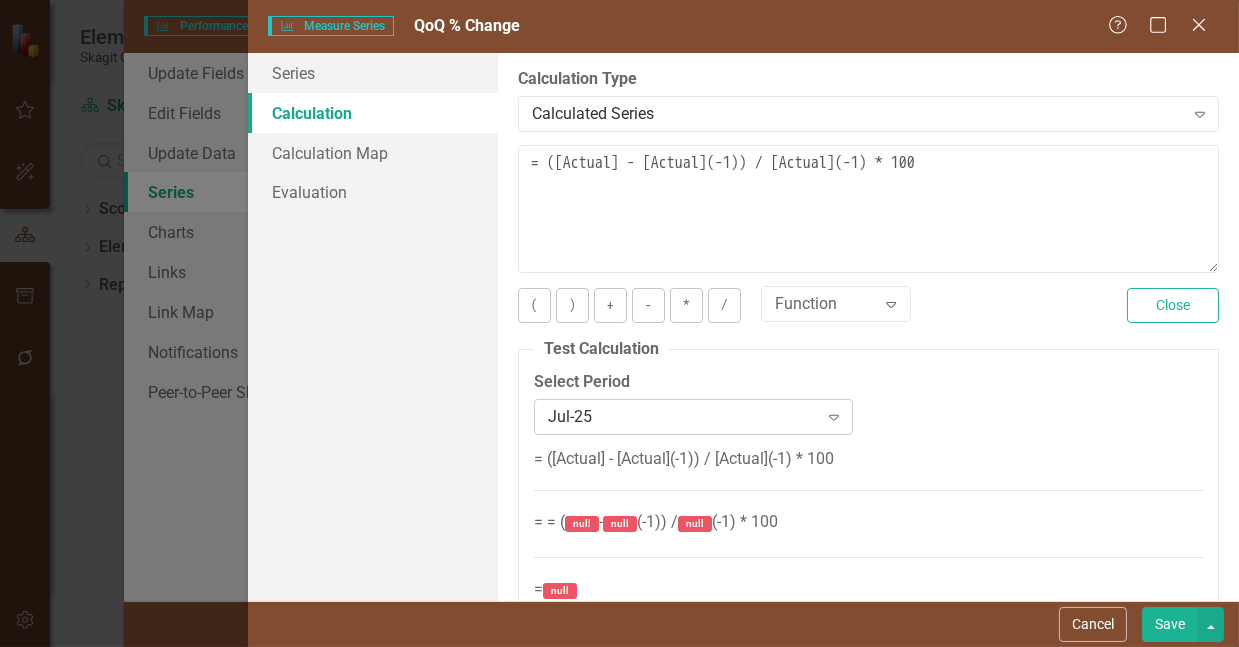 click on "Expand" 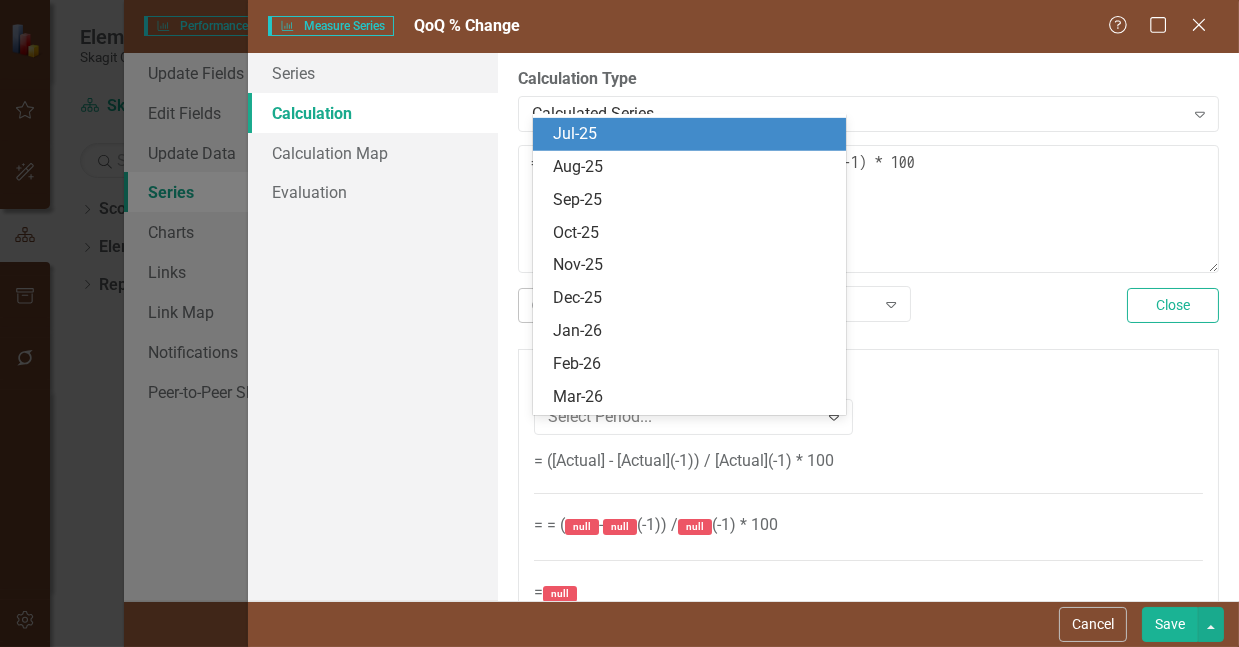 scroll, scrollTop: 1543, scrollLeft: 0, axis: vertical 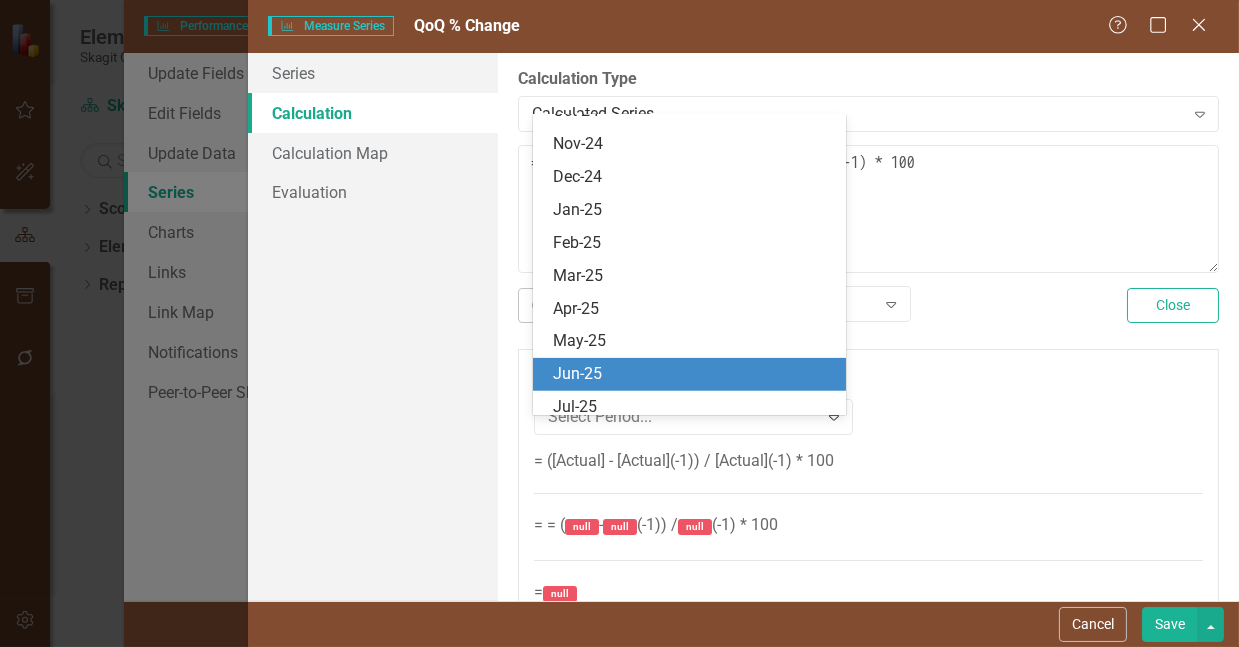 click on "Jun-25" at bounding box center [689, 374] 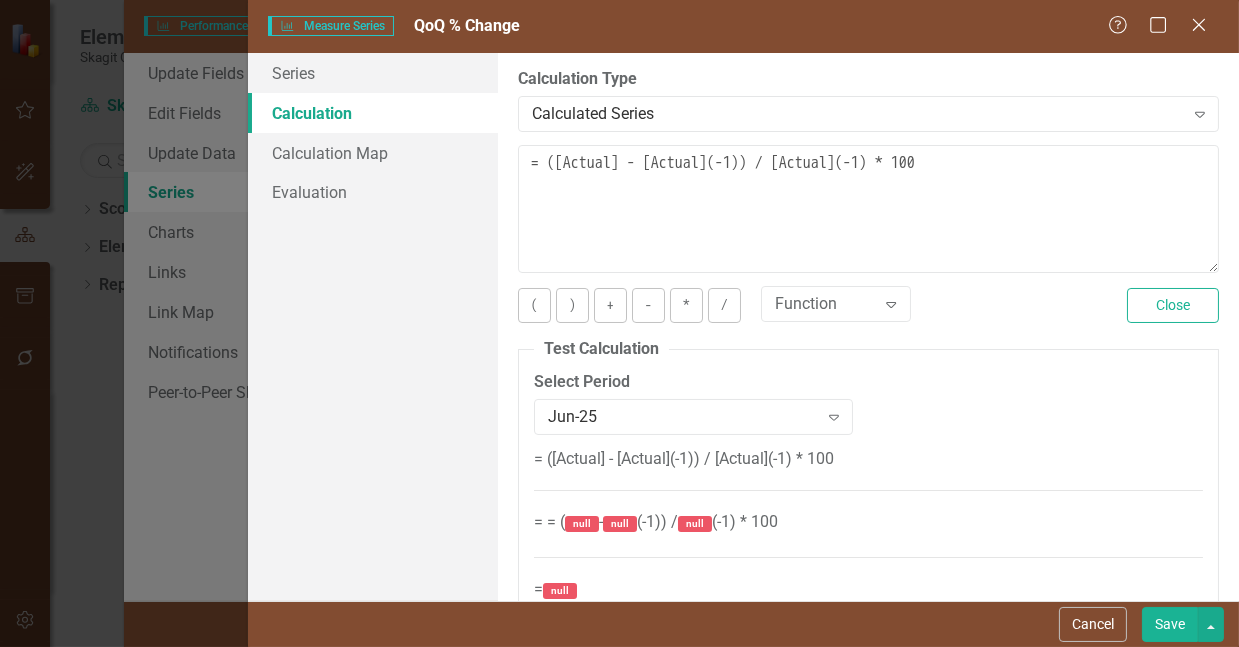 click on "Save" at bounding box center (1170, 624) 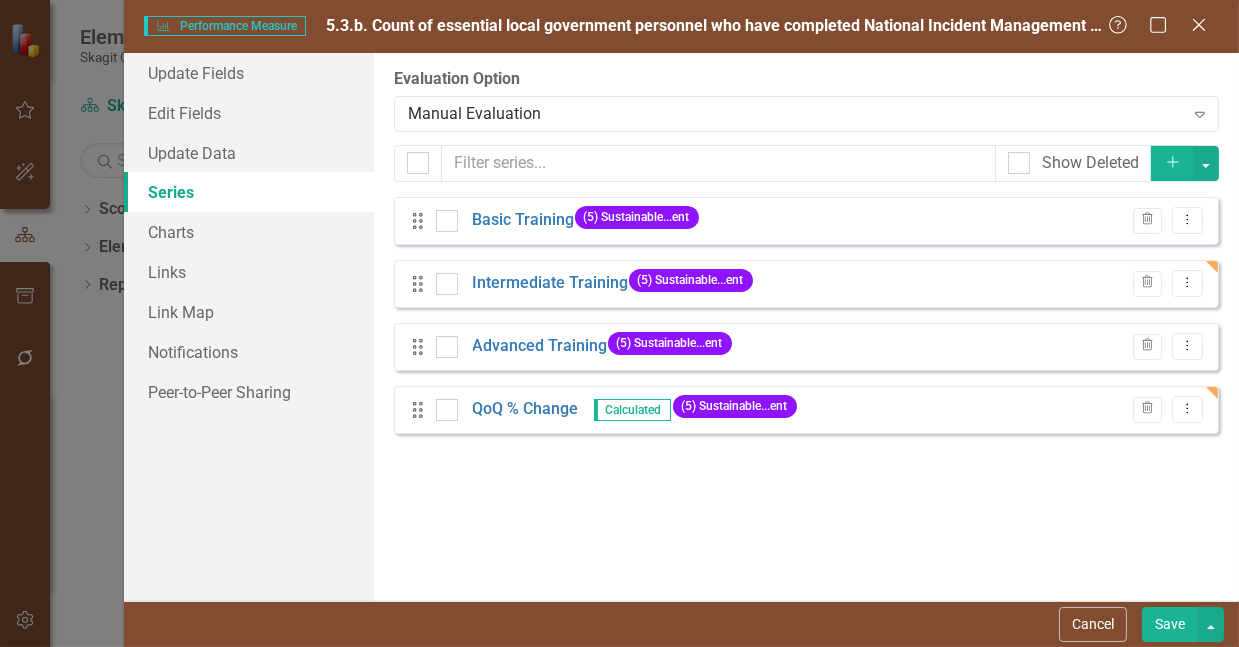click on "Performance Measure Performance Measure 5.3.b. Count of essential local government personnel who have completed National Incident Management System (NIMS) training relevant to their roles. Help Maximize Close" at bounding box center [681, 26] 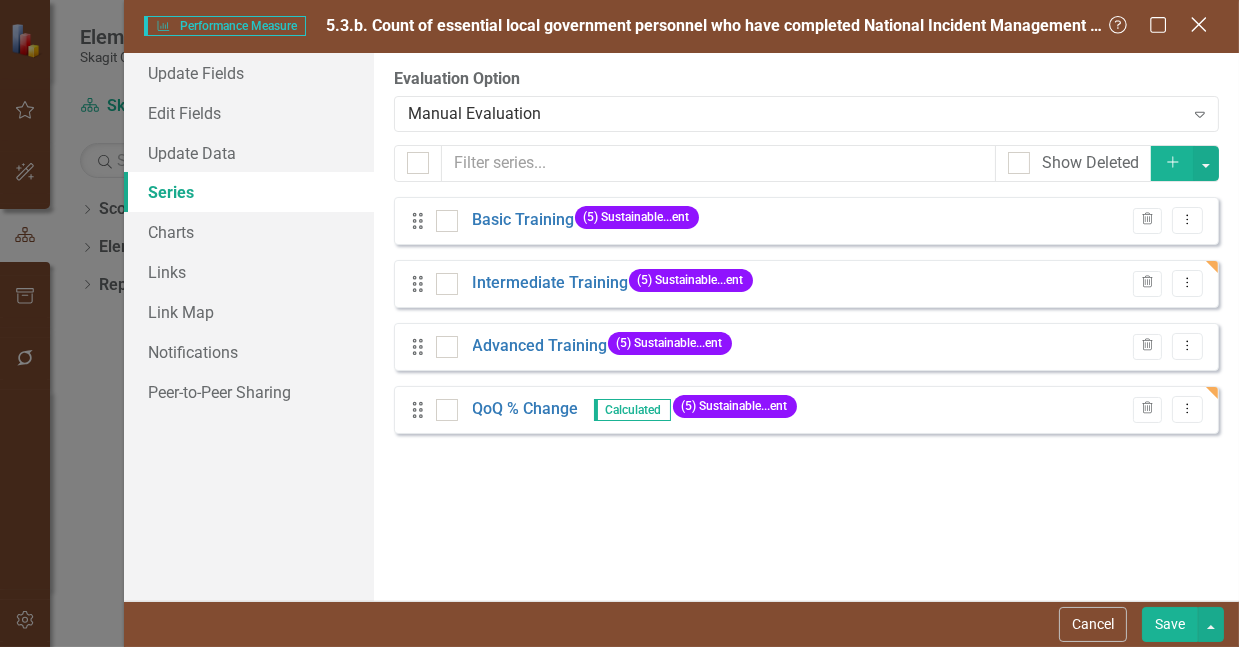 click 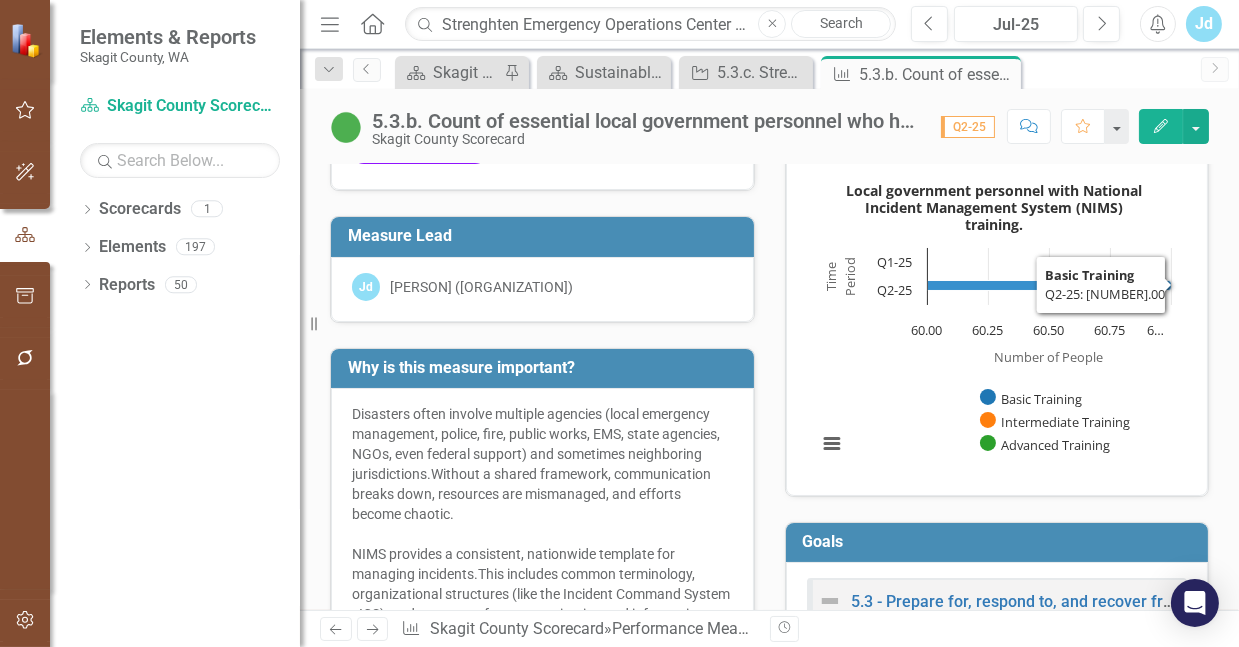 click 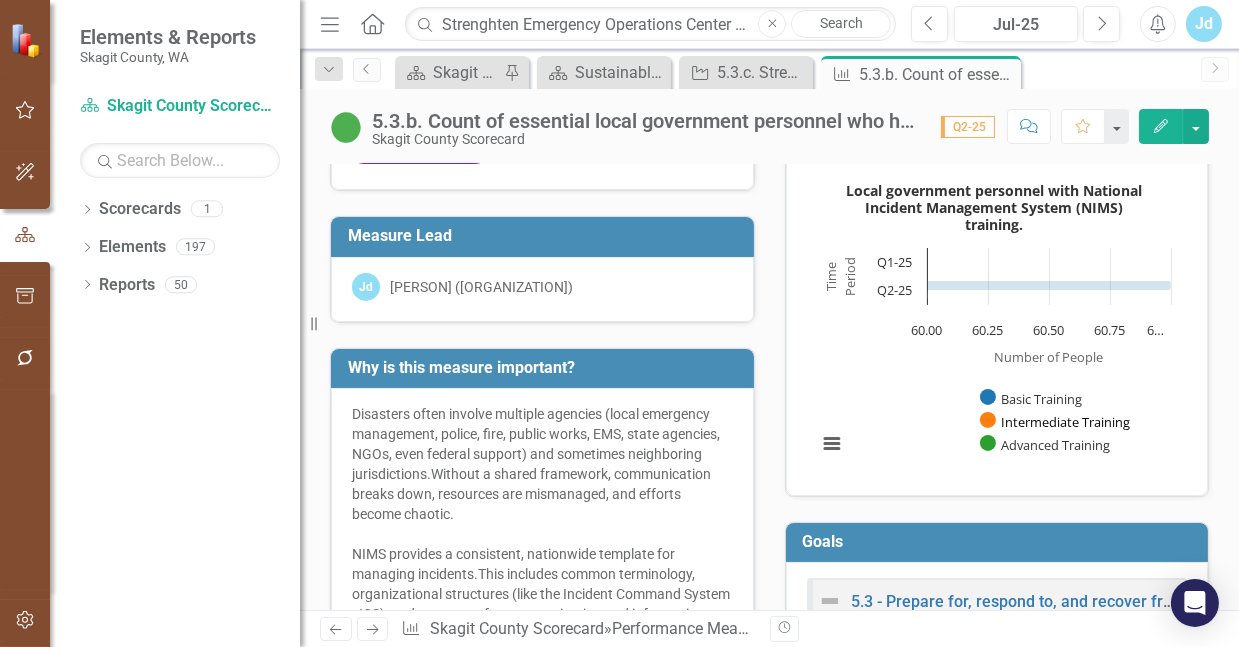 click at bounding box center (1071, 420) 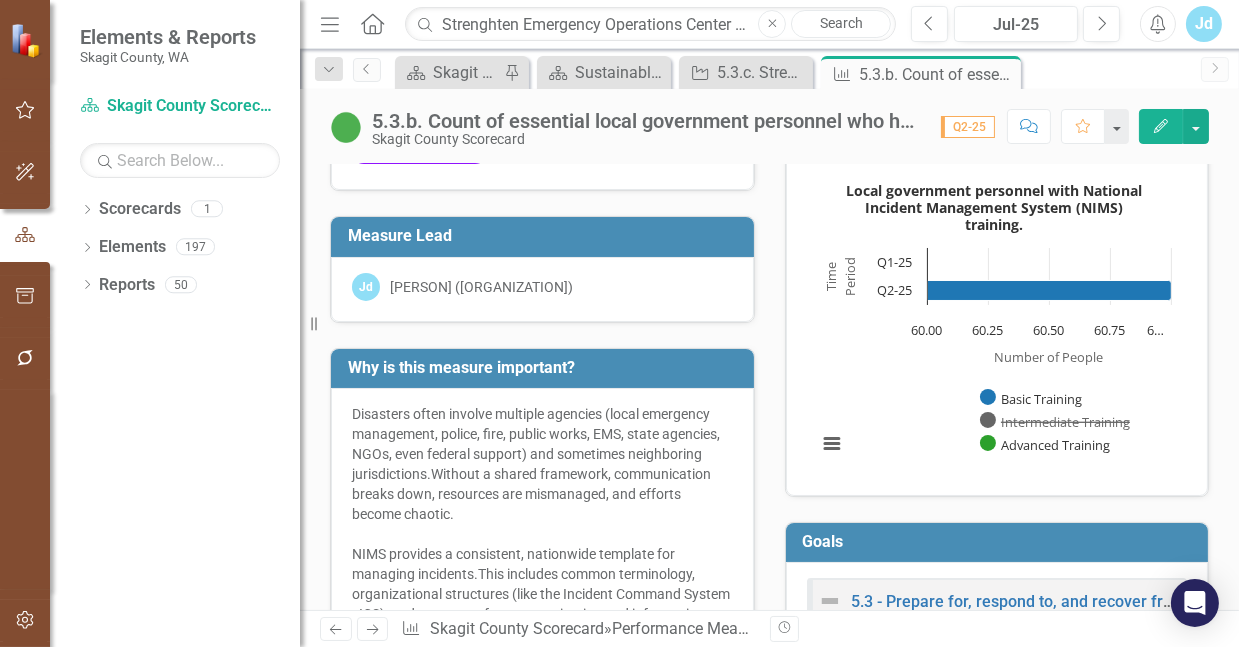 click on "Edit" 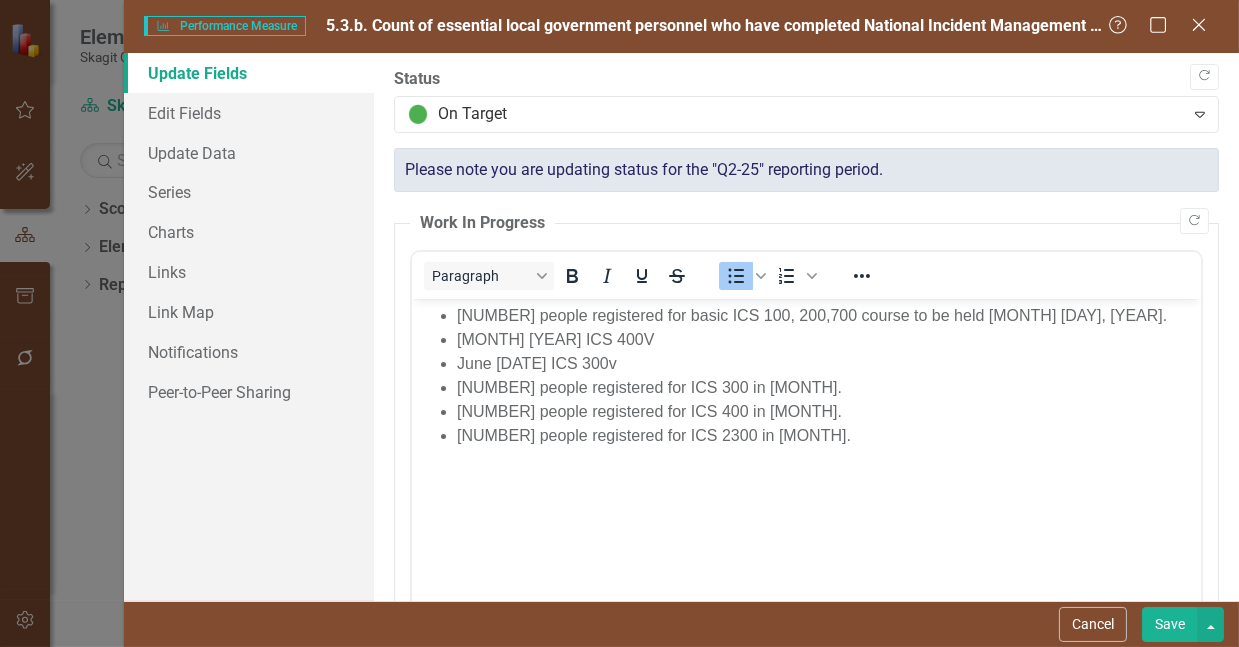 scroll, scrollTop: 0, scrollLeft: 0, axis: both 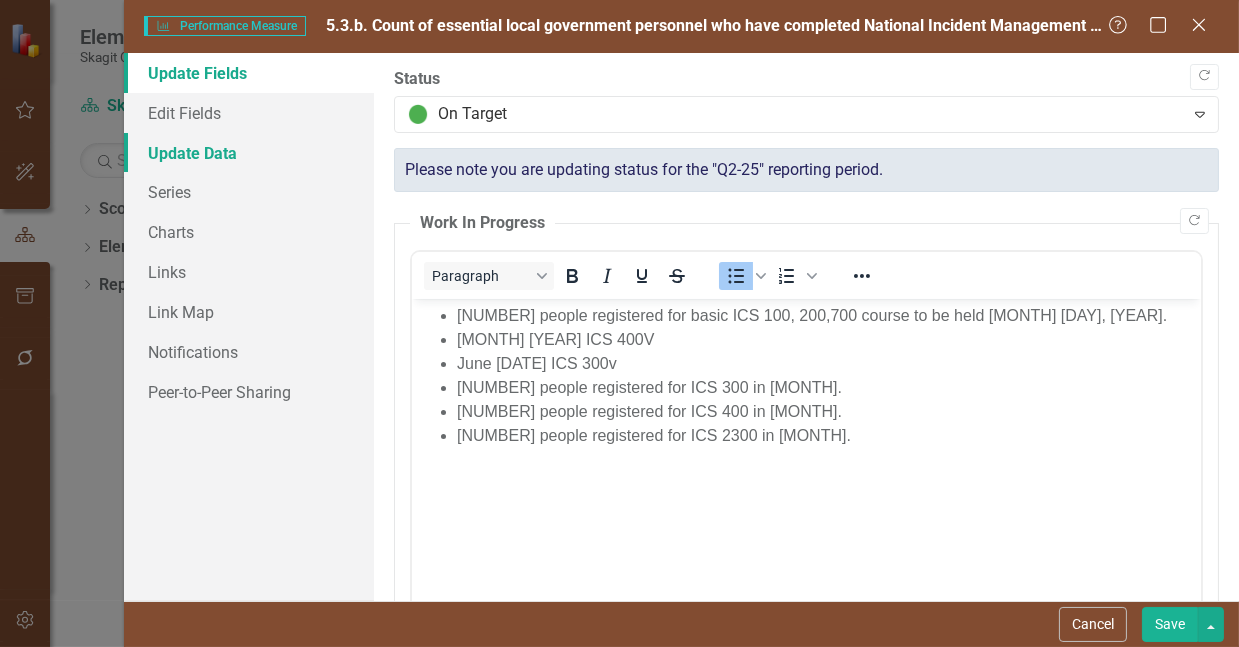click on "Update  Data" at bounding box center (249, 153) 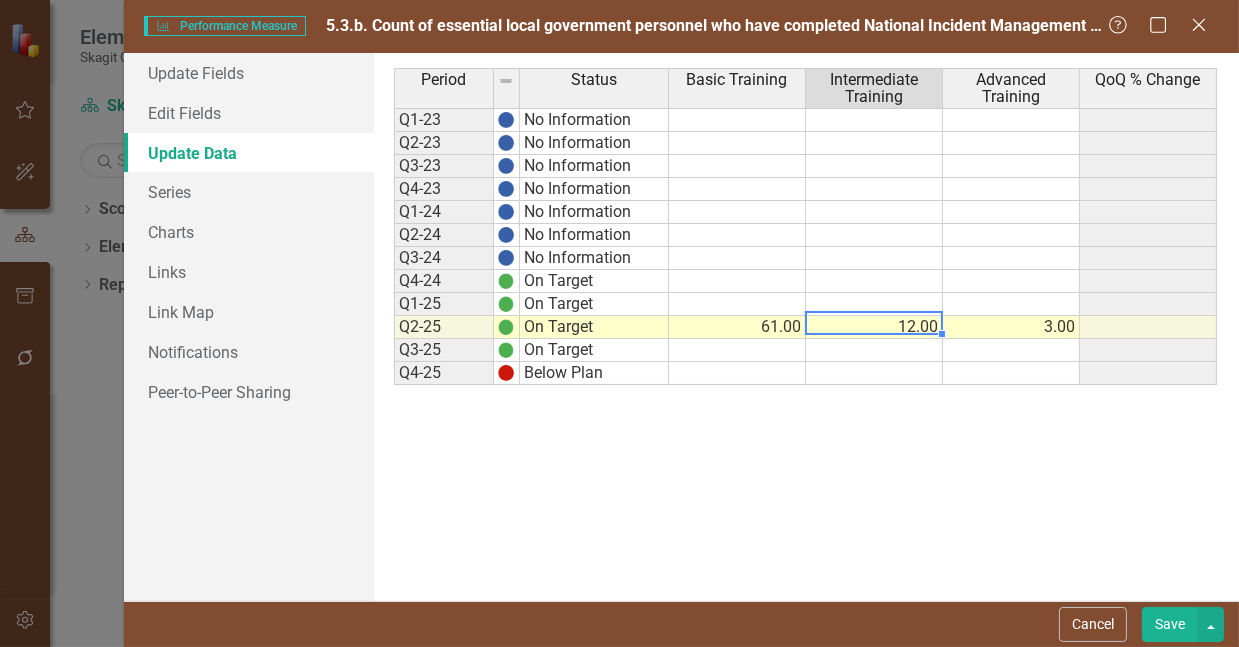 click on "12.00" at bounding box center (874, 327) 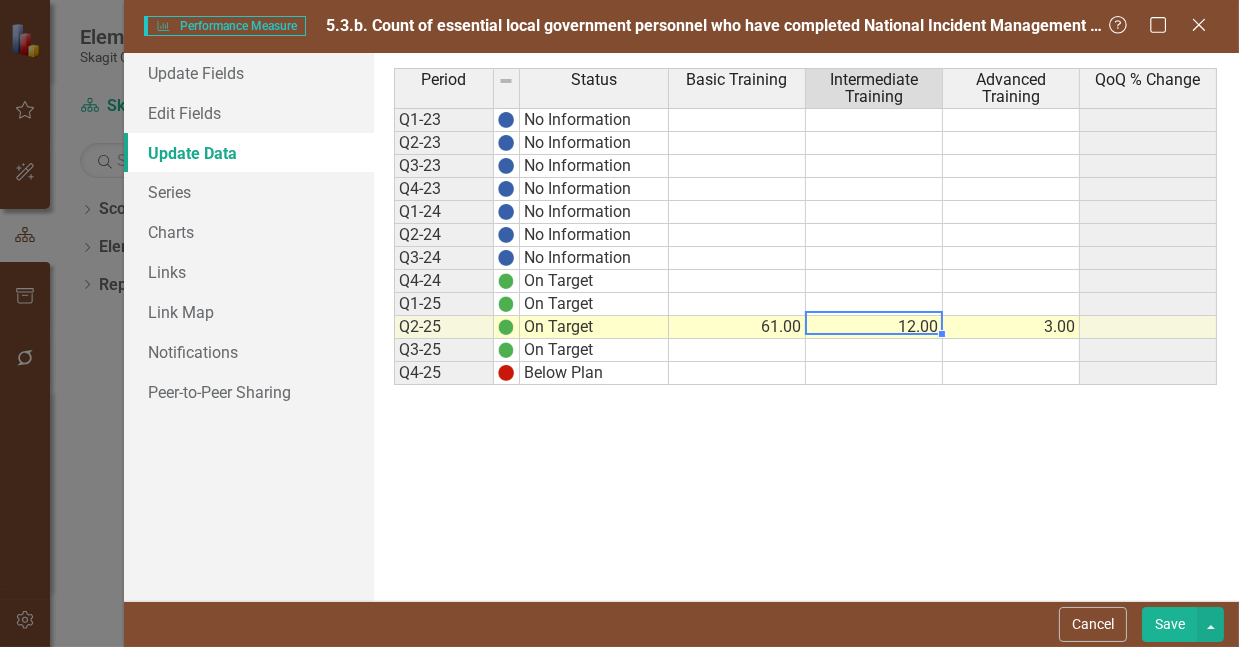 click on "3.00" at bounding box center (1011, 327) 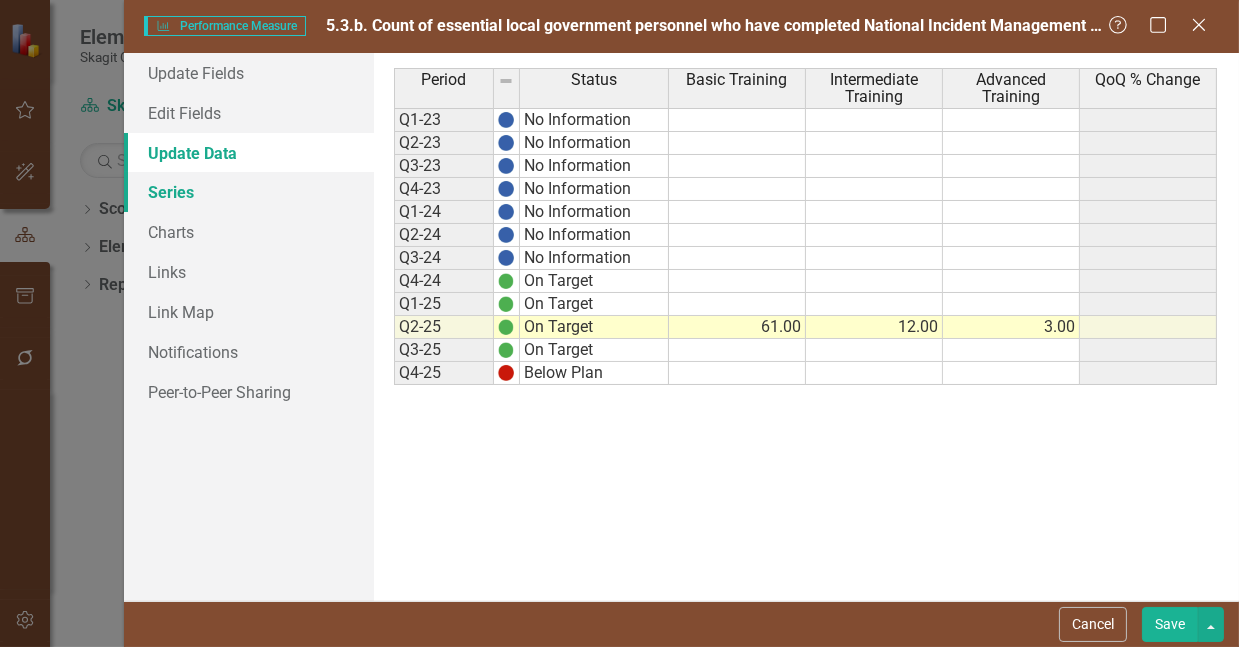 click on "Series" at bounding box center [249, 192] 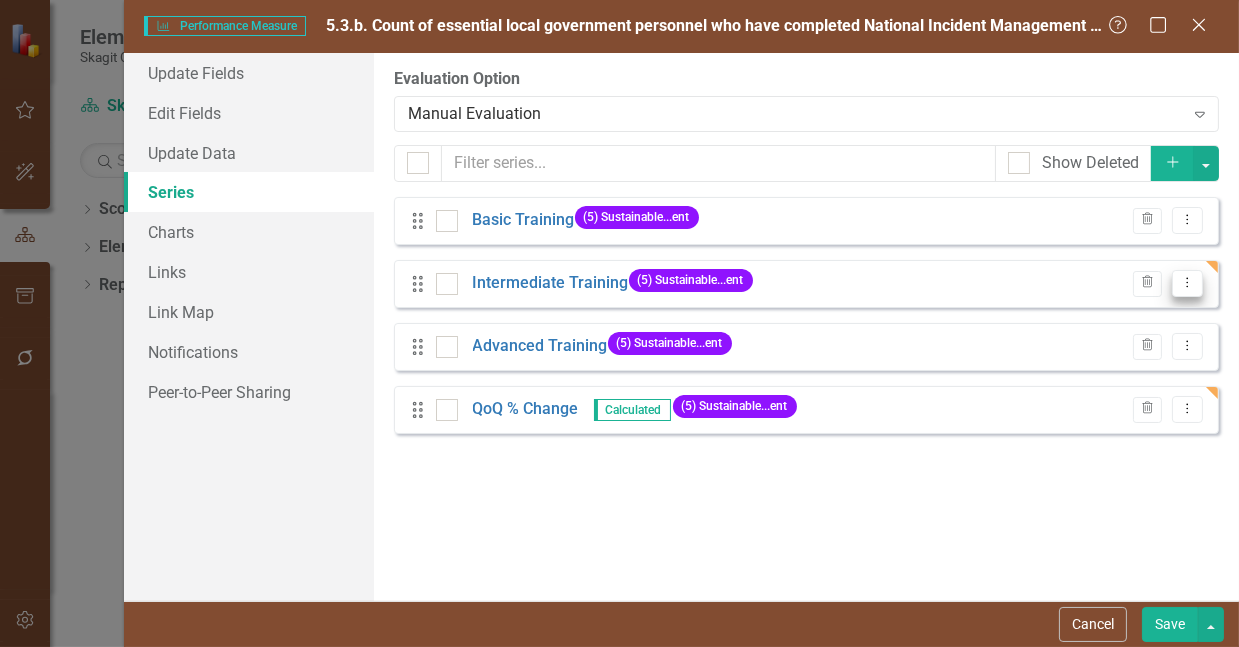 click on "Dropdown Menu" 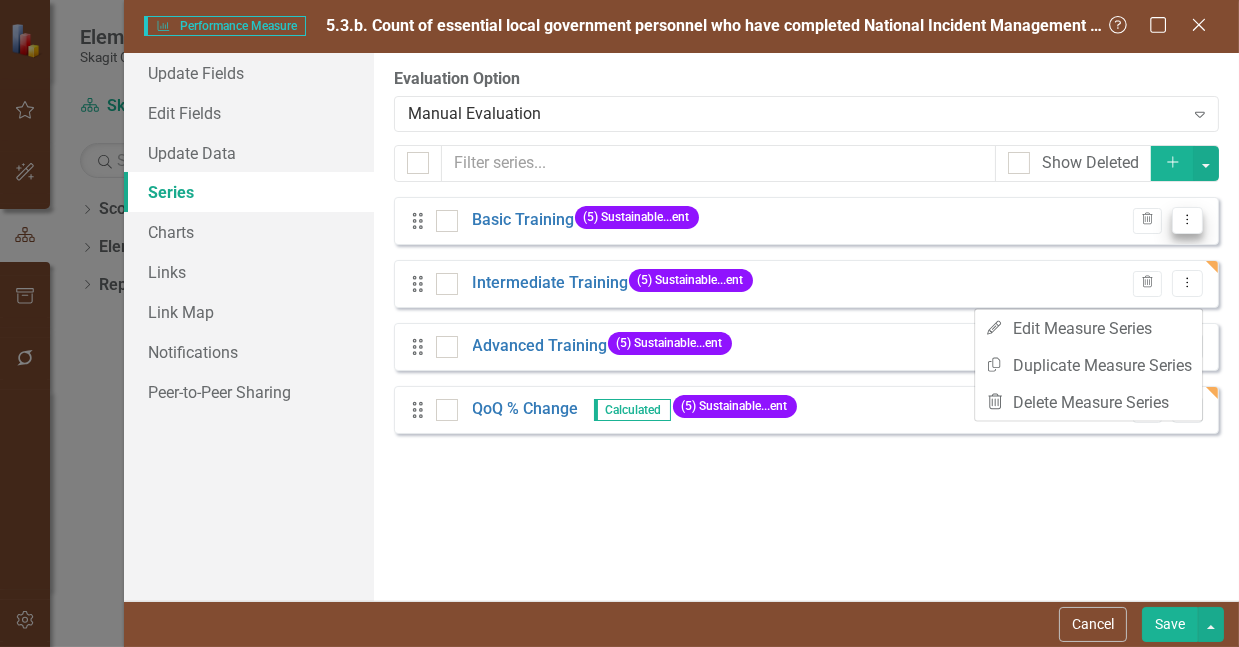 click on "Dropdown Menu" at bounding box center (1187, 220) 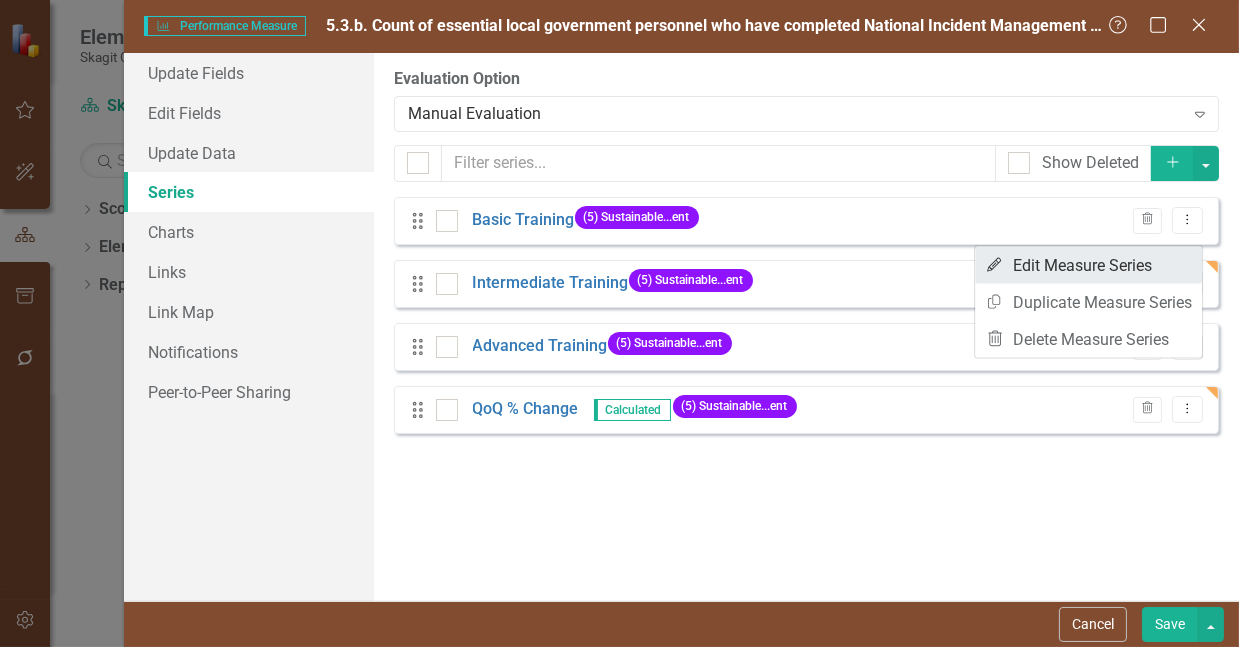 click on "Edit Edit Measure Series" at bounding box center [1088, 265] 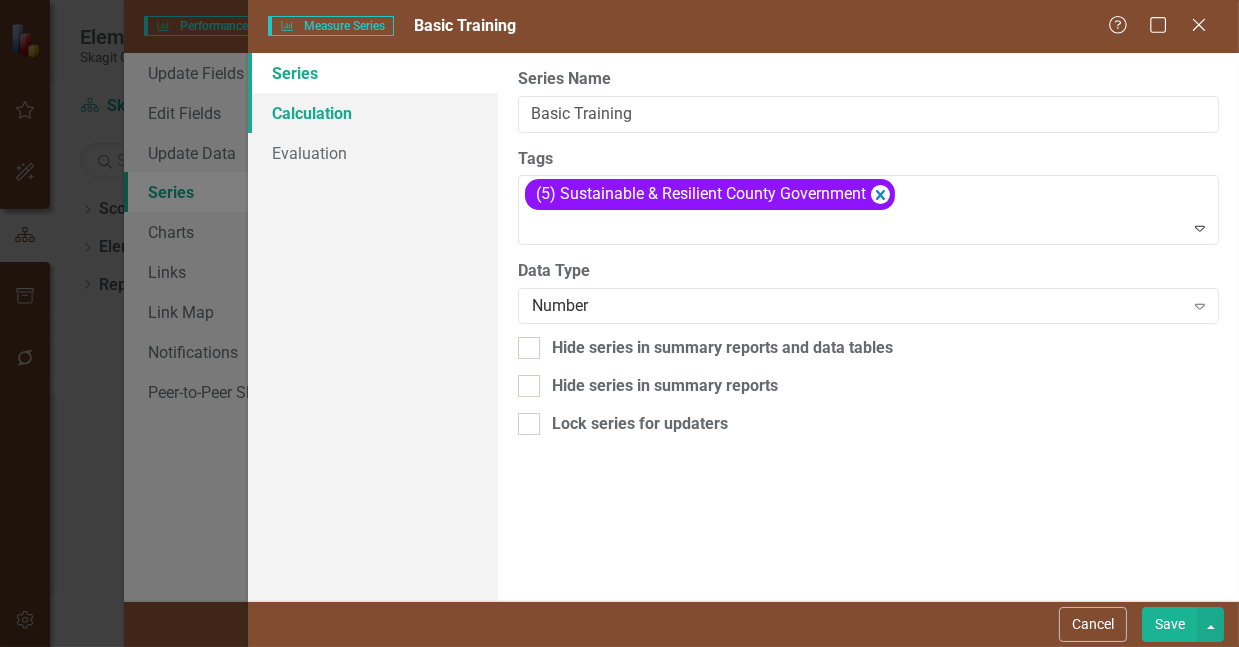 click on "Calculation" at bounding box center (373, 113) 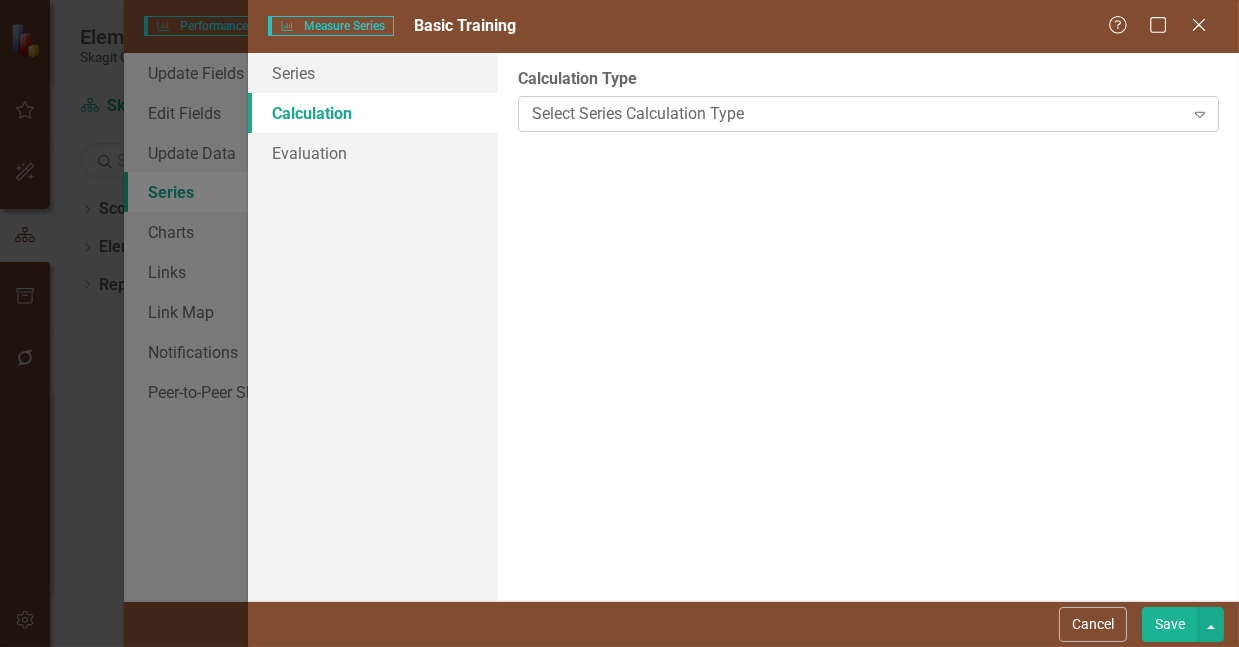 click on "Select Series Calculation Type" at bounding box center [858, 113] 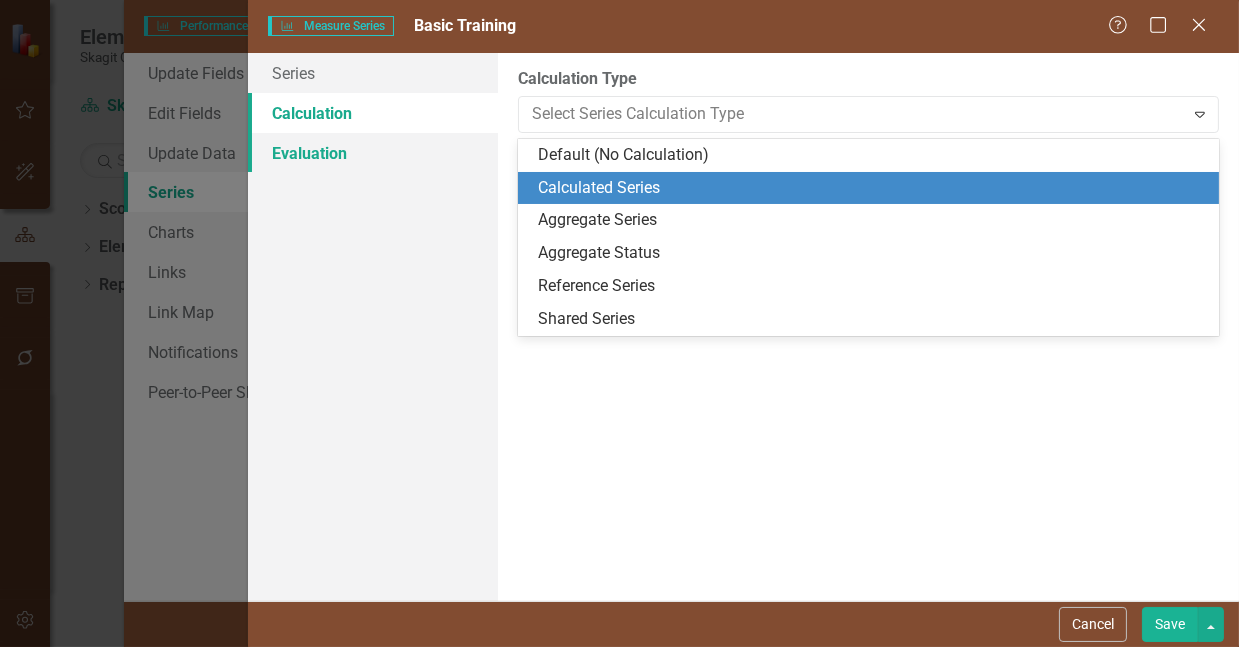 click on "Evaluation" at bounding box center [373, 153] 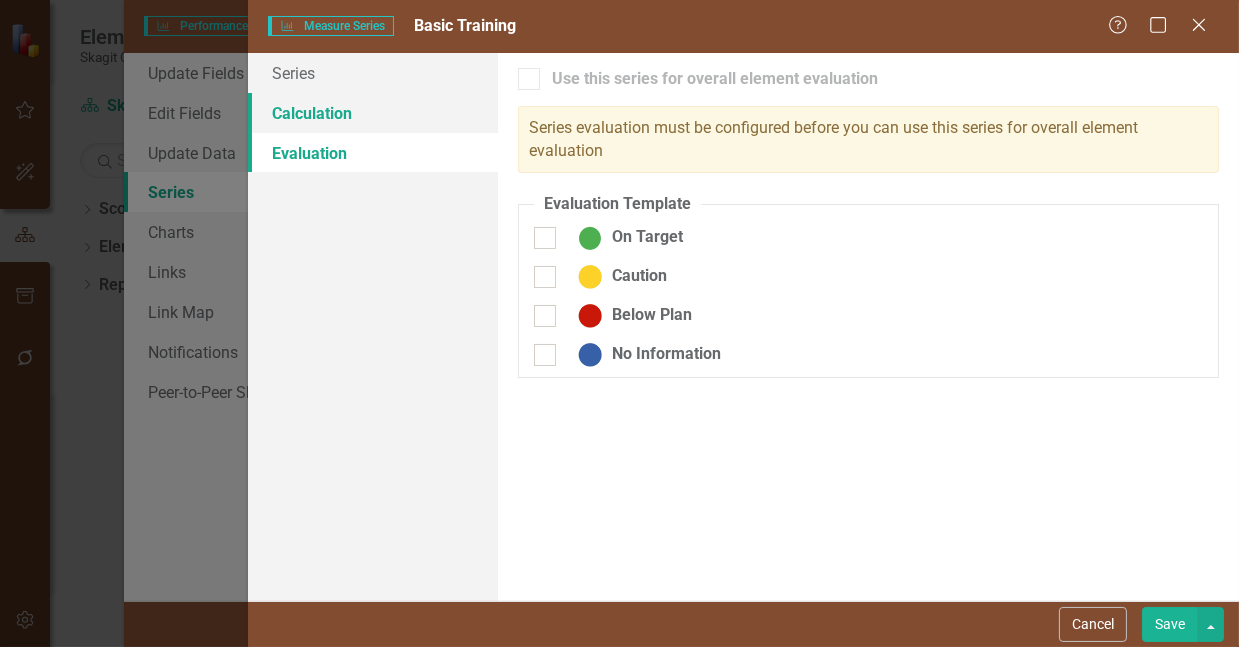 click on "Calculation" at bounding box center (373, 113) 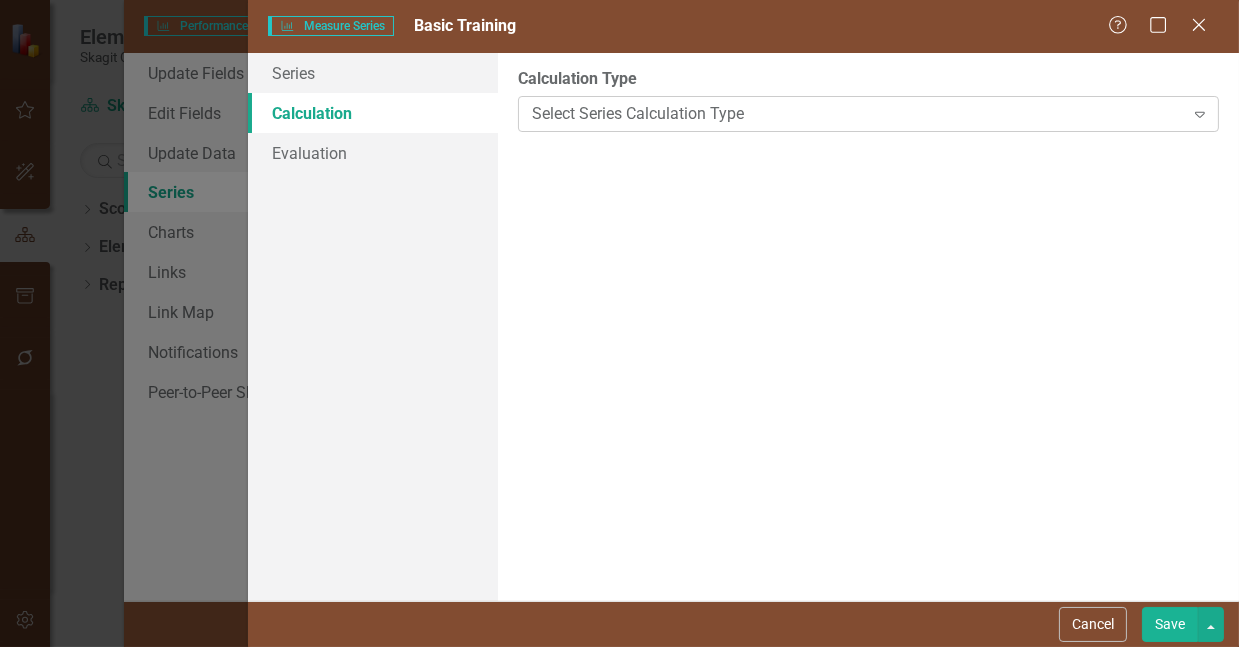 click on "Select Series Calculation Type" at bounding box center (858, 113) 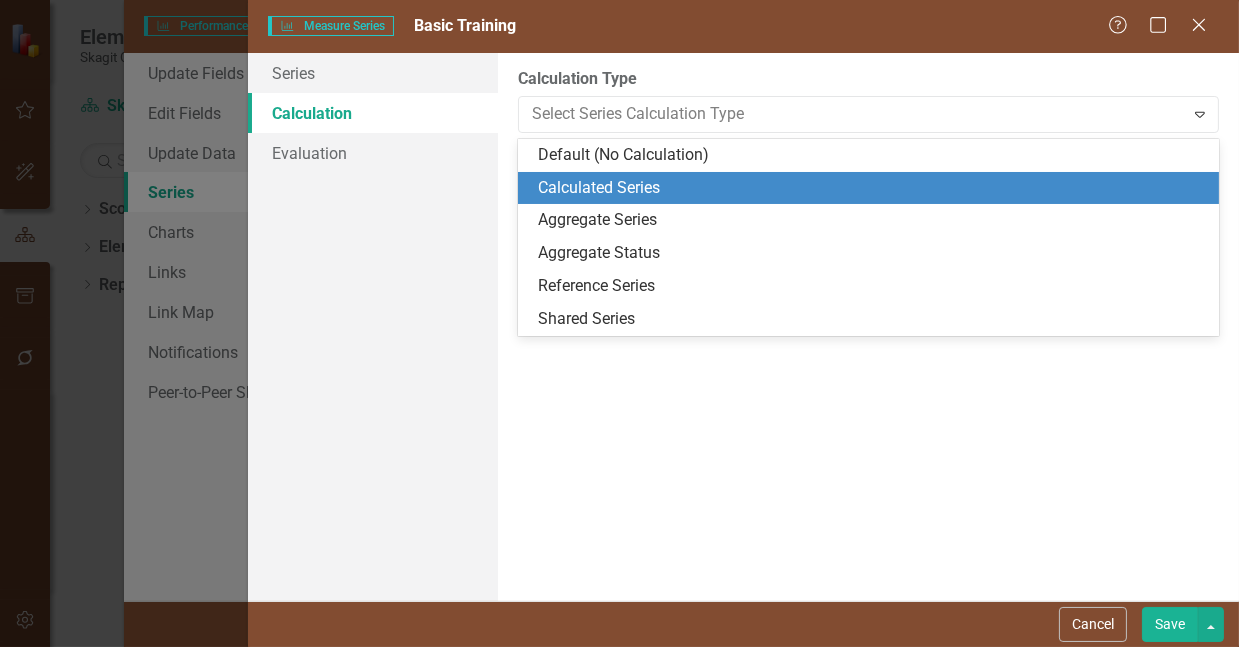 click on "Calculated Series" at bounding box center (872, 188) 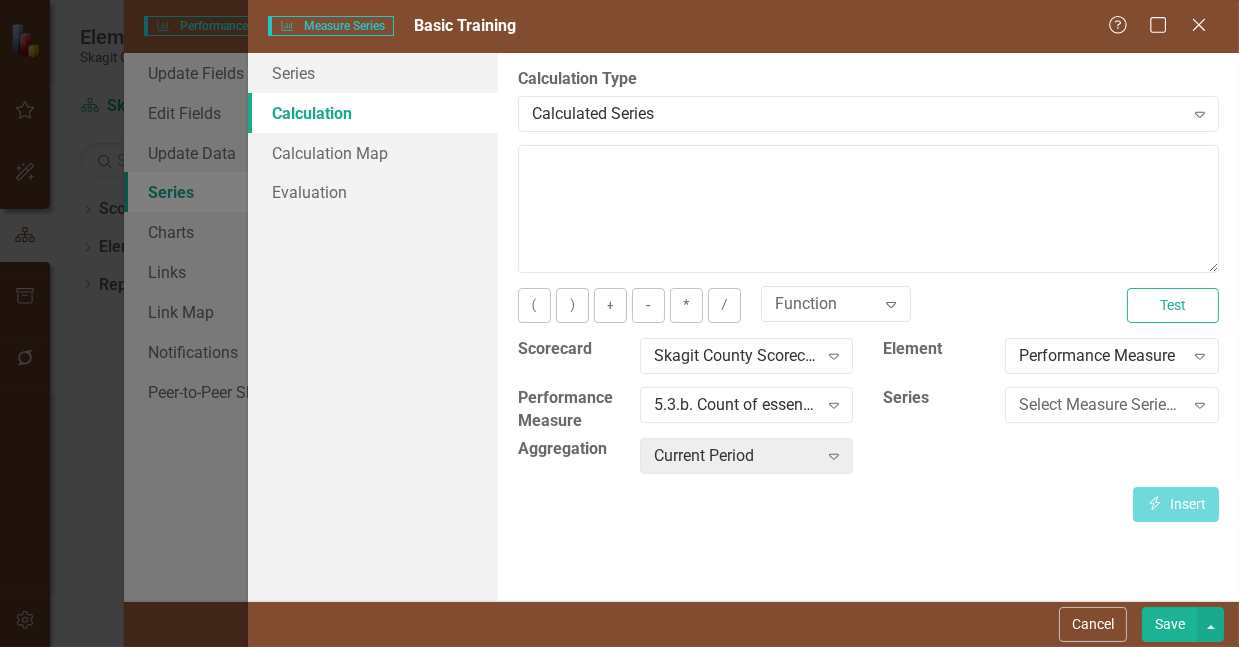 click on "Save" at bounding box center [1170, 624] 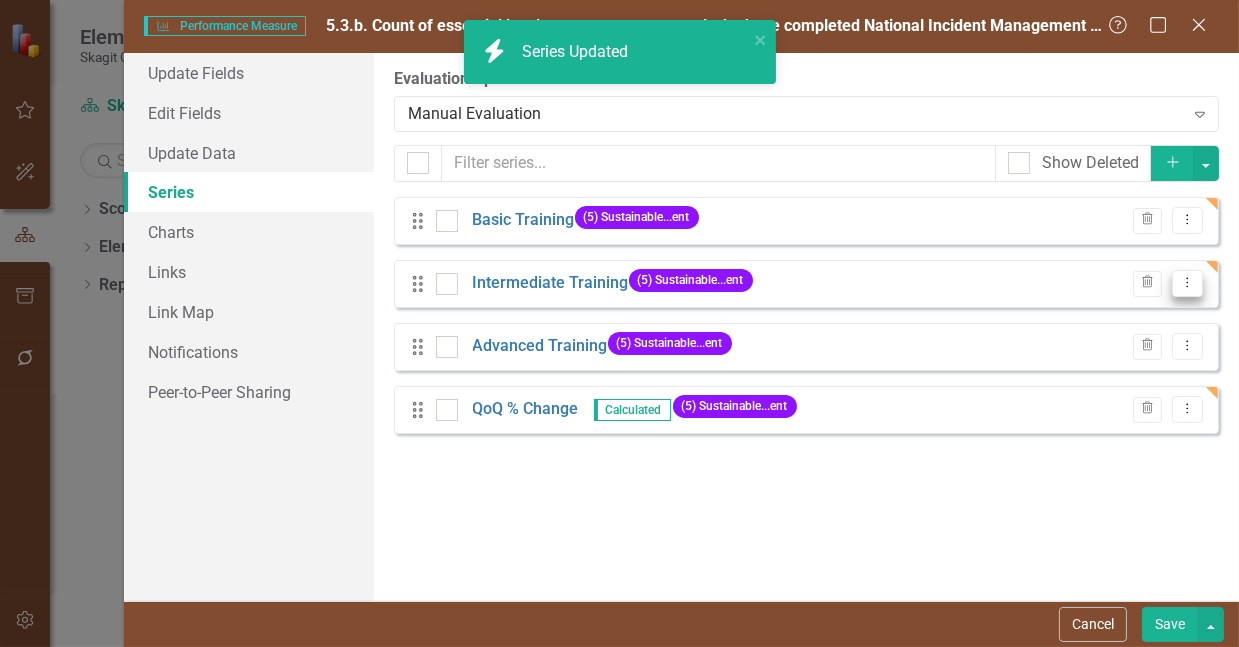 click 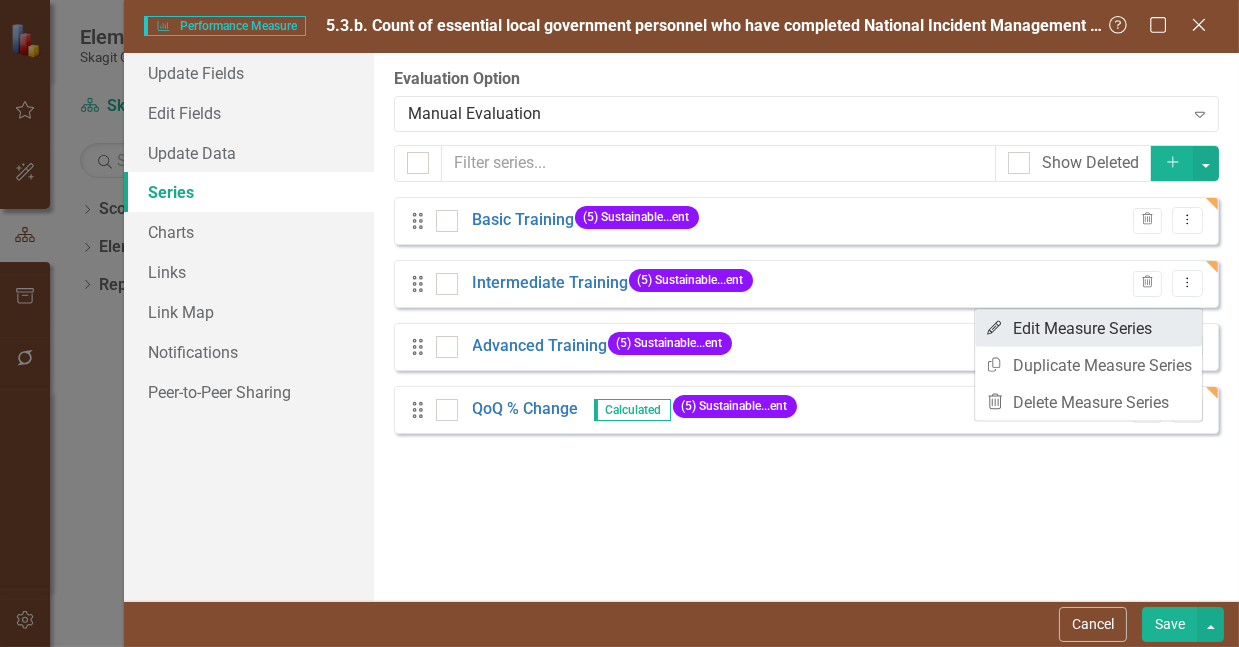 click on "Edit Edit Measure Series" at bounding box center [1088, 328] 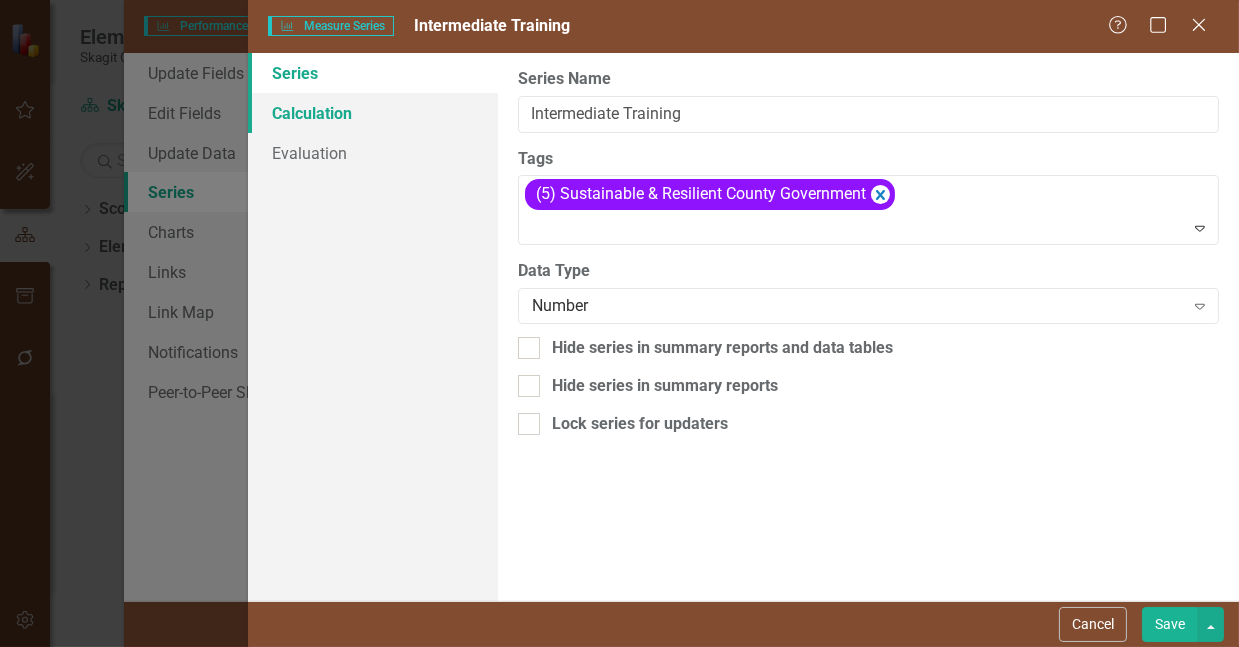 click on "Calculation" at bounding box center [373, 113] 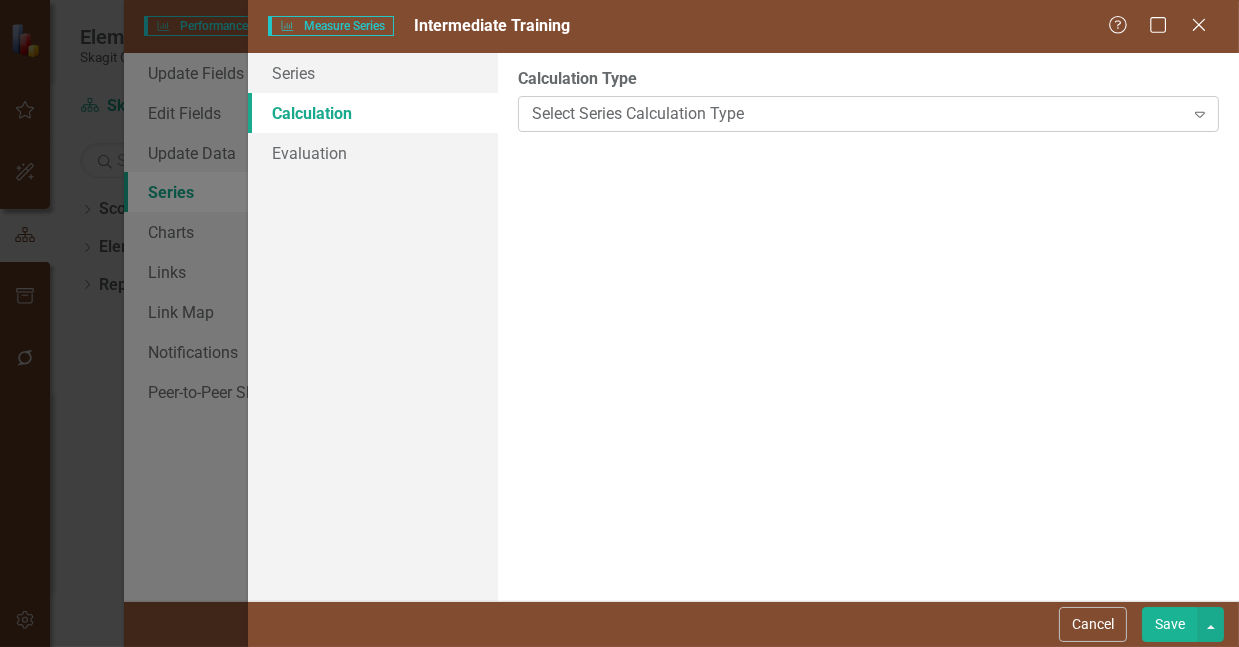 click on "Select Series Calculation Type" at bounding box center (858, 113) 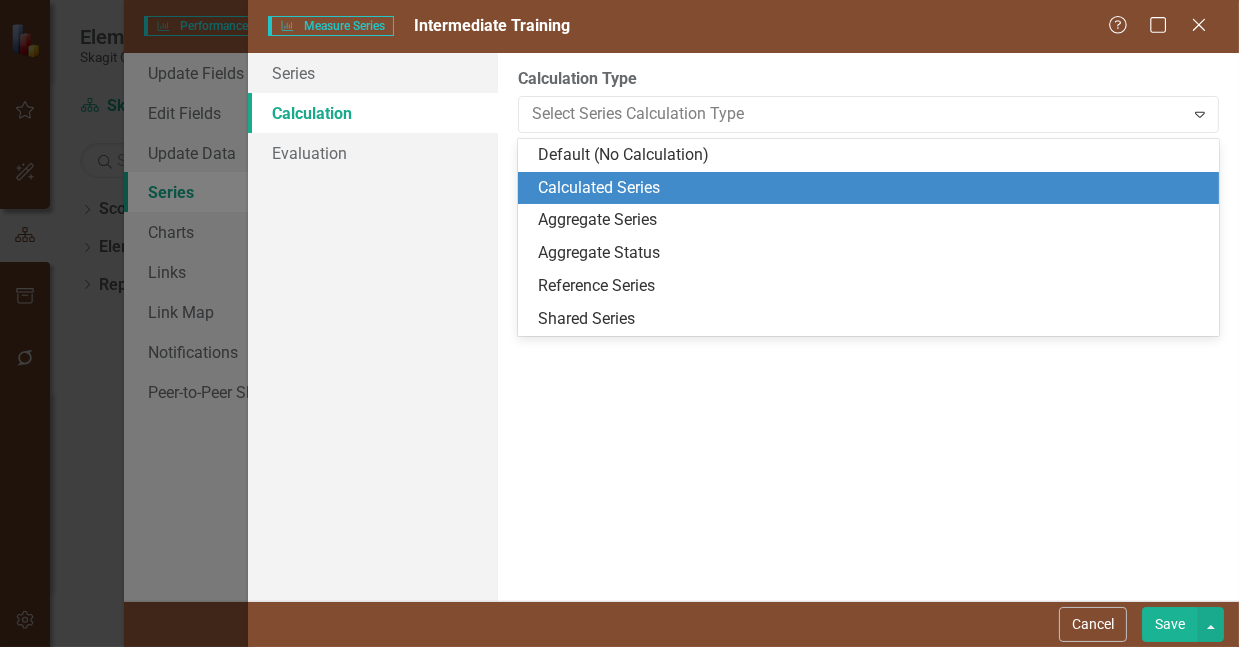 click on "Calculated Series" at bounding box center (872, 188) 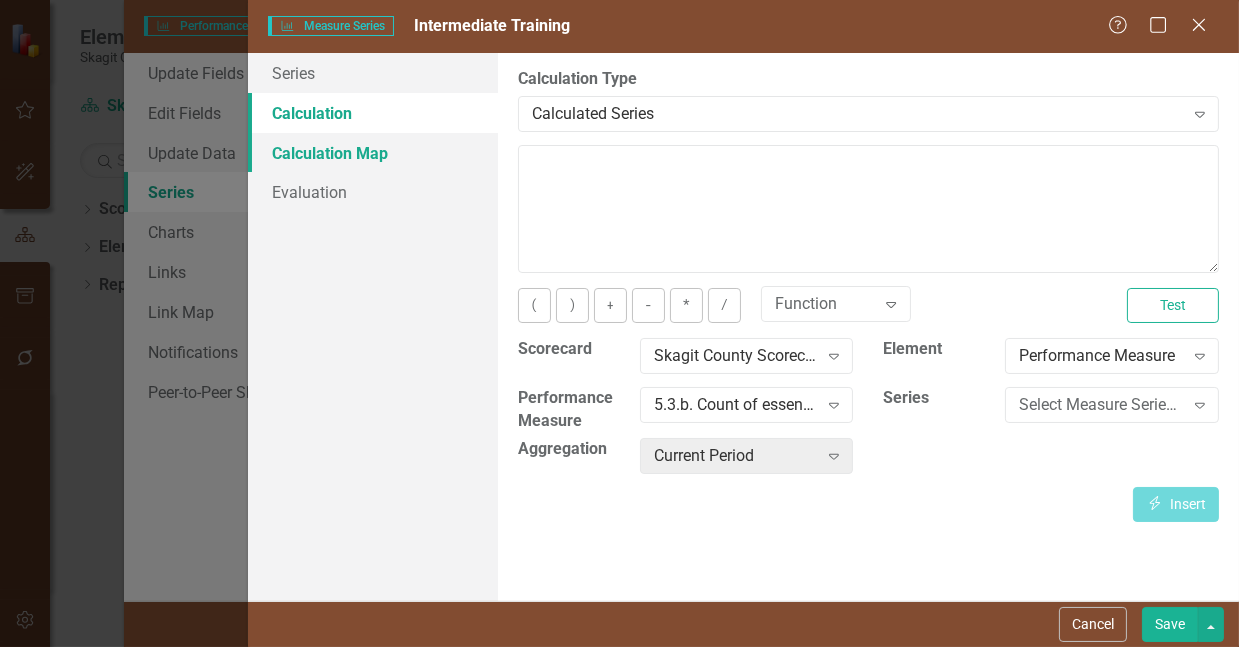click on "Calculation Map" at bounding box center [373, 153] 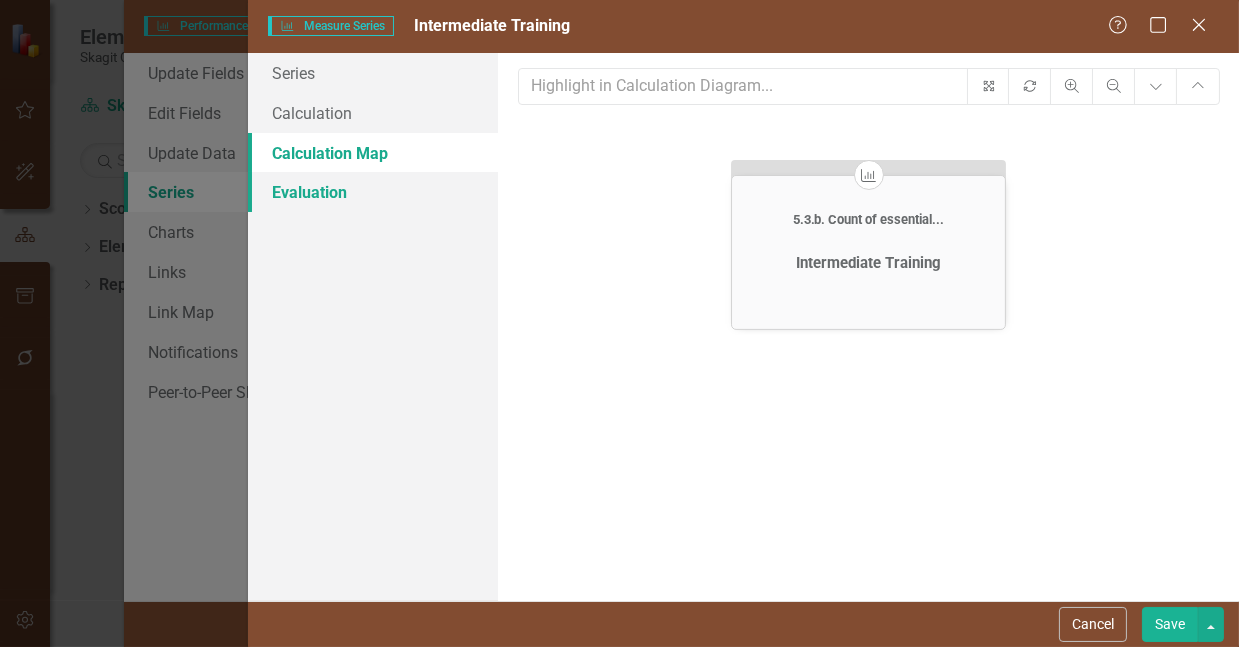 click on "Evaluation" at bounding box center [373, 192] 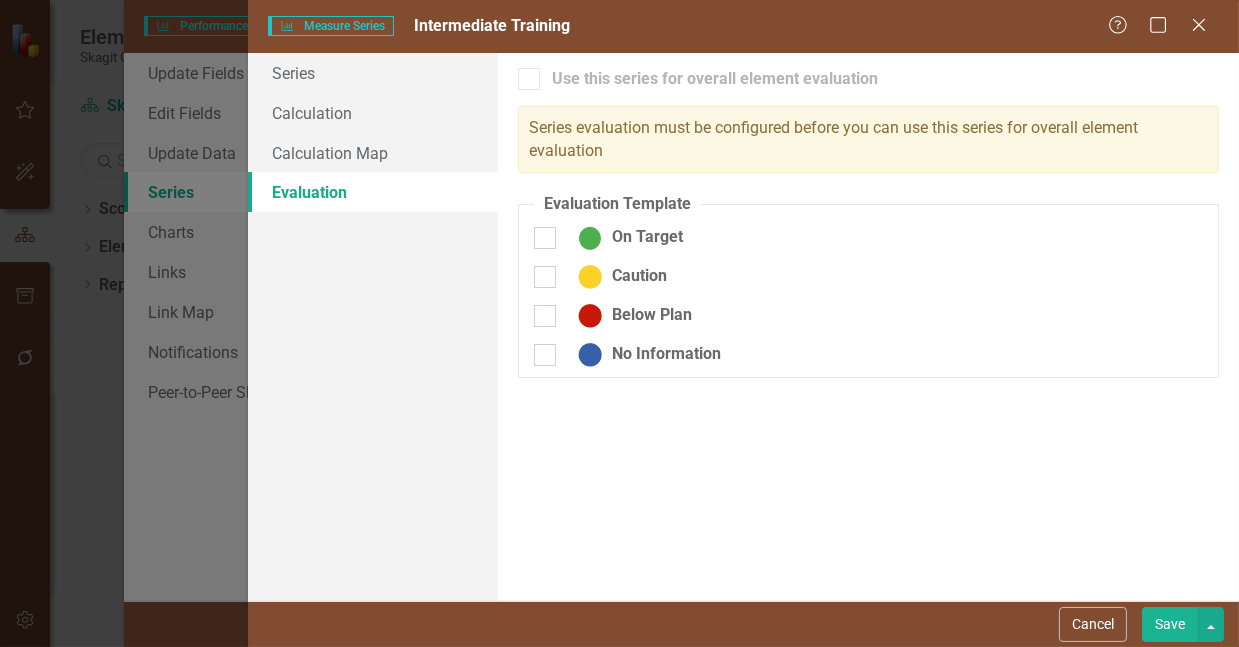 click on "Save" at bounding box center (1170, 624) 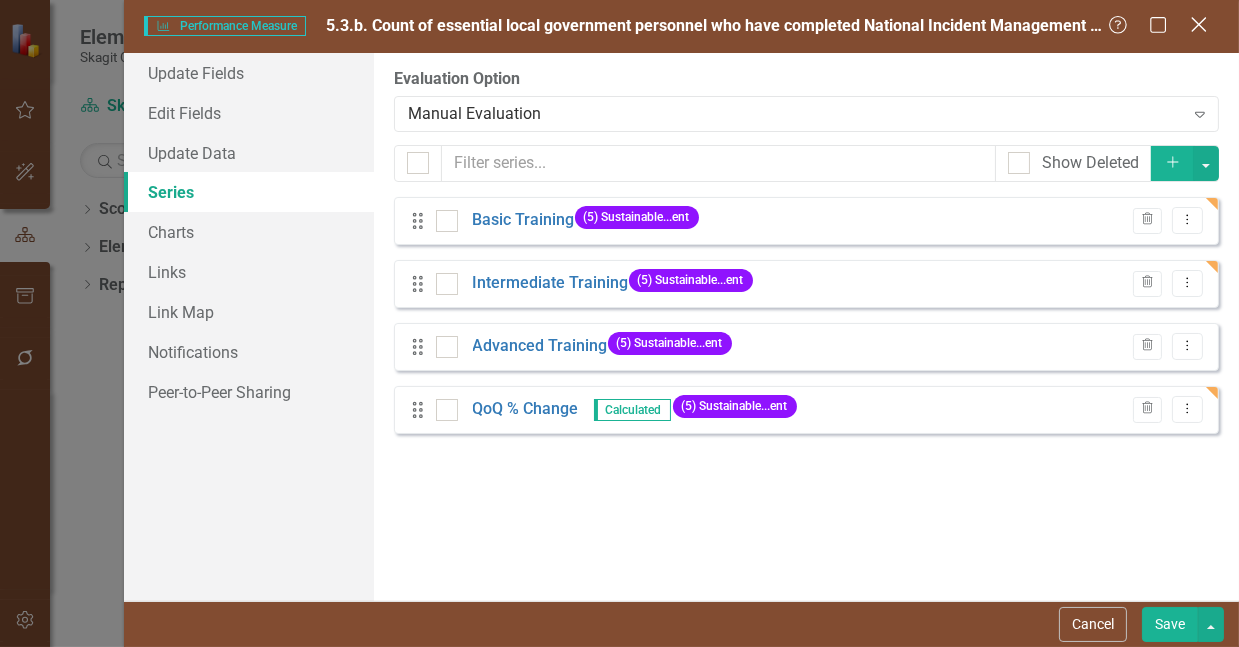 click on "Close" 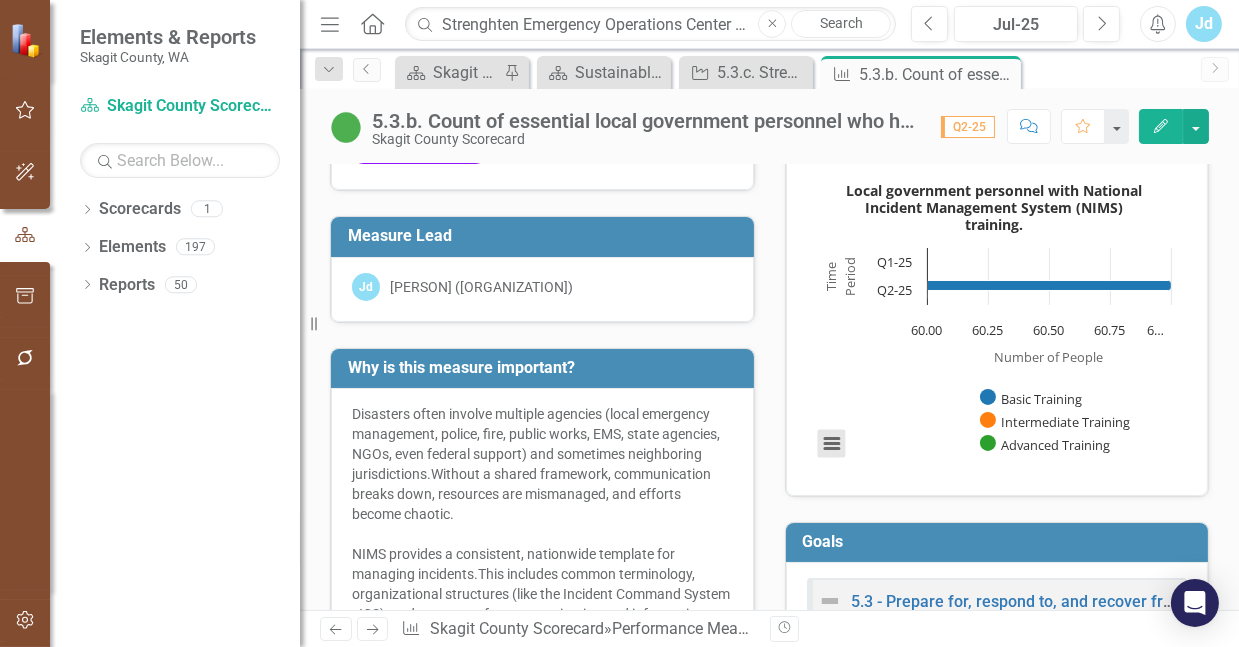 click at bounding box center (832, 444) 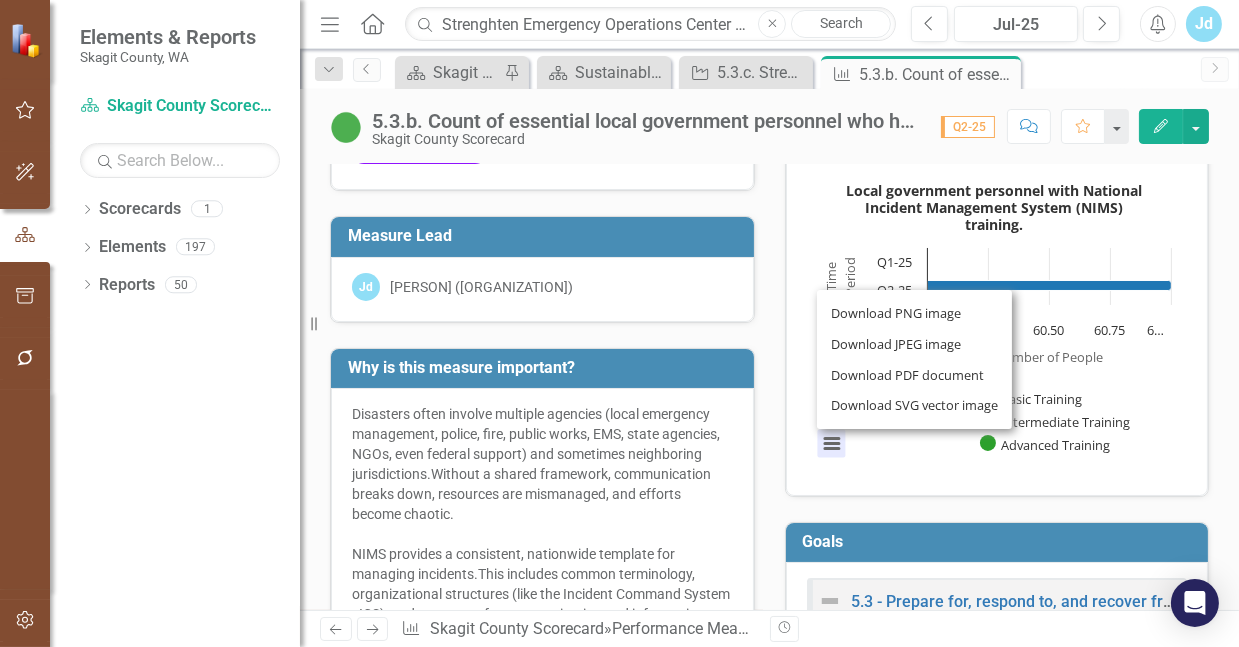 click 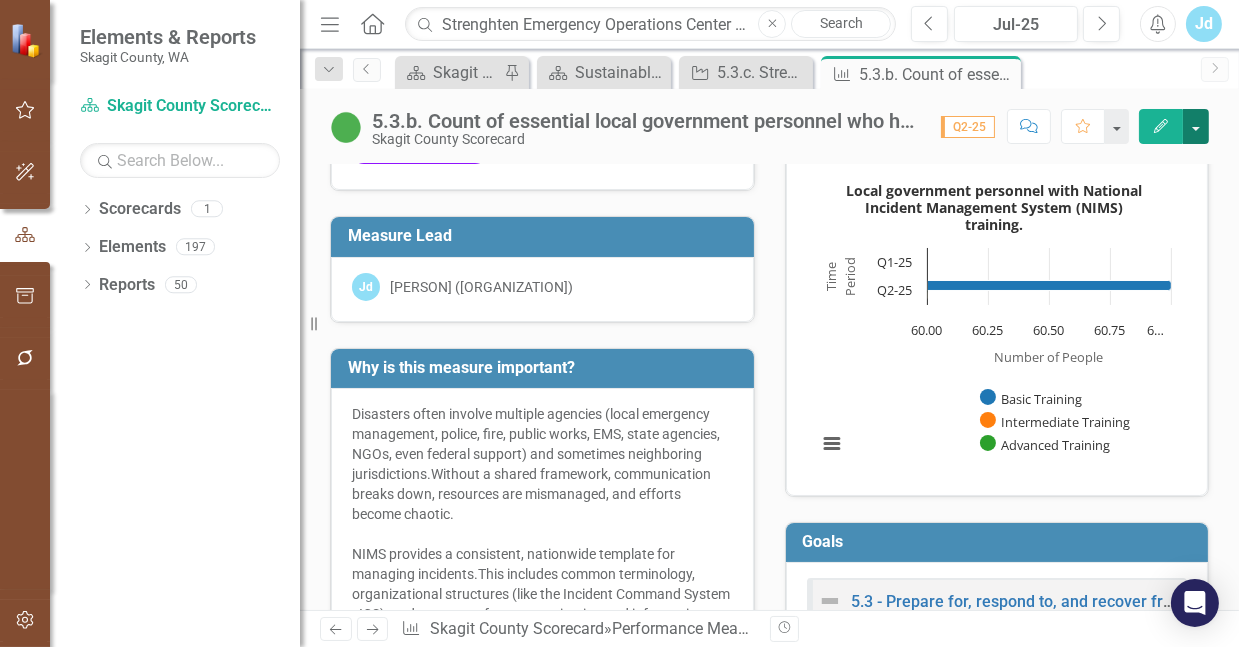 click at bounding box center [1196, 126] 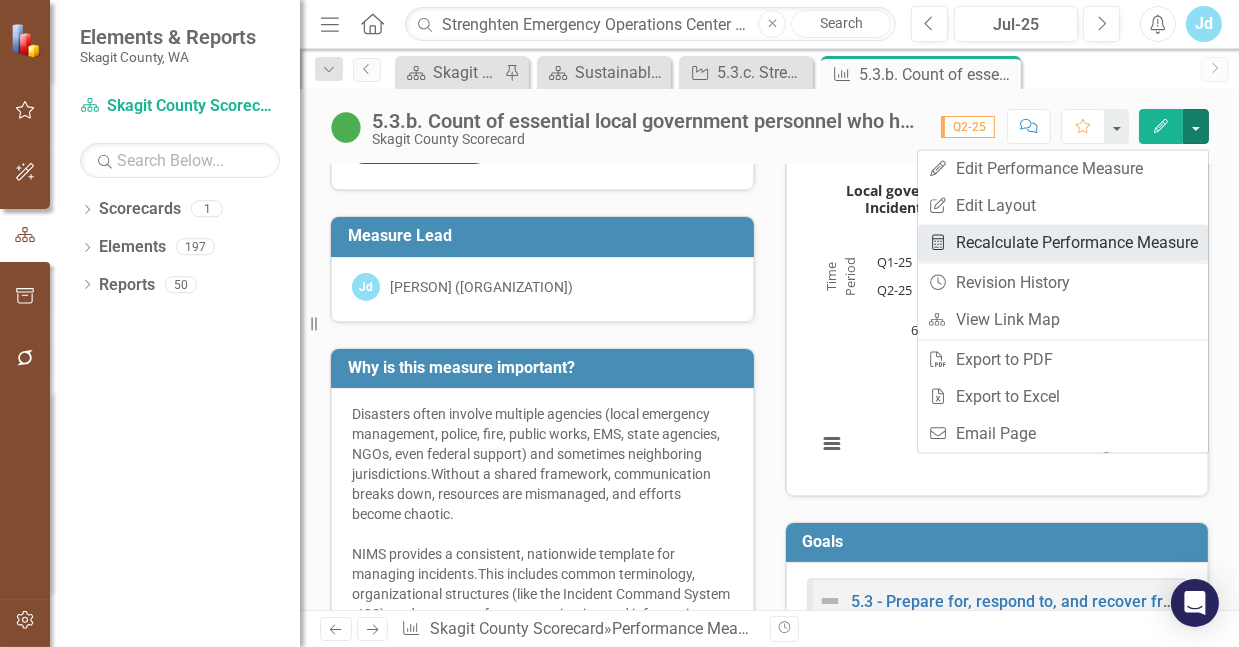 click on "Recalculate Performance Measure Recalculate Performance Measure" at bounding box center (1063, 242) 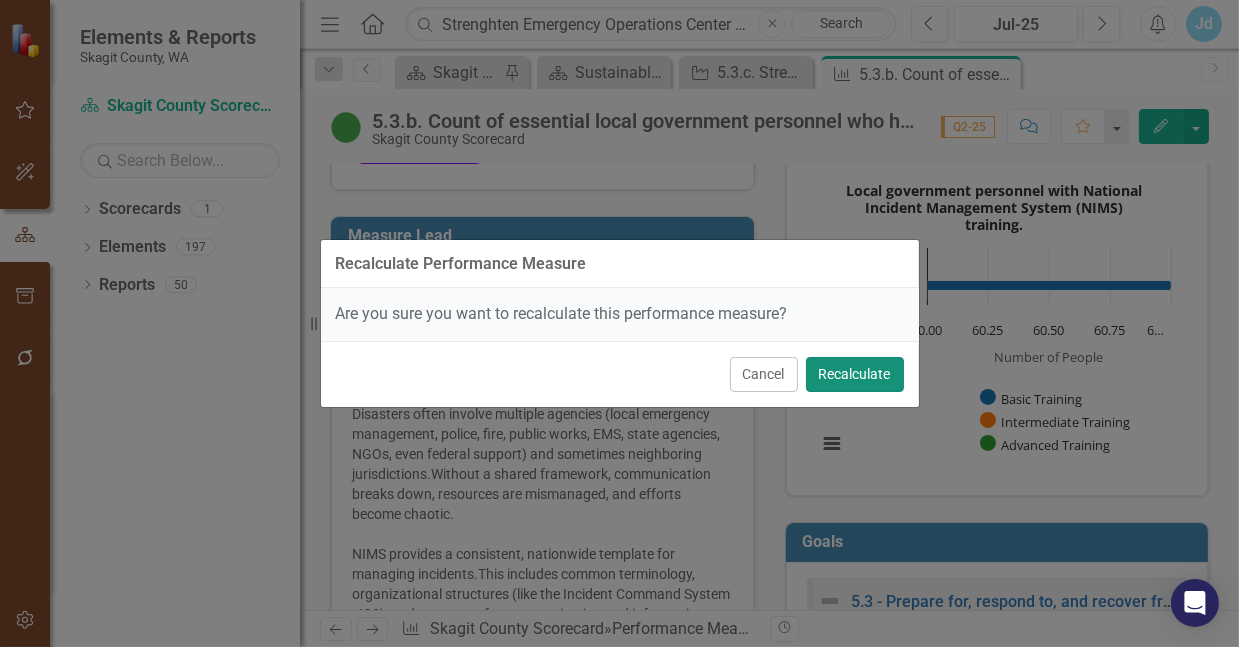 click on "Recalculate" at bounding box center (855, 374) 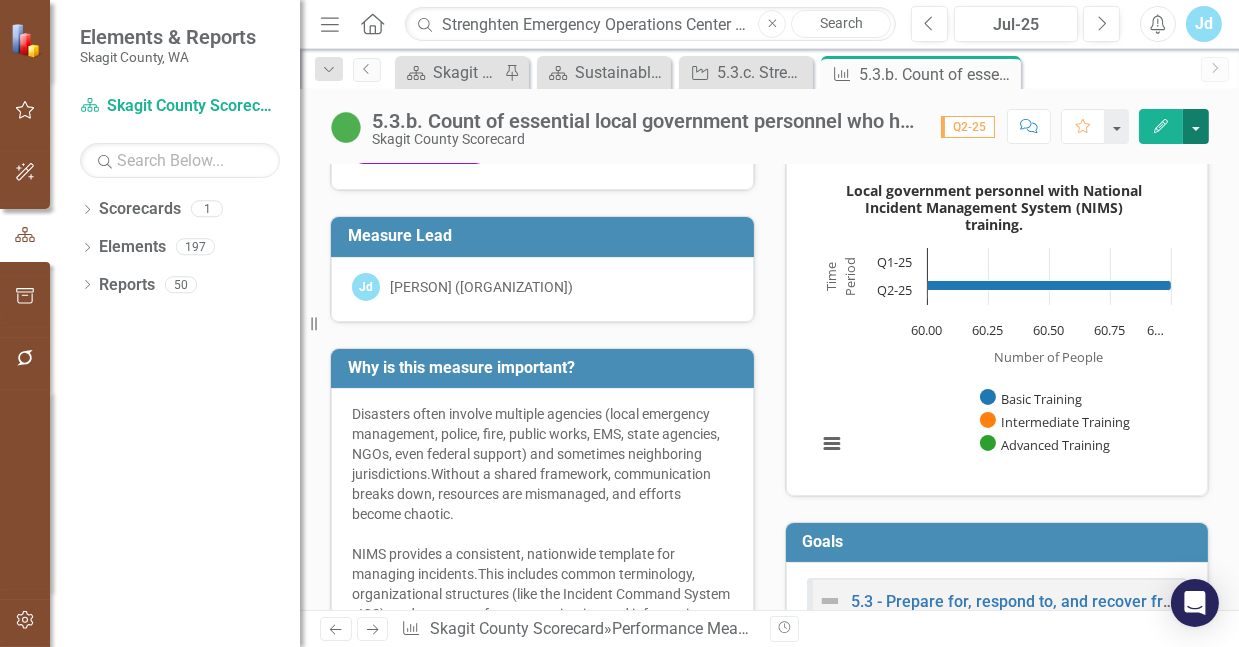 click at bounding box center [1196, 126] 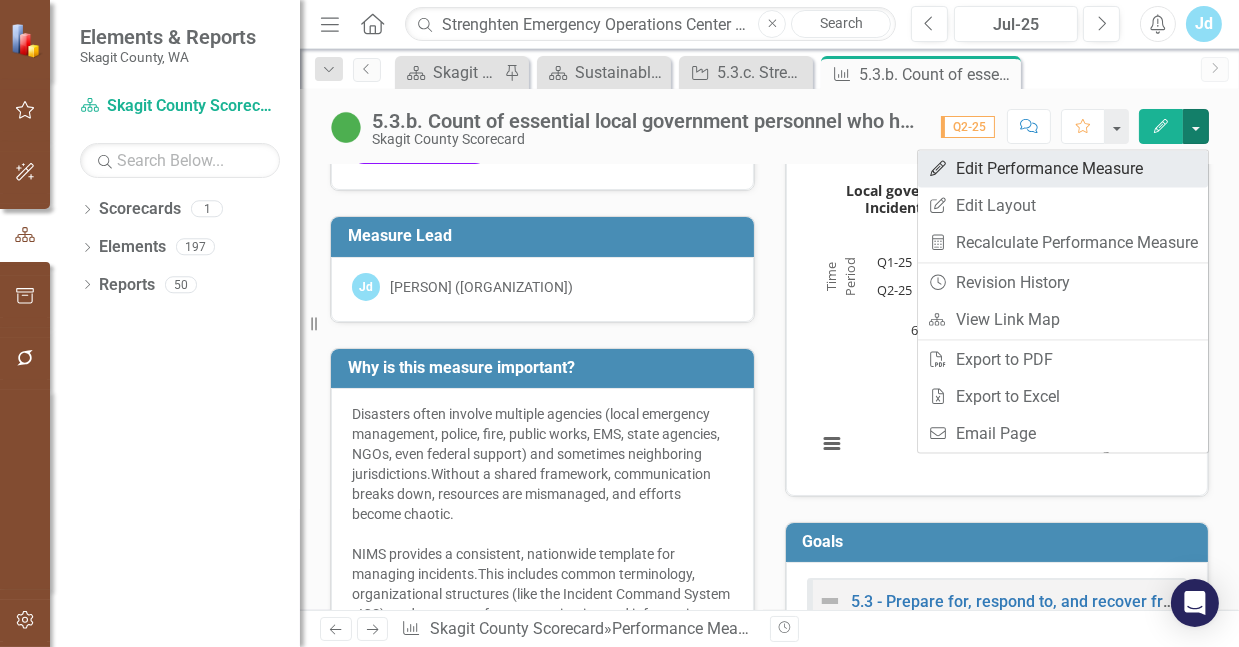 click on "Edit Edit Performance Measure" at bounding box center [1063, 168] 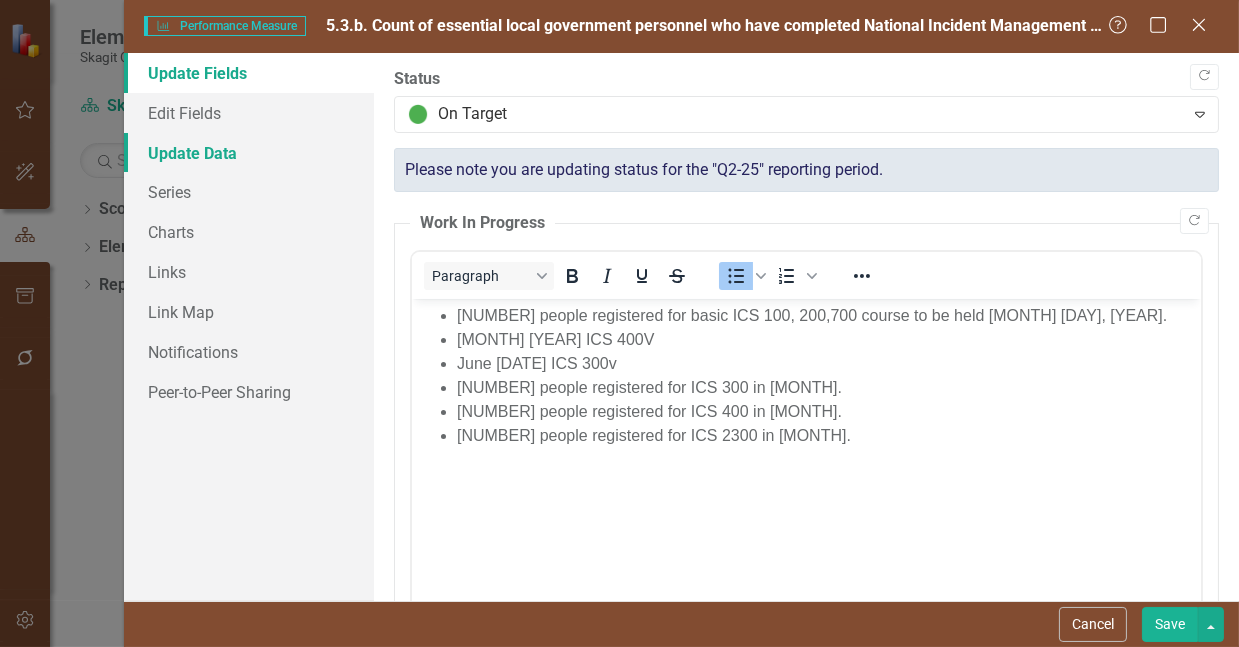 scroll, scrollTop: 0, scrollLeft: 0, axis: both 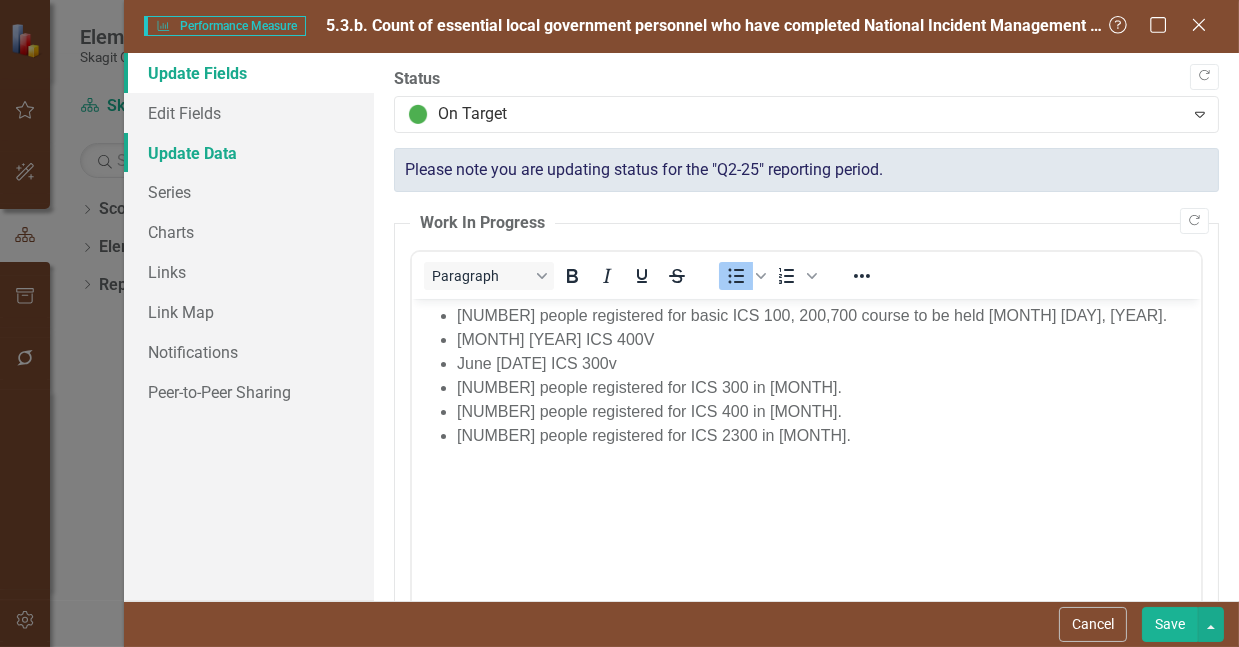 click on "Update  Data" at bounding box center (249, 153) 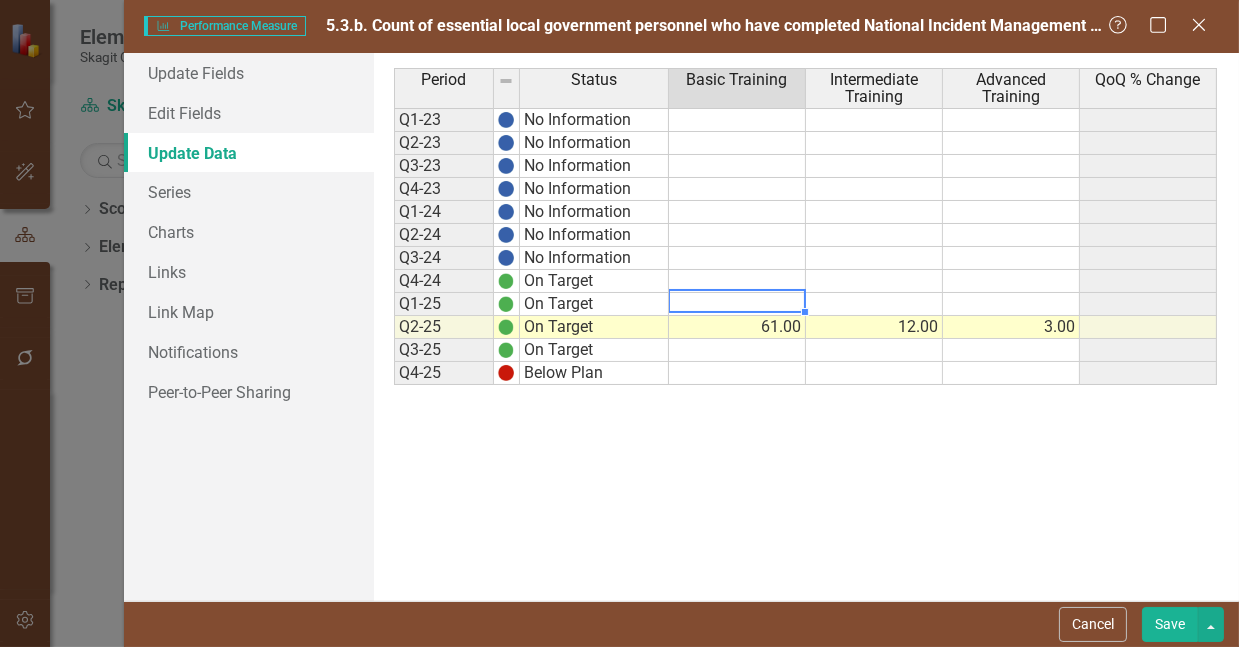 click at bounding box center [737, 304] 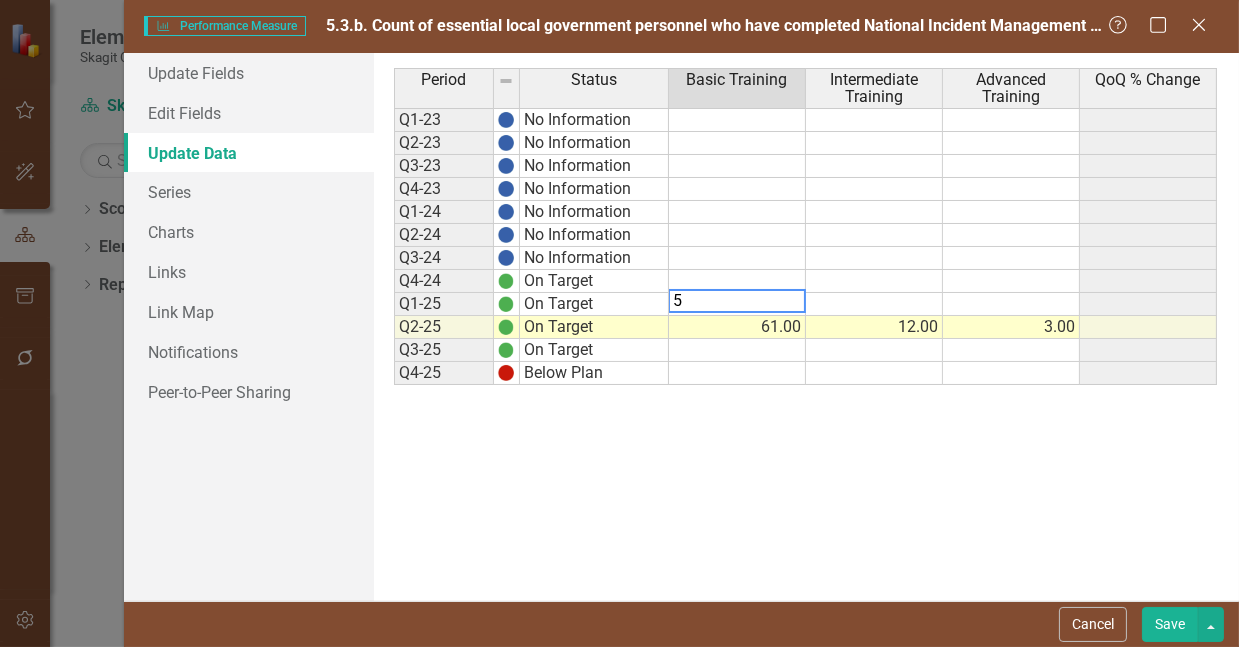 type 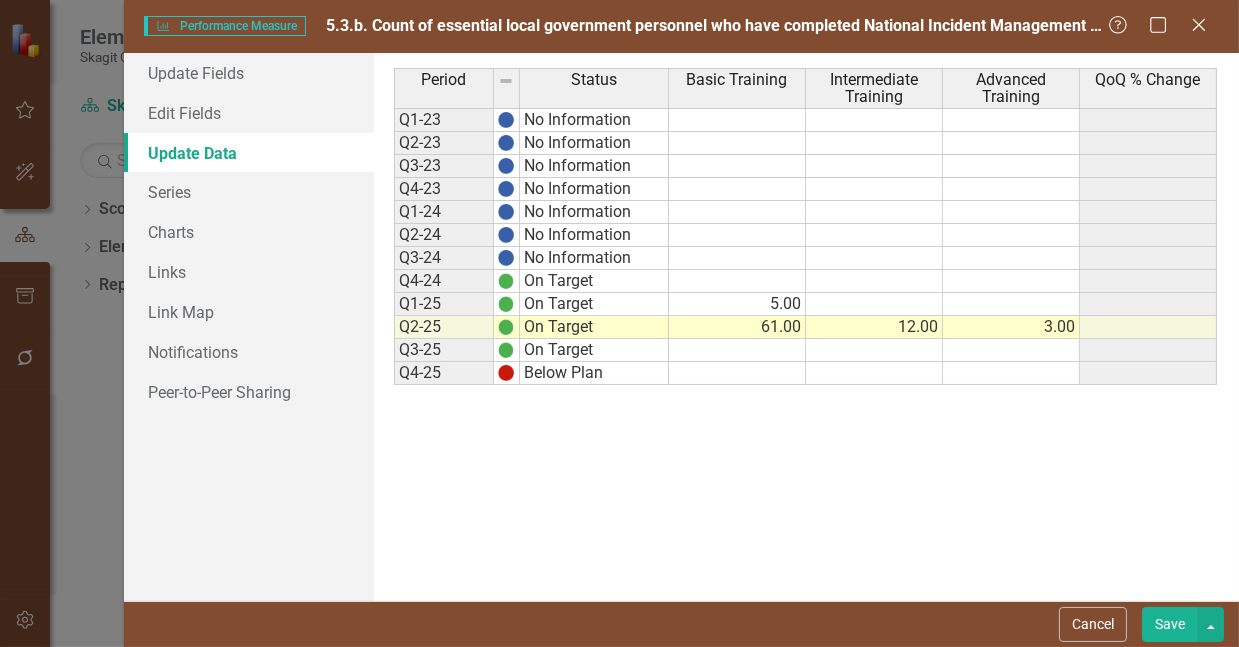 type 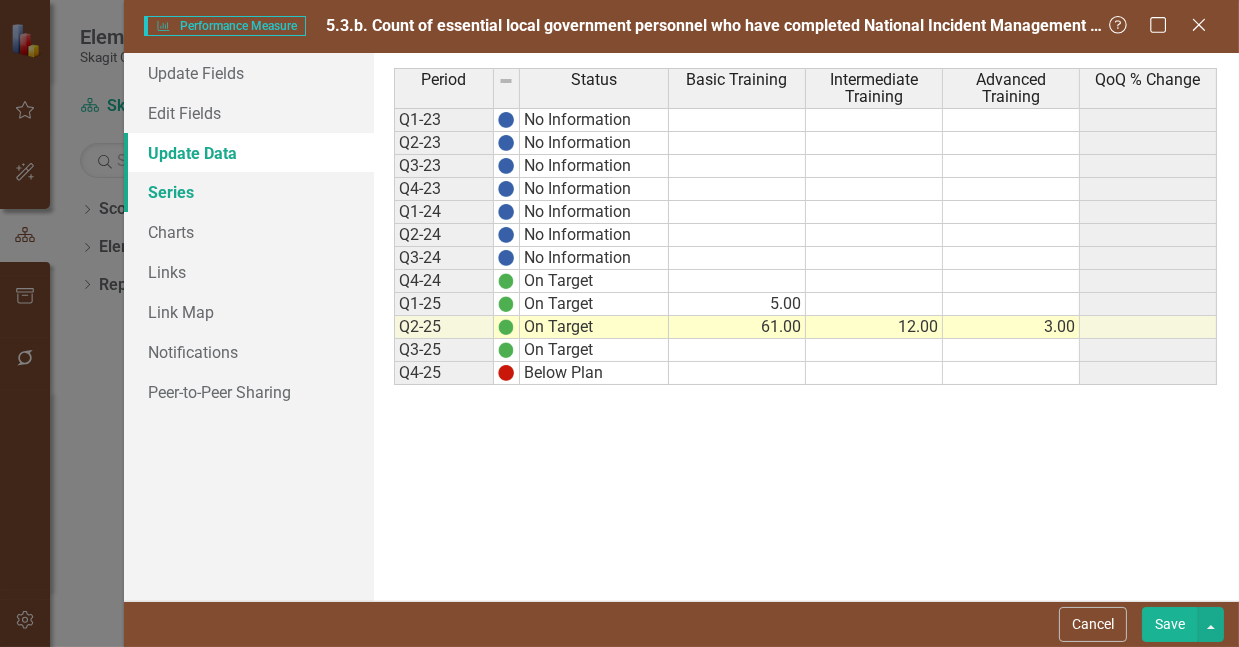 click on "Series" at bounding box center [249, 192] 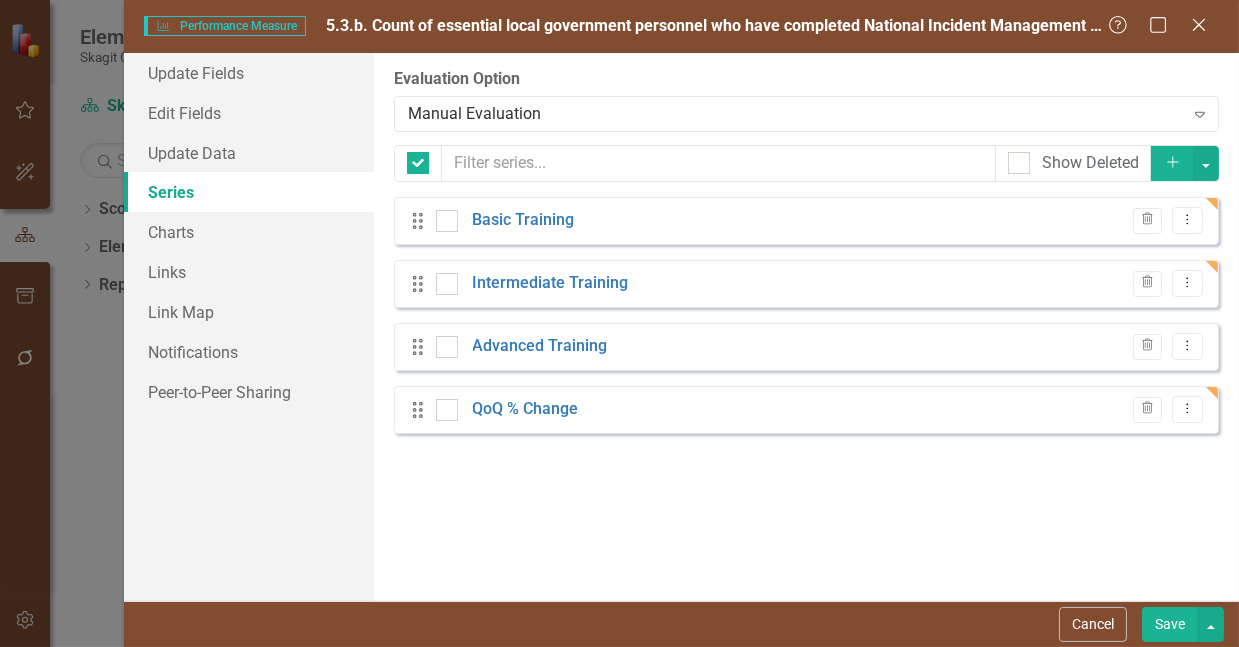 checkbox on "false" 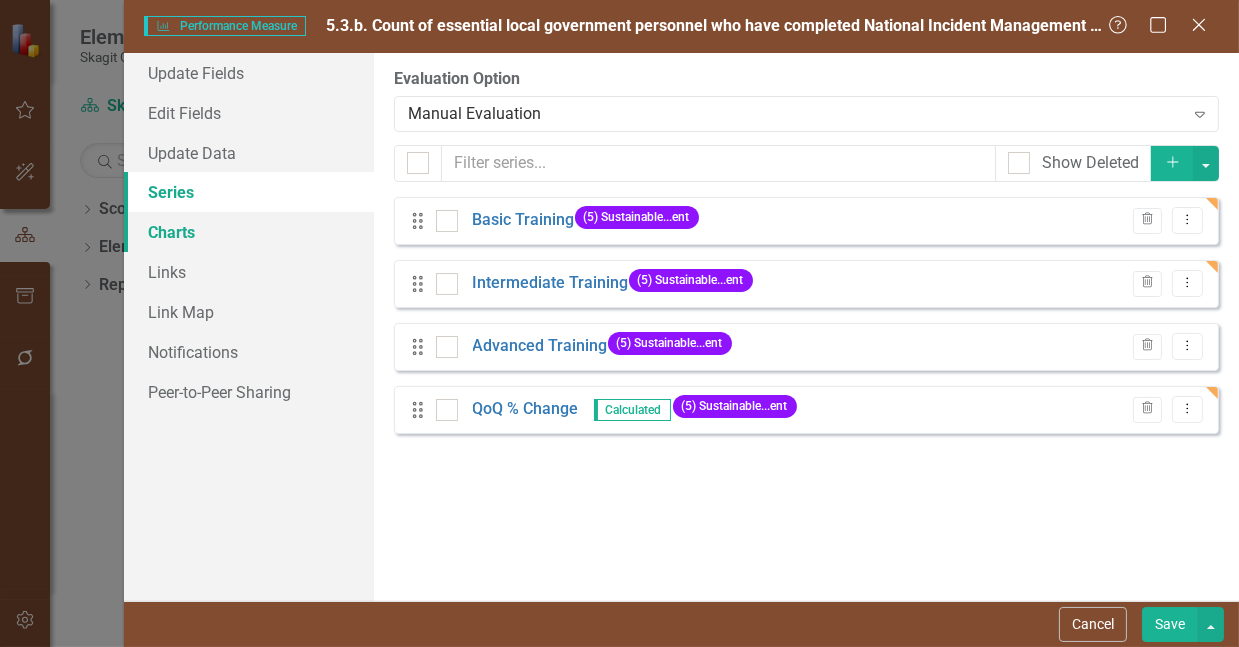 click on "Charts" at bounding box center [249, 232] 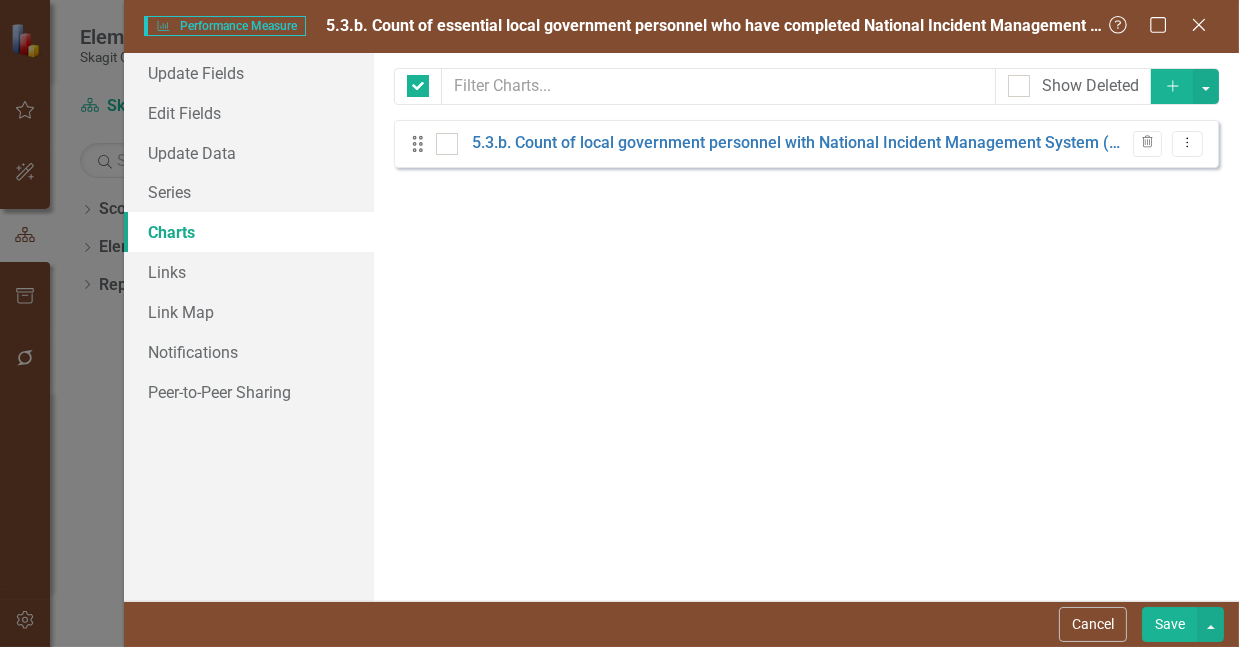 checkbox on "false" 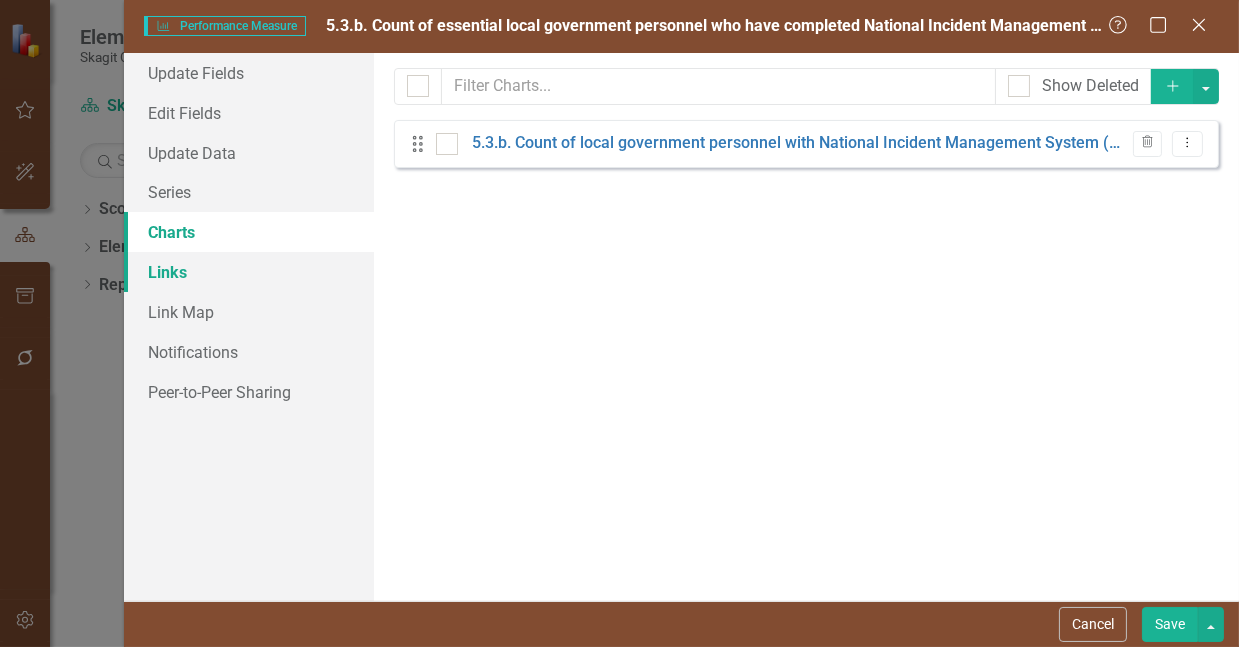 click on "Links" at bounding box center [249, 272] 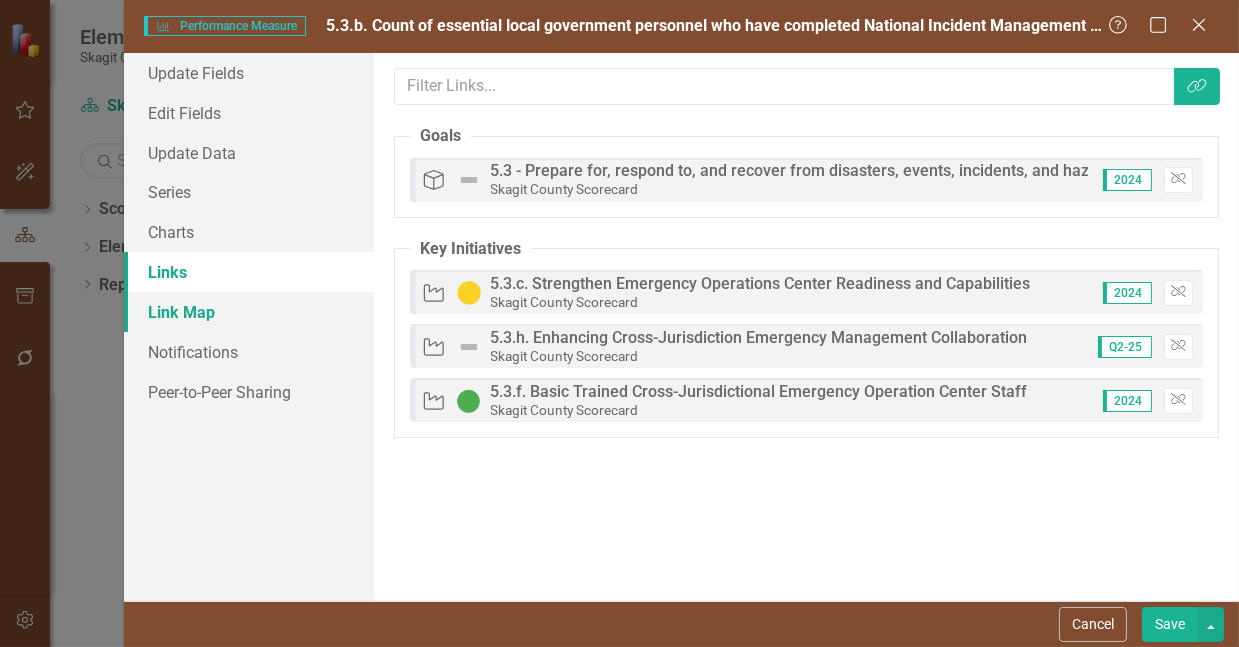 click on "Link Map" at bounding box center (249, 312) 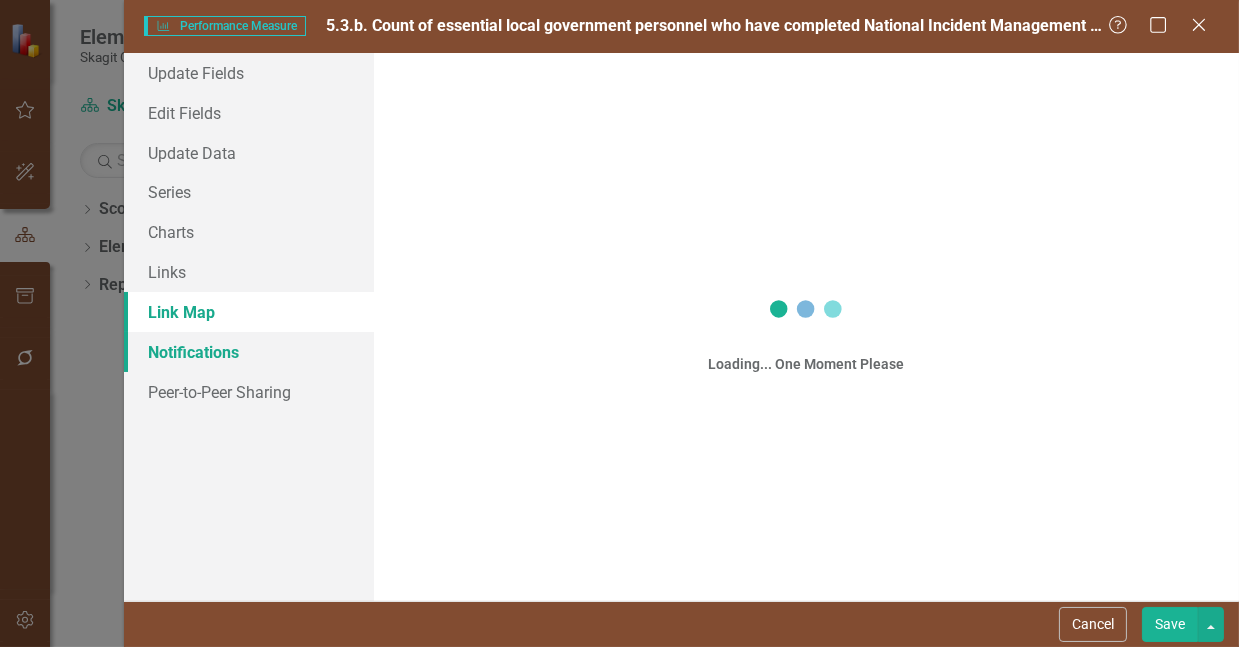 click on "Notifications" at bounding box center (249, 352) 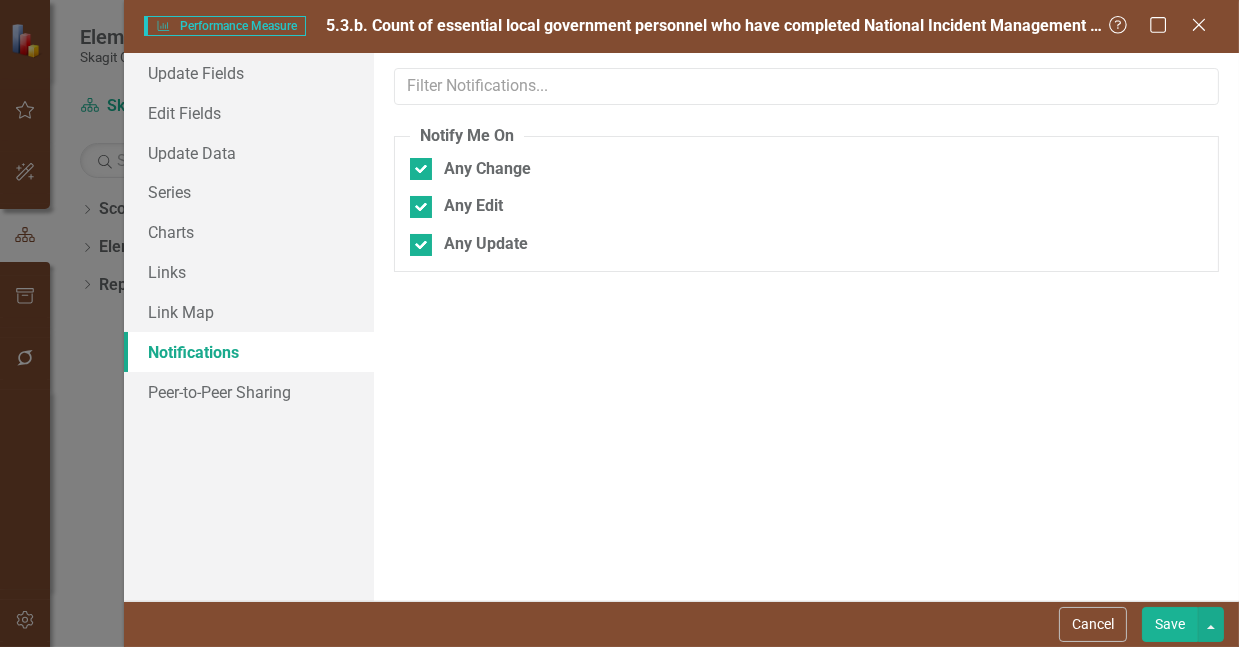 click on "Save" at bounding box center [1170, 624] 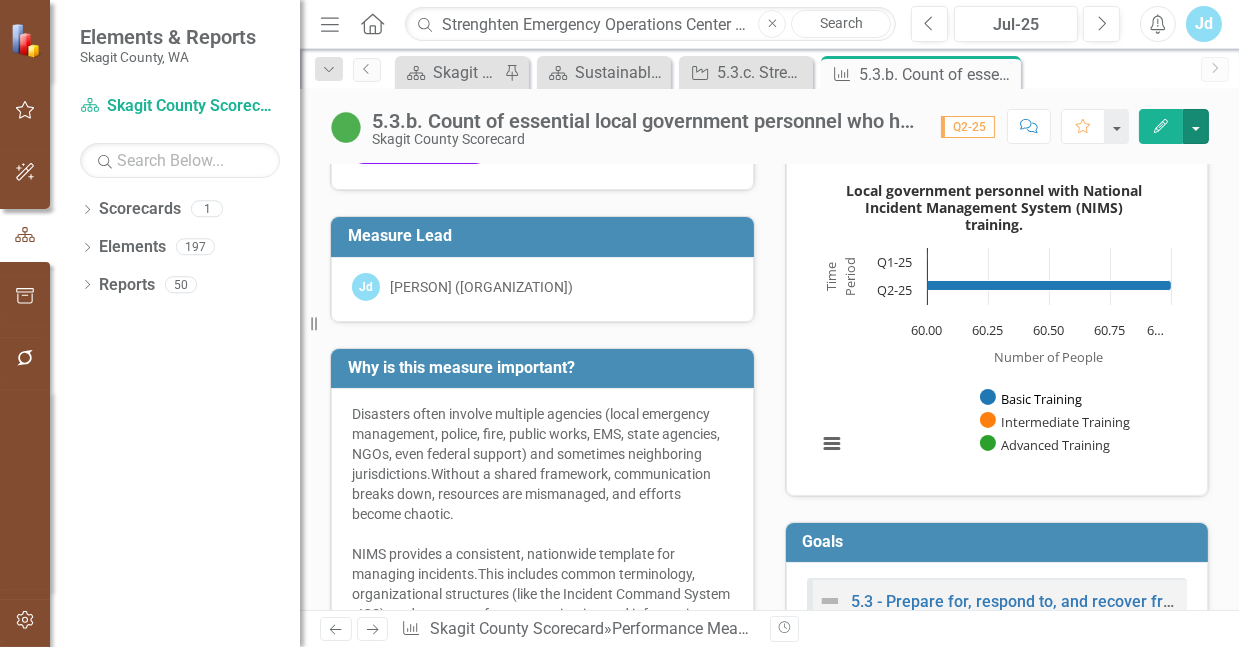 click at bounding box center [1042, 397] 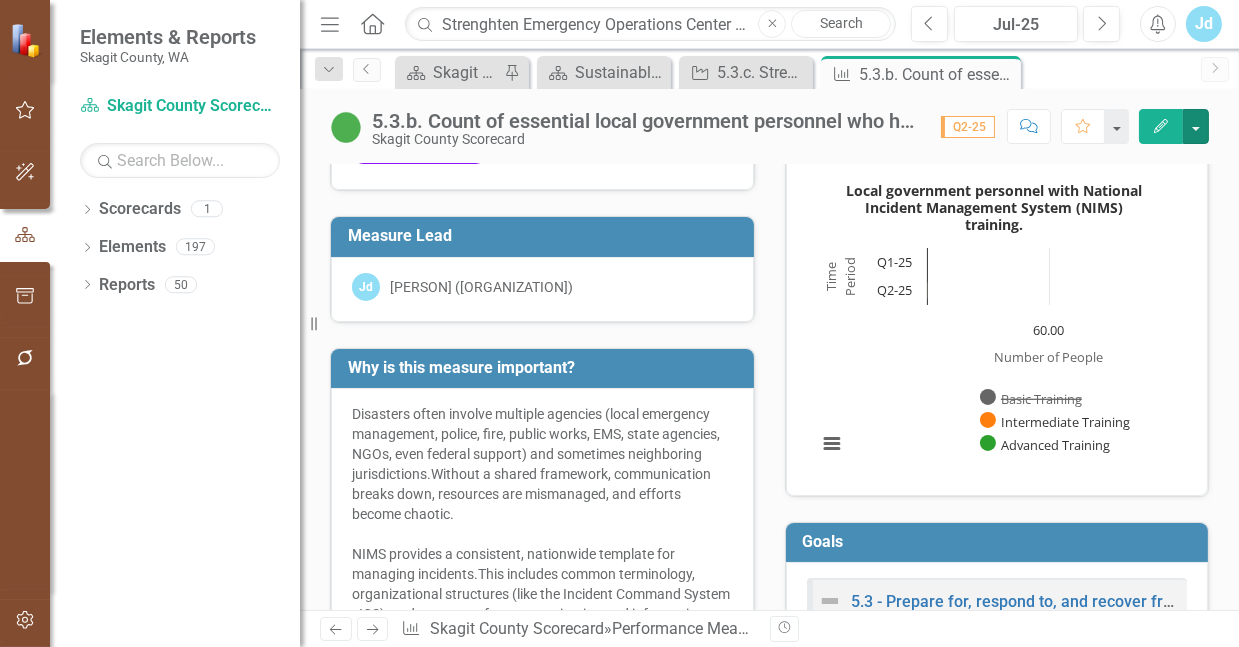 drag, startPoint x: 1068, startPoint y: 318, endPoint x: 1007, endPoint y: 323, distance: 61.204575 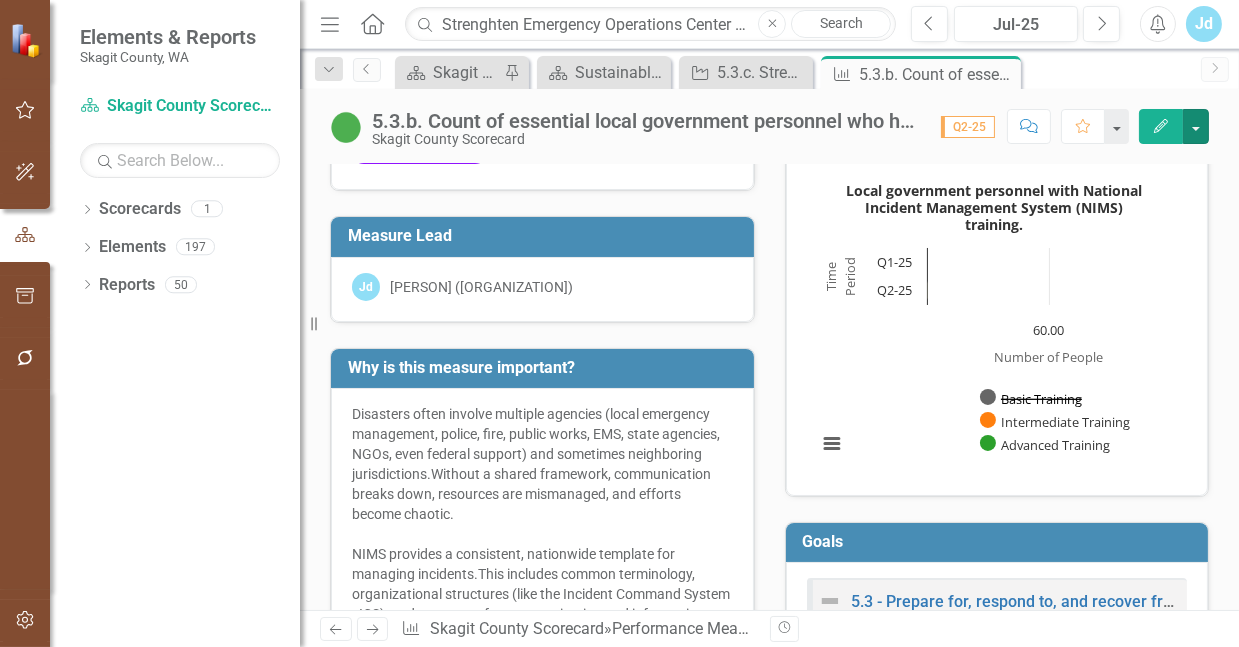 click at bounding box center (1042, 397) 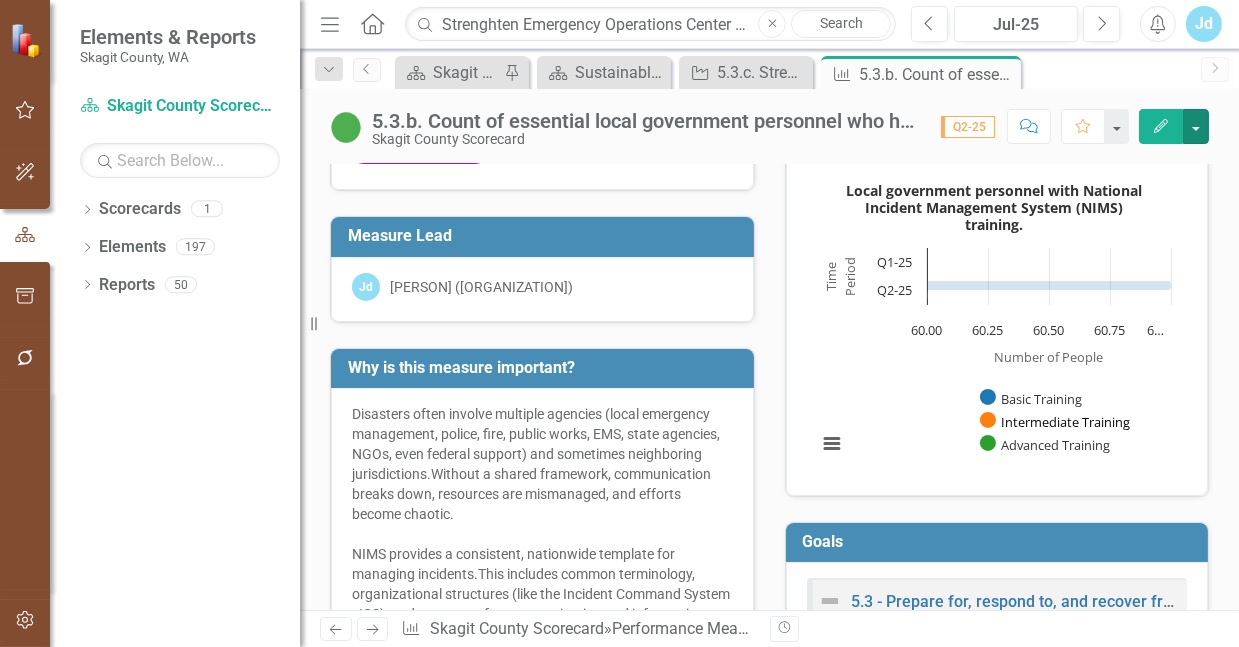 click at bounding box center [1071, 420] 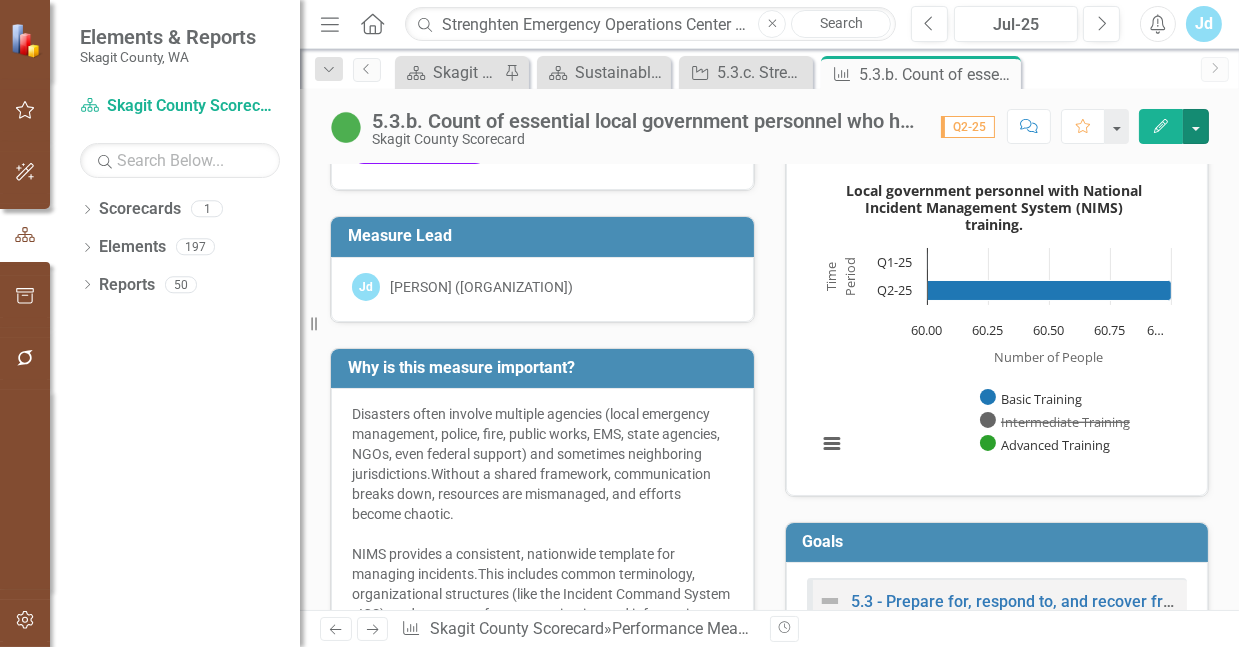 click at bounding box center [1071, 420] 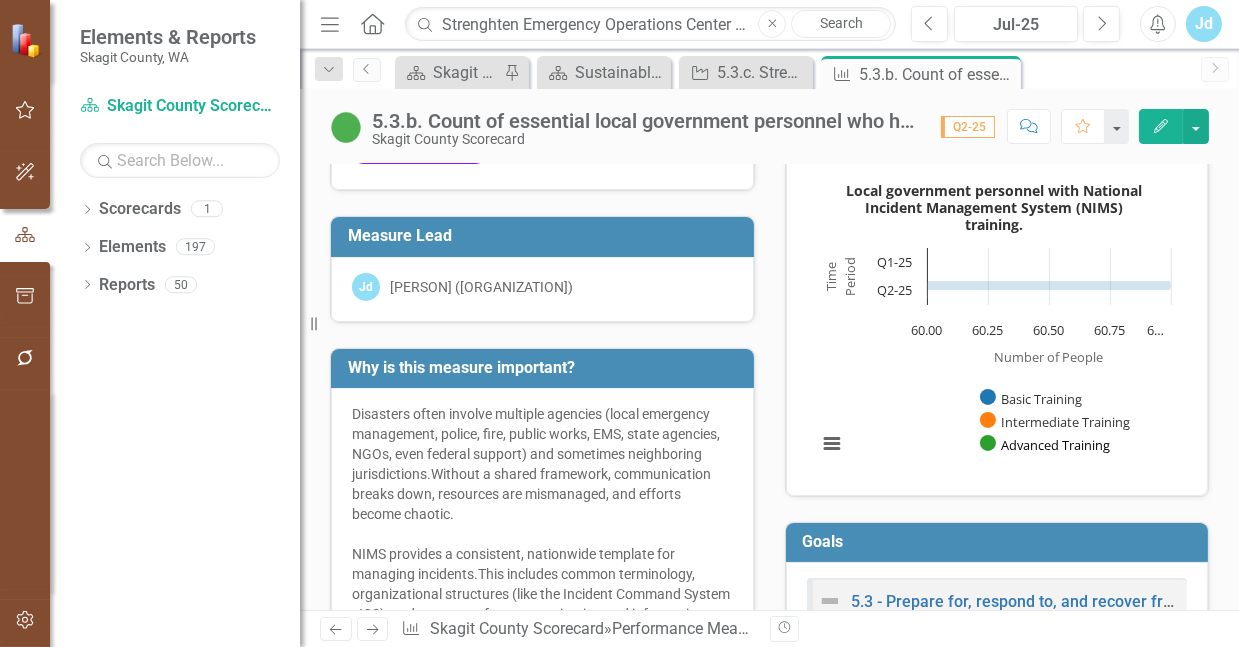 drag, startPoint x: 1039, startPoint y: 448, endPoint x: 1064, endPoint y: 437, distance: 27.313 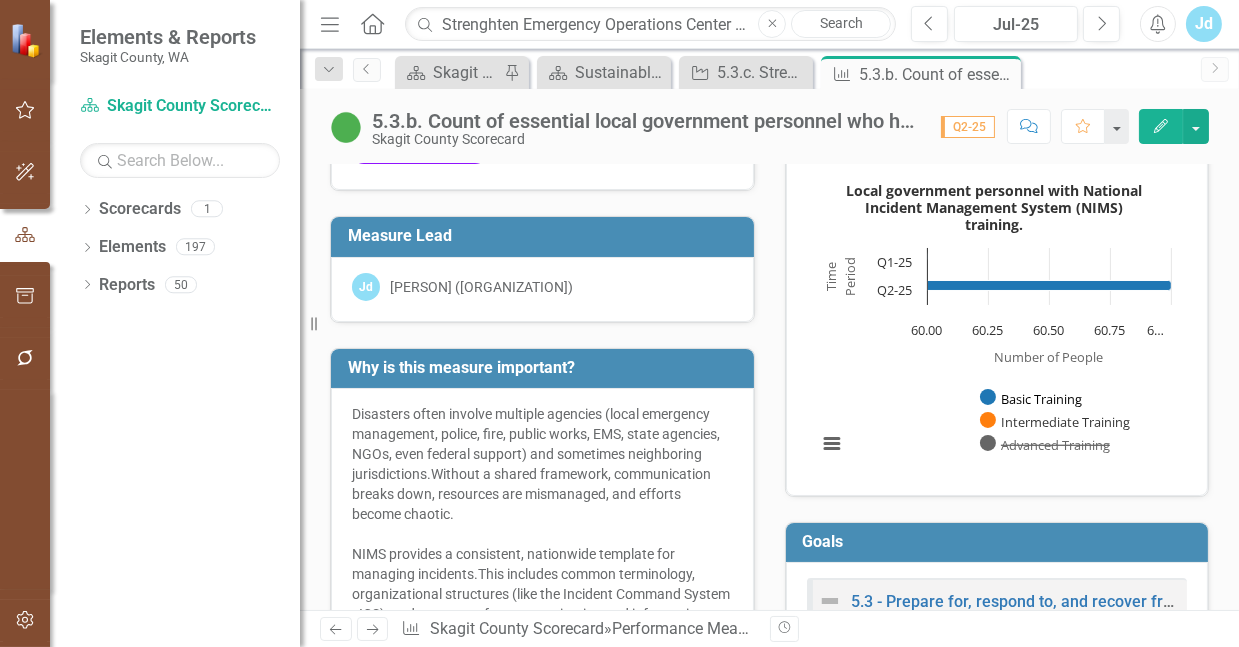 drag, startPoint x: 1039, startPoint y: 394, endPoint x: 1072, endPoint y: 394, distance: 33 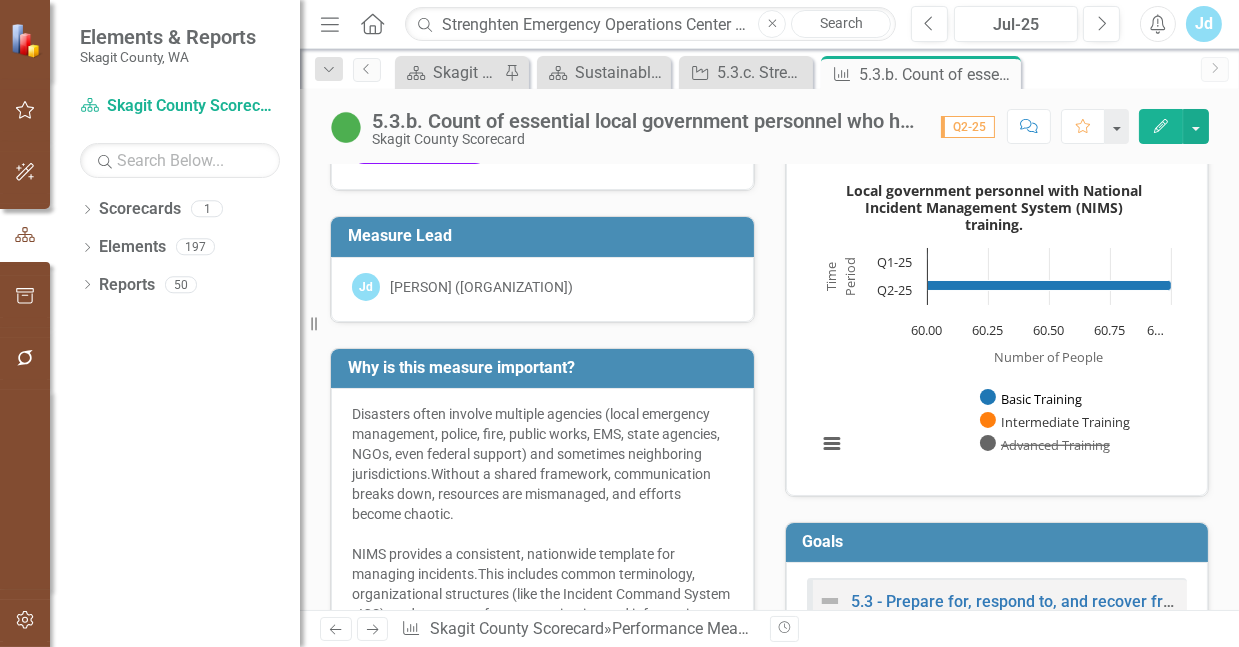 click at bounding box center [1042, 397] 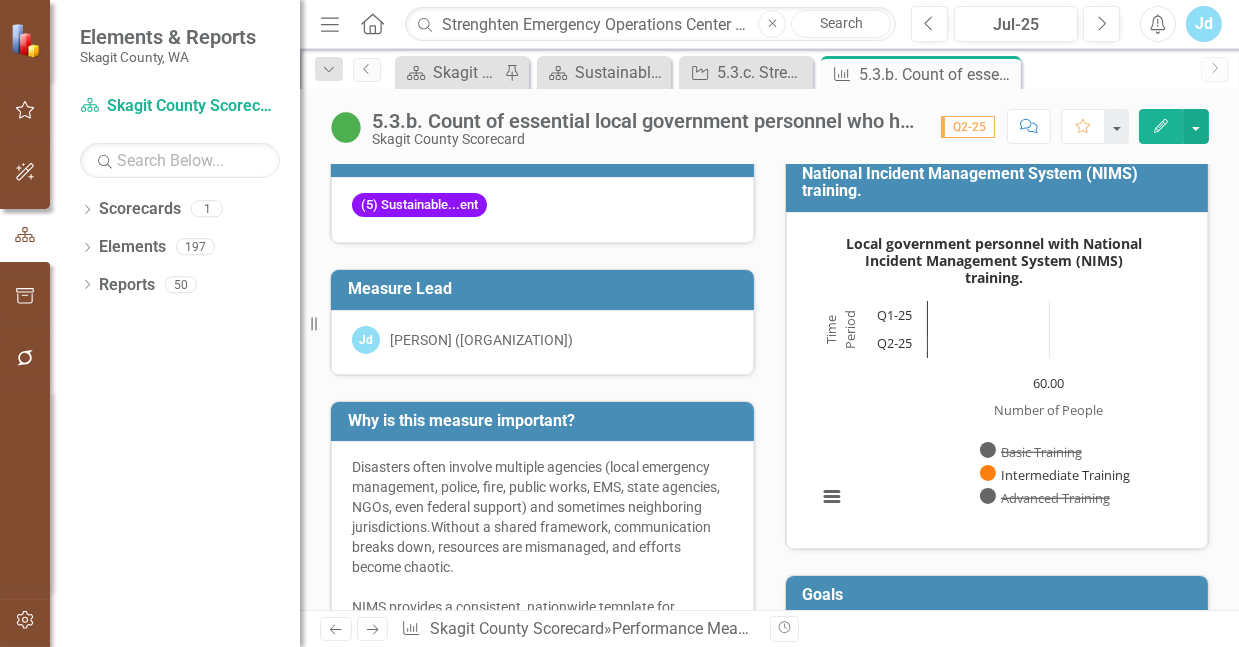 scroll, scrollTop: 45, scrollLeft: 0, axis: vertical 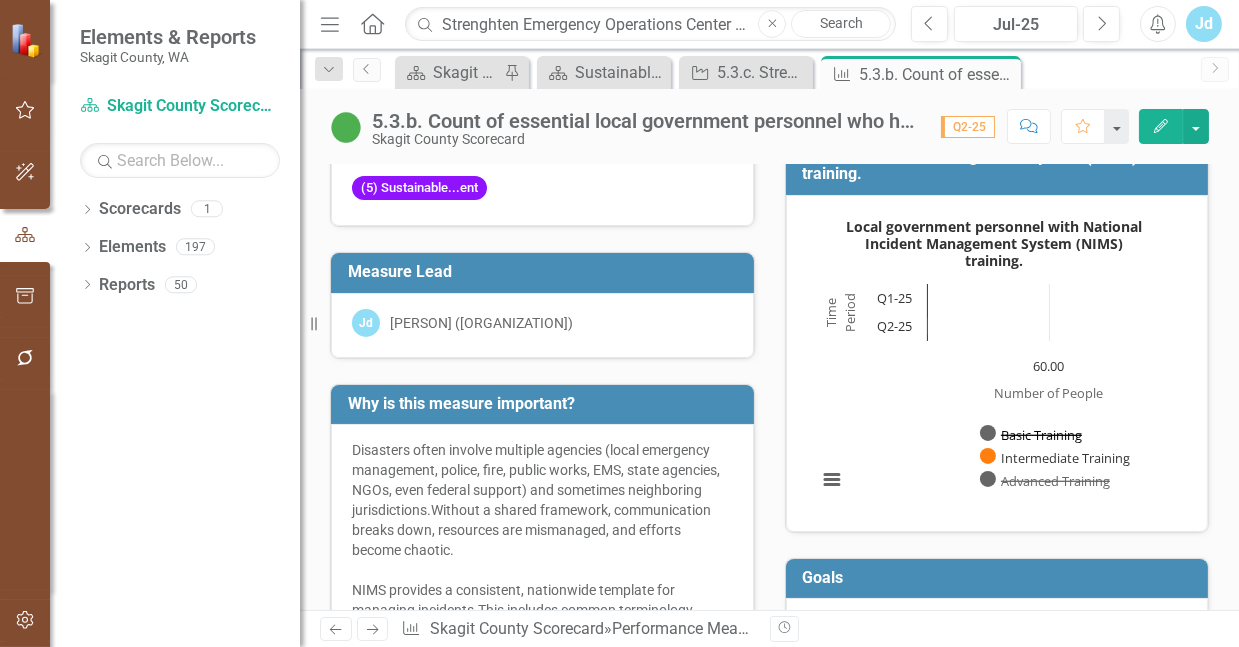 click at bounding box center (1042, 433) 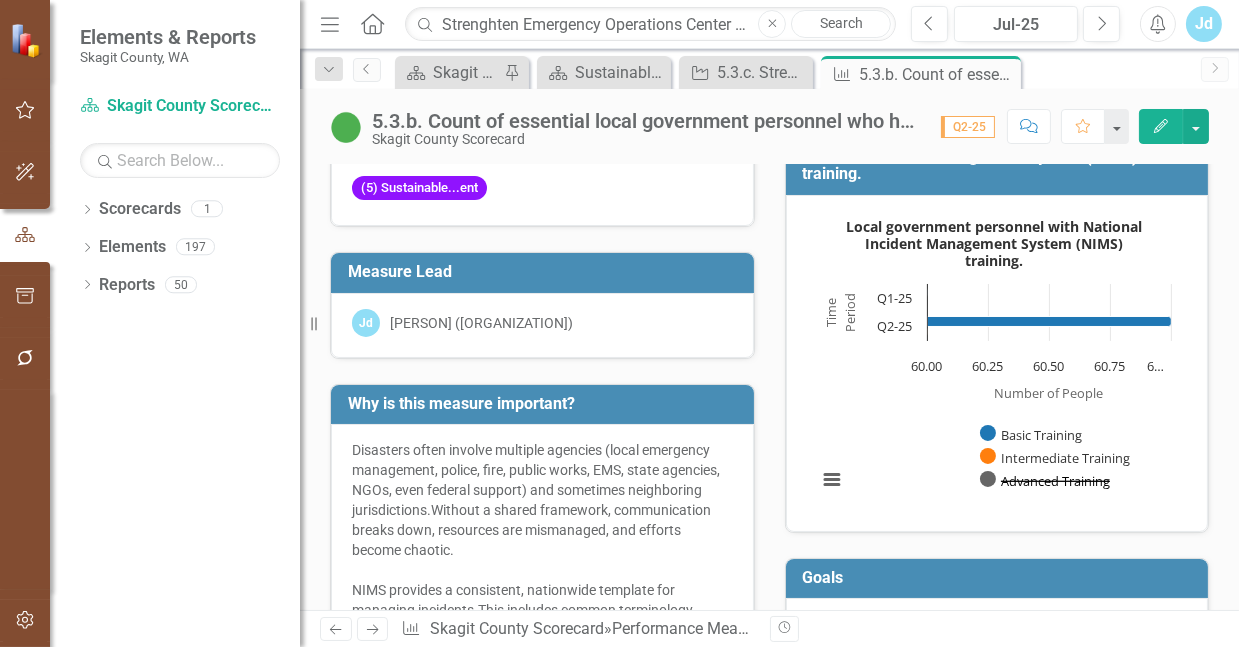 click at bounding box center (1059, 479) 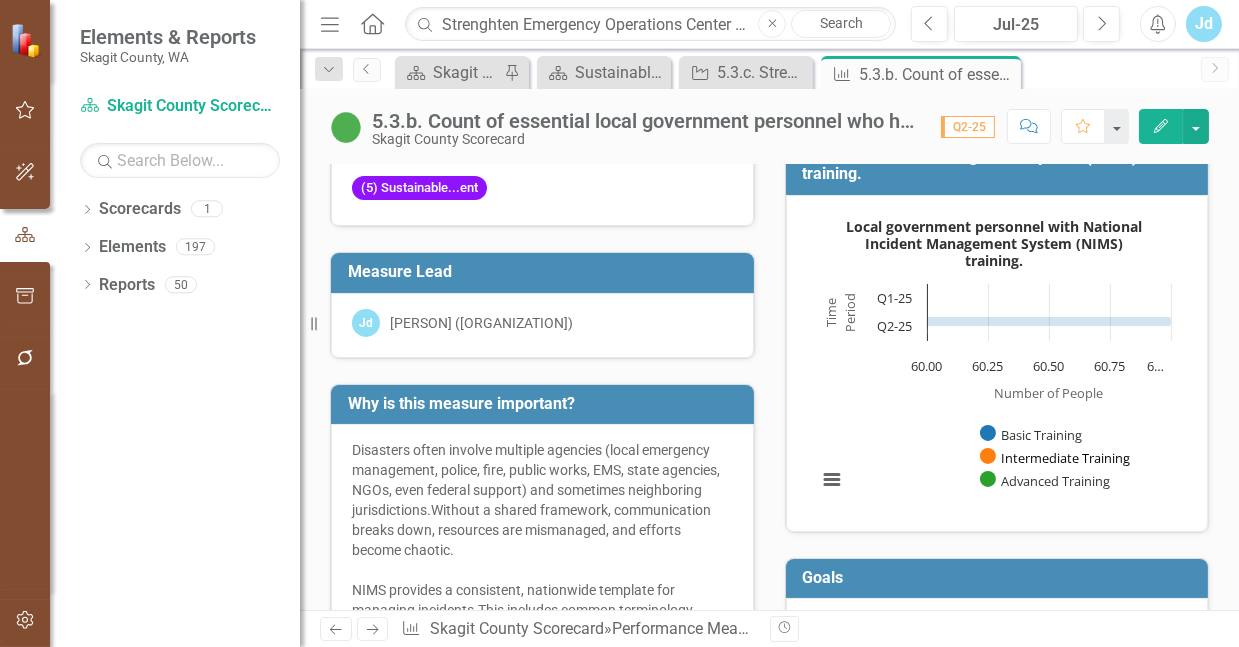 click at bounding box center (1071, 456) 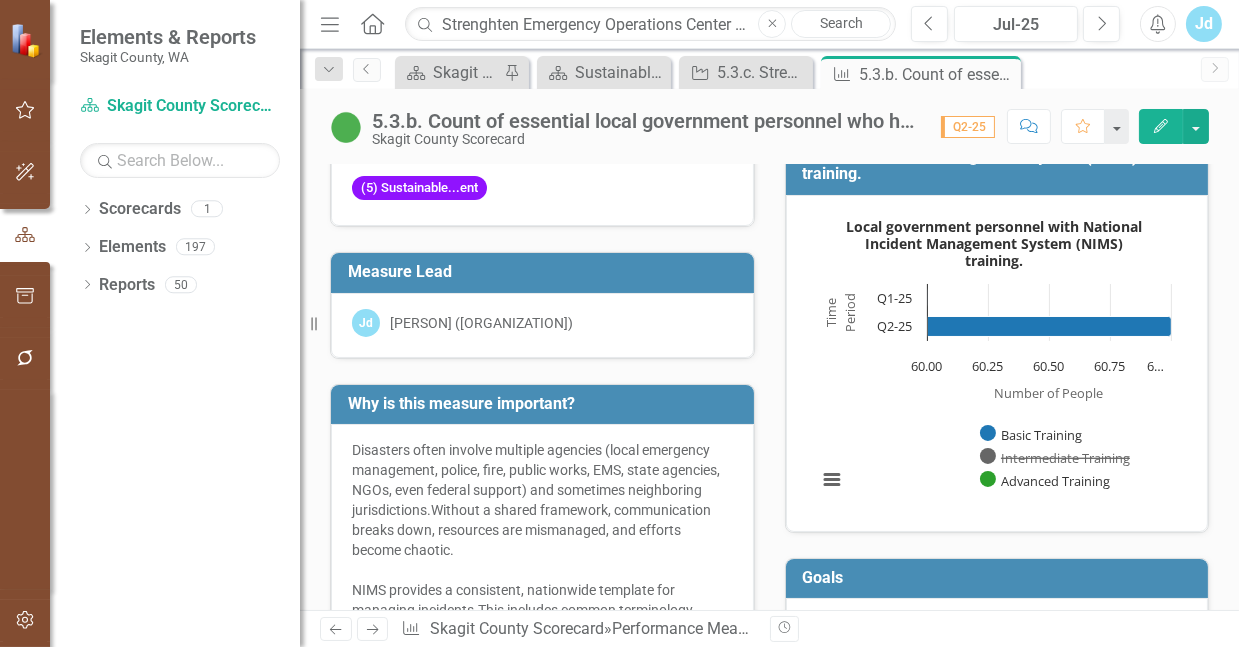 click on "Edit" at bounding box center (1161, 126) 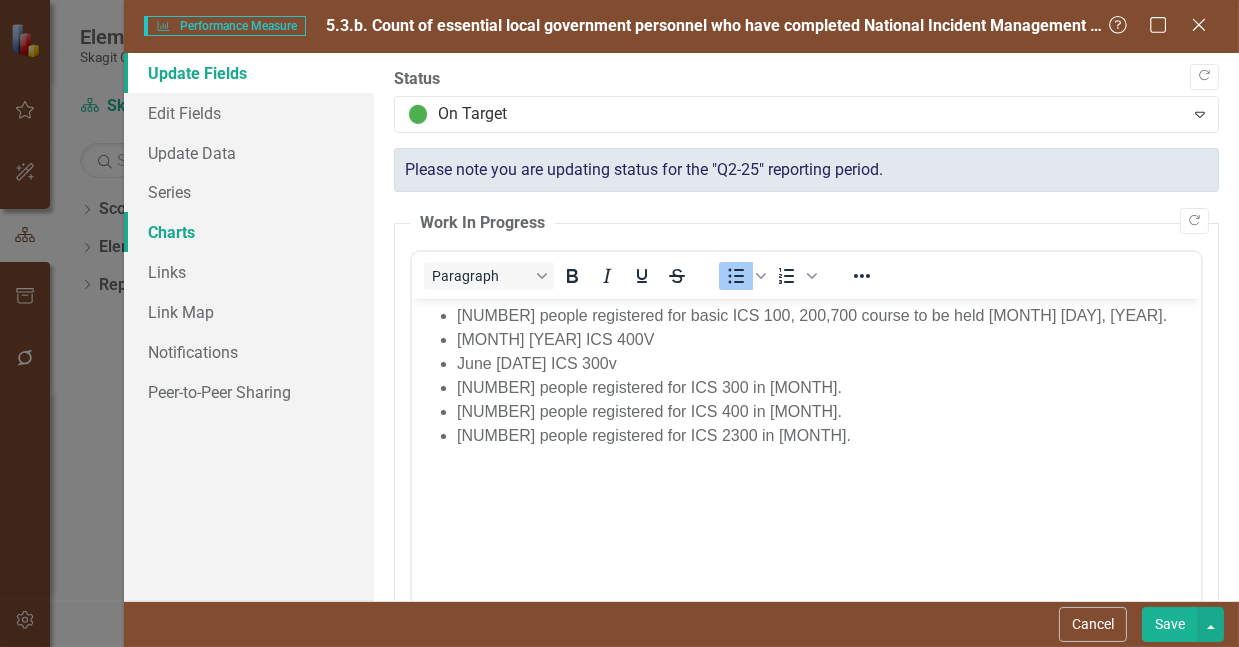 scroll, scrollTop: 0, scrollLeft: 0, axis: both 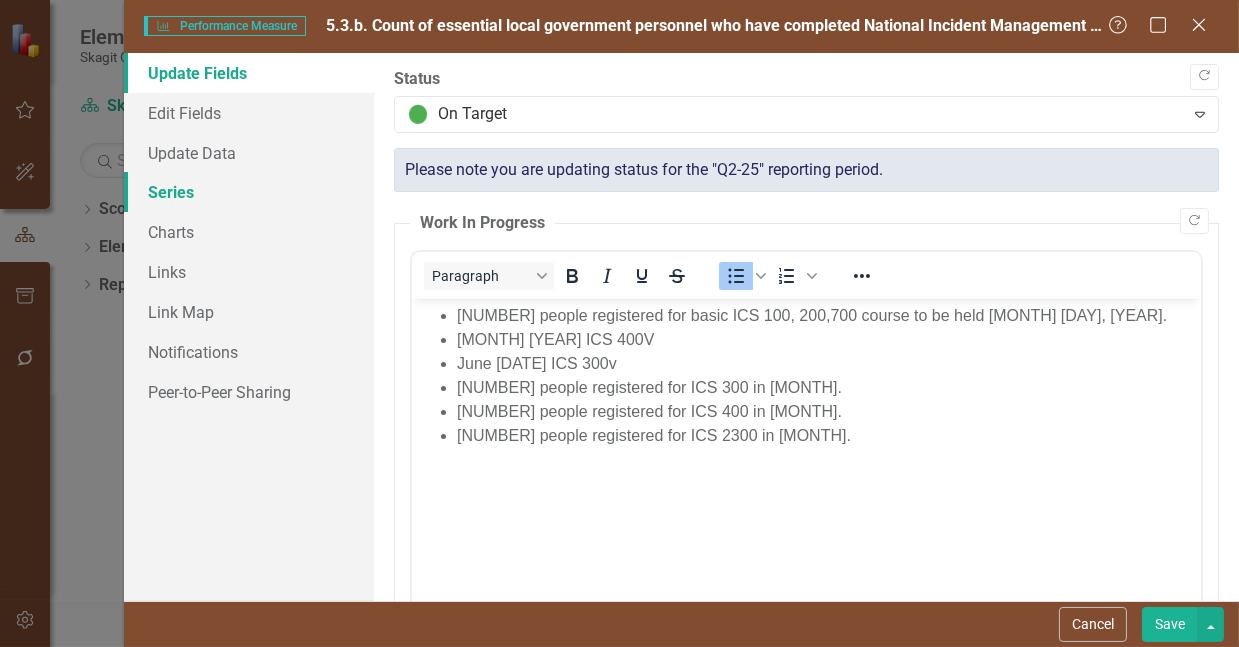 click on "Series" at bounding box center (249, 192) 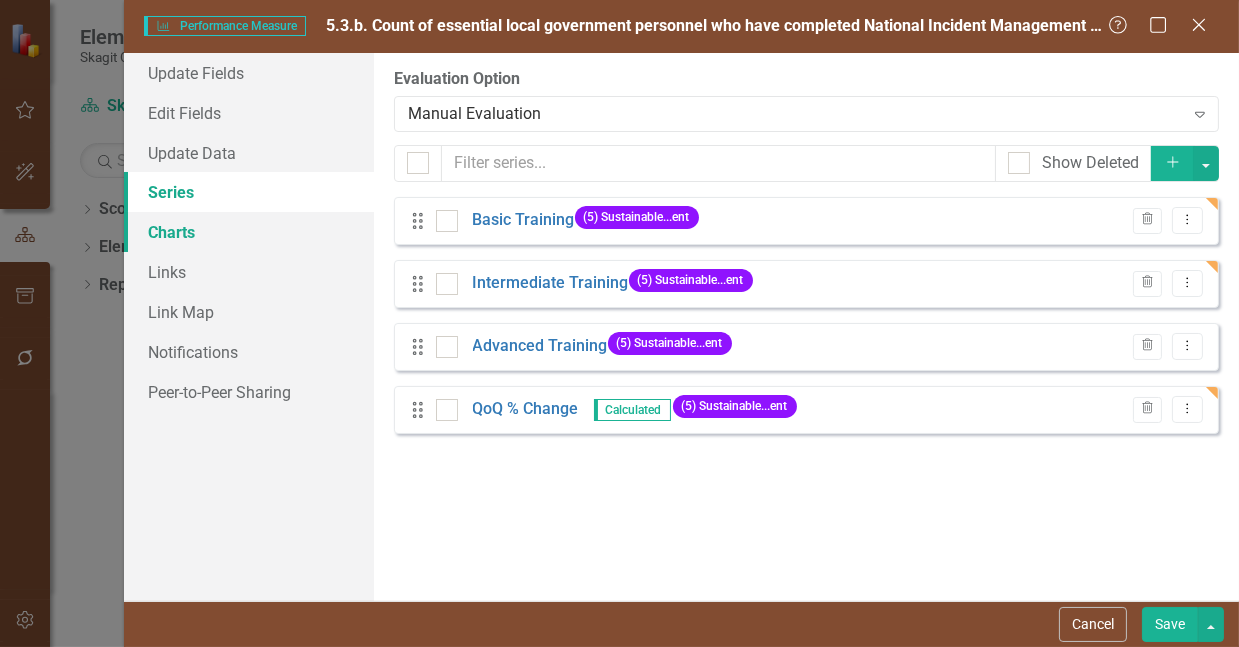 click on "Charts" at bounding box center [249, 232] 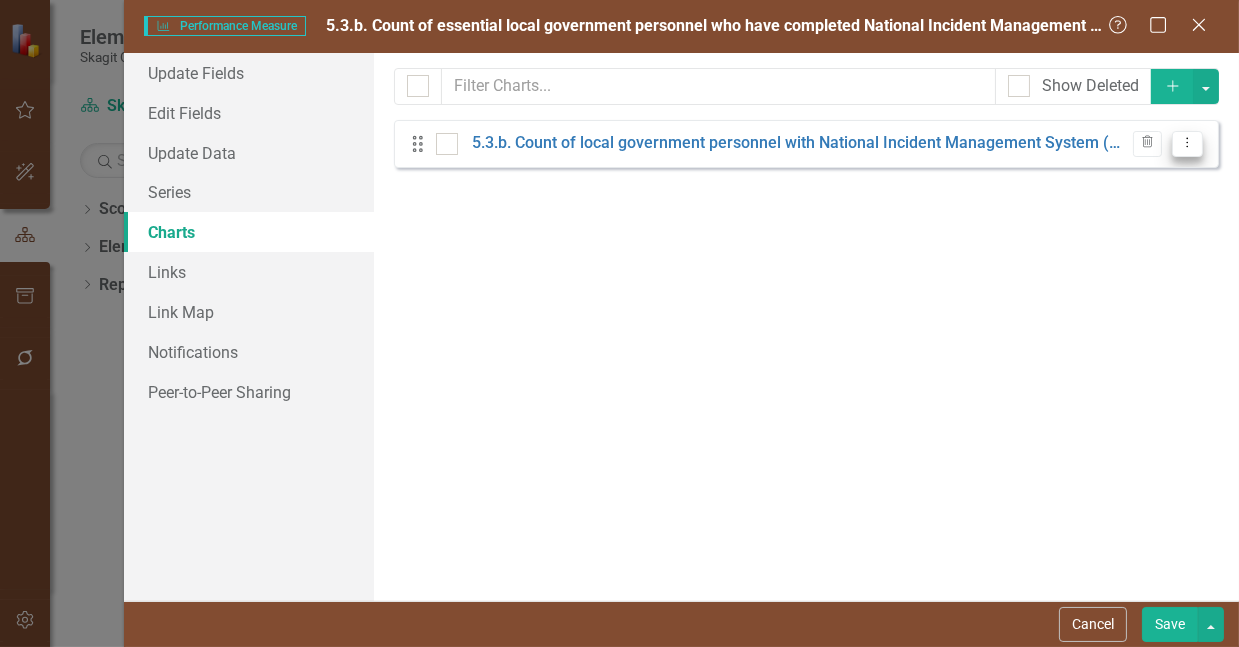 click on "Dropdown Menu" 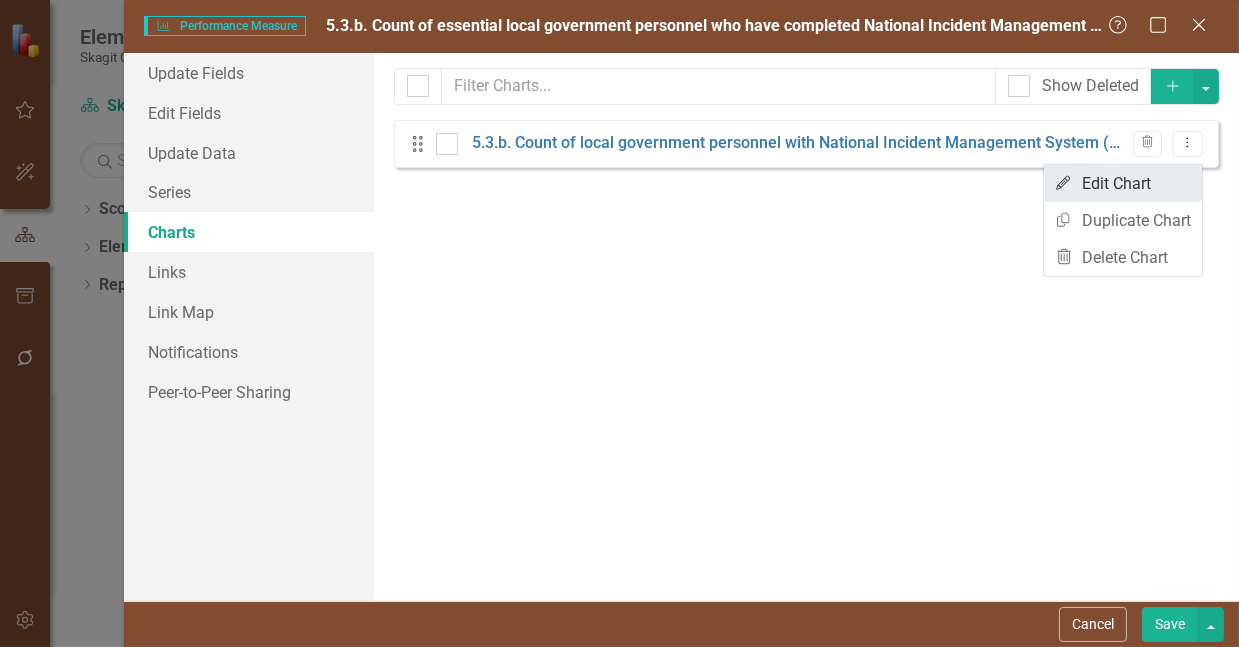 click on "Edit Edit Chart" at bounding box center (1123, 183) 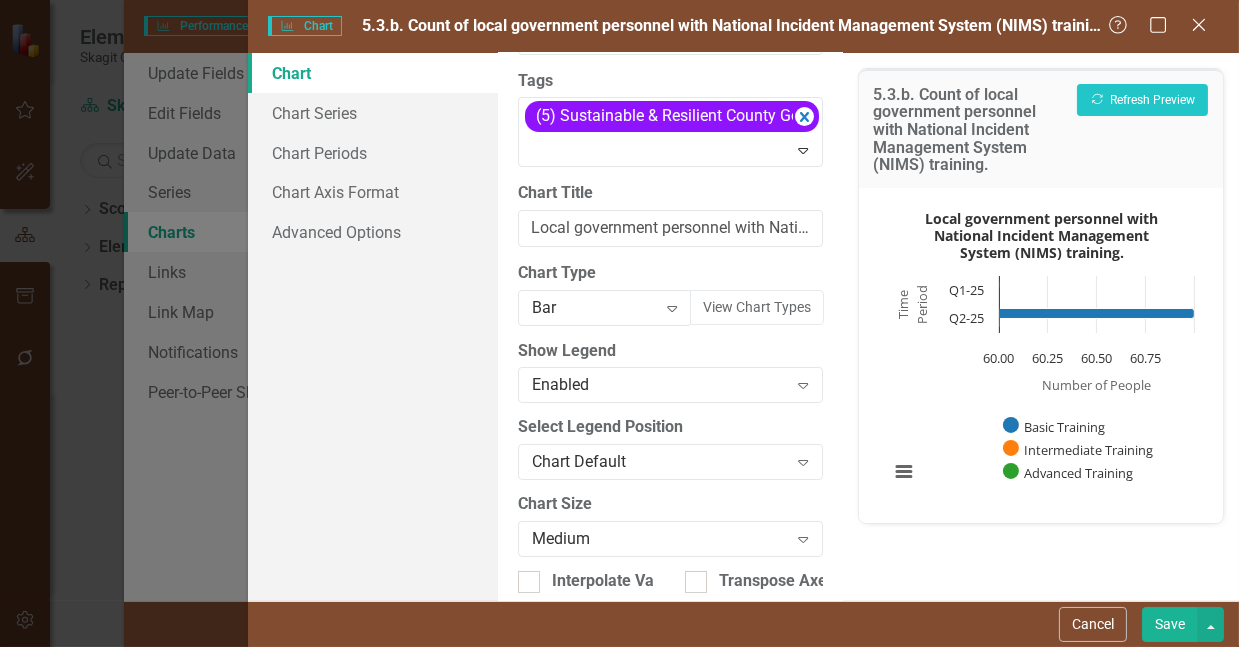 scroll, scrollTop: 81, scrollLeft: 0, axis: vertical 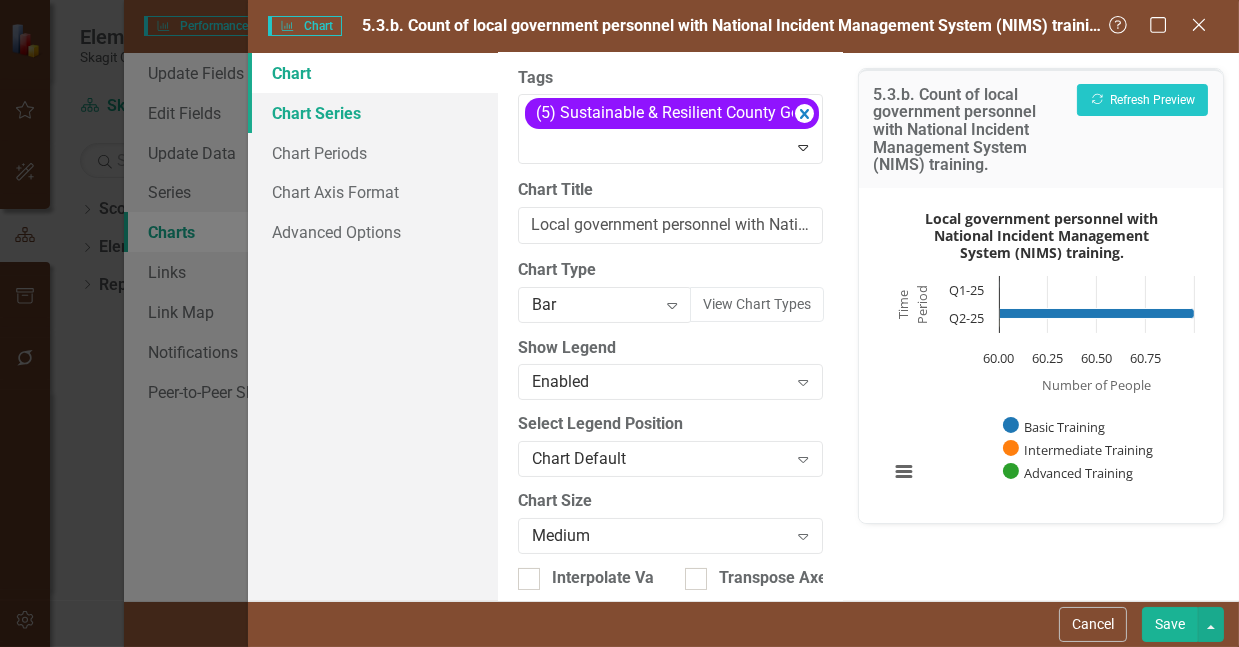 click on "Chart Series" at bounding box center (373, 113) 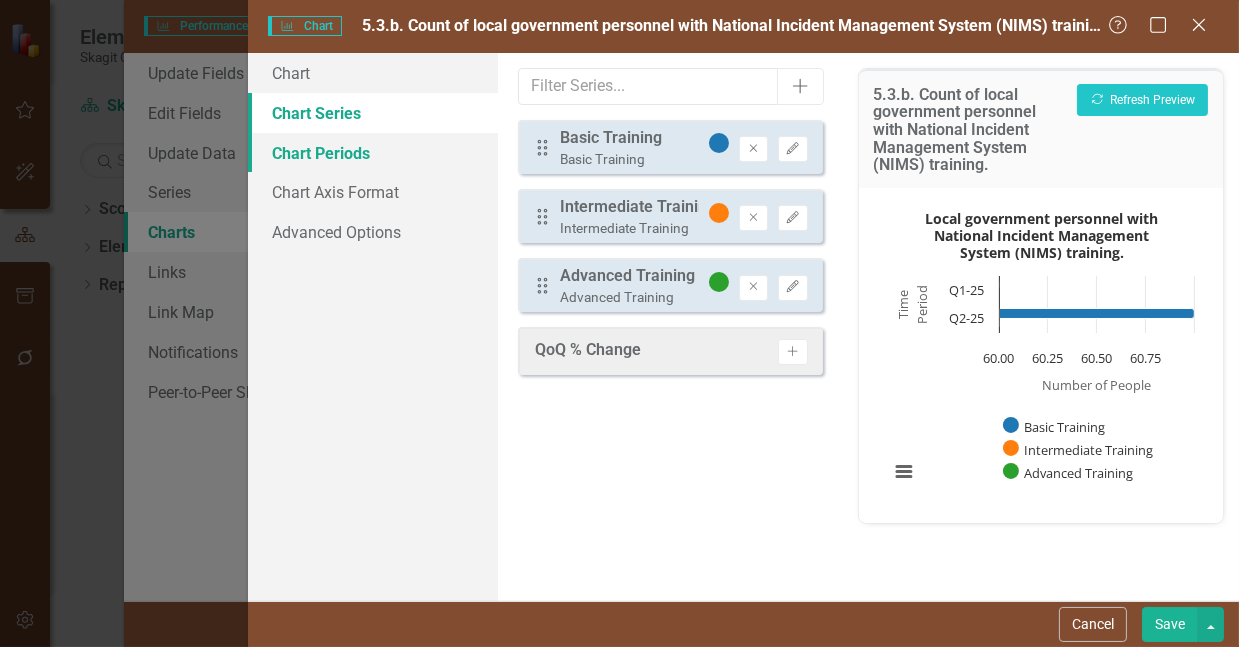 click on "Chart Periods" at bounding box center (373, 153) 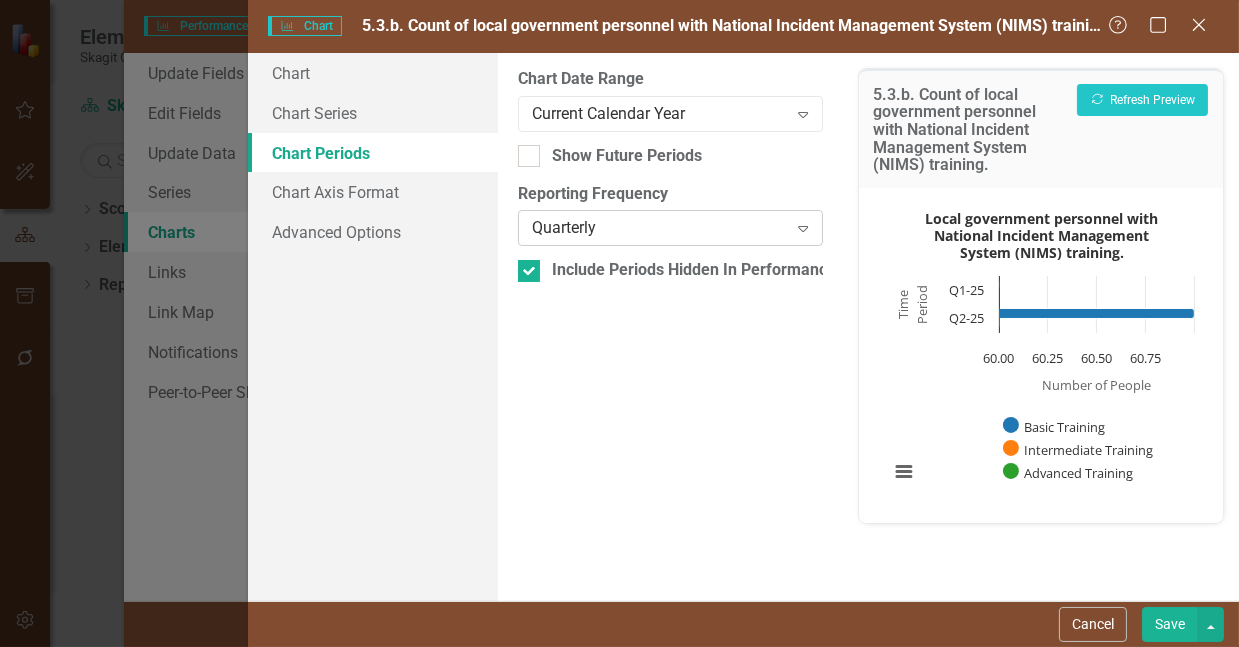 click on "Expand" 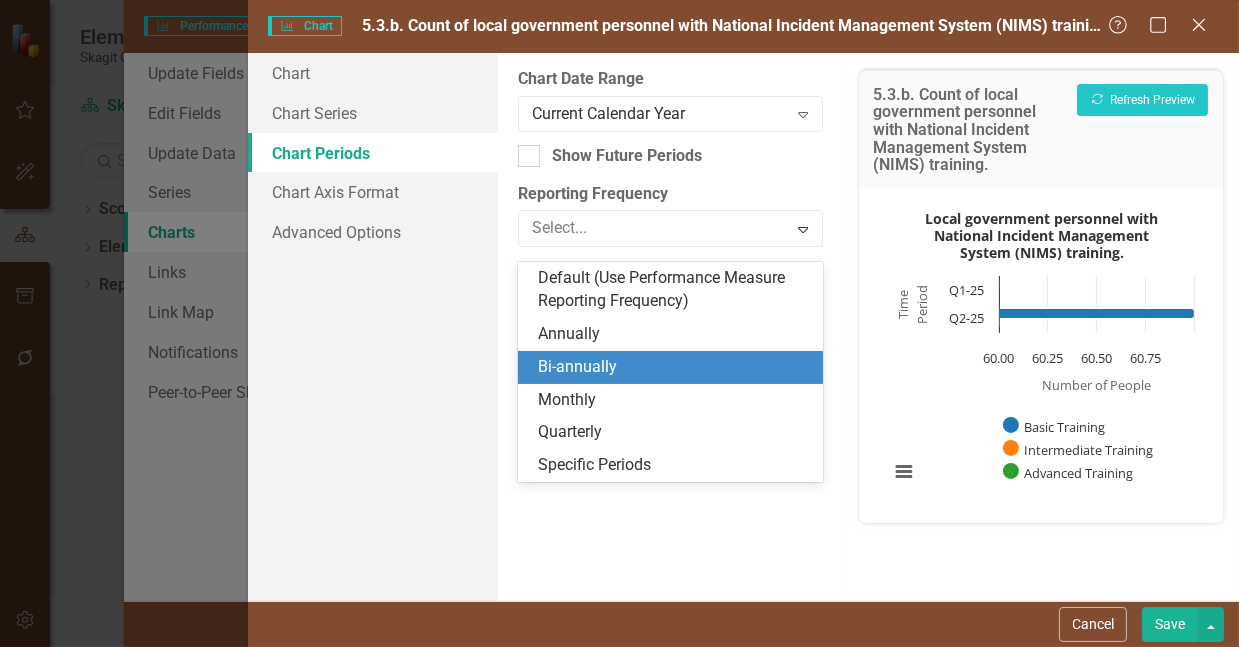 click on "Bi-annually" at bounding box center (674, 367) 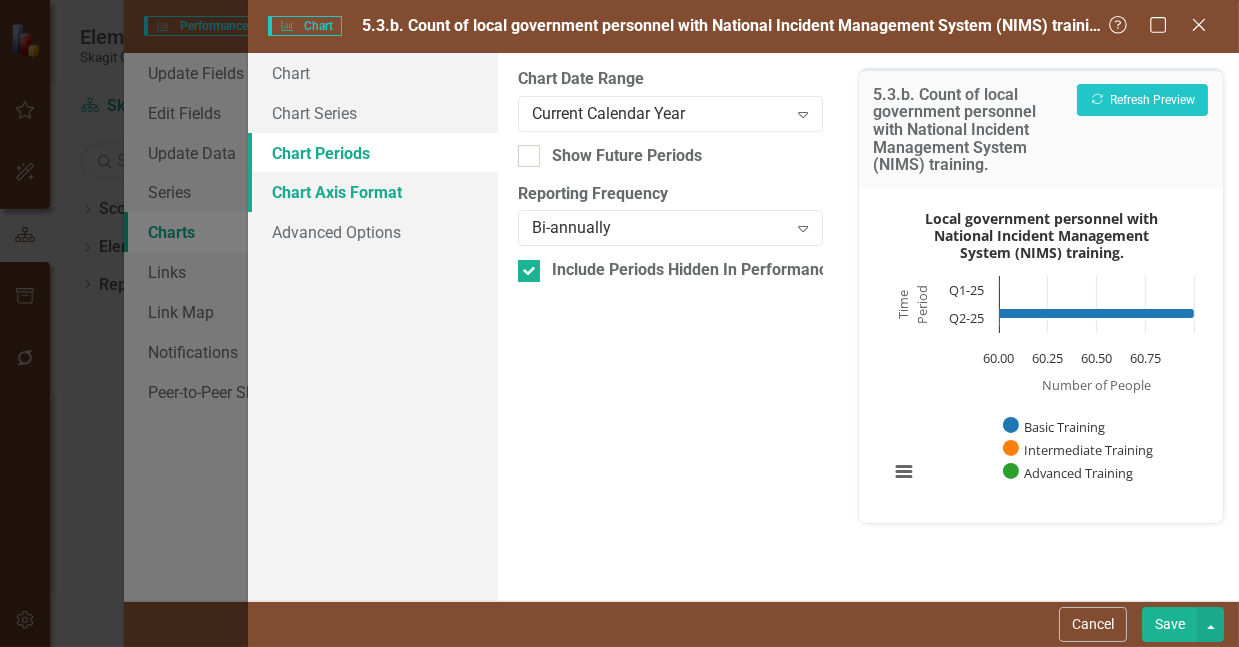click on "Chart Axis Format" at bounding box center (373, 192) 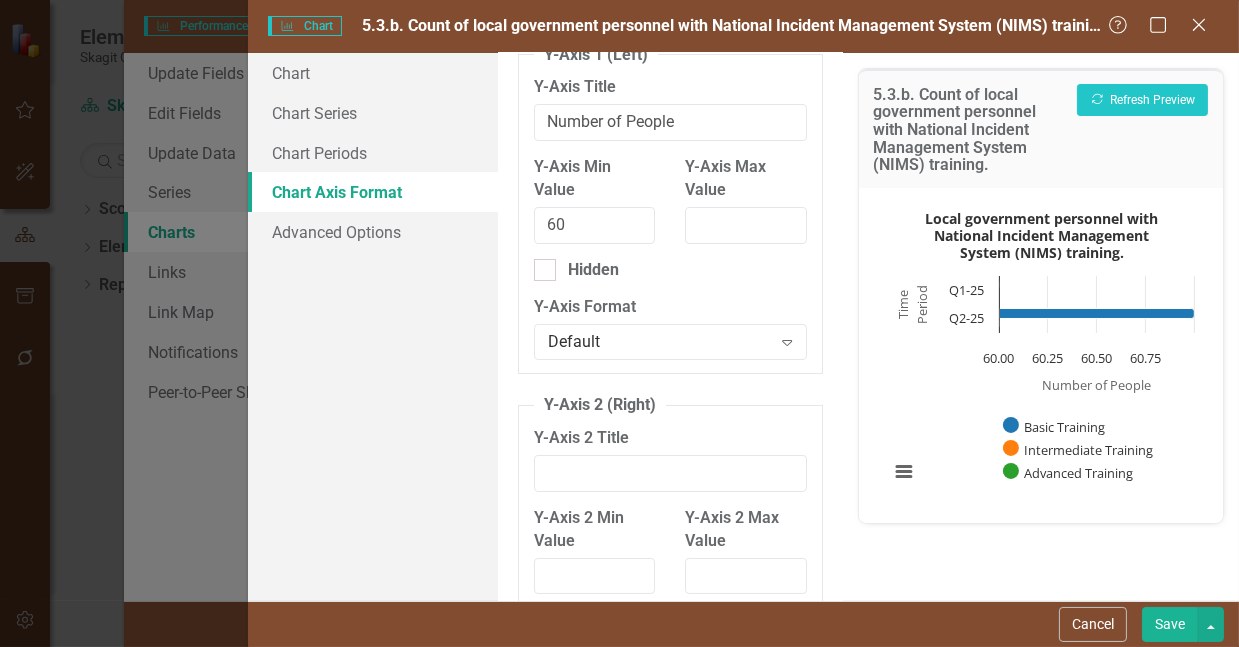 scroll, scrollTop: 118, scrollLeft: 0, axis: vertical 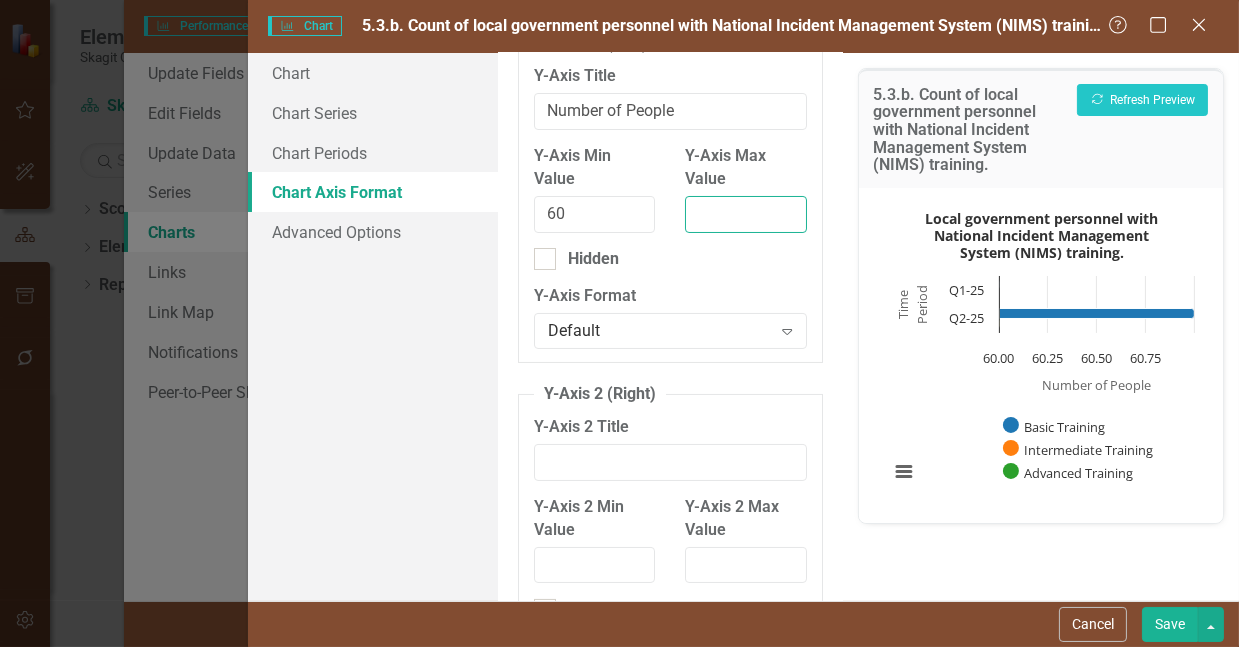 click on "Y-Axis Max Value" at bounding box center (745, 214) 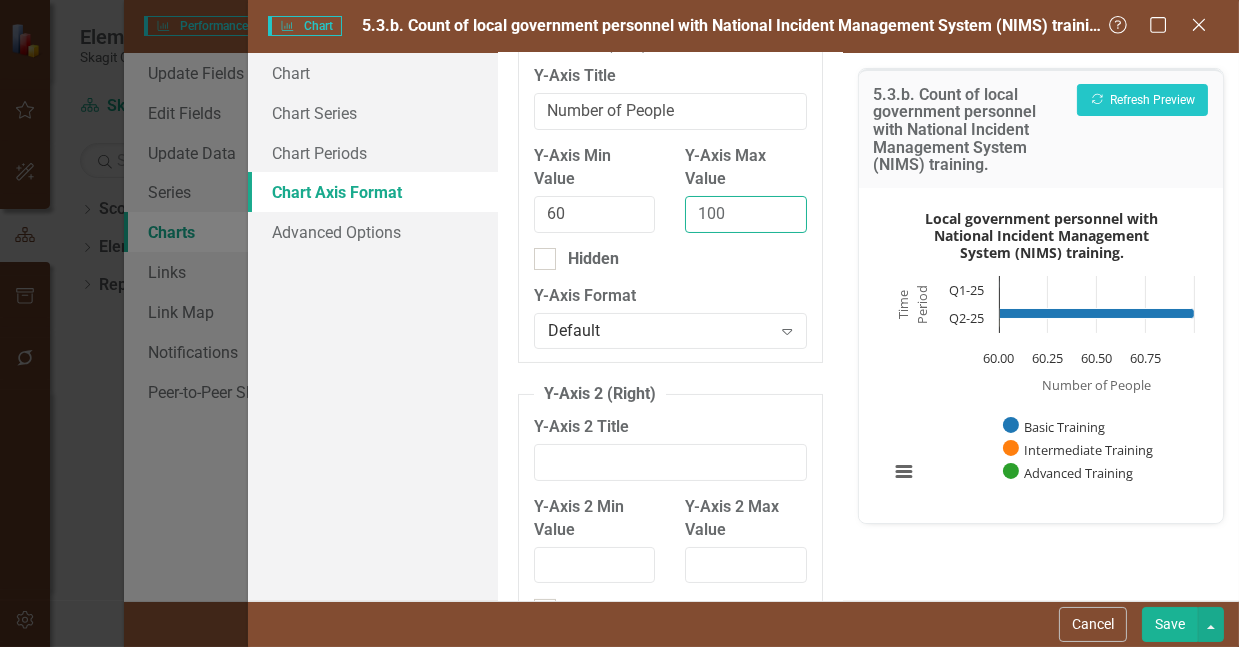 drag, startPoint x: 720, startPoint y: 224, endPoint x: 695, endPoint y: 225, distance: 25.019993 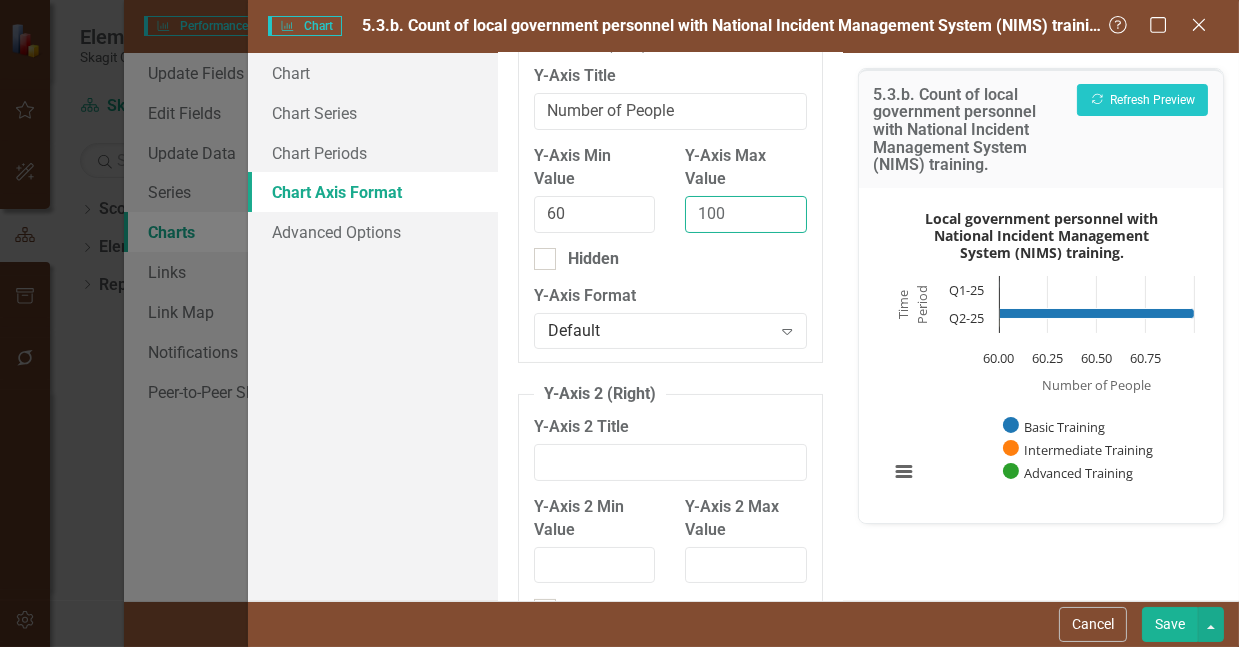 click on "100" at bounding box center (745, 214) 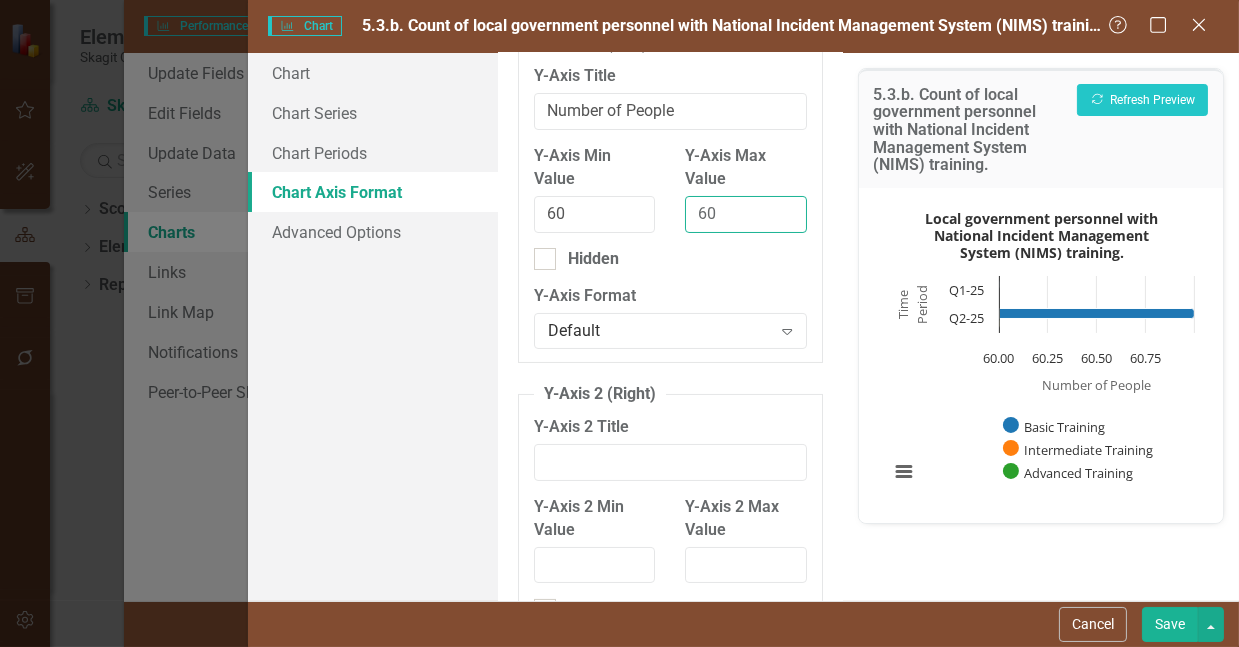 type on "60" 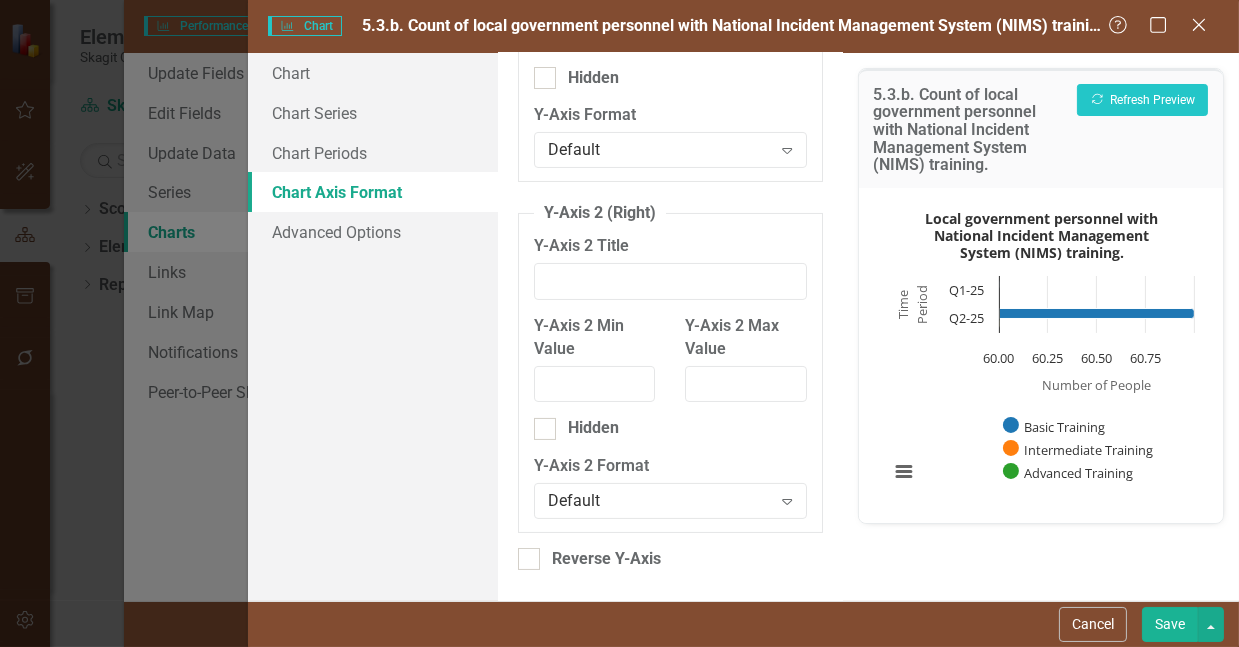 scroll, scrollTop: 354, scrollLeft: 0, axis: vertical 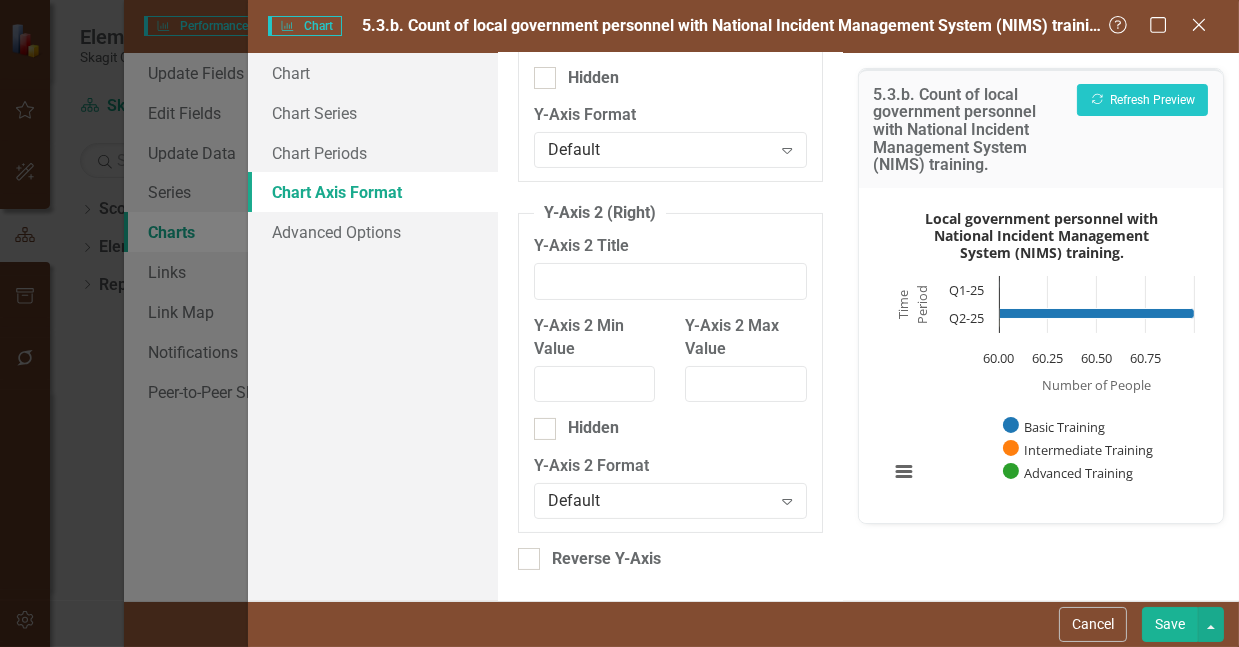 click on "Save" at bounding box center [1170, 624] 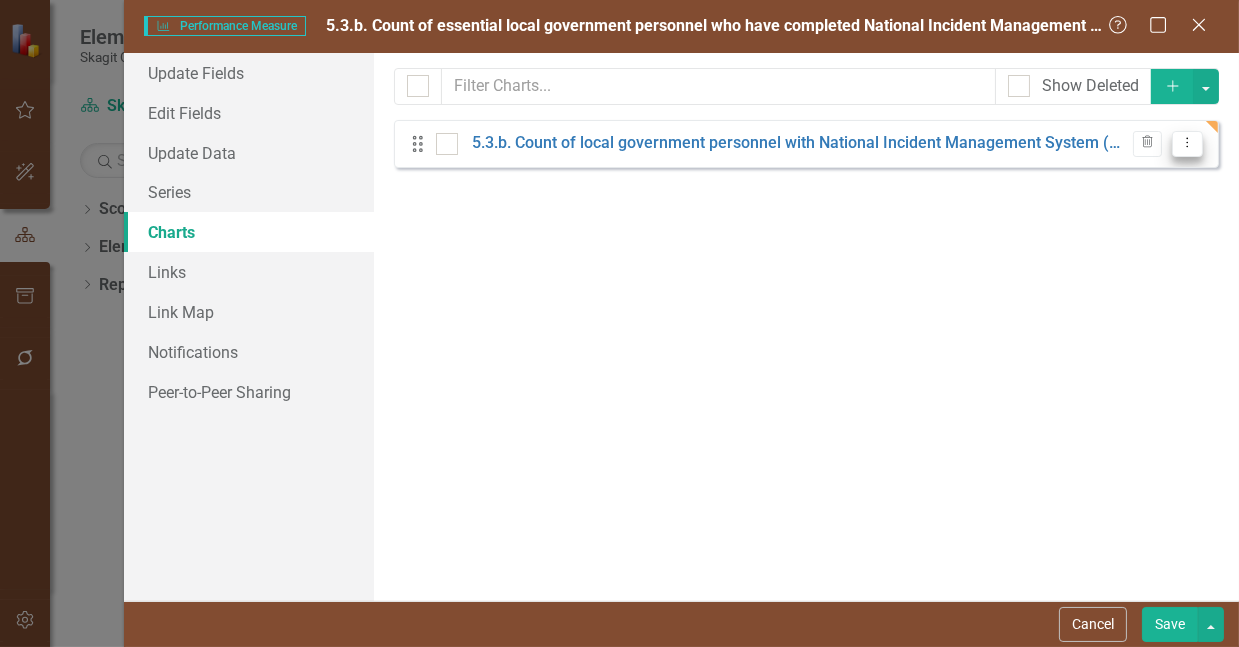 click on "Dropdown Menu" 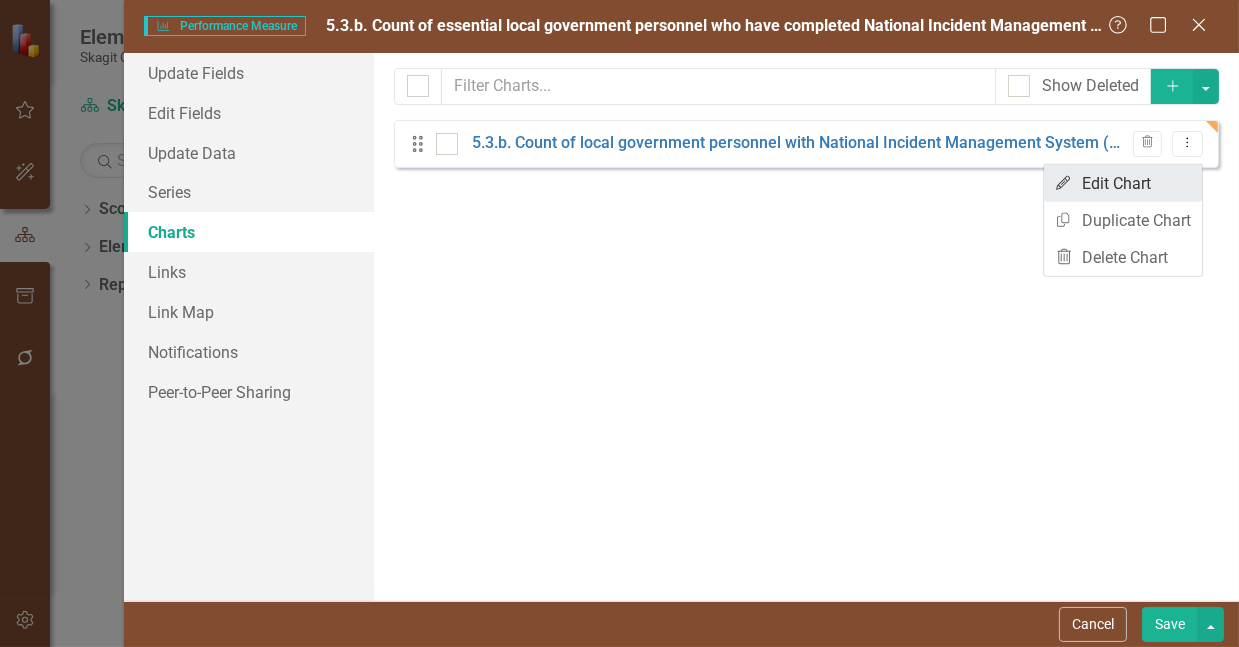 click on "Edit Edit Chart" at bounding box center (1123, 183) 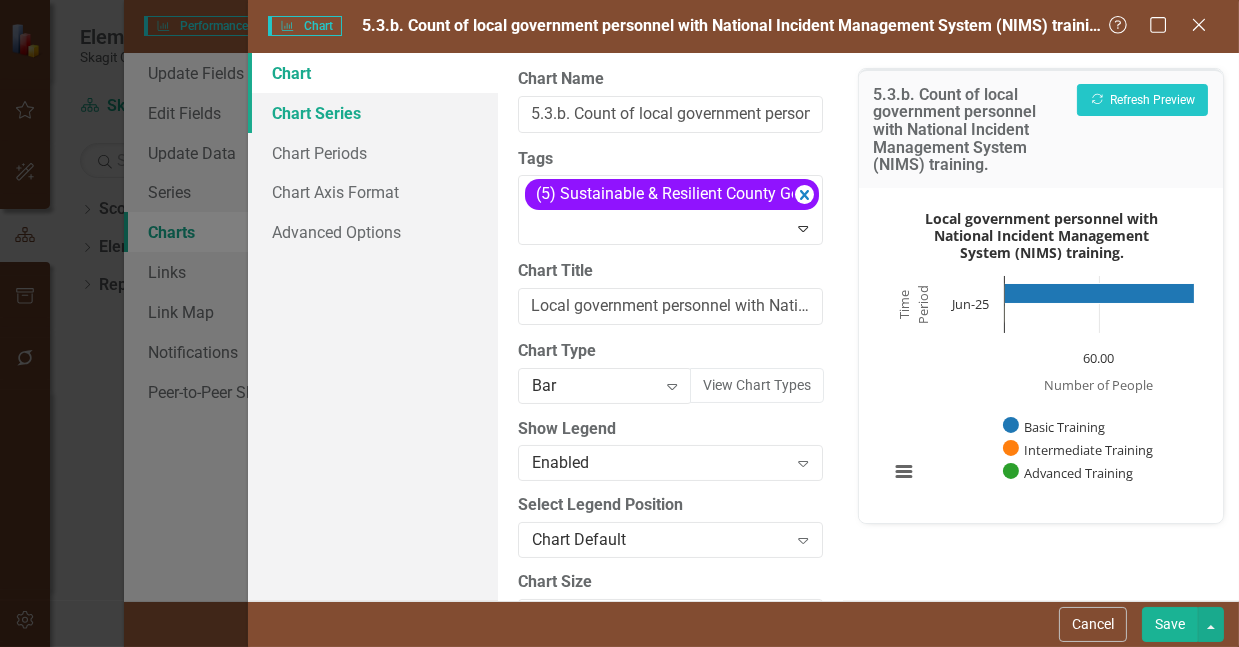 click on "Chart Series" at bounding box center (373, 113) 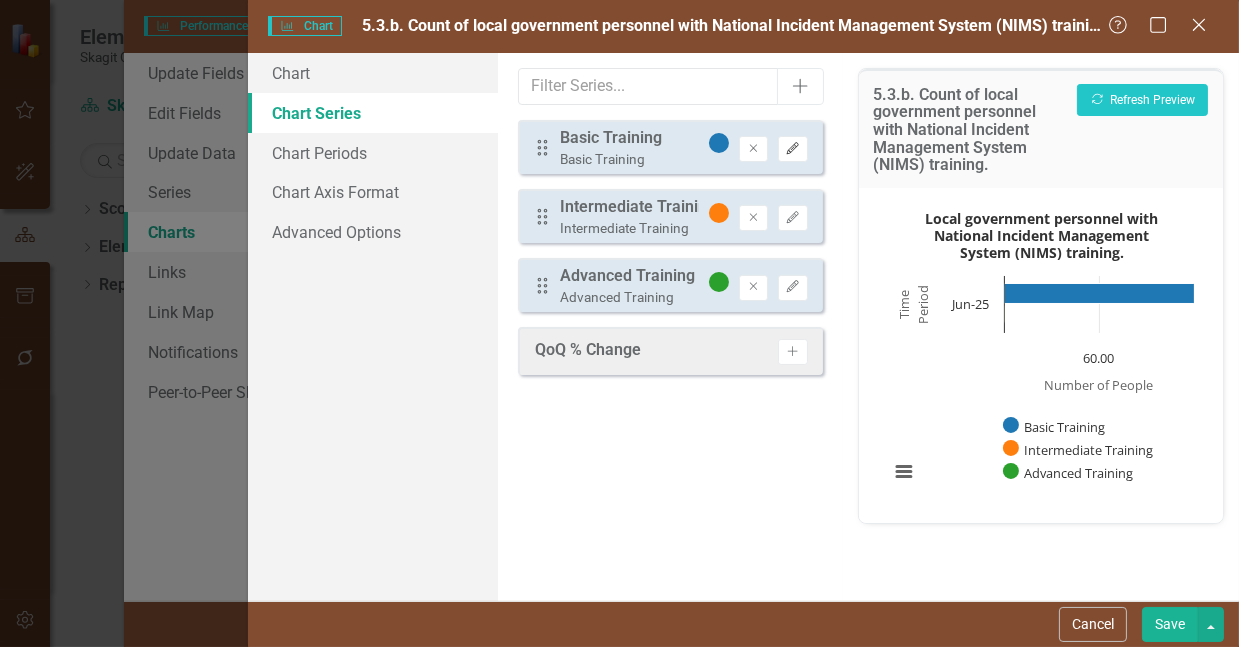 click on "Edit" 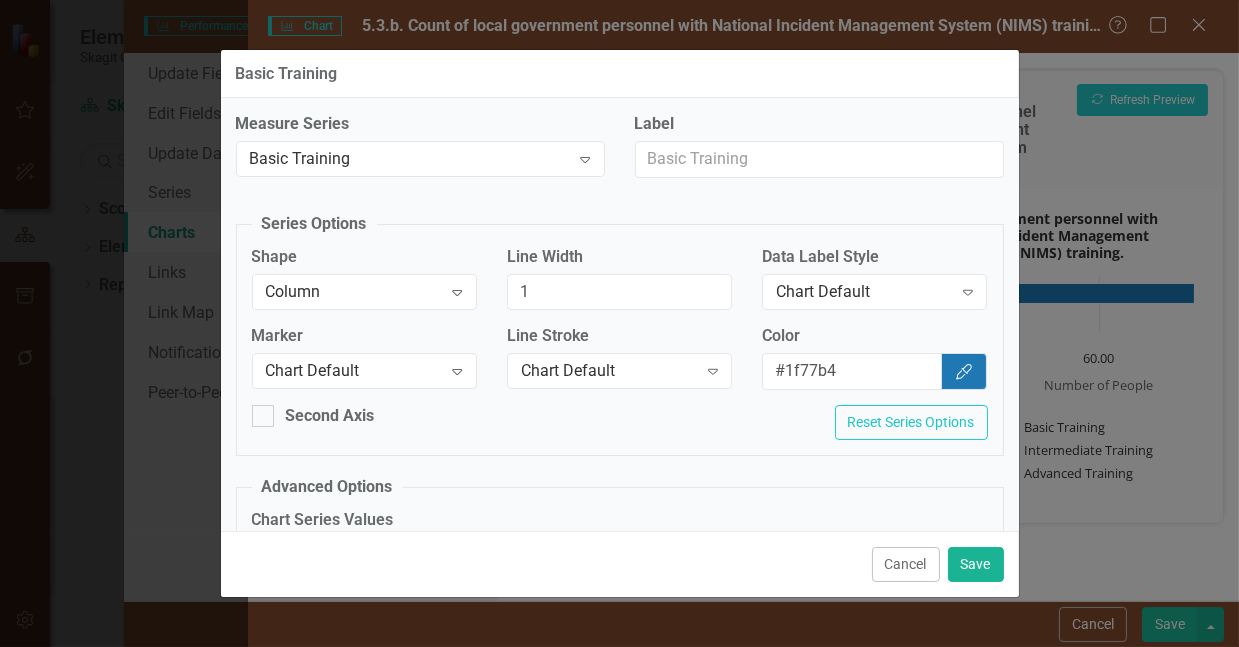 scroll, scrollTop: 126, scrollLeft: 0, axis: vertical 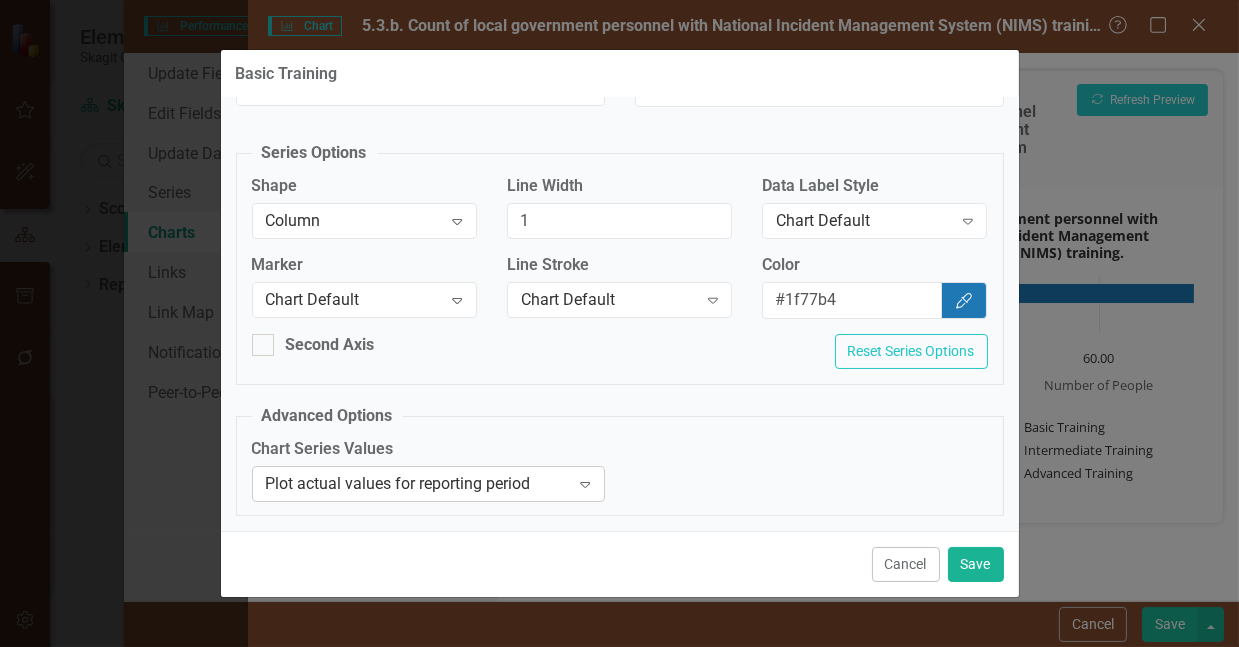 click on "Expand" 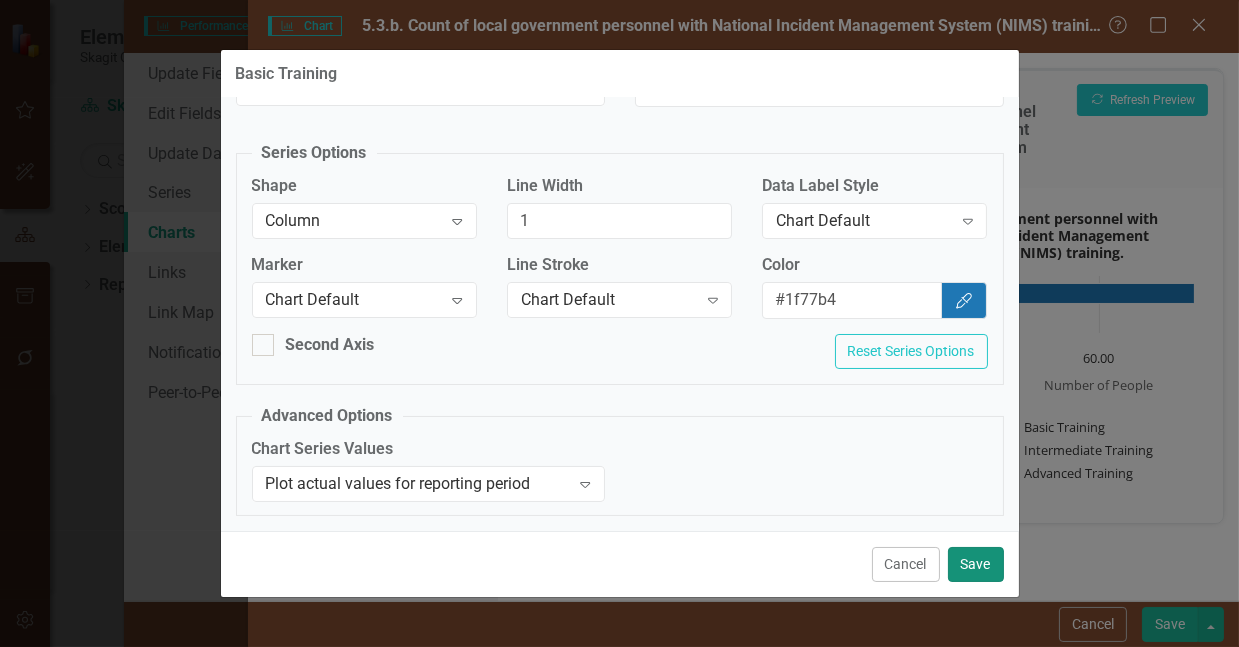 click on "Save" at bounding box center (976, 564) 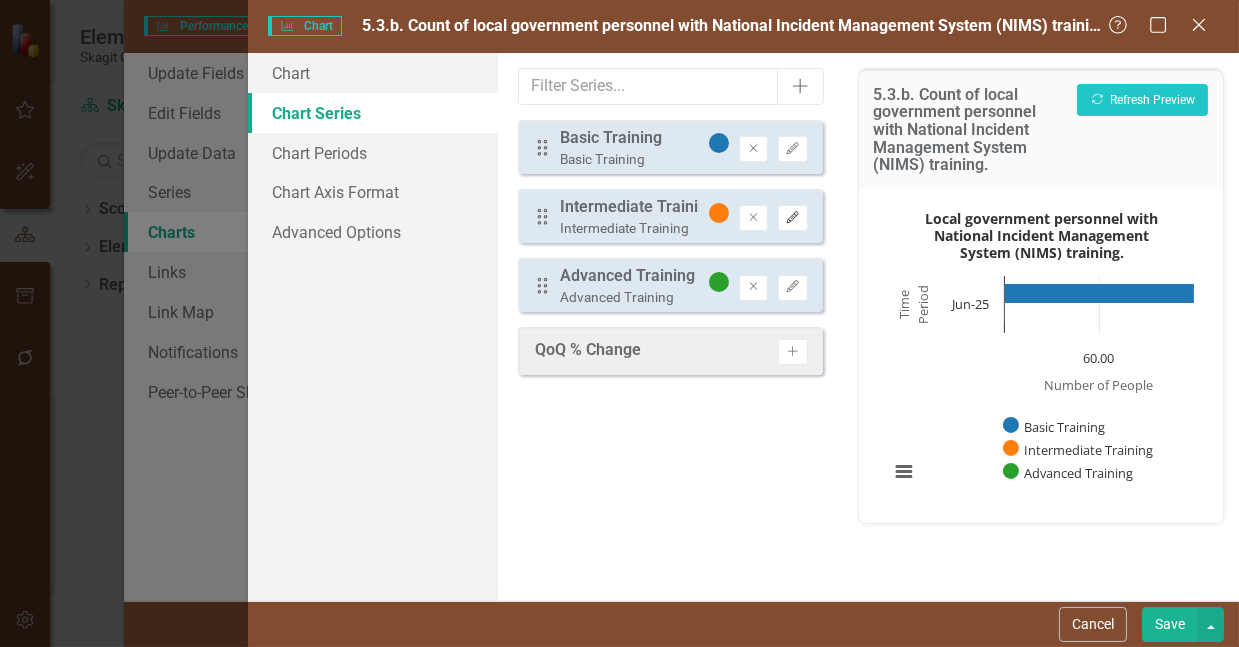 click 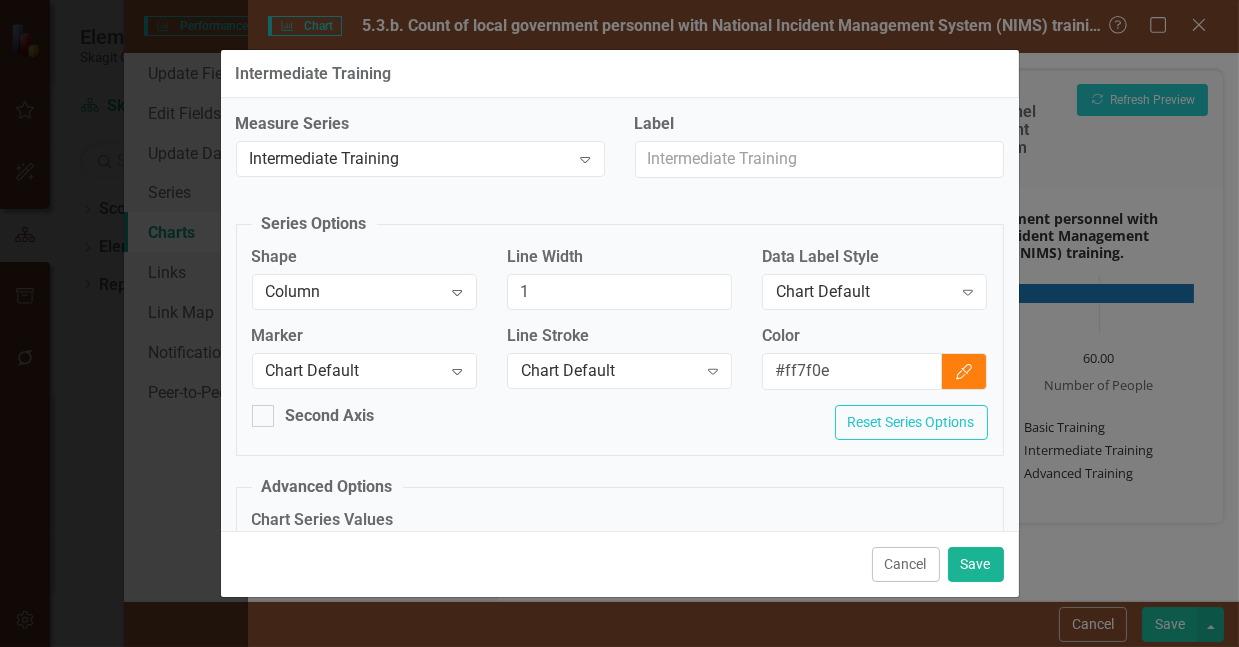 scroll, scrollTop: 126, scrollLeft: 0, axis: vertical 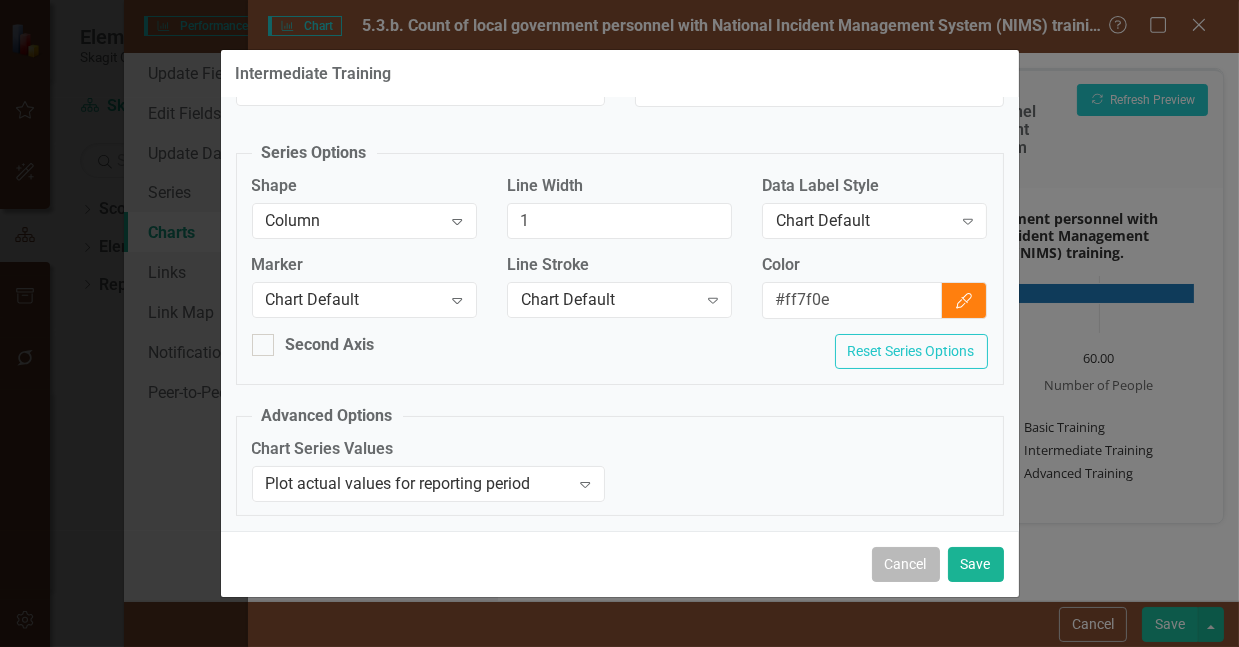 click on "Cancel" at bounding box center (906, 564) 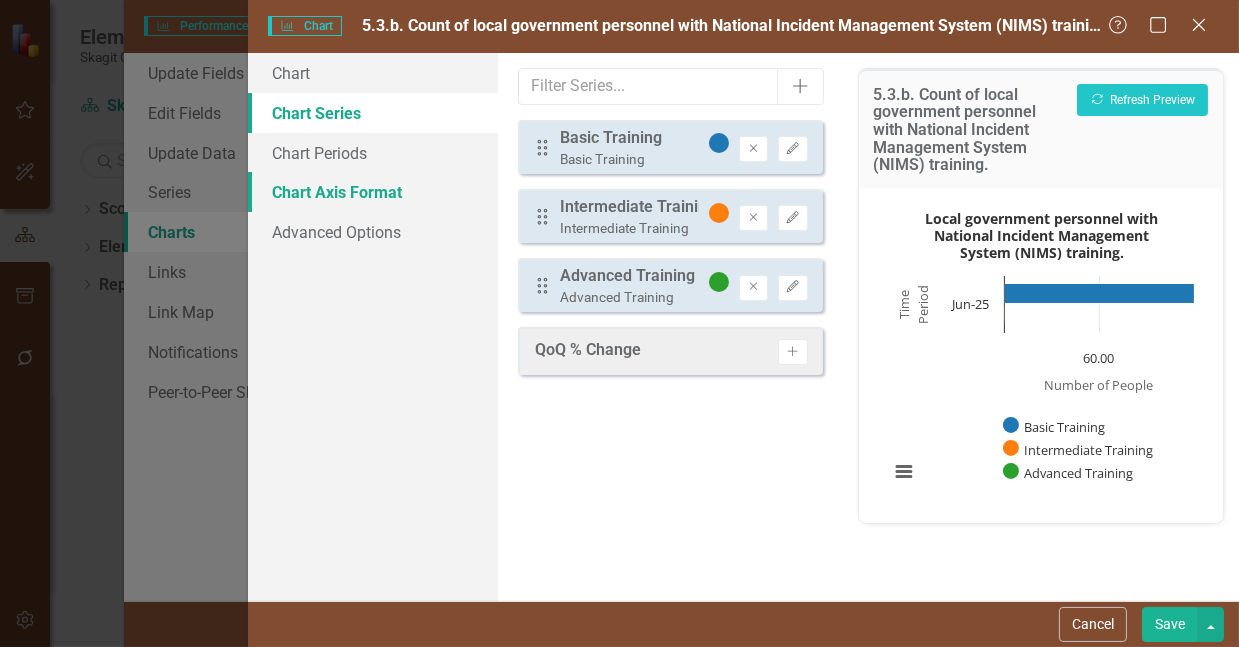 click on "Chart Axis Format" at bounding box center (373, 192) 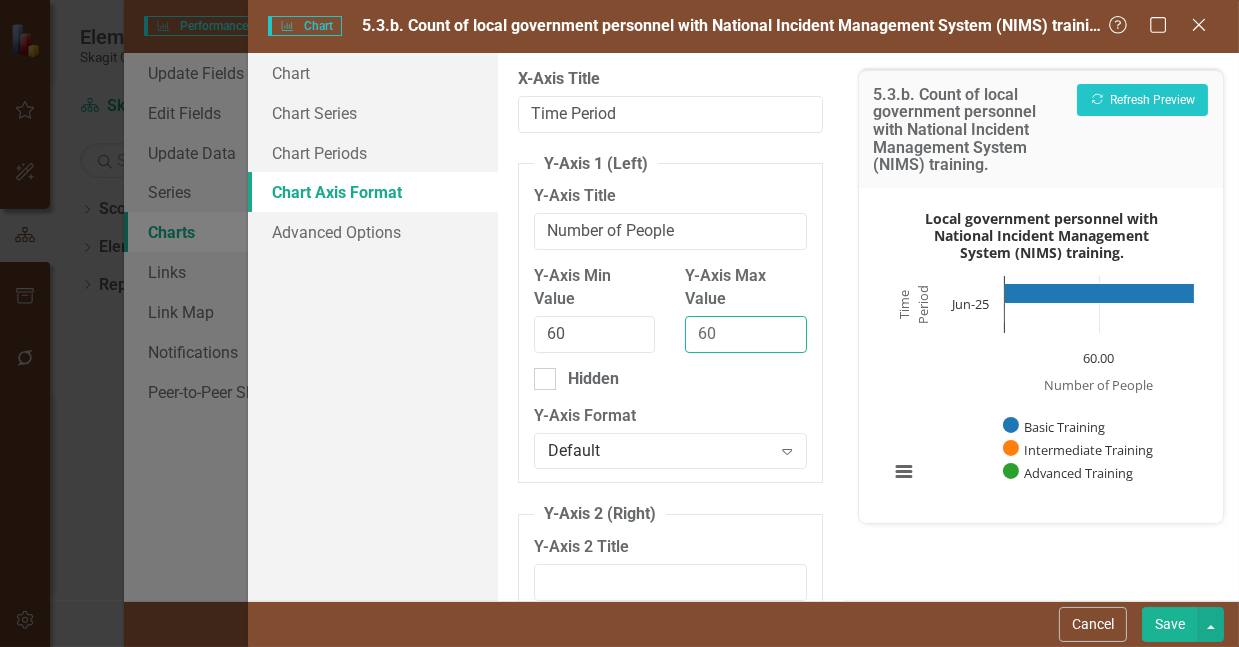 drag, startPoint x: 718, startPoint y: 349, endPoint x: 696, endPoint y: 349, distance: 22 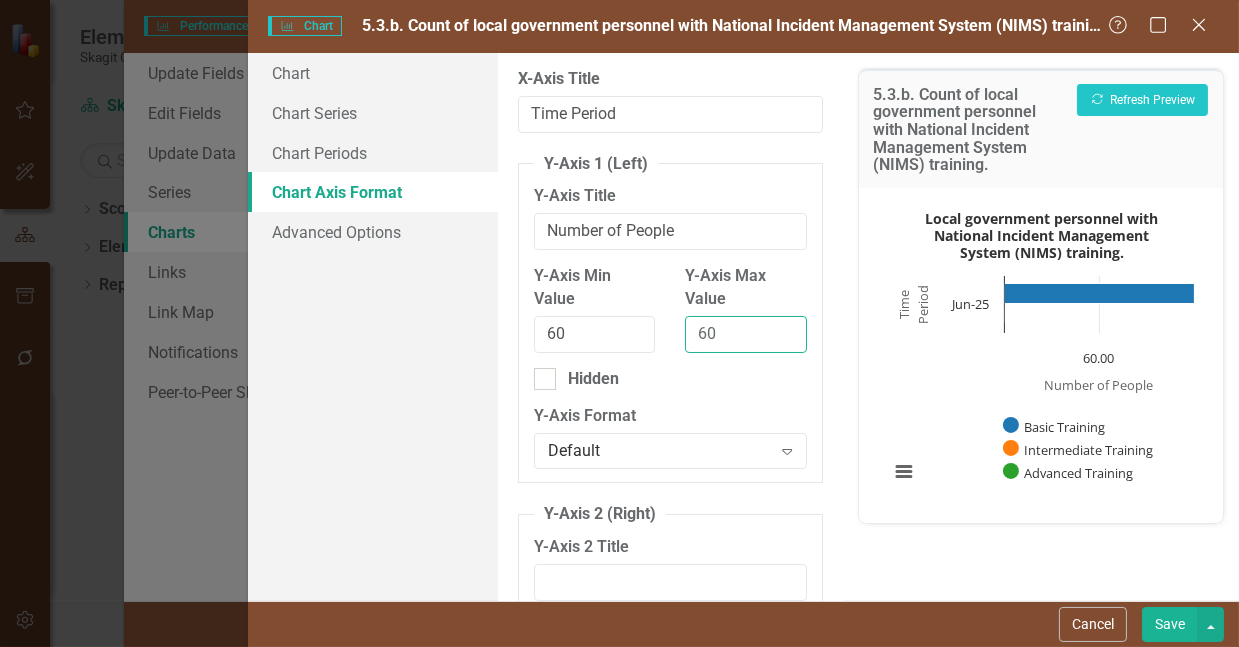 click on "60" at bounding box center [745, 334] 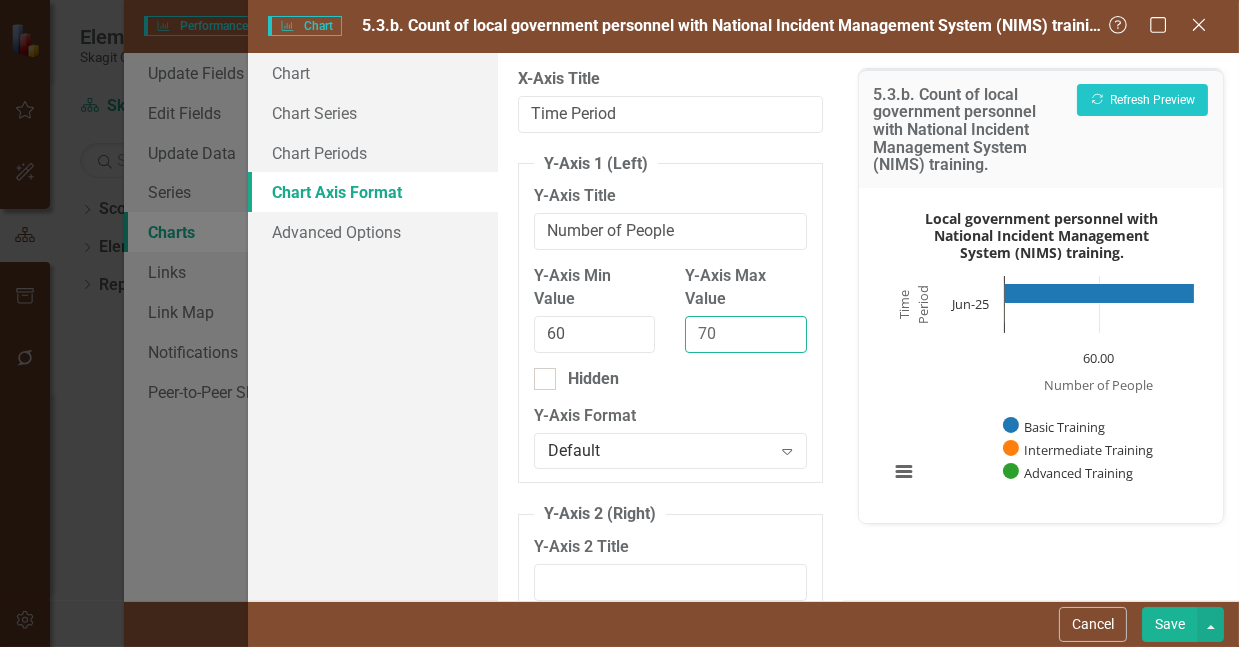 click 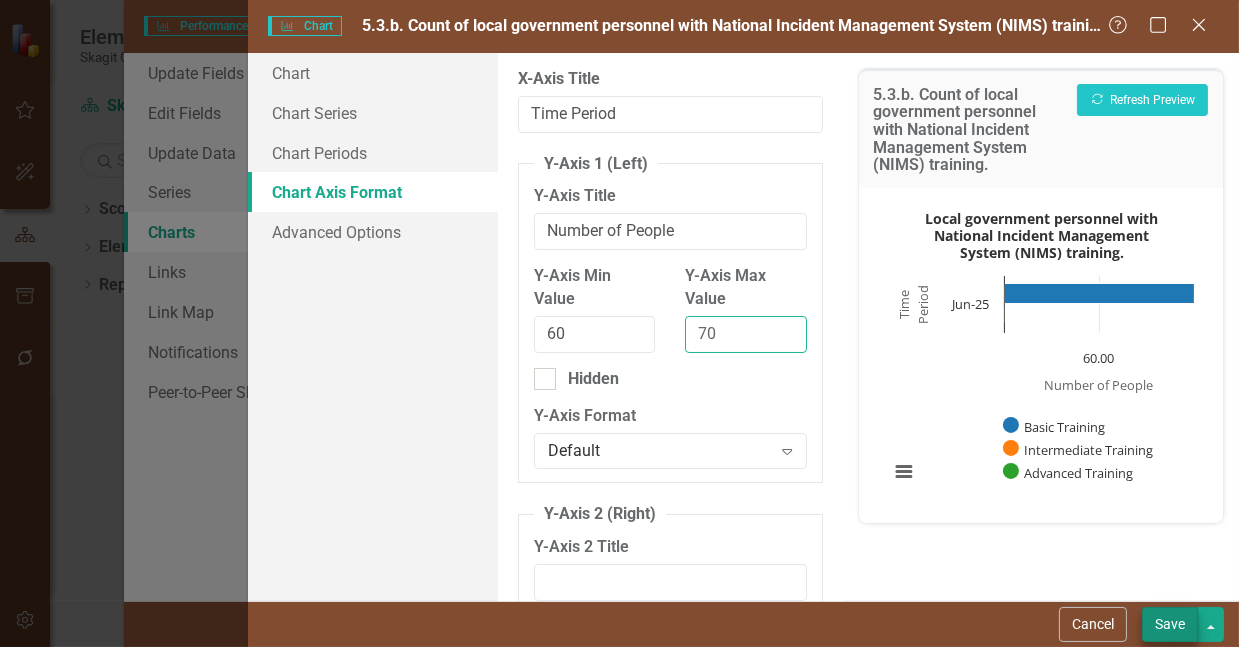 type on "70" 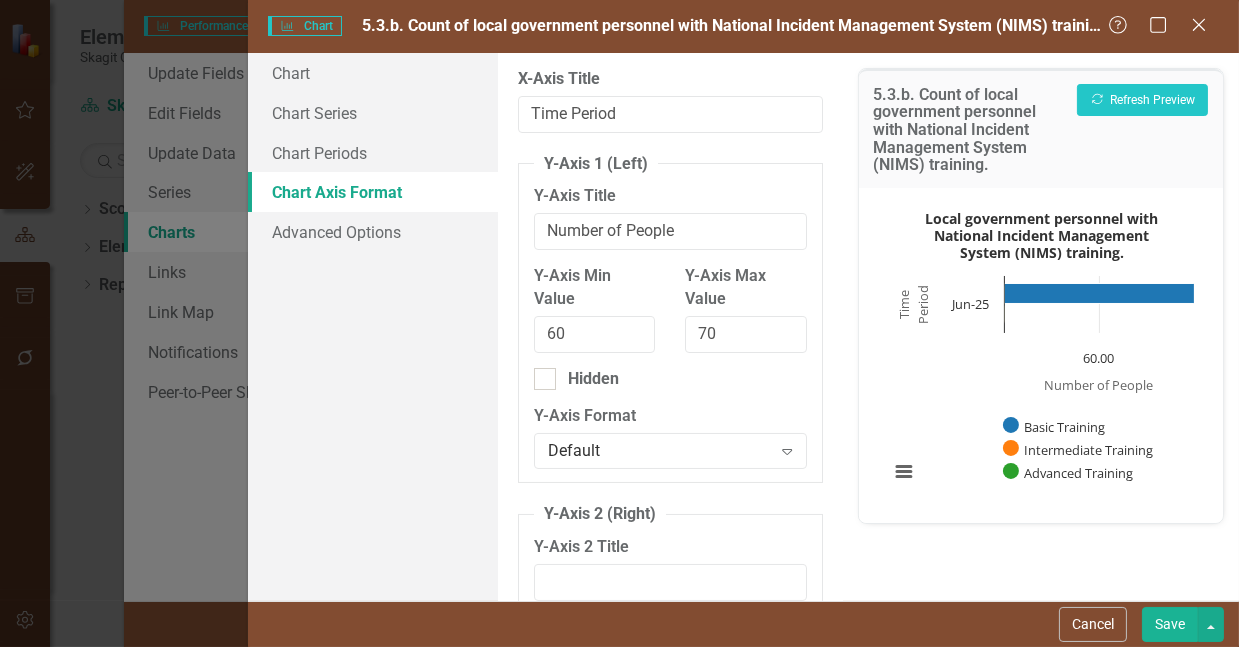click on "Save" at bounding box center (1170, 624) 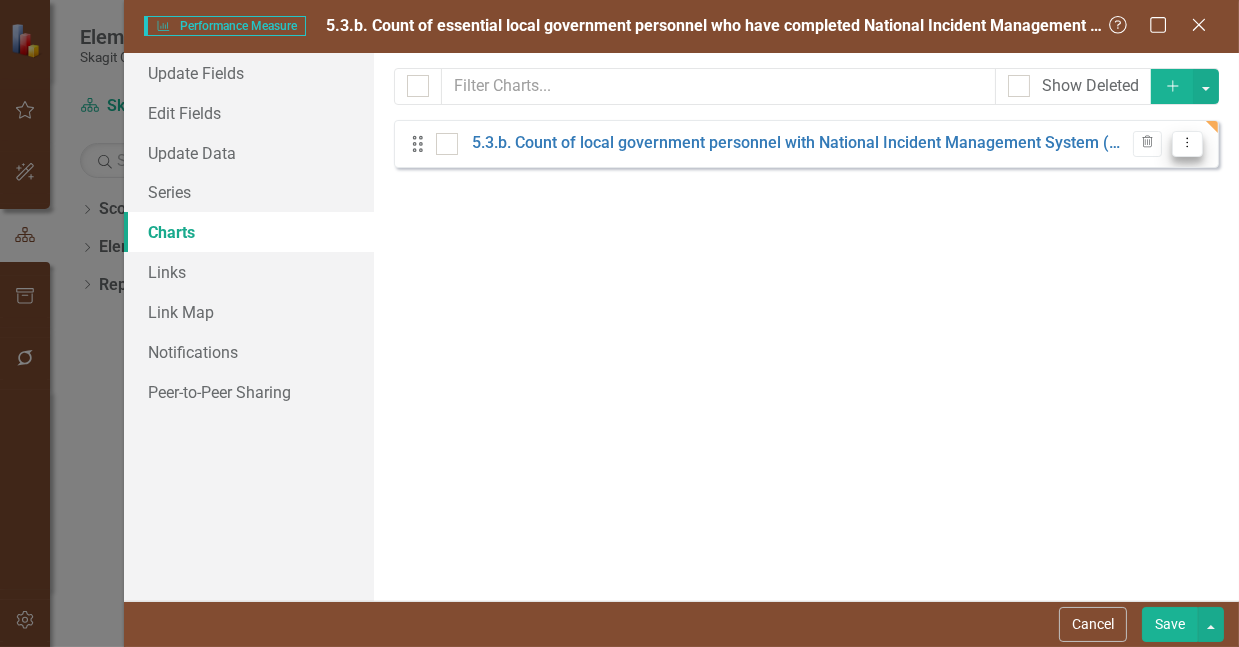 click on "Dropdown Menu" 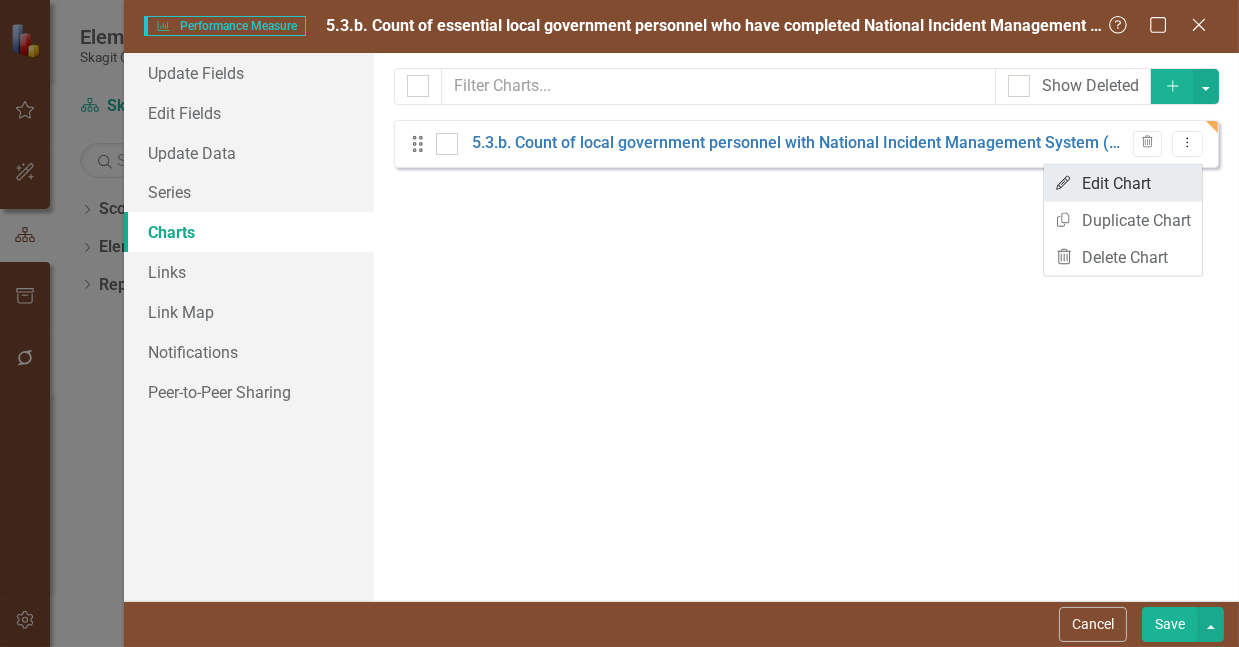 click on "Edit Edit Chart" at bounding box center (1123, 183) 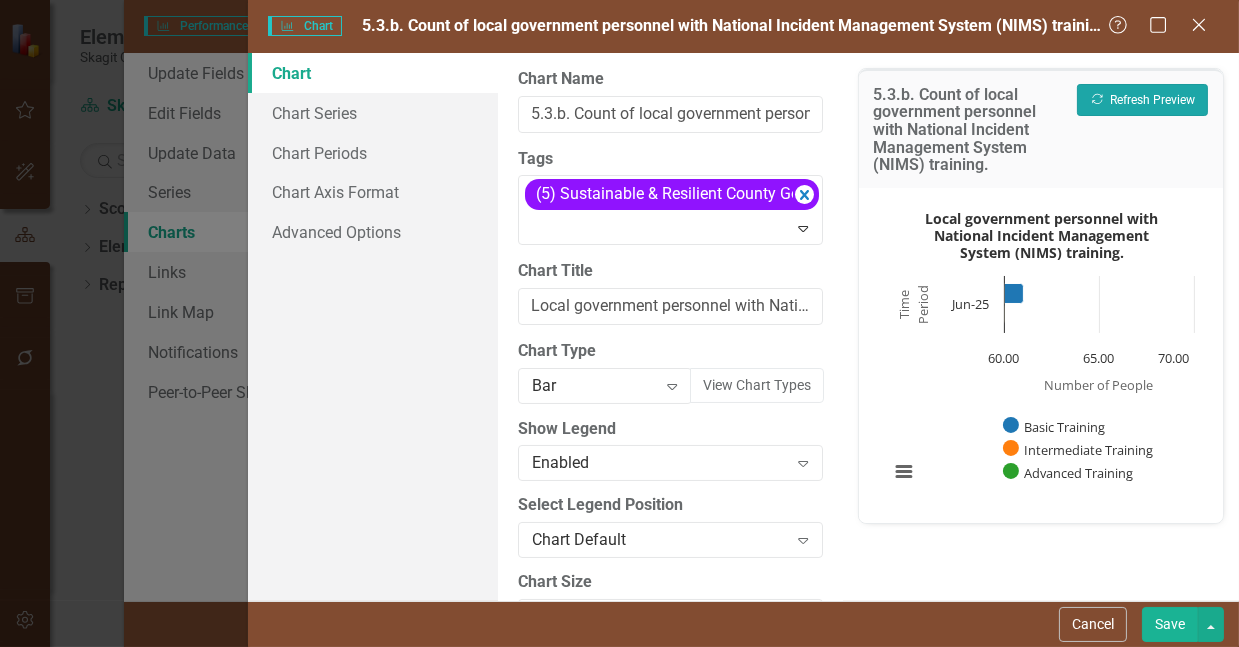 click on "Recalculate Refresh Preview" at bounding box center [1142, 100] 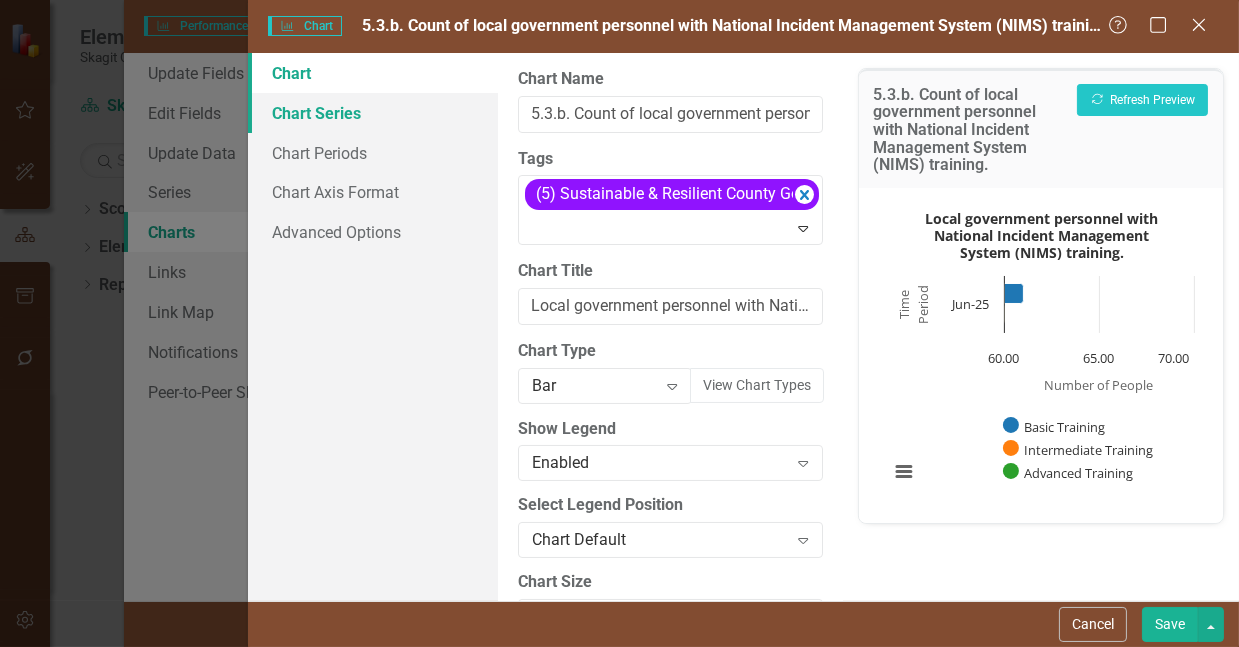 click on "Chart Series" at bounding box center [373, 113] 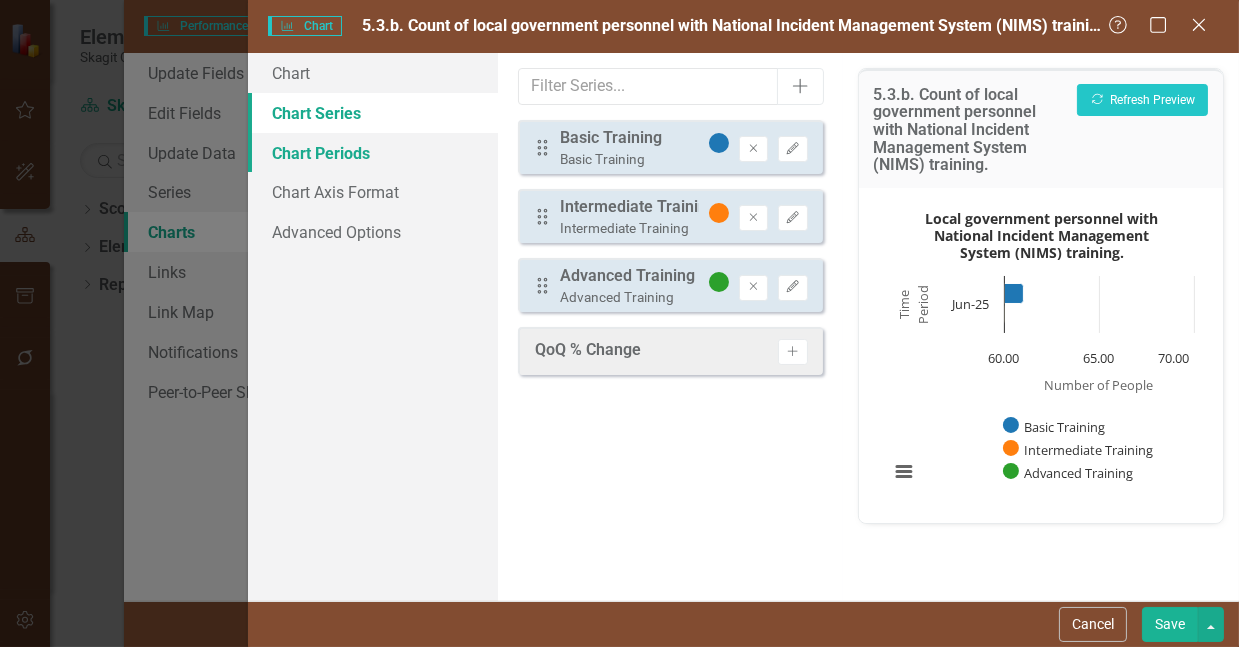 click on "Chart Periods" at bounding box center [373, 153] 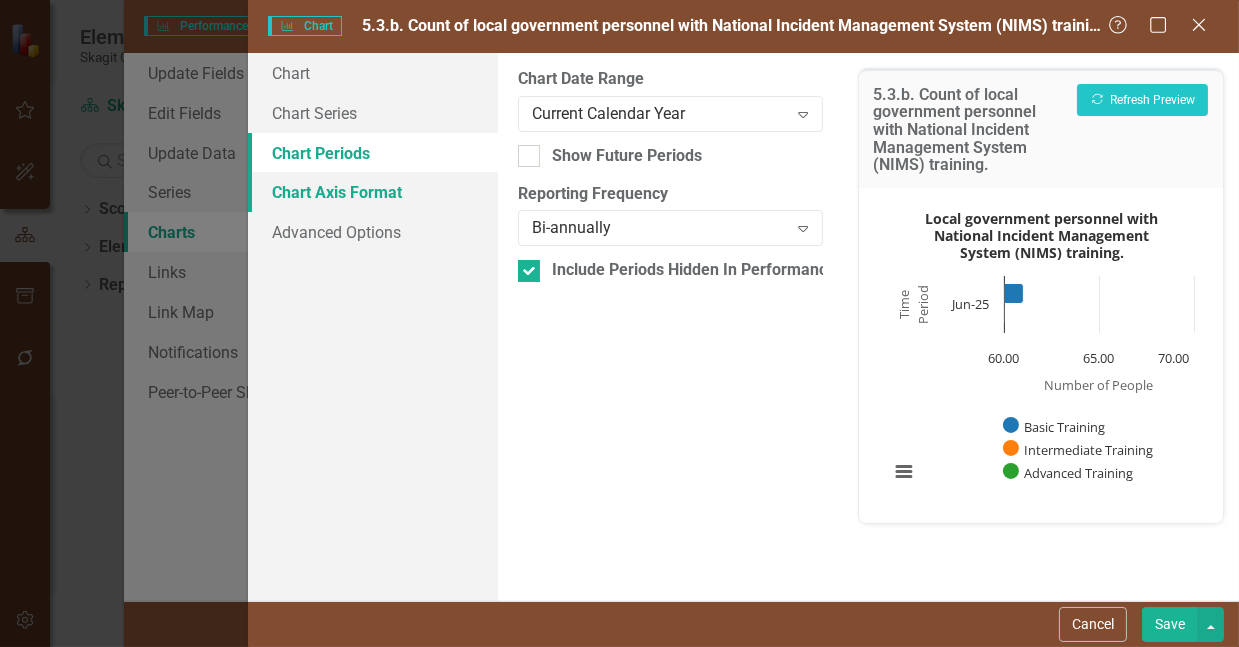 click on "Chart Axis Format" at bounding box center (373, 192) 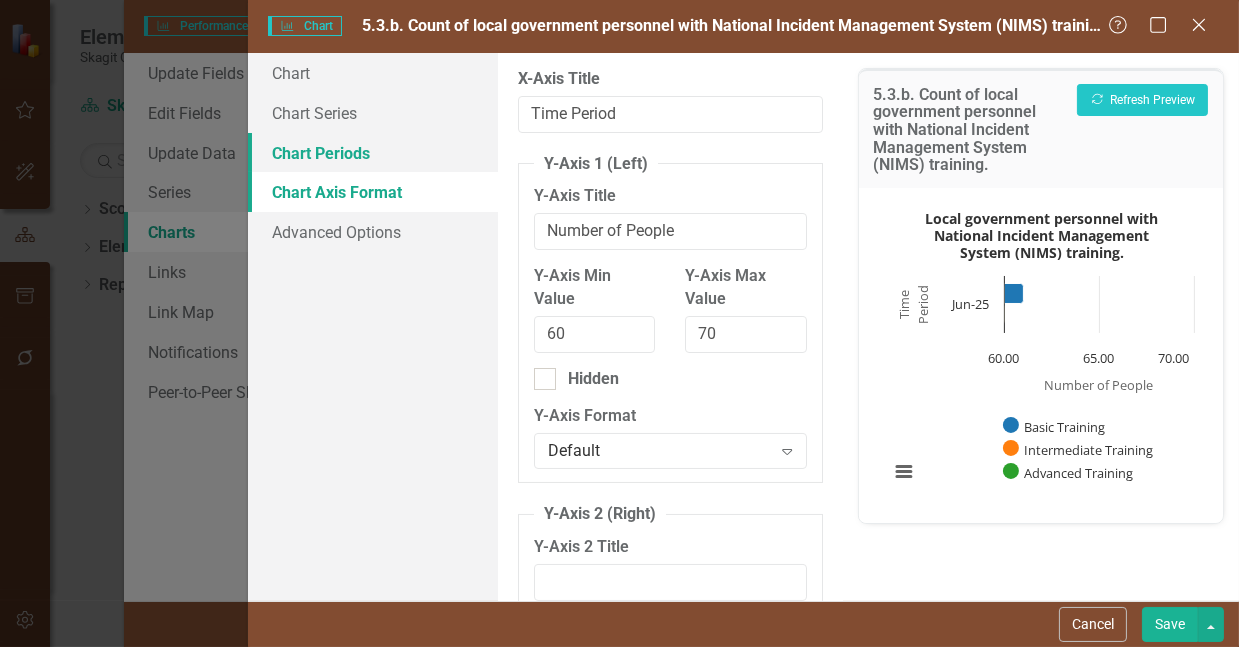 click on "Chart Periods" at bounding box center [373, 153] 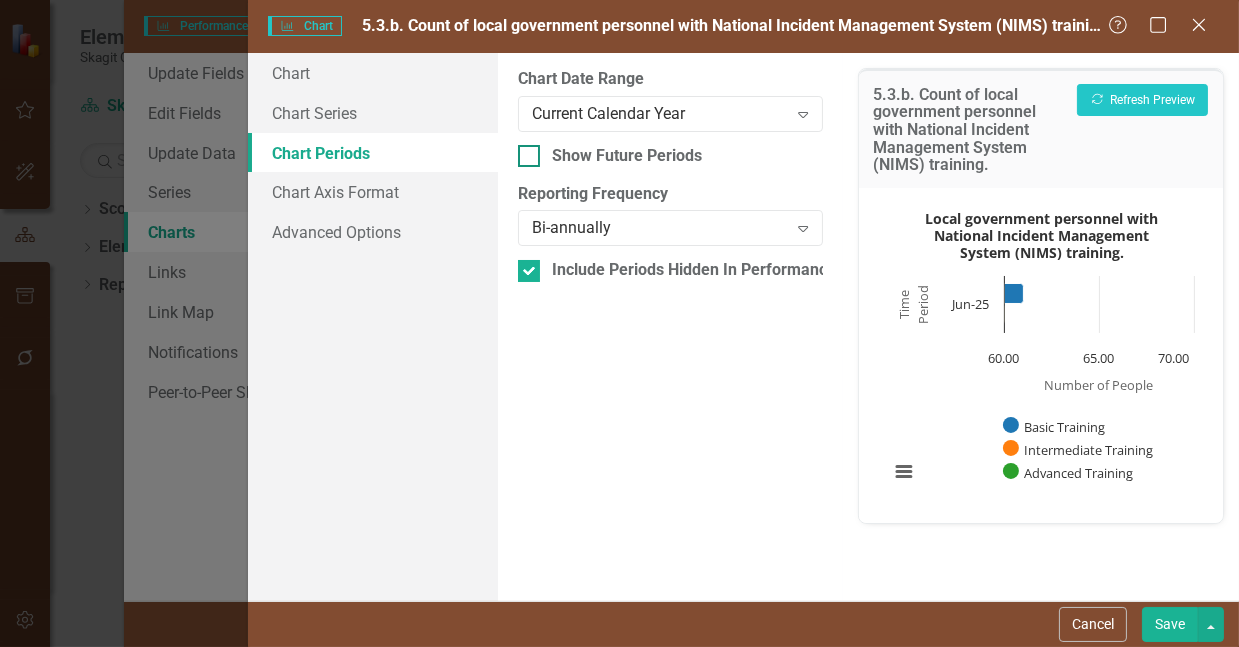 click at bounding box center [529, 156] 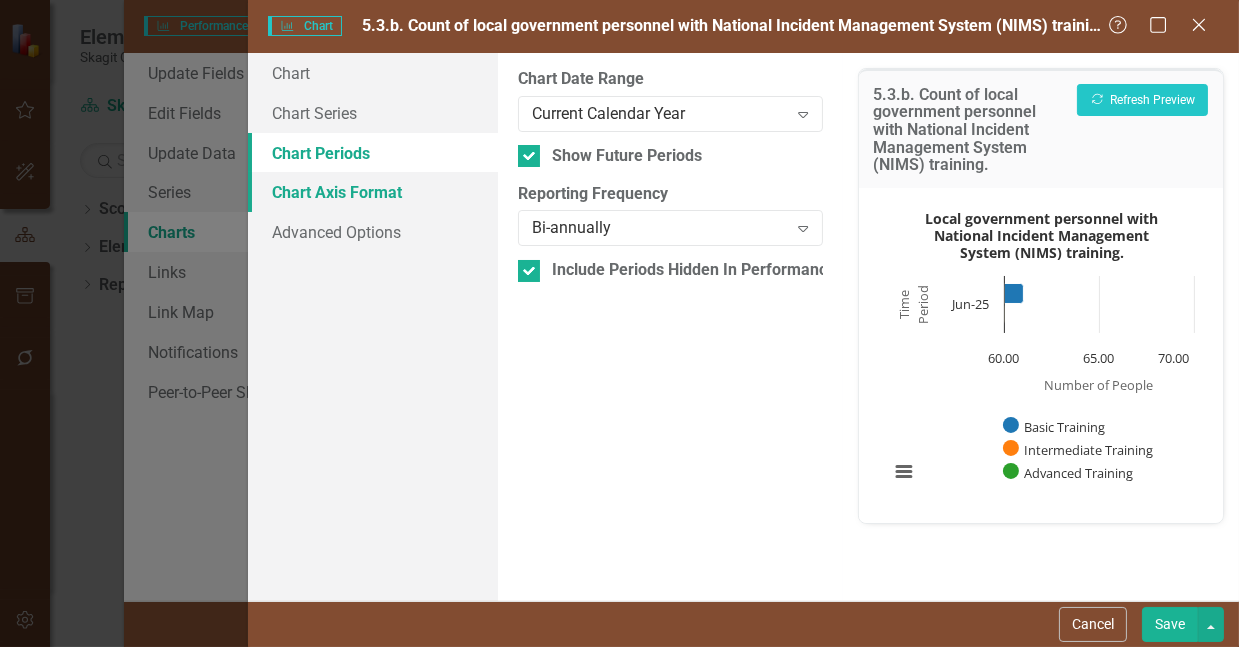 click on "Chart Axis Format" at bounding box center [373, 192] 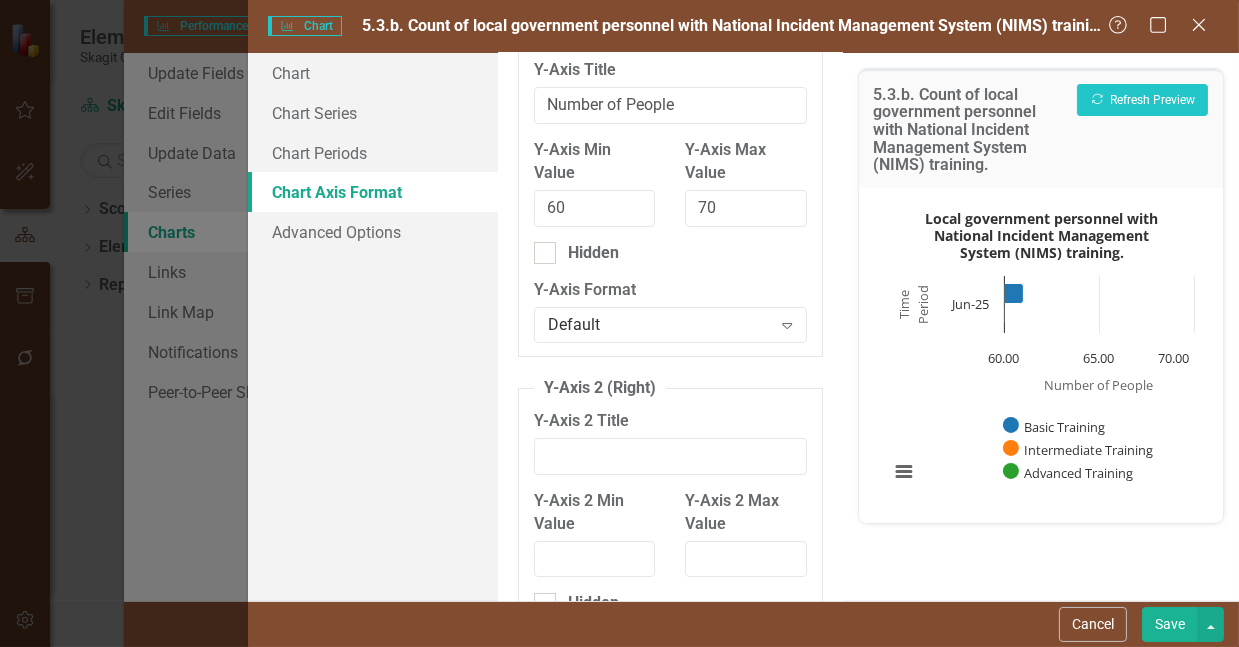 scroll, scrollTop: 126, scrollLeft: 0, axis: vertical 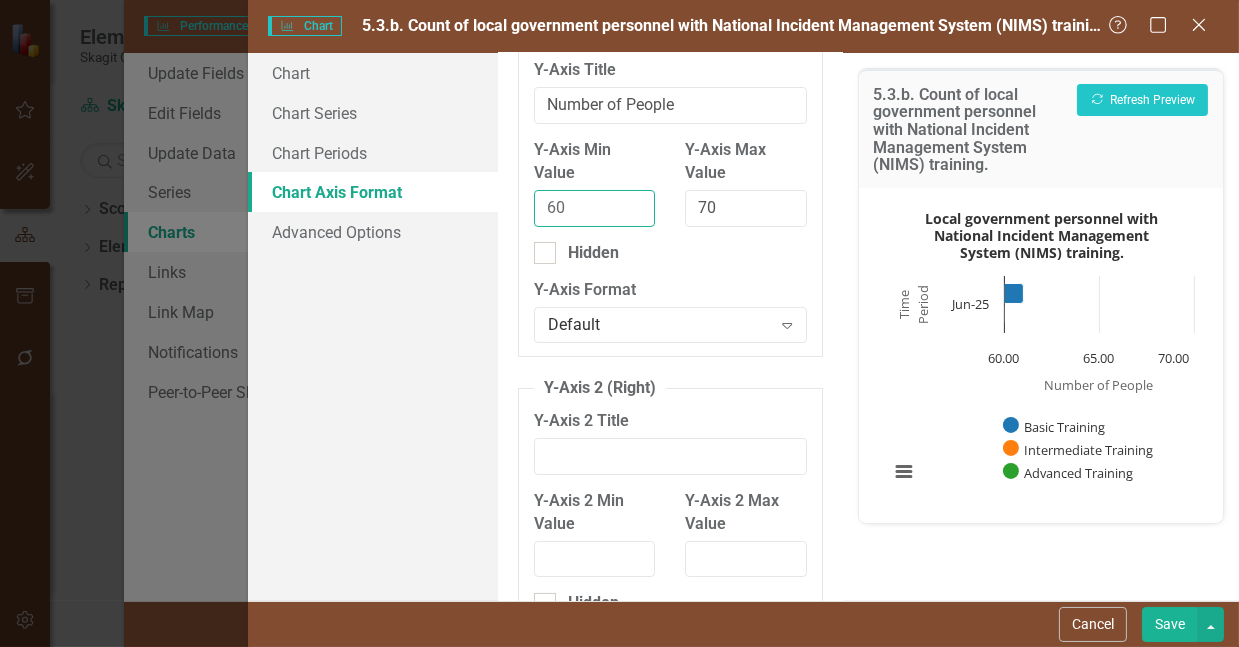 drag, startPoint x: 585, startPoint y: 230, endPoint x: 545, endPoint y: 225, distance: 40.311287 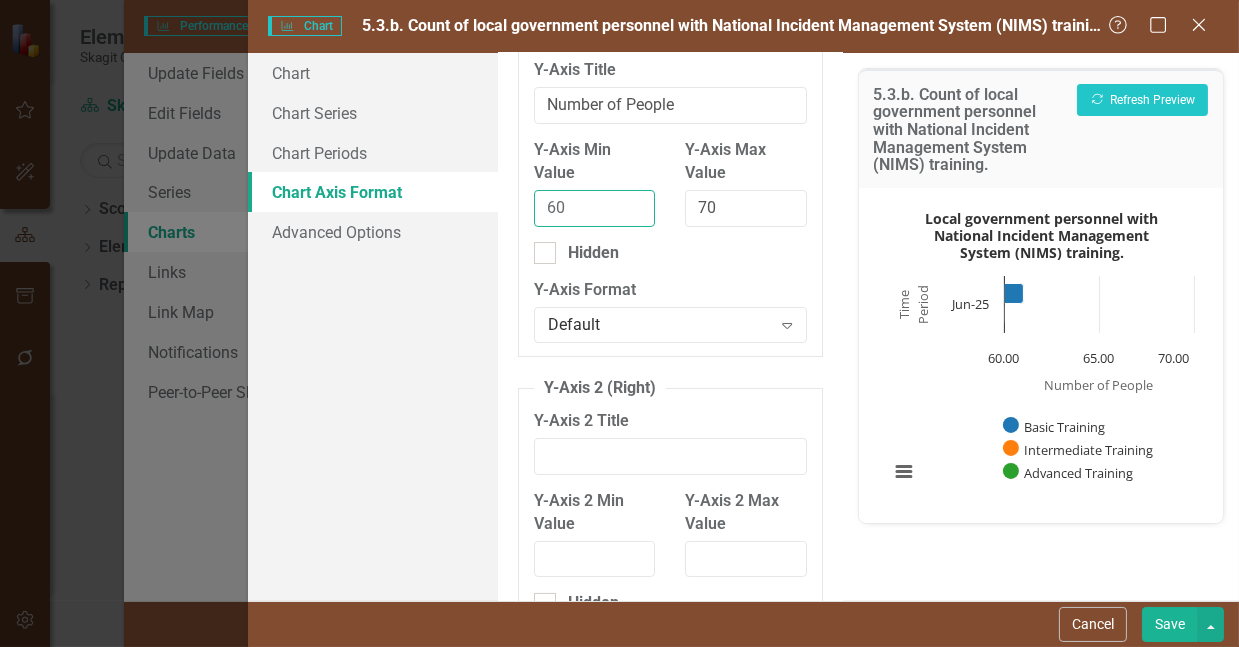 click on "60" at bounding box center [594, 208] 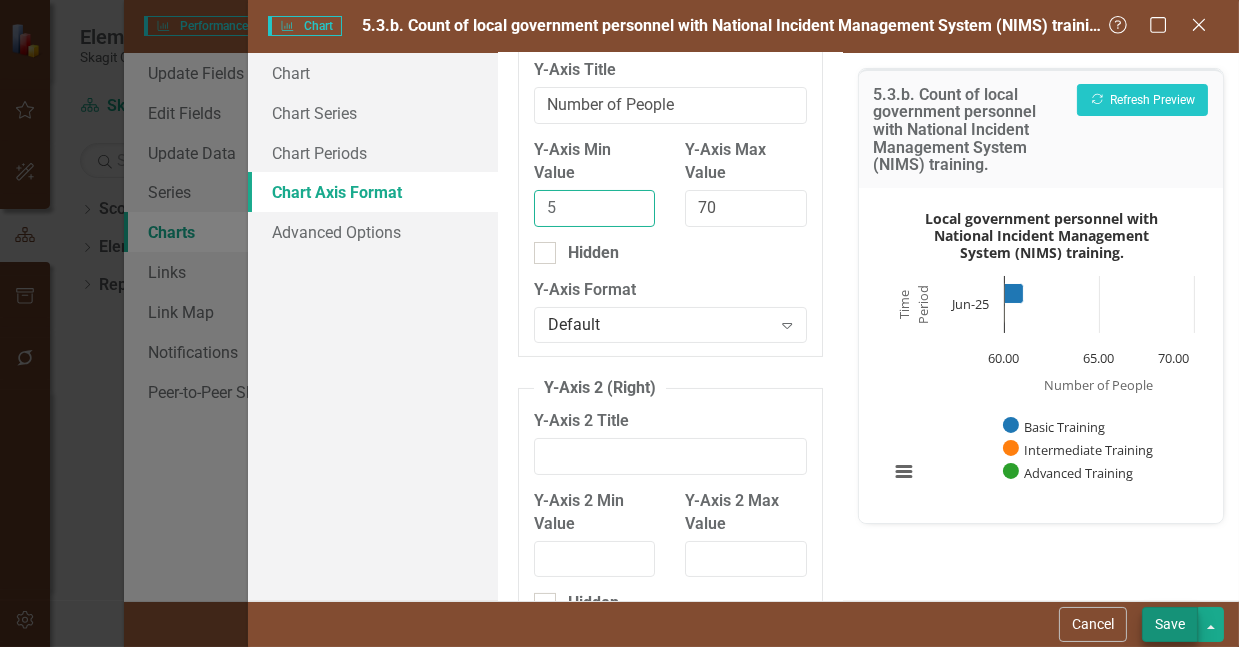 type on "5" 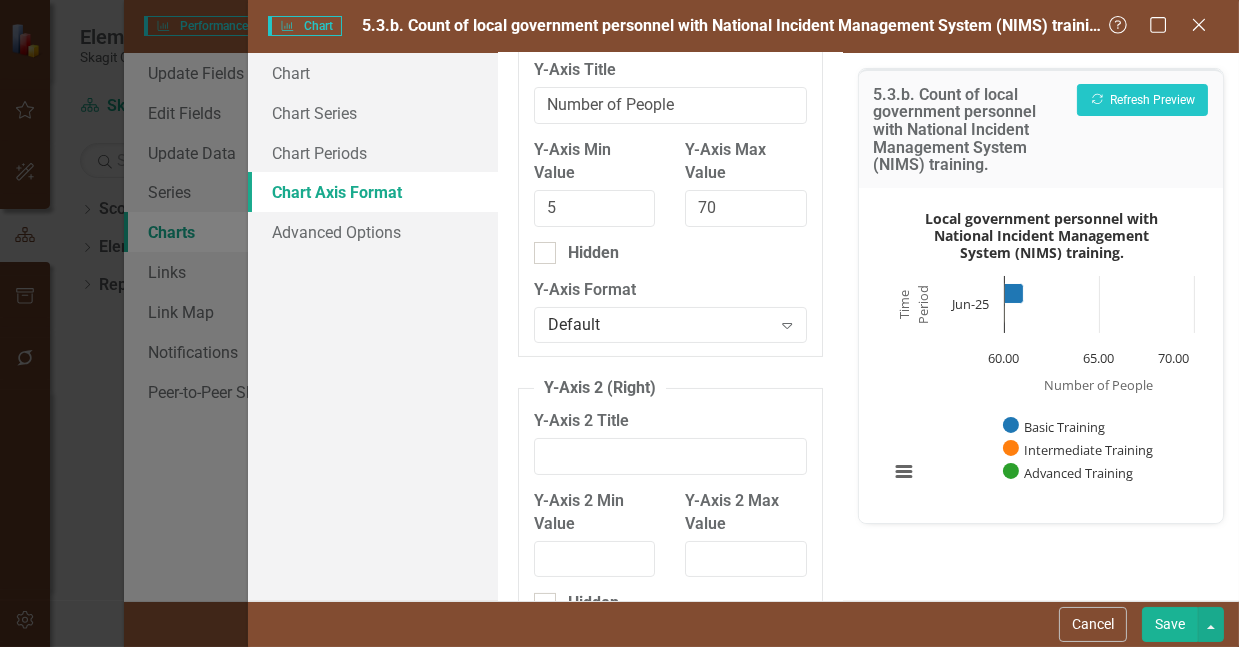 click on "Save" at bounding box center (1170, 624) 